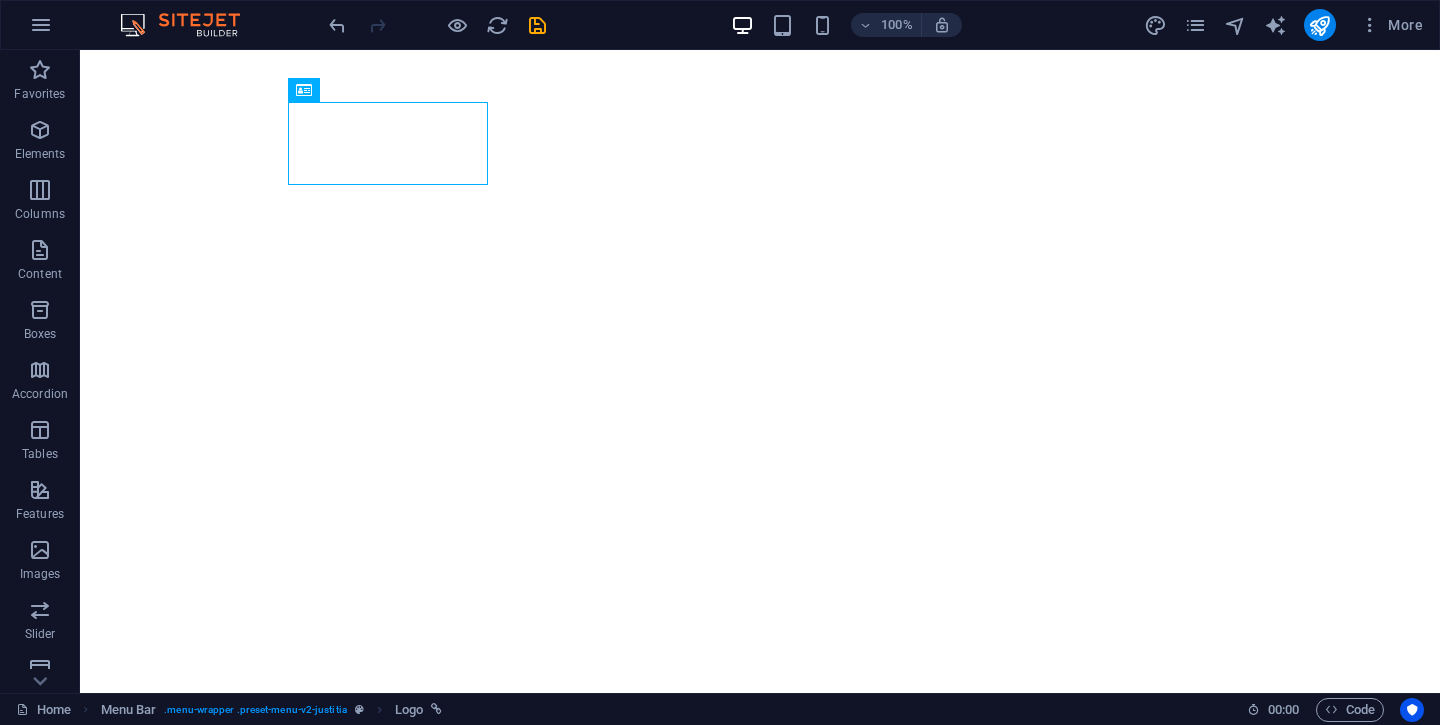 scroll, scrollTop: 0, scrollLeft: 0, axis: both 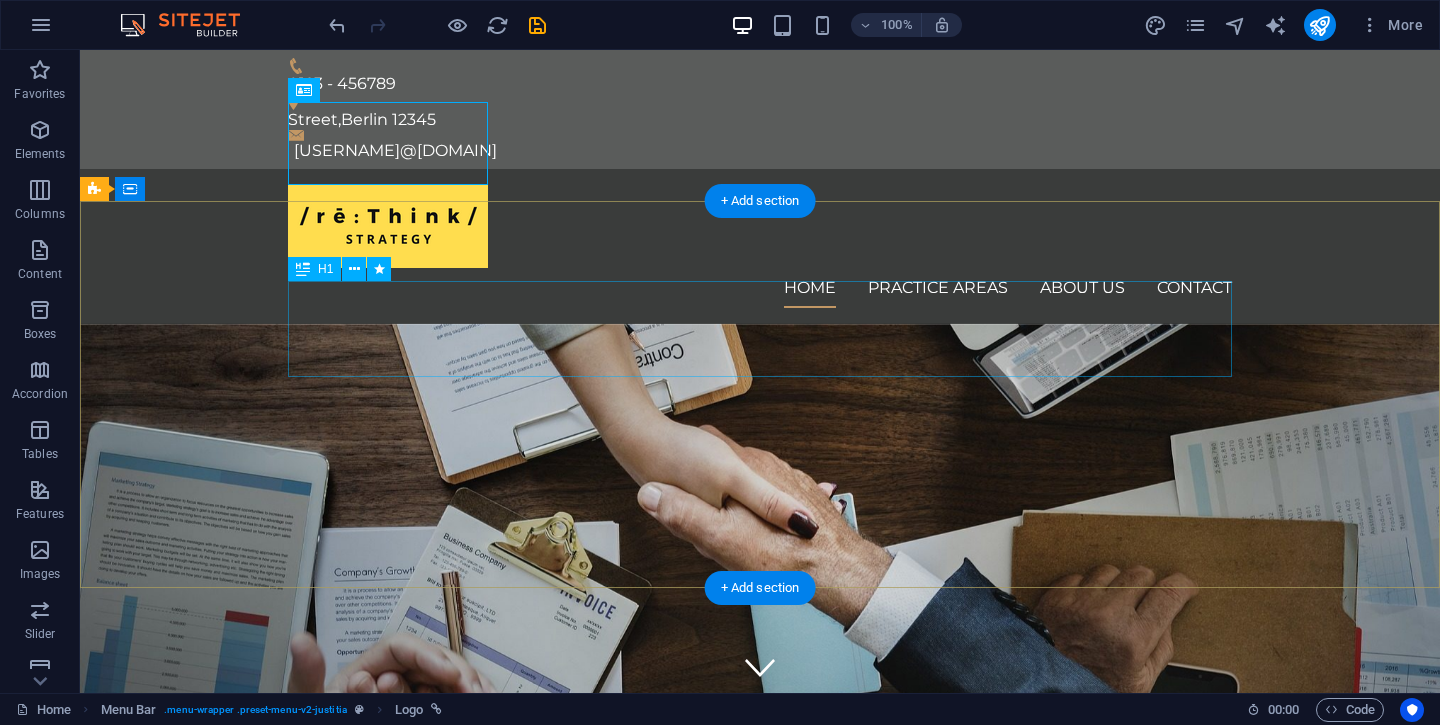click on "We protect your rights" at bounding box center (760, 839) 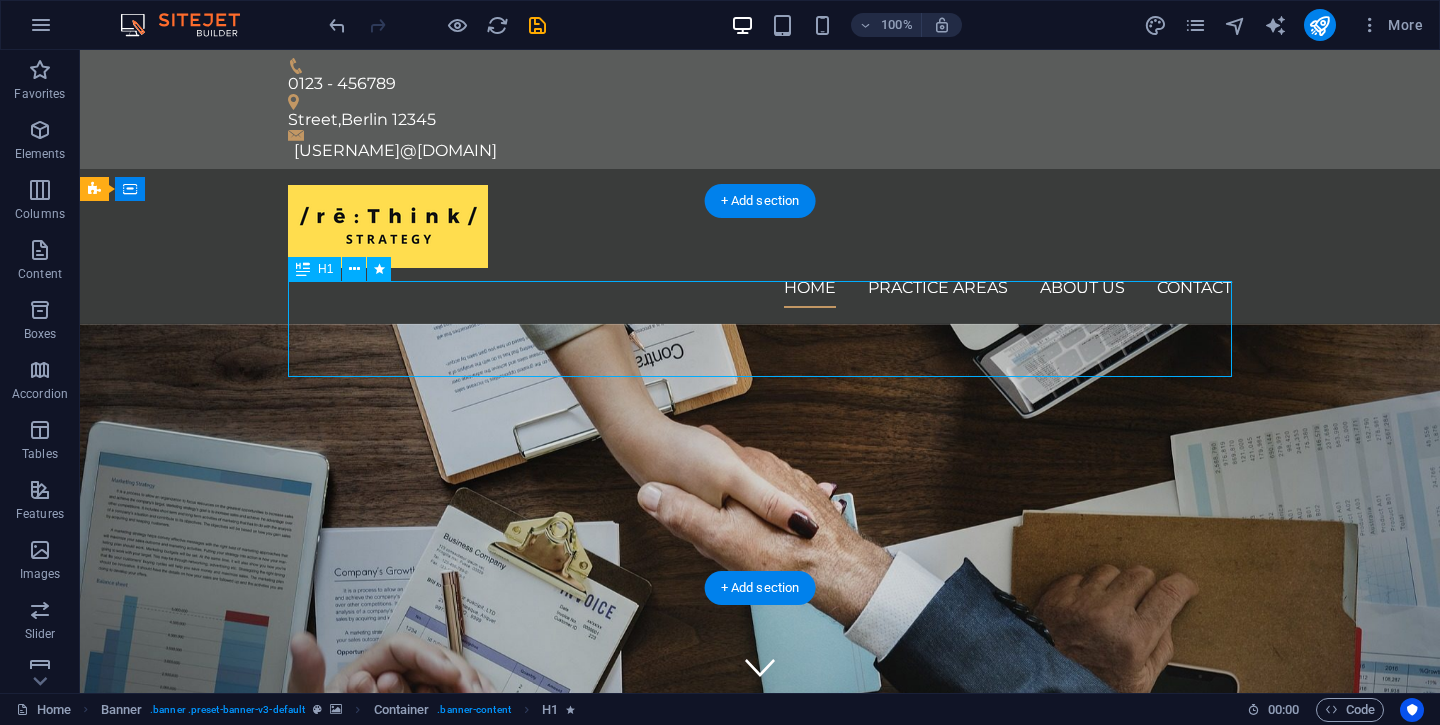 click on "We protect your rights" at bounding box center [760, 839] 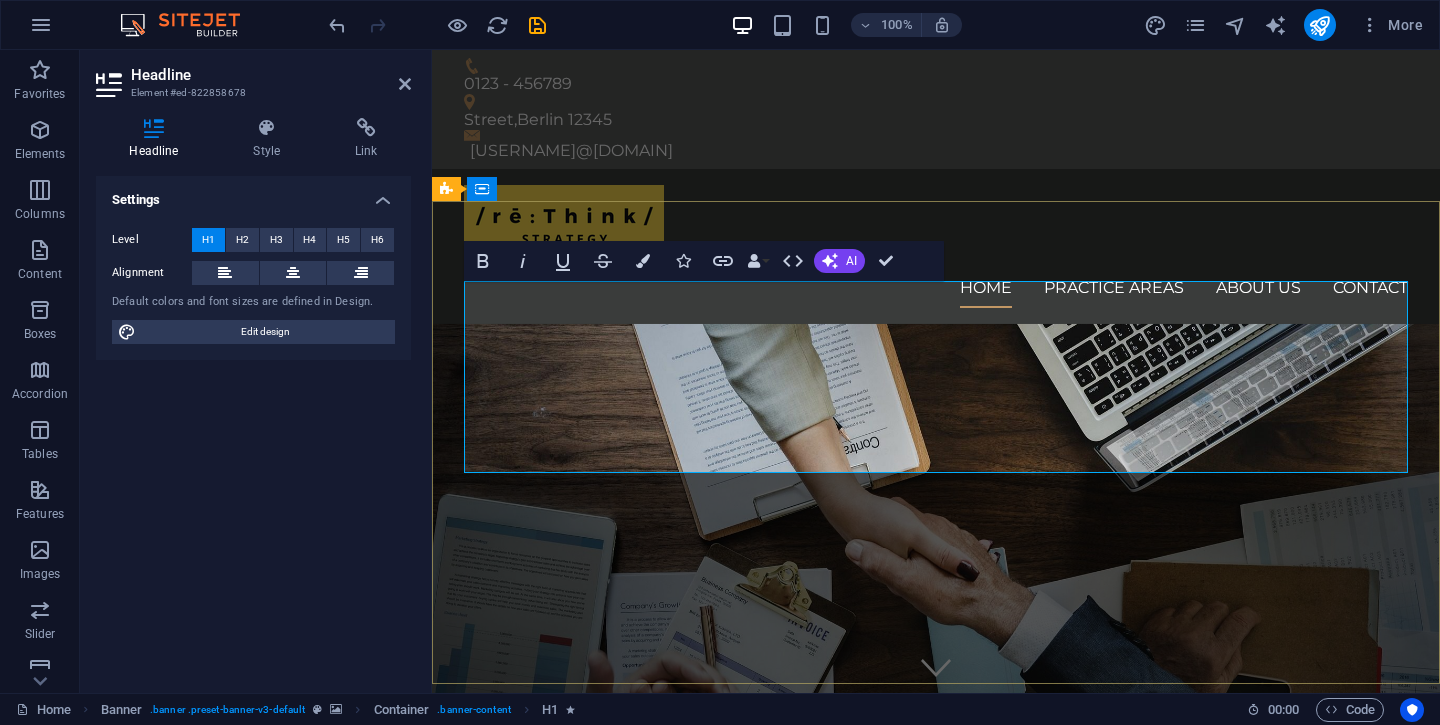 drag, startPoint x: 1229, startPoint y: 335, endPoint x: 1310, endPoint y: 351, distance: 82.565125 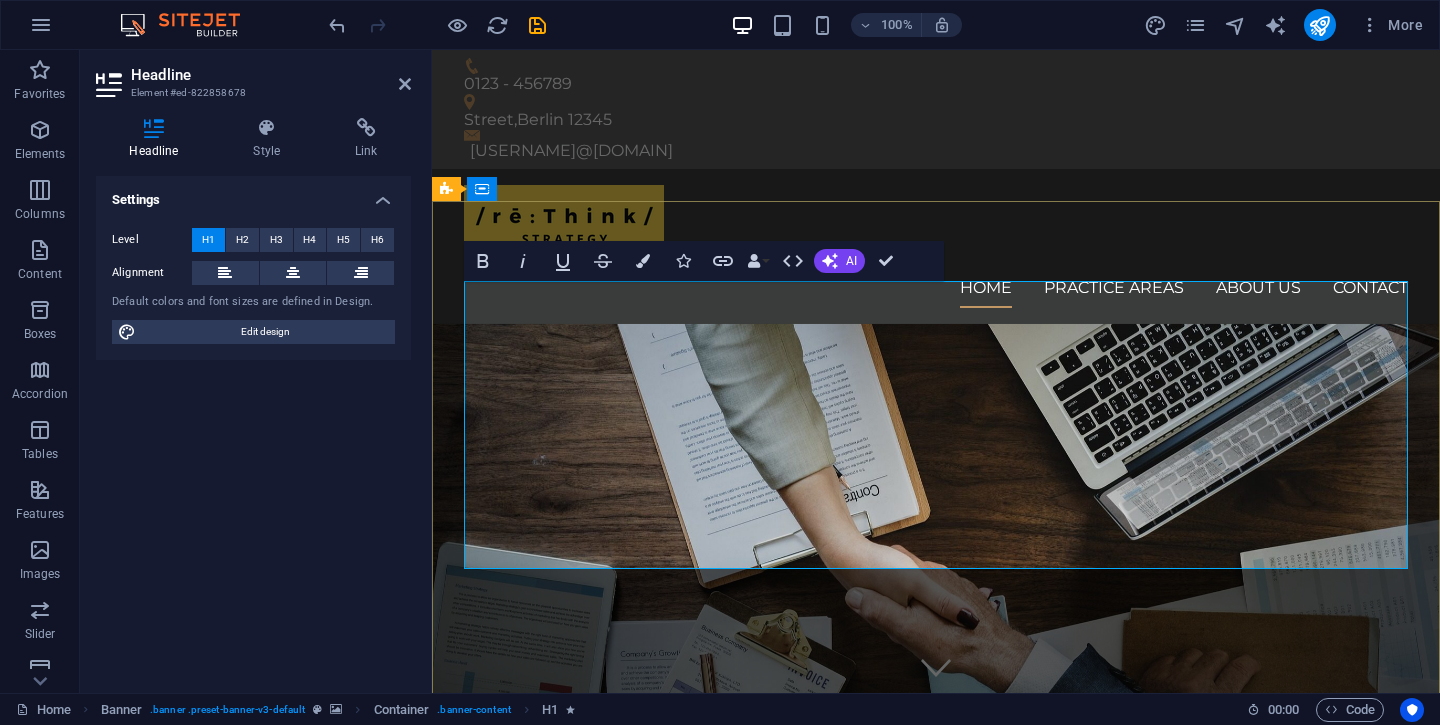 drag, startPoint x: 1202, startPoint y: 422, endPoint x: 1270, endPoint y: 553, distance: 147.59743 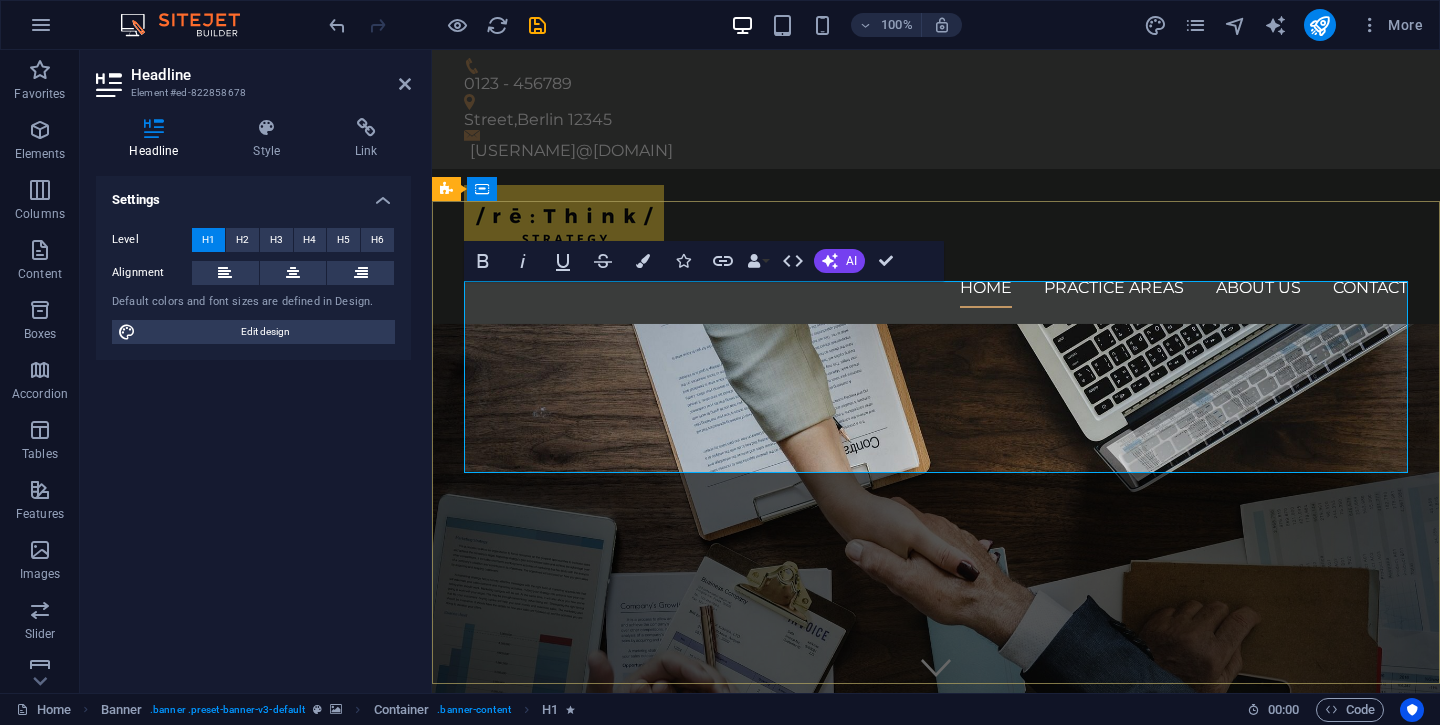 click on "Your Product Is Ready, But How DO You Go To Market?" at bounding box center (936, 982) 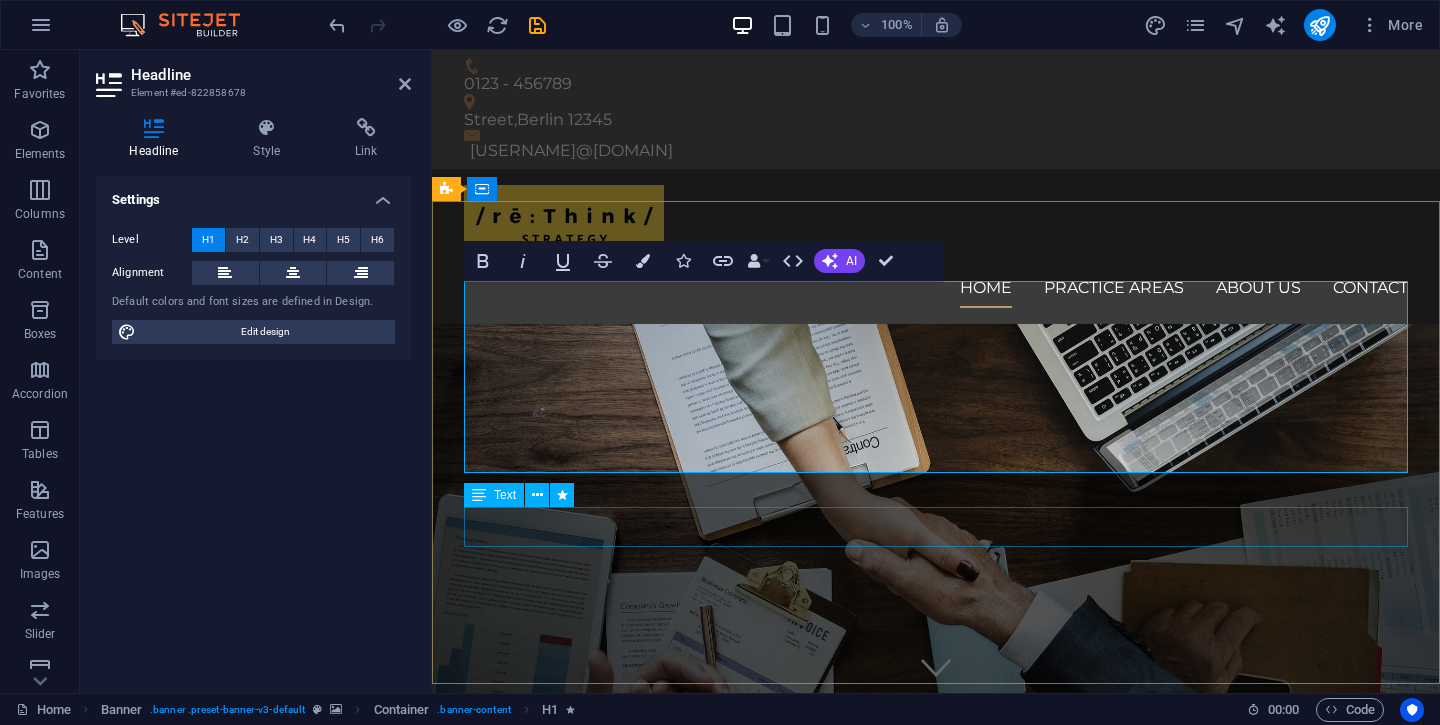 click on "Consetetur sadipscing elitr, sed diam nonumy eirmod tempor invidunt ut labore et dolore magna aliquyam erat, sed diam voluptua. At vero eos et accusam et justo duo dolores et ea rebum." at bounding box center [936, 1133] 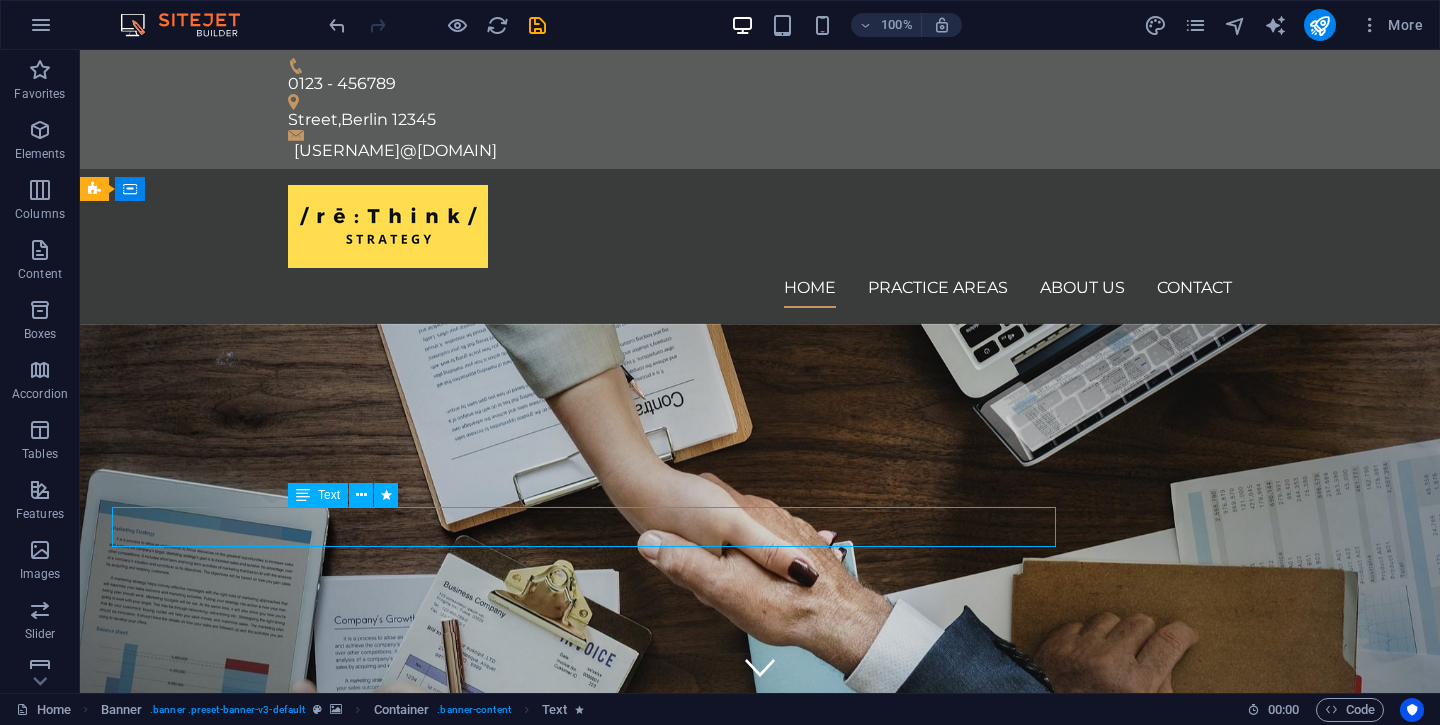 click on "Consetetur sadipscing elitr, sed diam nonumy eirmod tempor invidunt ut labore et dolore magna aliquyam erat, sed diam voluptua. At vero eos et accusam et justo duo dolores et ea rebum." at bounding box center [760, 1133] 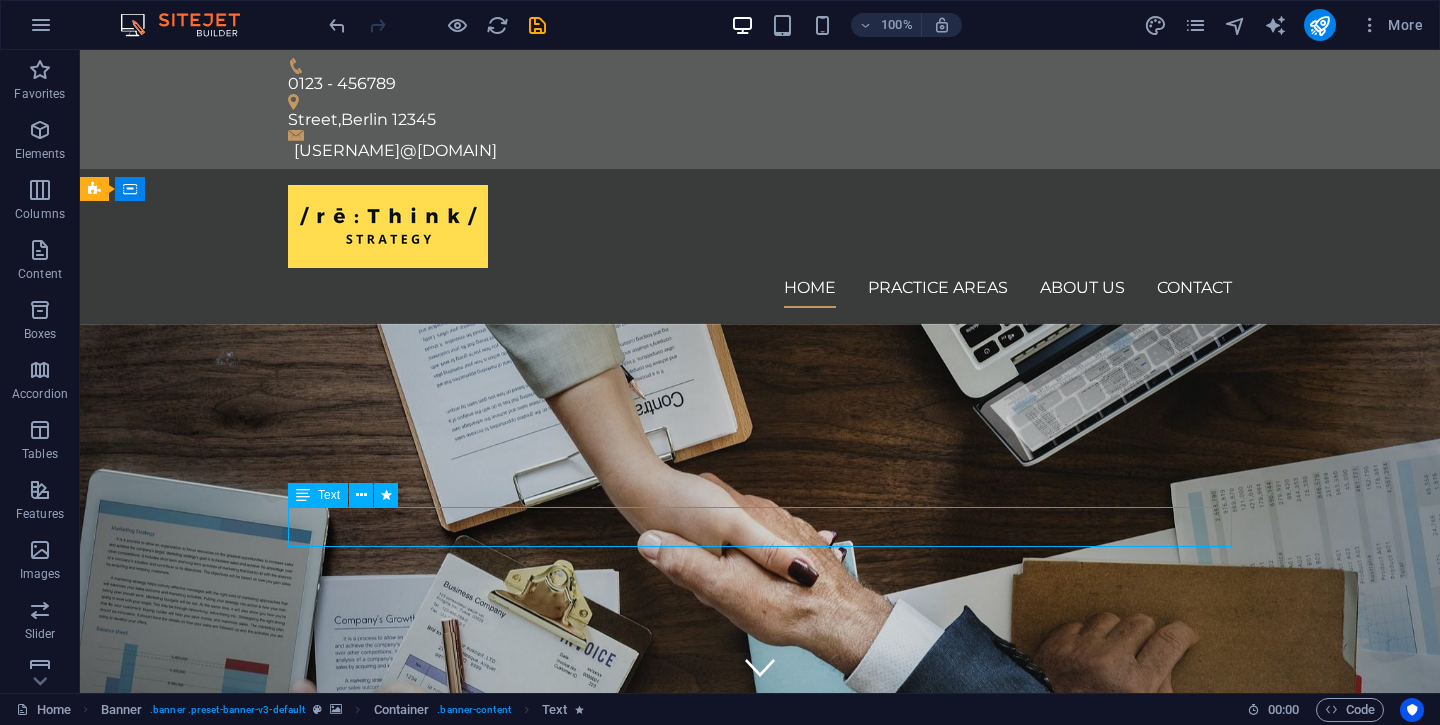 click on "Consetetur sadipscing elitr, sed diam nonumy eirmod tempor invidunt ut labore et dolore magna aliquyam erat, sed diam voluptua. At vero eos et accusam et justo duo dolores et ea rebum." at bounding box center [760, 1133] 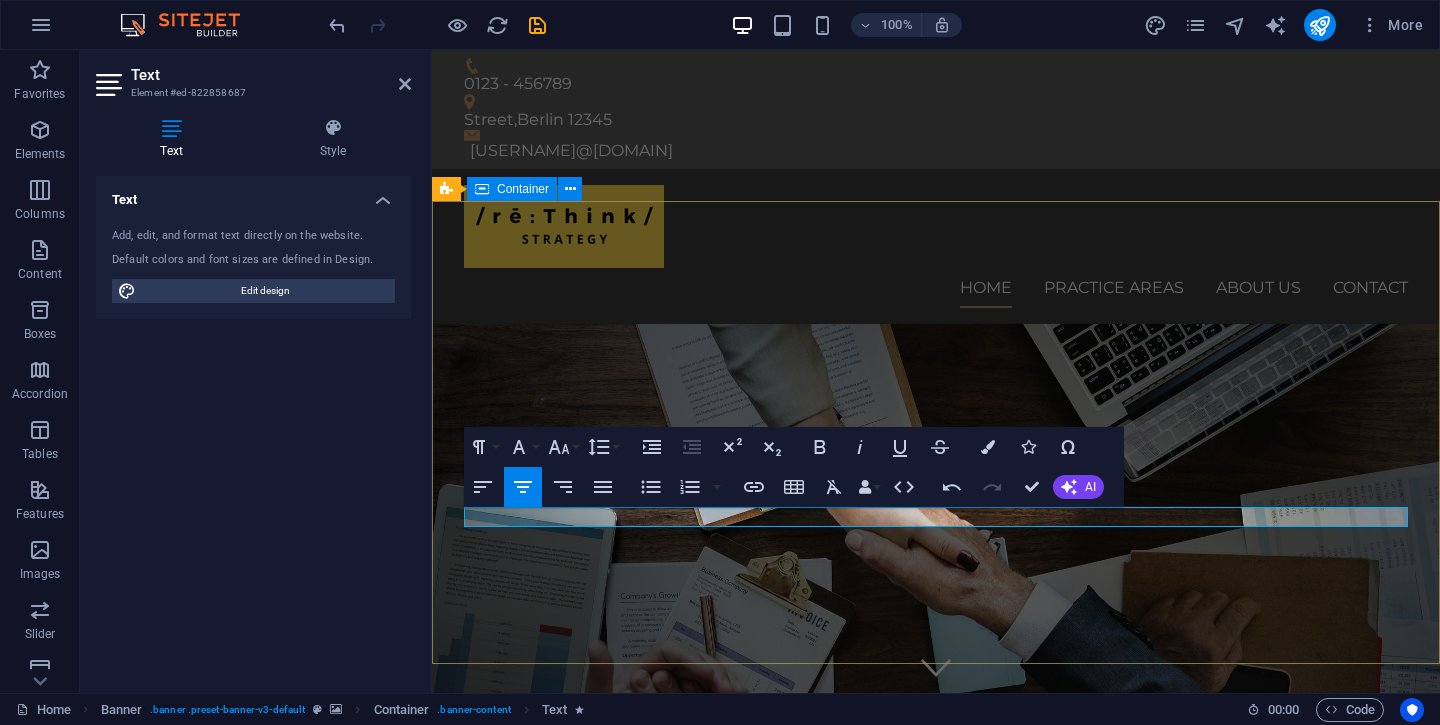 click on "Your Product Is Ready, But How Do You Go To Market?  GTM strategy for founders who’ve built — but haven’t broken through. Learn more" at bounding box center [936, 1018] 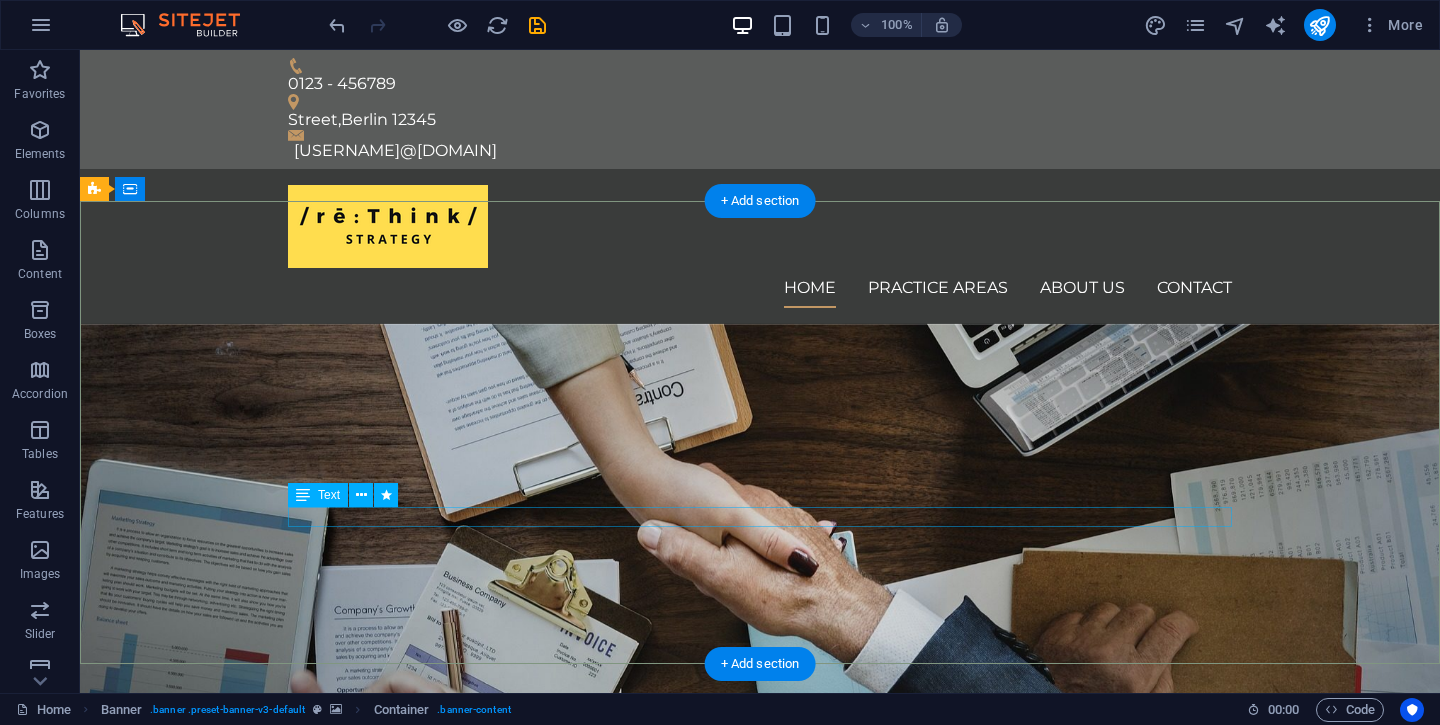 click on "GTM strategy for founders who’ve built — but haven’t broken through." at bounding box center [760, 1103] 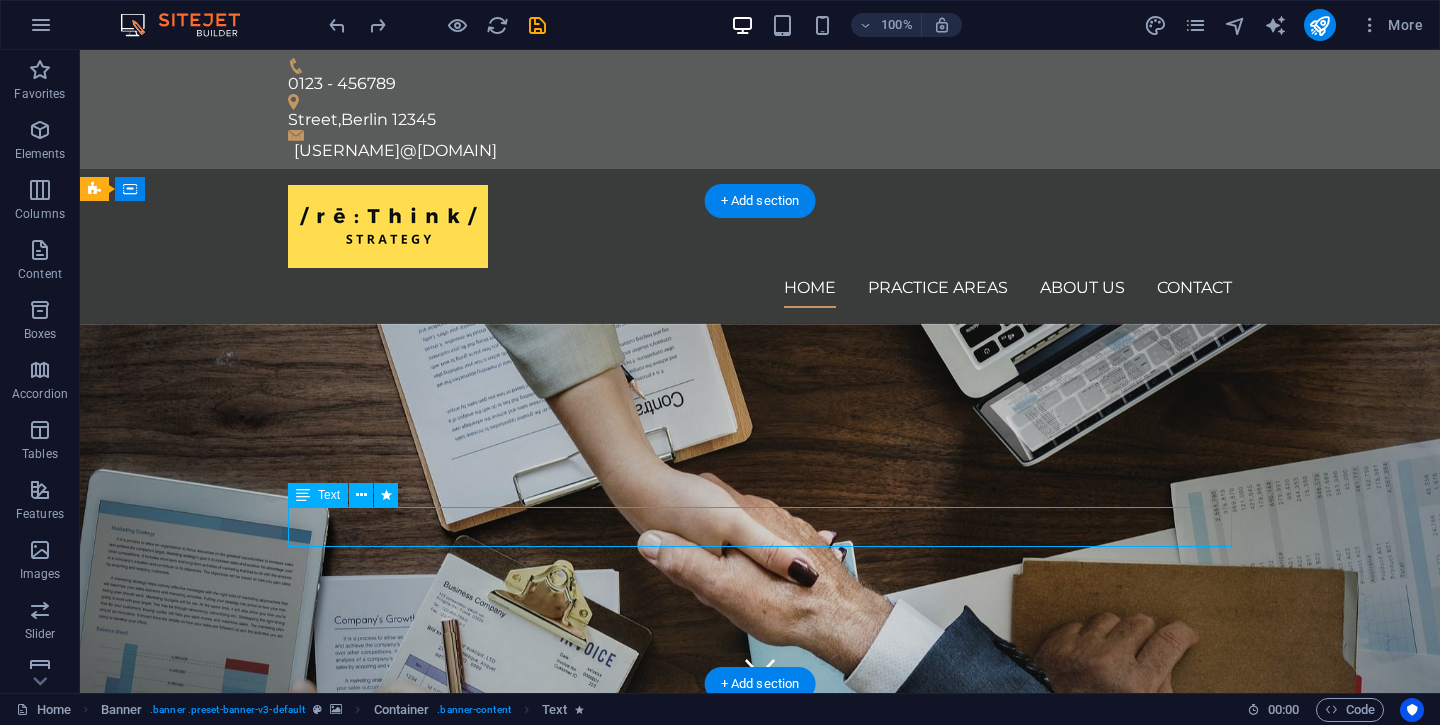 click on "Consetetur sadipscing elitr, sed diam nonumy eirmod tempor invidunt ut labore et dolore magna aliquyam erat, sed diam voluptua. At vero eos et accusam et justo duo dolores et ea rebum." at bounding box center [760, 1133] 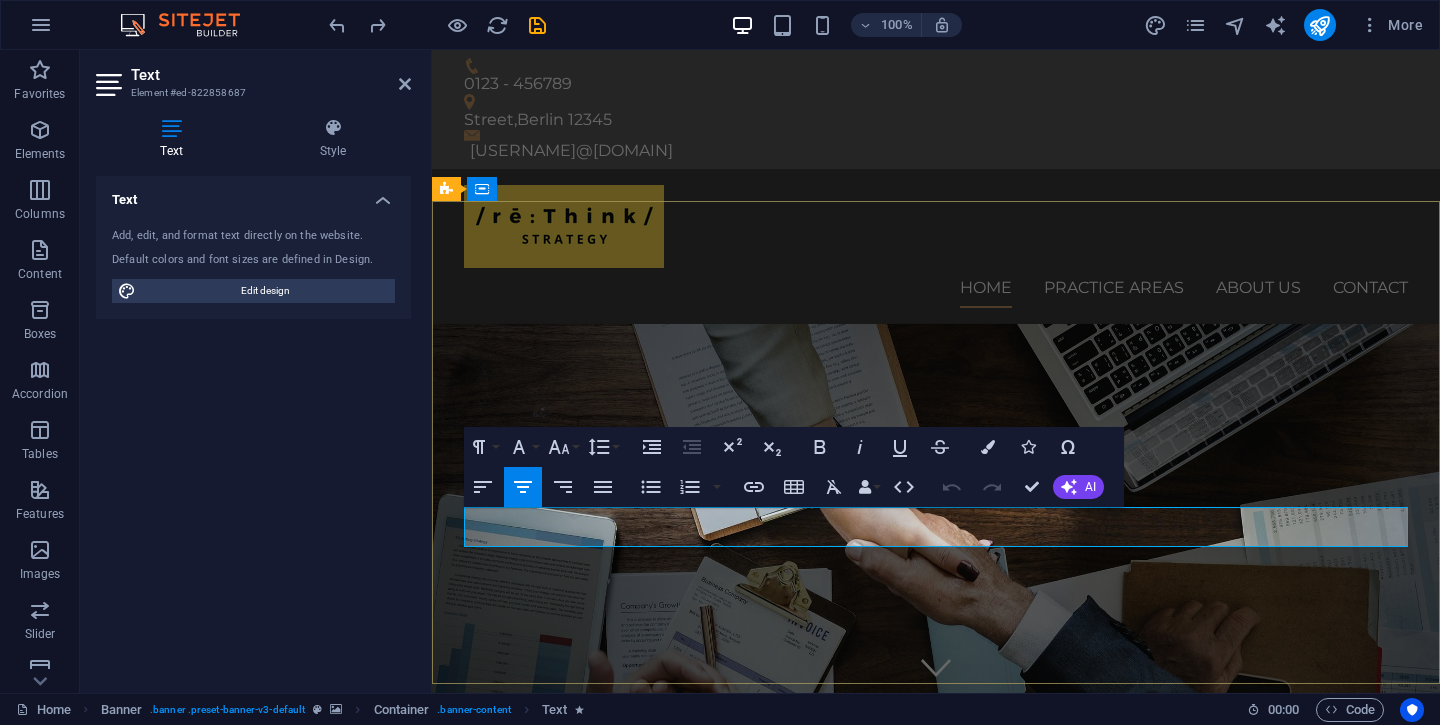 click on "Consetetur sadipscing elitr, sed diam nonumy eirmod tempor invidunt ut labore et dolore magna aliquyam erat, sed diam voluptua. At vero eos et accusam et justo duo dolores et ea rebum." at bounding box center [936, 1133] 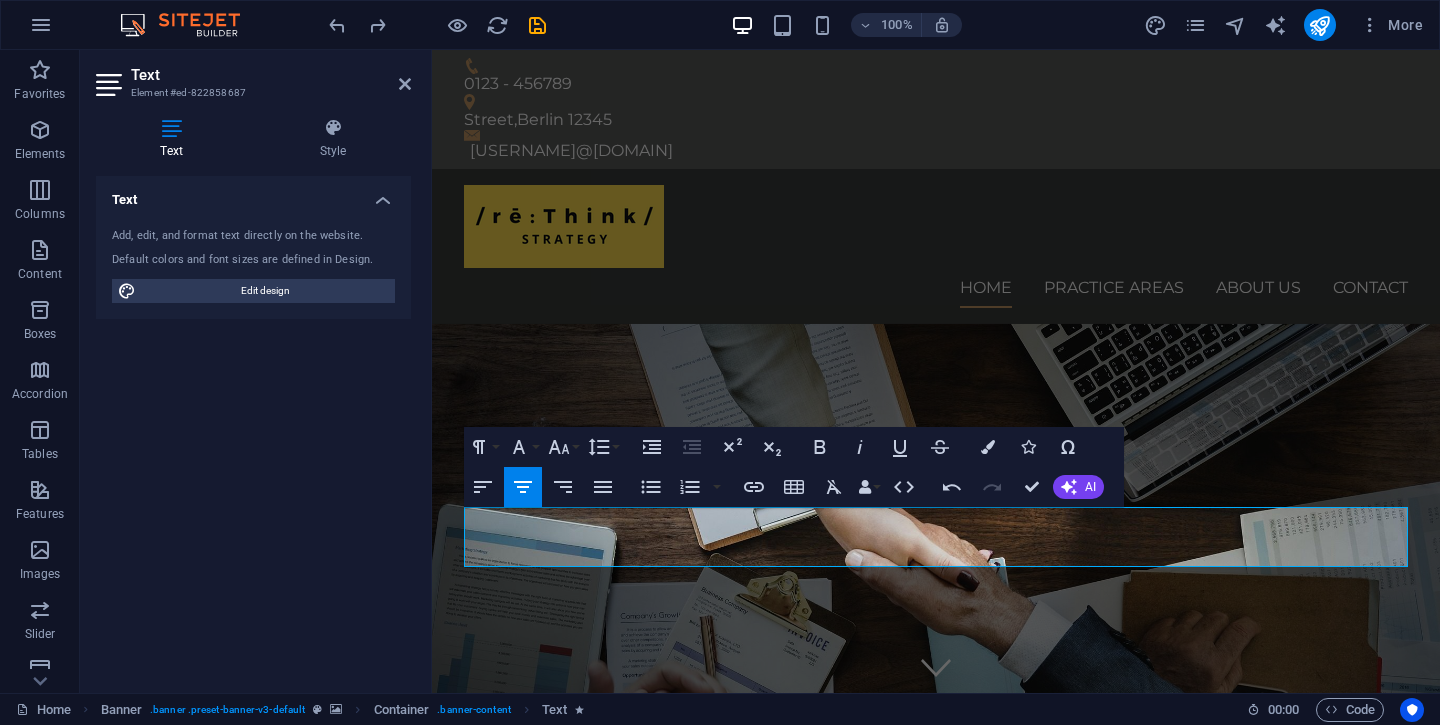drag, startPoint x: 1043, startPoint y: 538, endPoint x: 406, endPoint y: 483, distance: 639.37 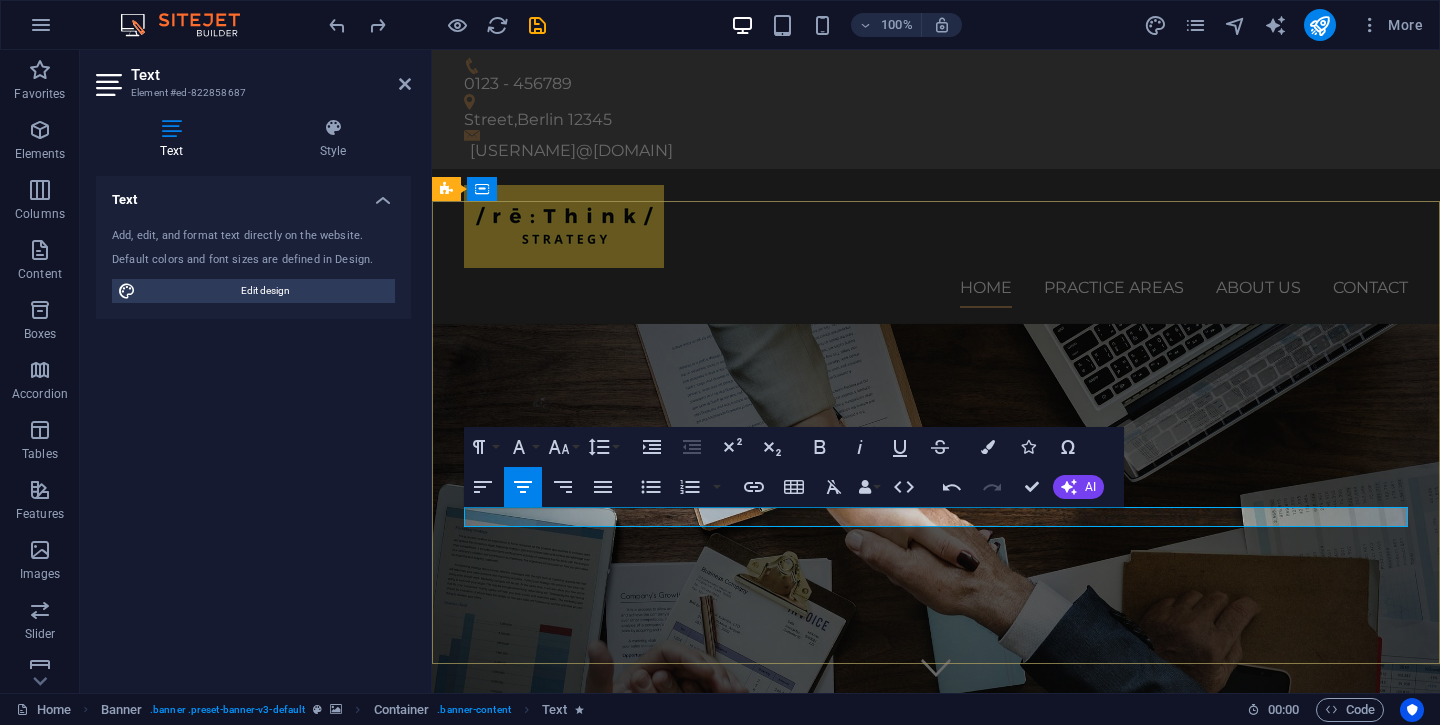 drag, startPoint x: 867, startPoint y: 516, endPoint x: 793, endPoint y: 511, distance: 74.168724 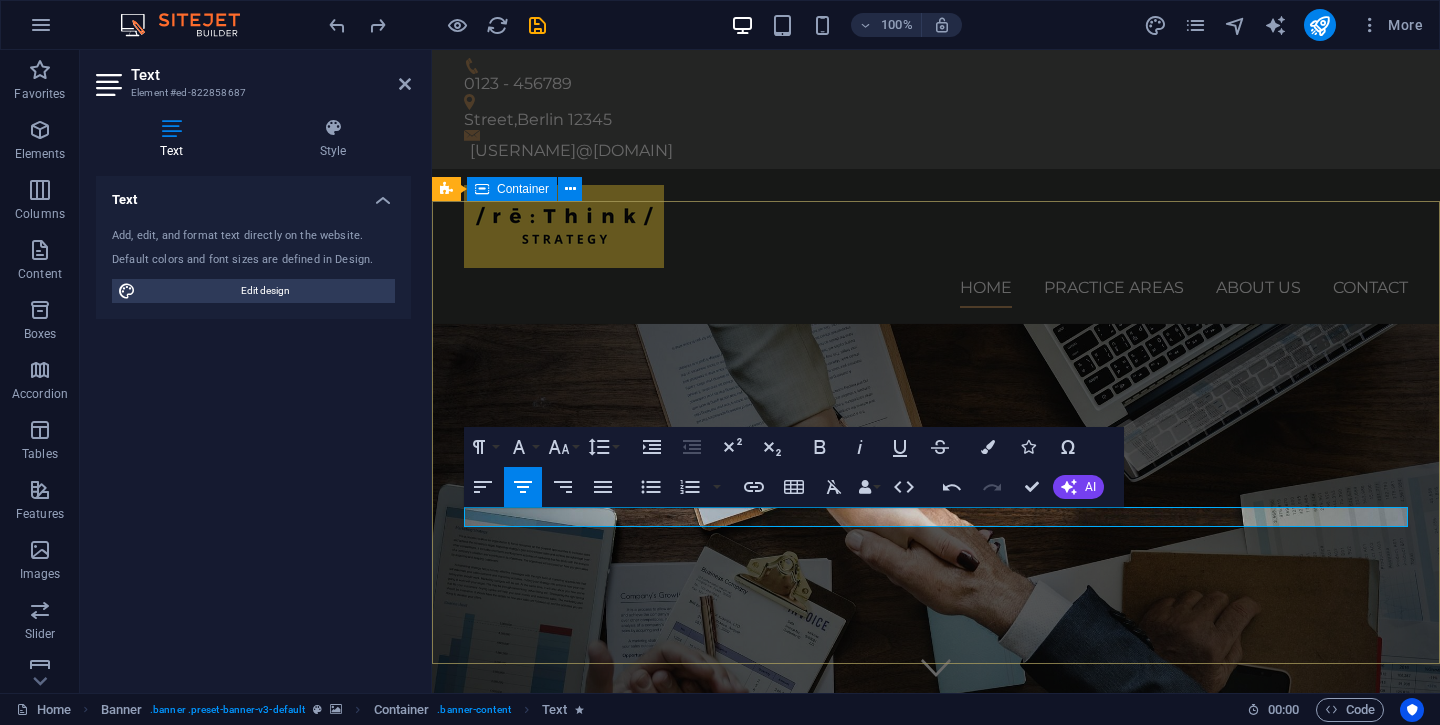 click on "GTM strategy for startups and SMEs who’ve built but struggle to break through to the customer Learn more" at bounding box center (936, 1018) 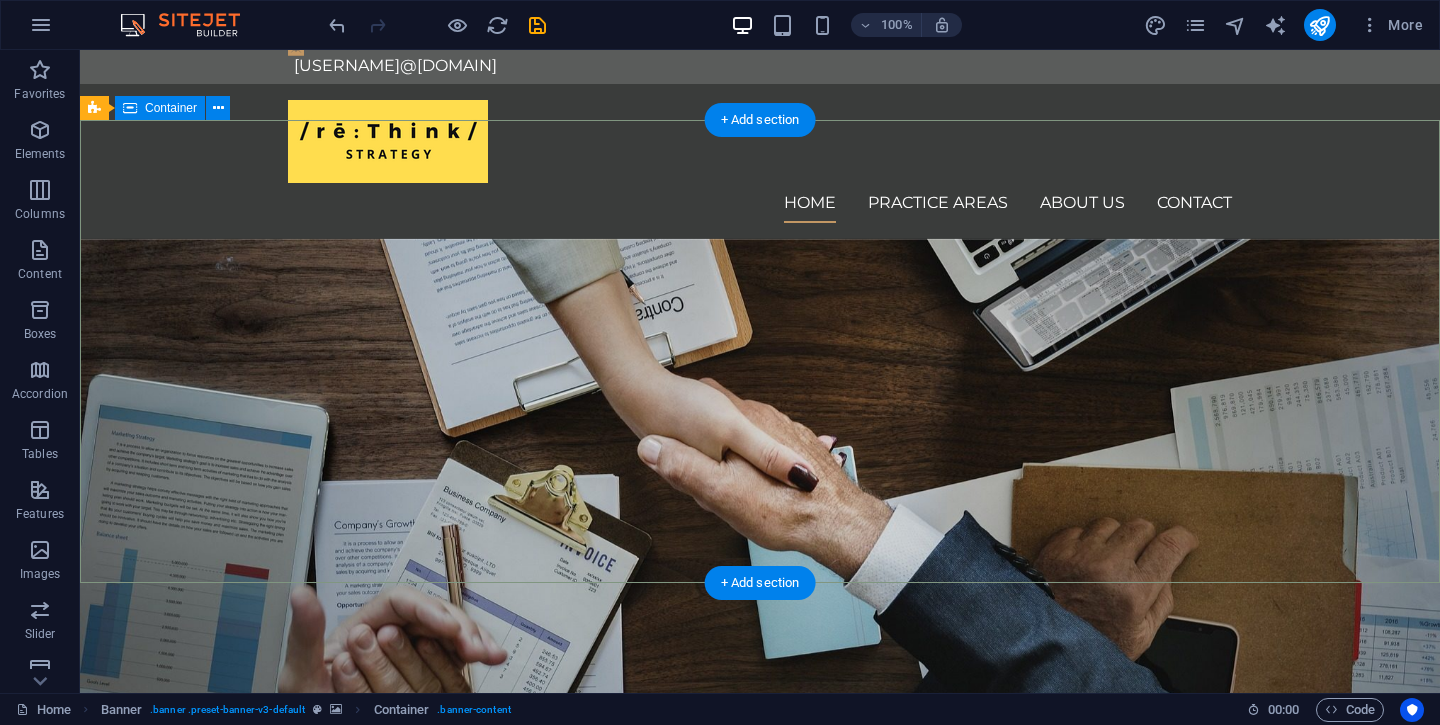 scroll, scrollTop: 86, scrollLeft: 0, axis: vertical 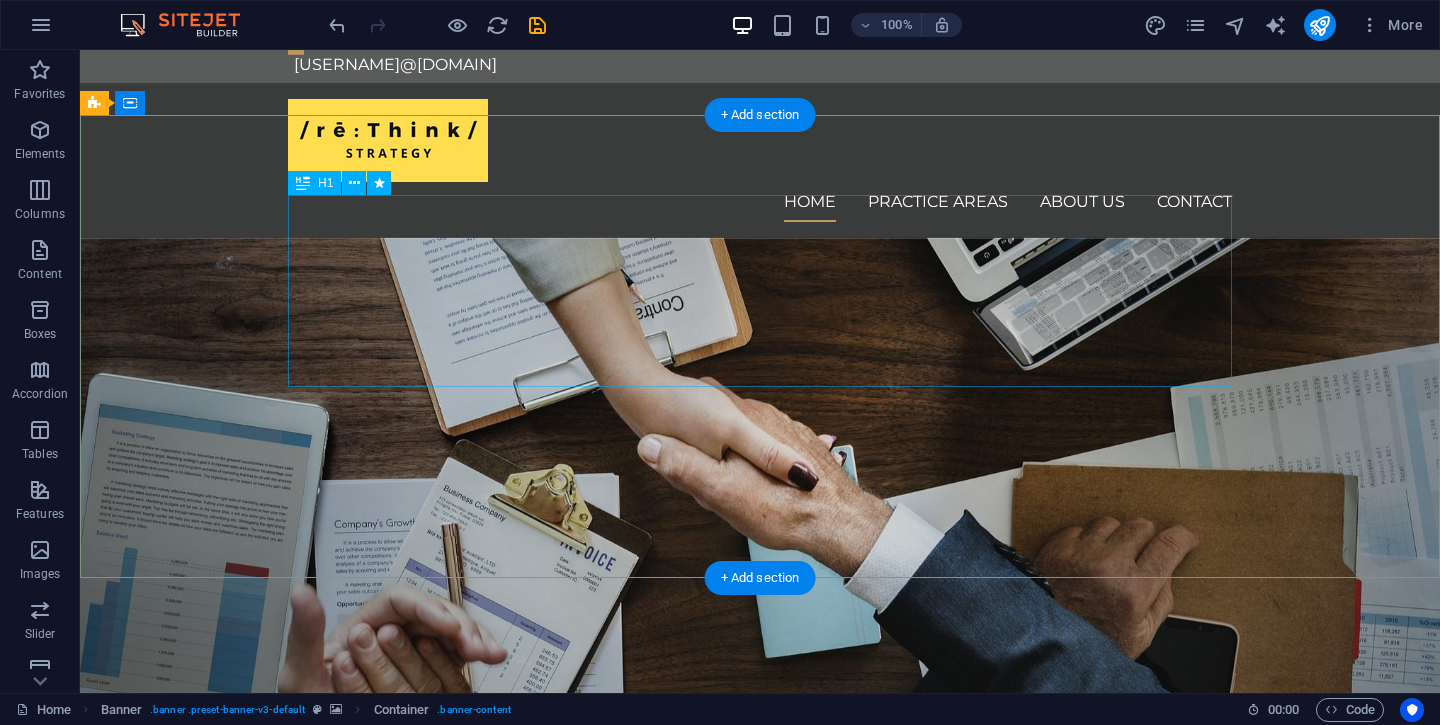 click on "Your Product Is Ready, But How Do You Go To Market?" at bounding box center (760, 877) 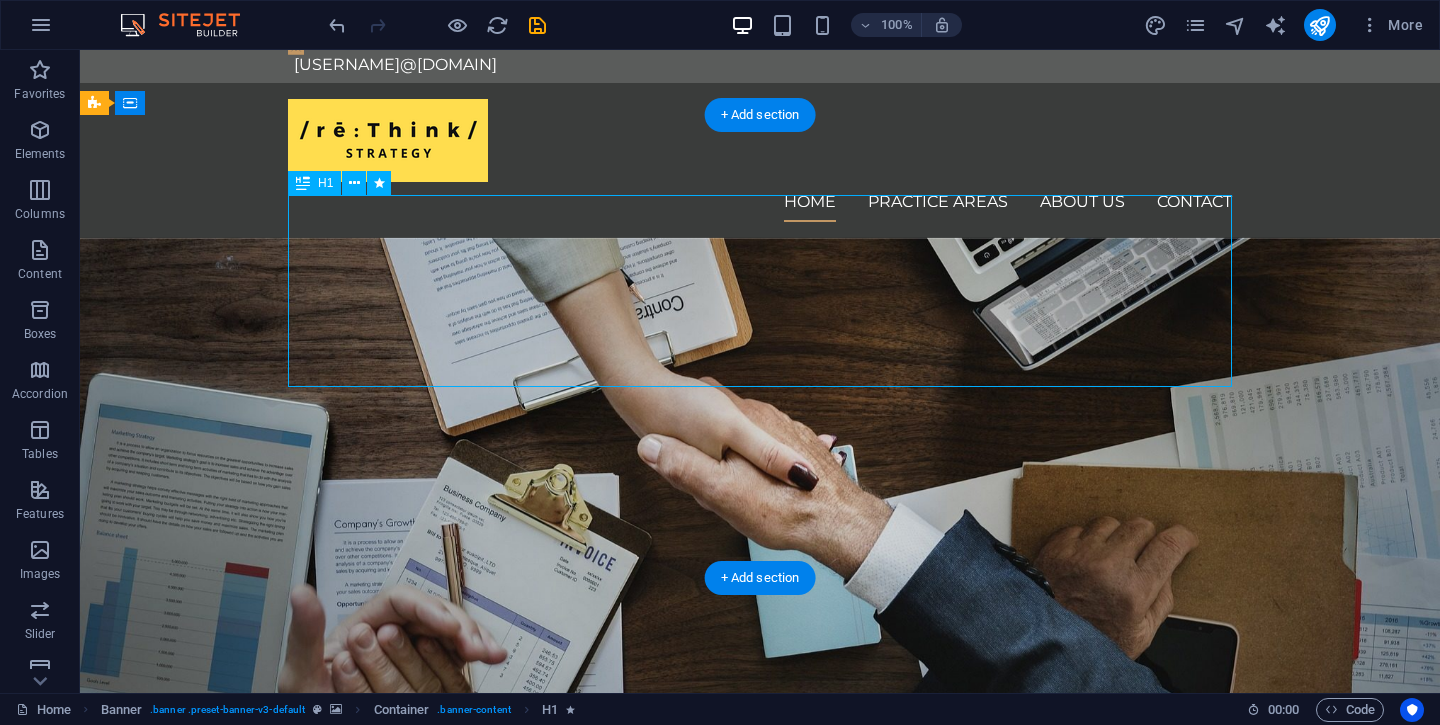 click on "Your Product Is Ready, But How Do You Go To Market?" at bounding box center (760, 877) 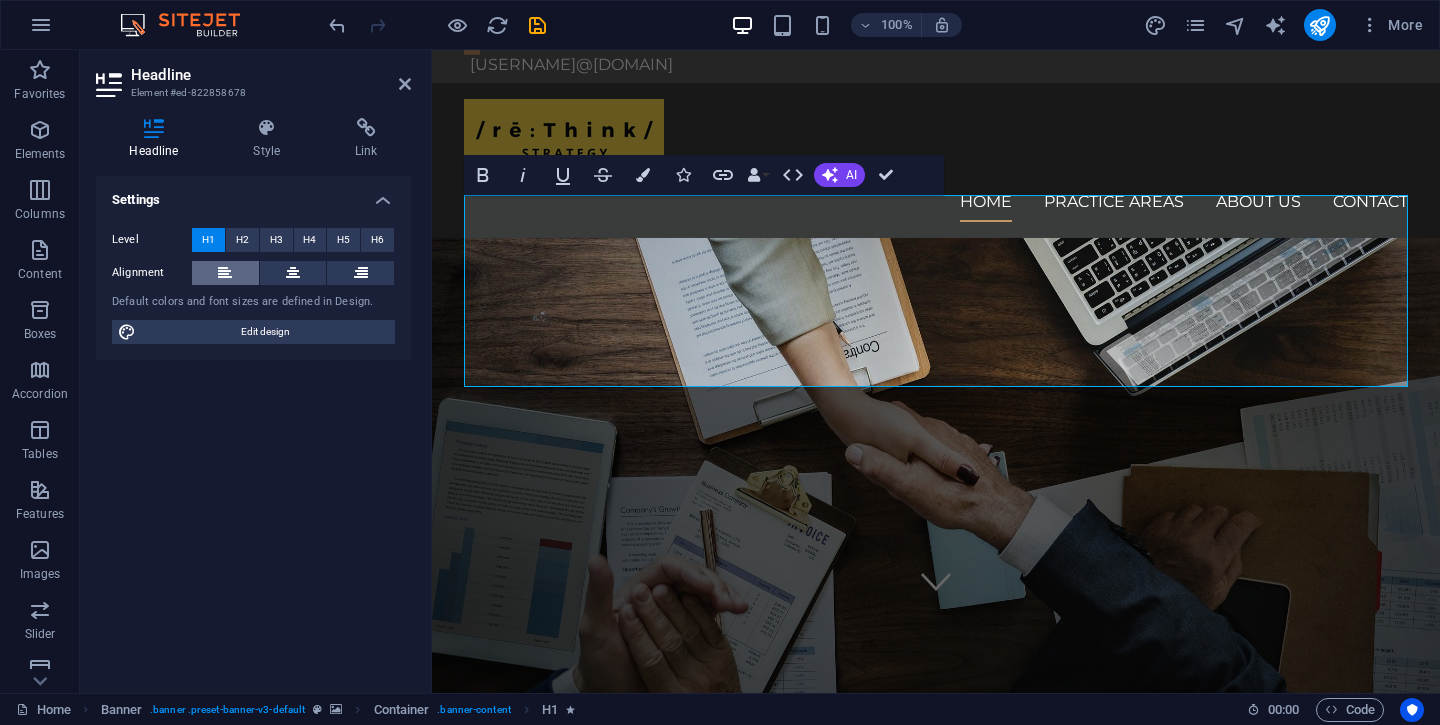 click at bounding box center [225, 273] 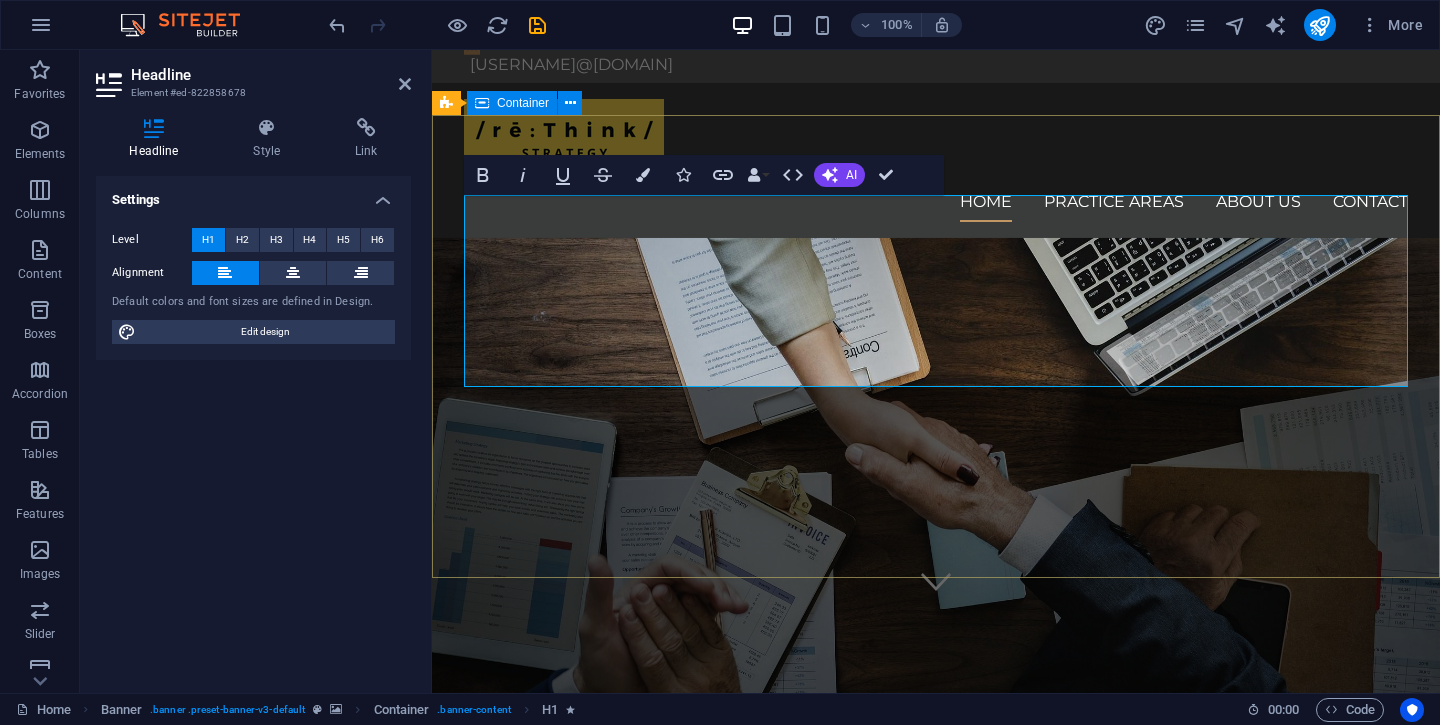 click on "GTM strategy for startups and SMEs who’ve built but struggle to break through to the customer Learn more" at bounding box center [936, 932] 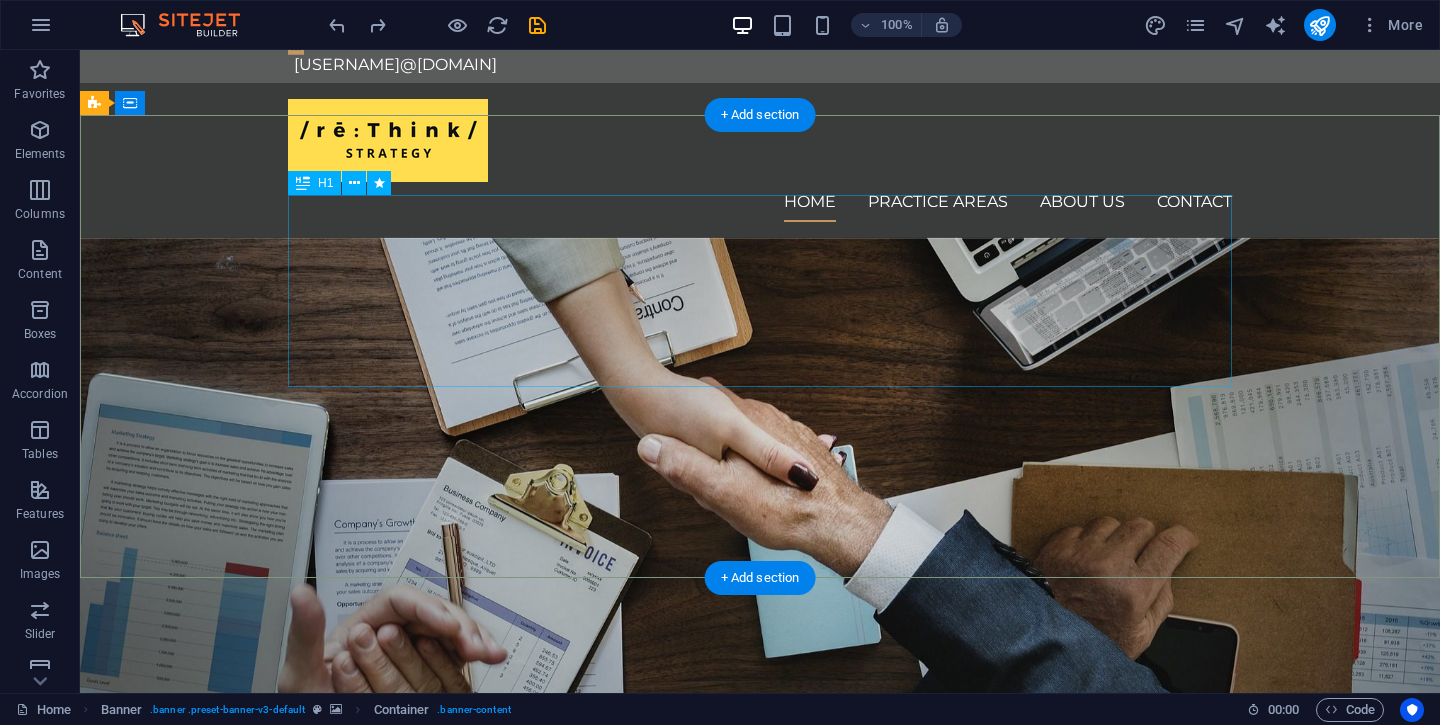 click on "Your Product Is Ready, But How Do You Go To Market?" at bounding box center [760, 877] 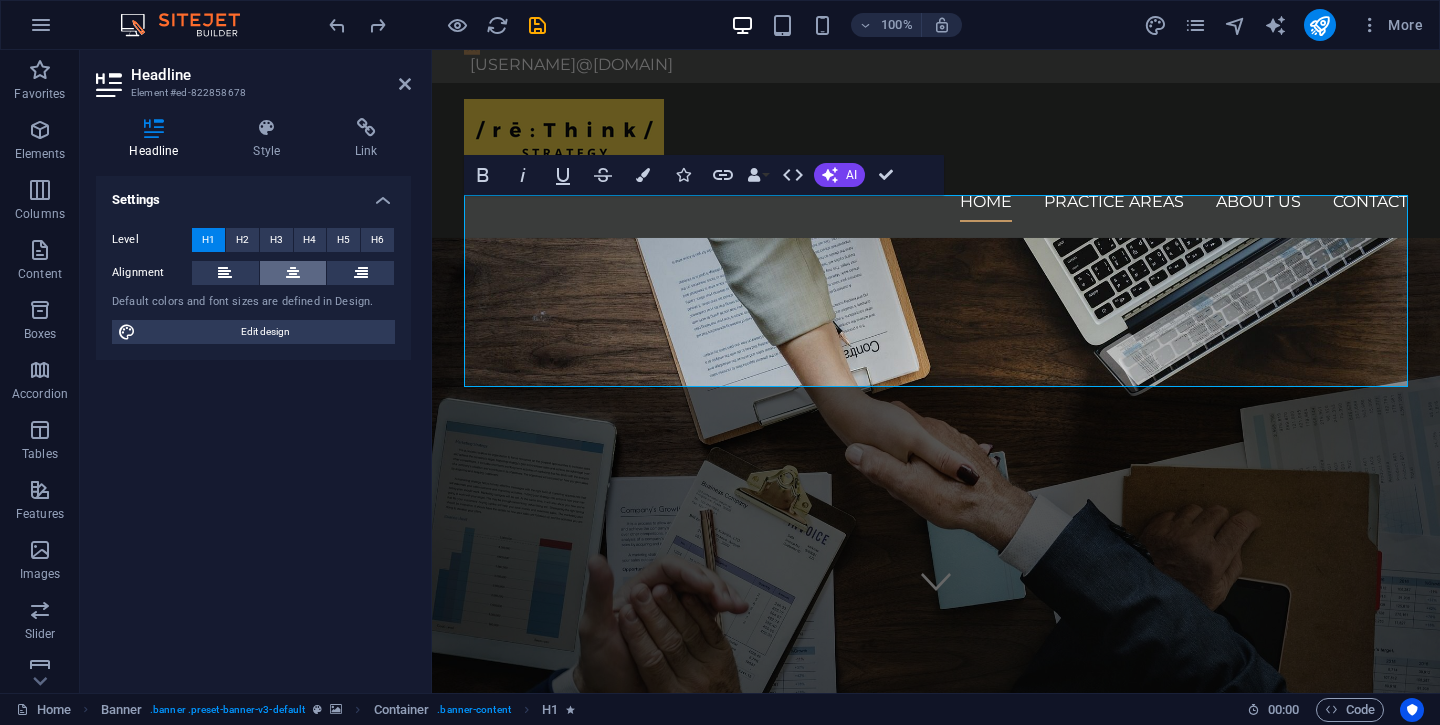 click at bounding box center [293, 273] 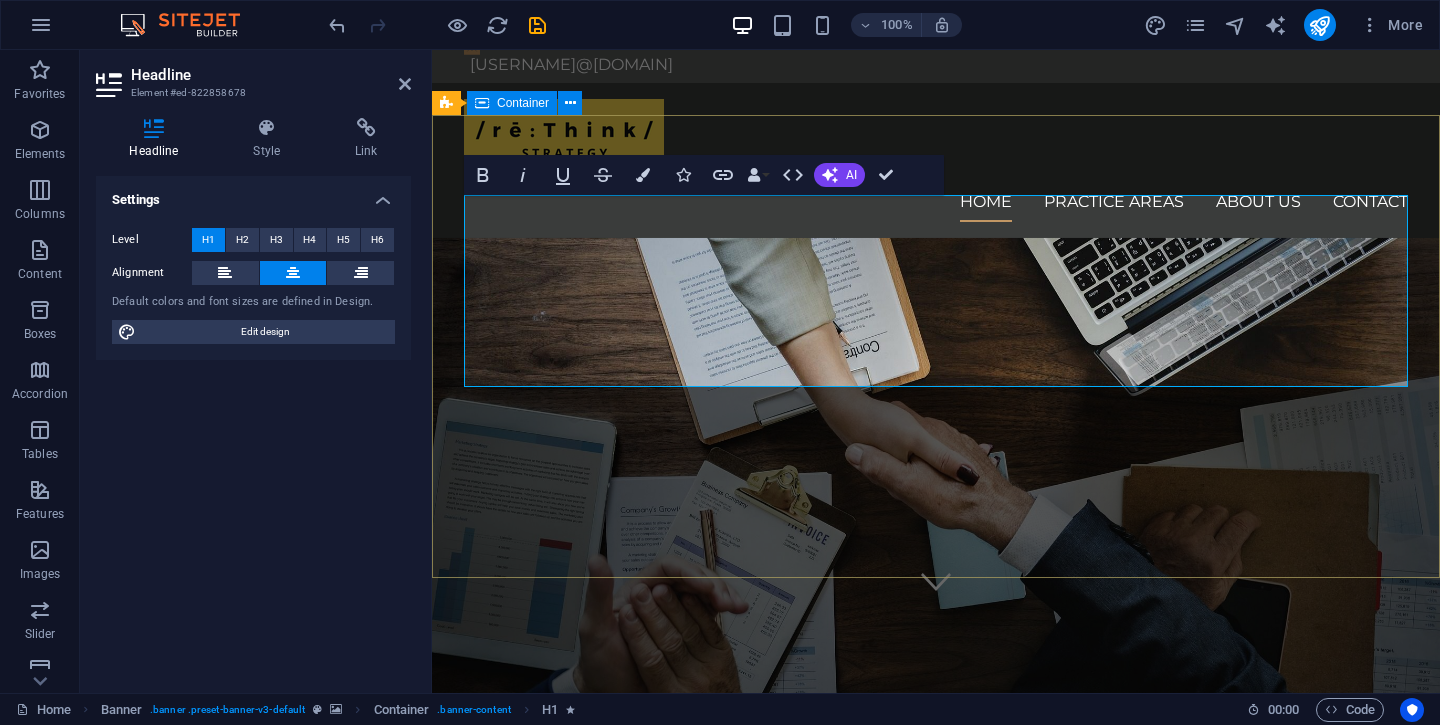 click on "GTM strategy for startups and SMEs who’ve built but struggle to break through to the customer Learn more" at bounding box center [936, 932] 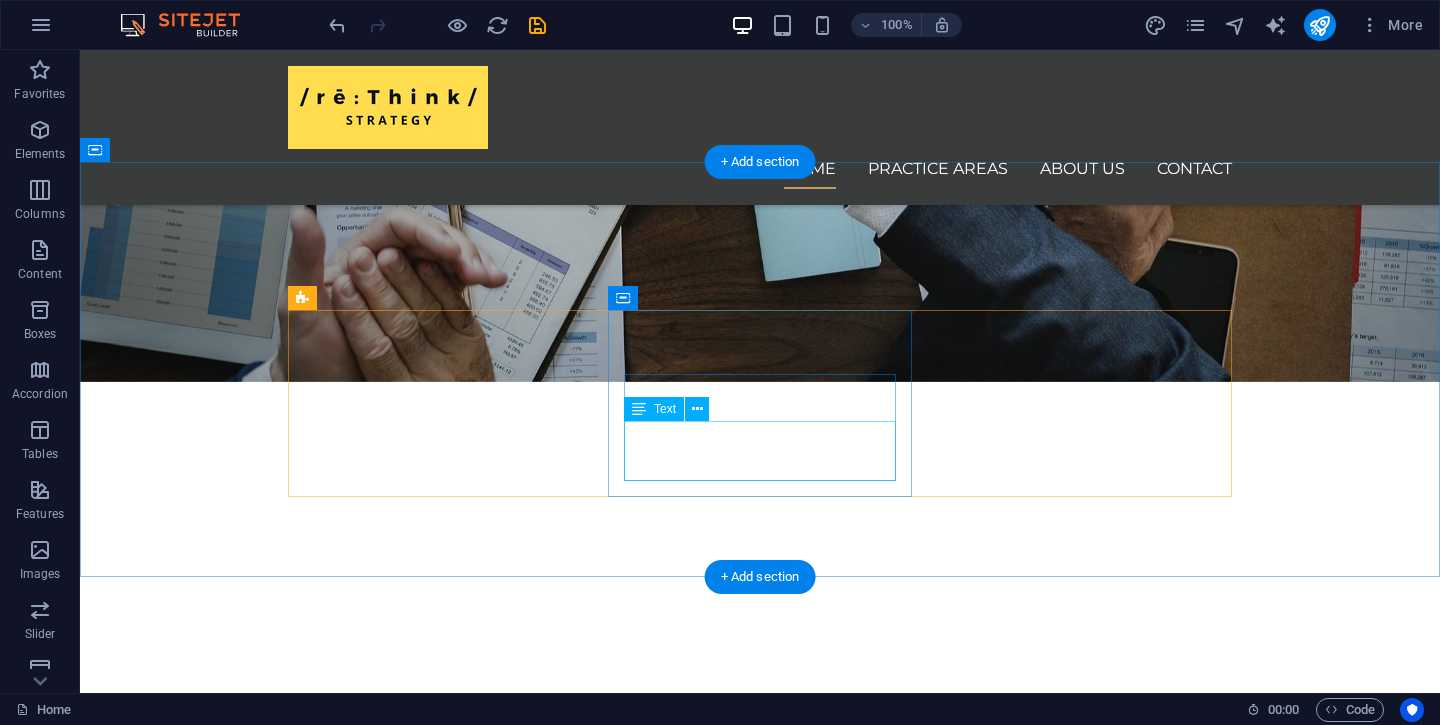 scroll, scrollTop: 441, scrollLeft: 0, axis: vertical 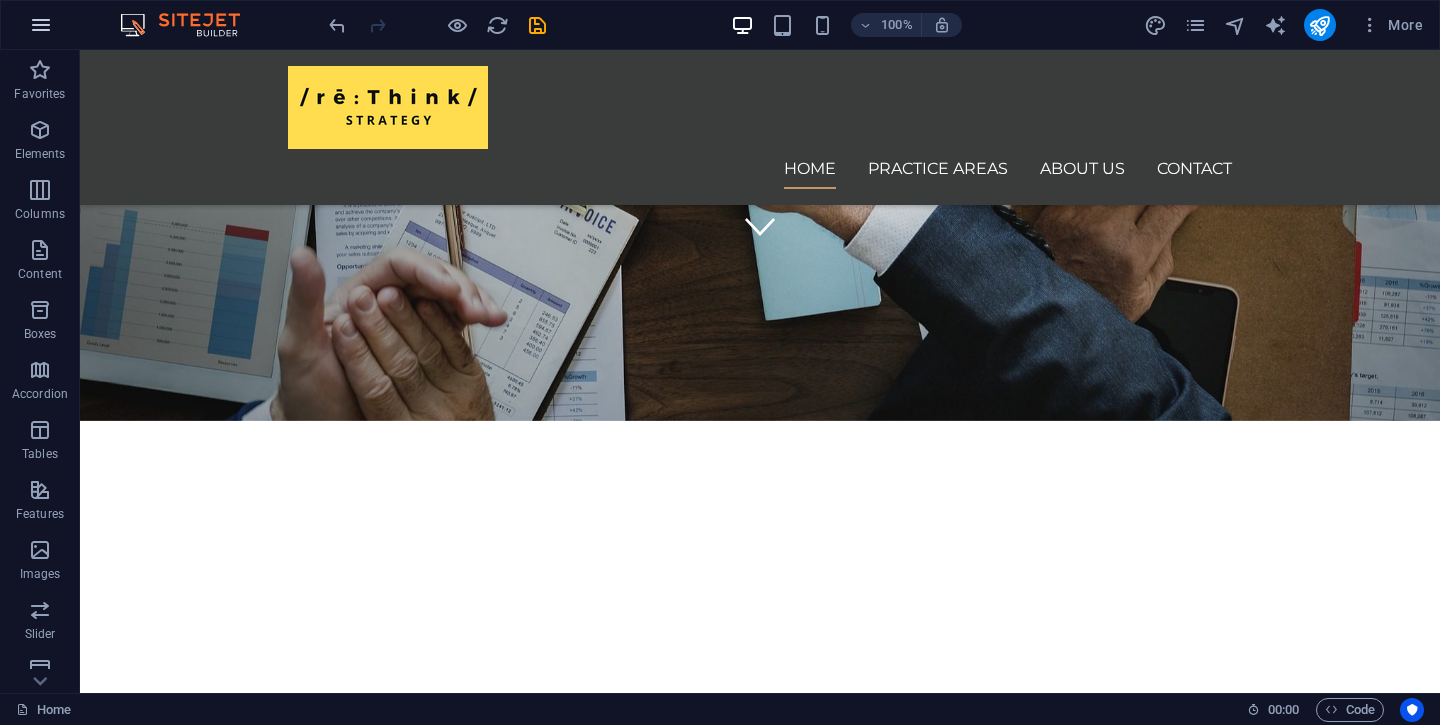 click at bounding box center [41, 25] 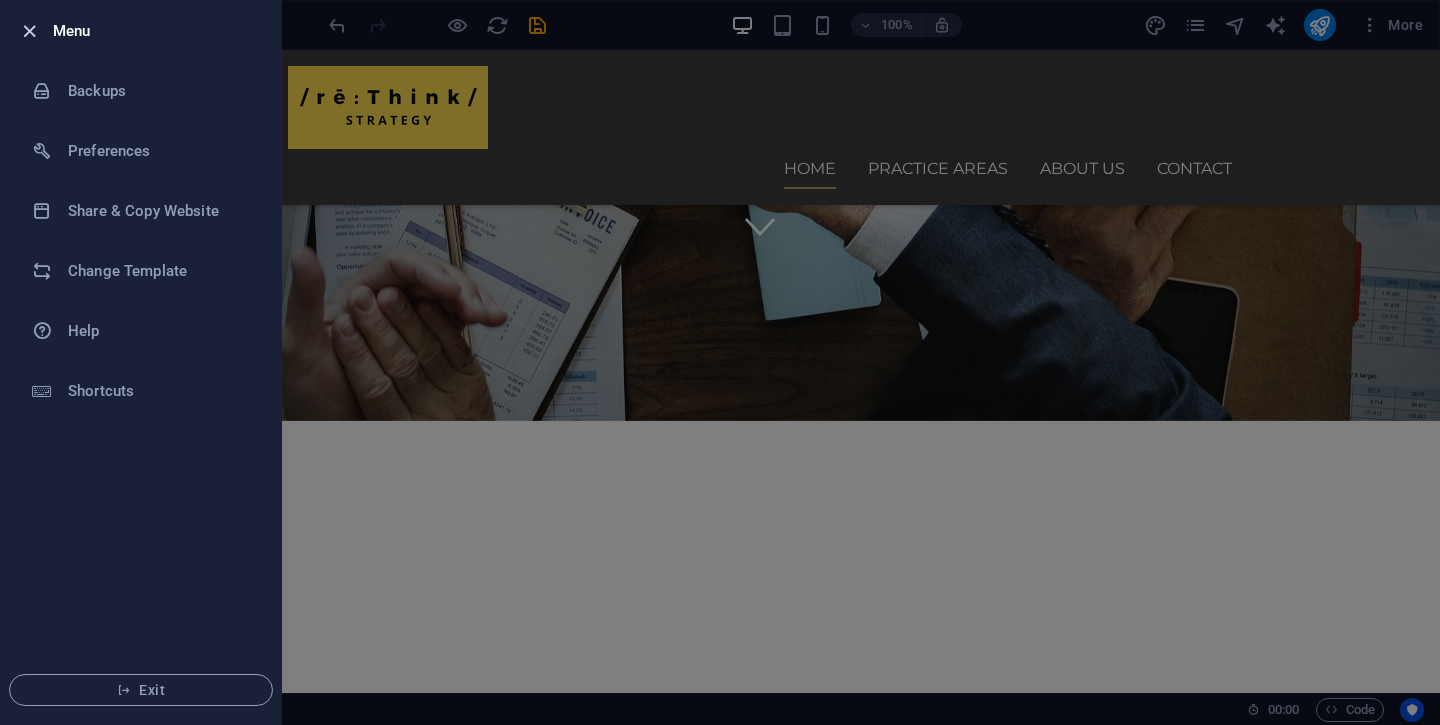 click at bounding box center [29, 31] 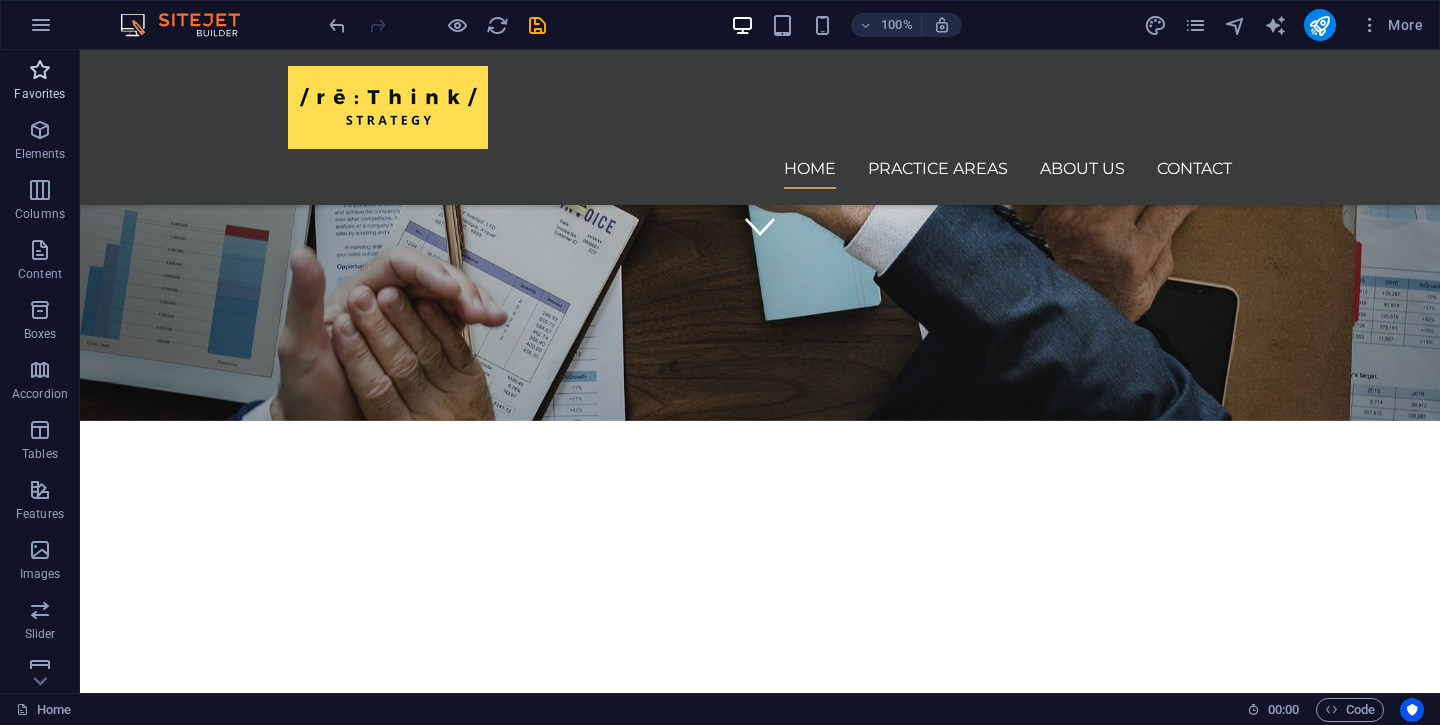 click at bounding box center [40, 70] 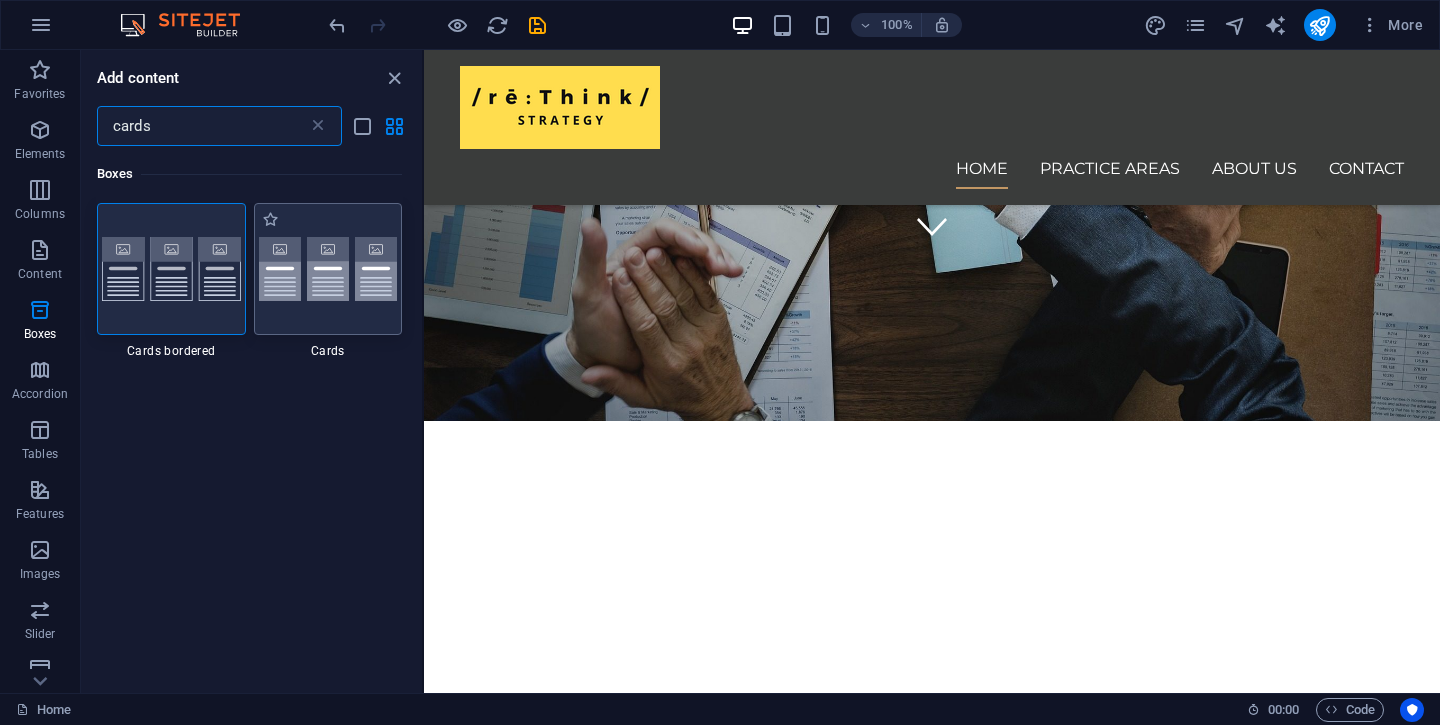 type on "cards" 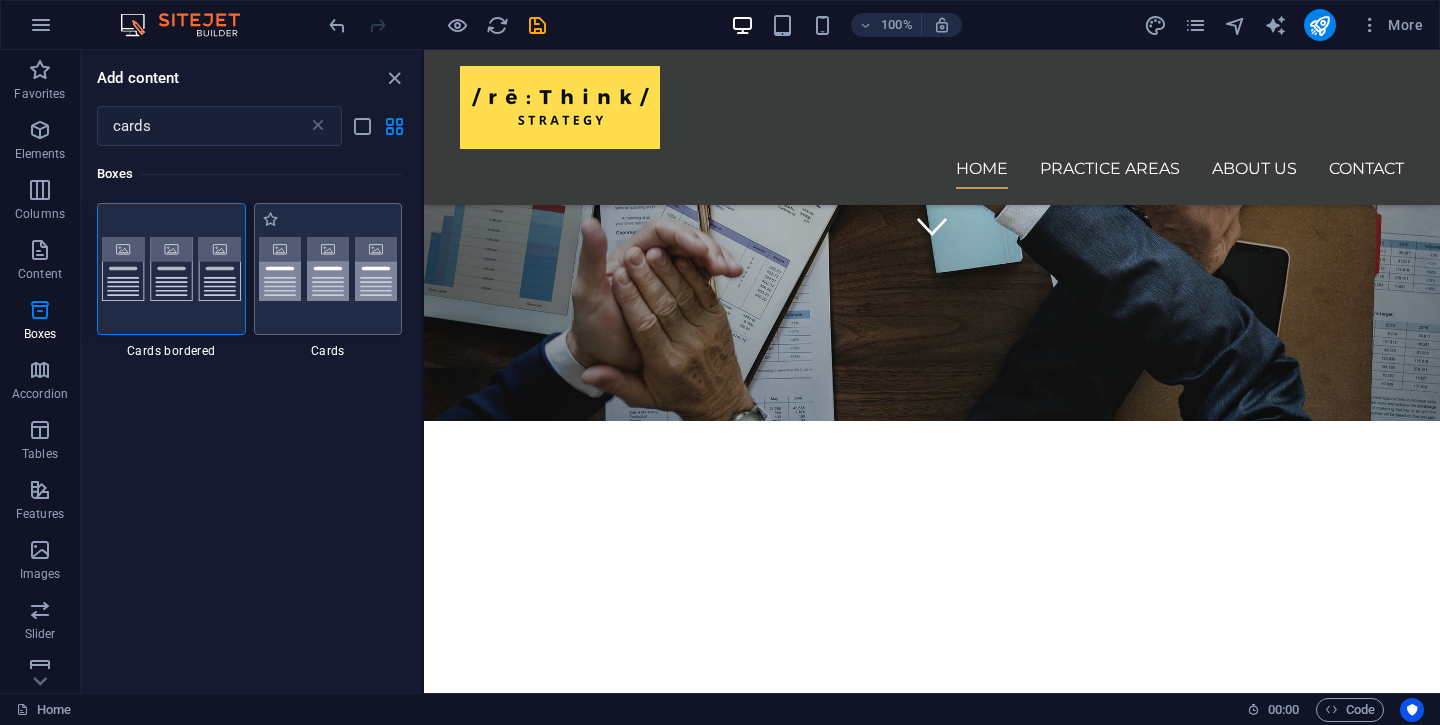 click at bounding box center [328, 269] 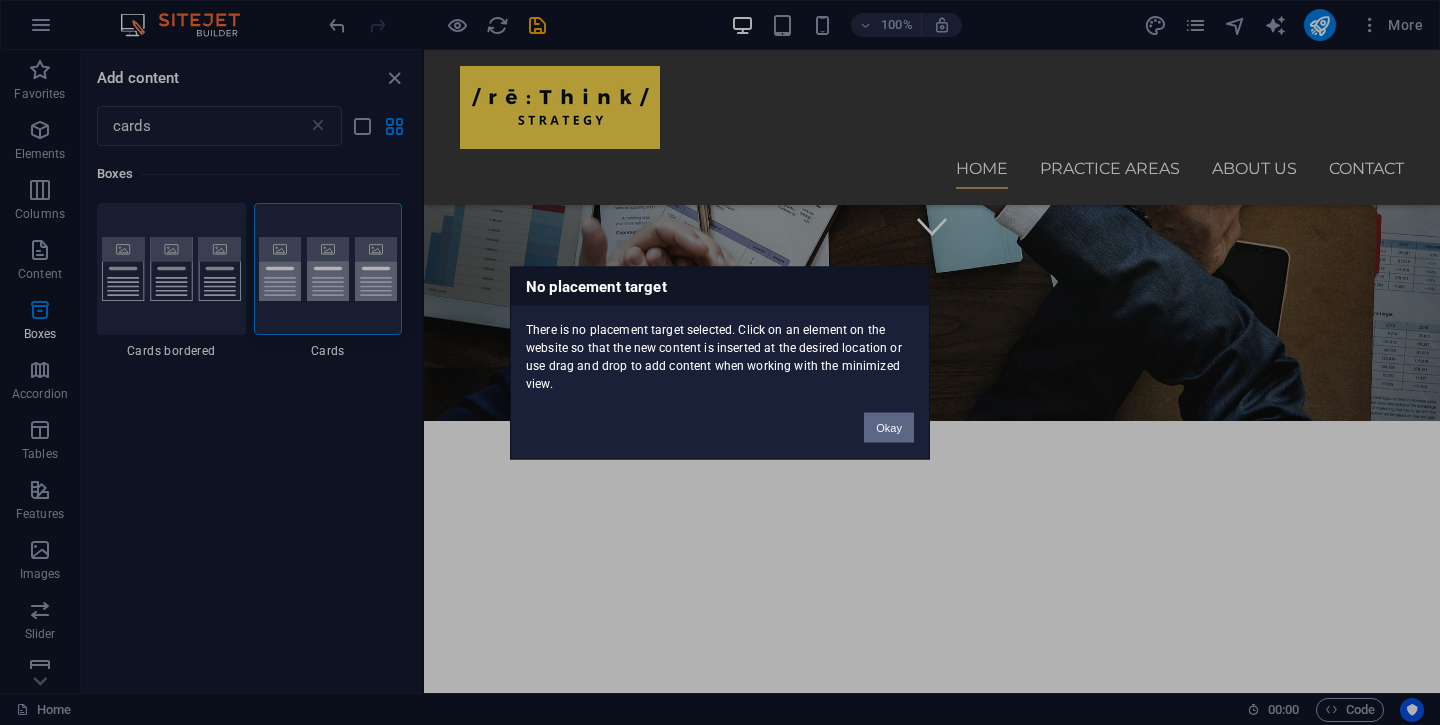 click on "Okay" at bounding box center (889, 427) 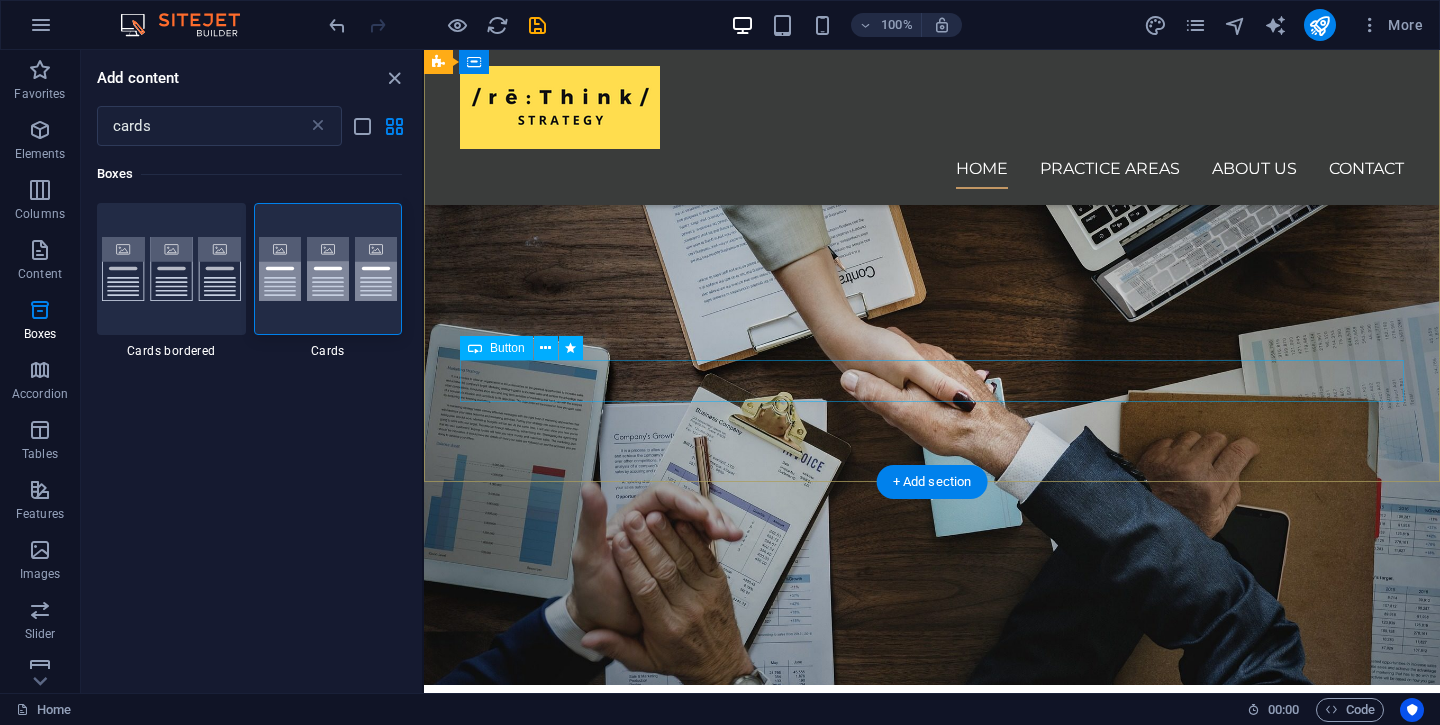 scroll, scrollTop: 186, scrollLeft: 0, axis: vertical 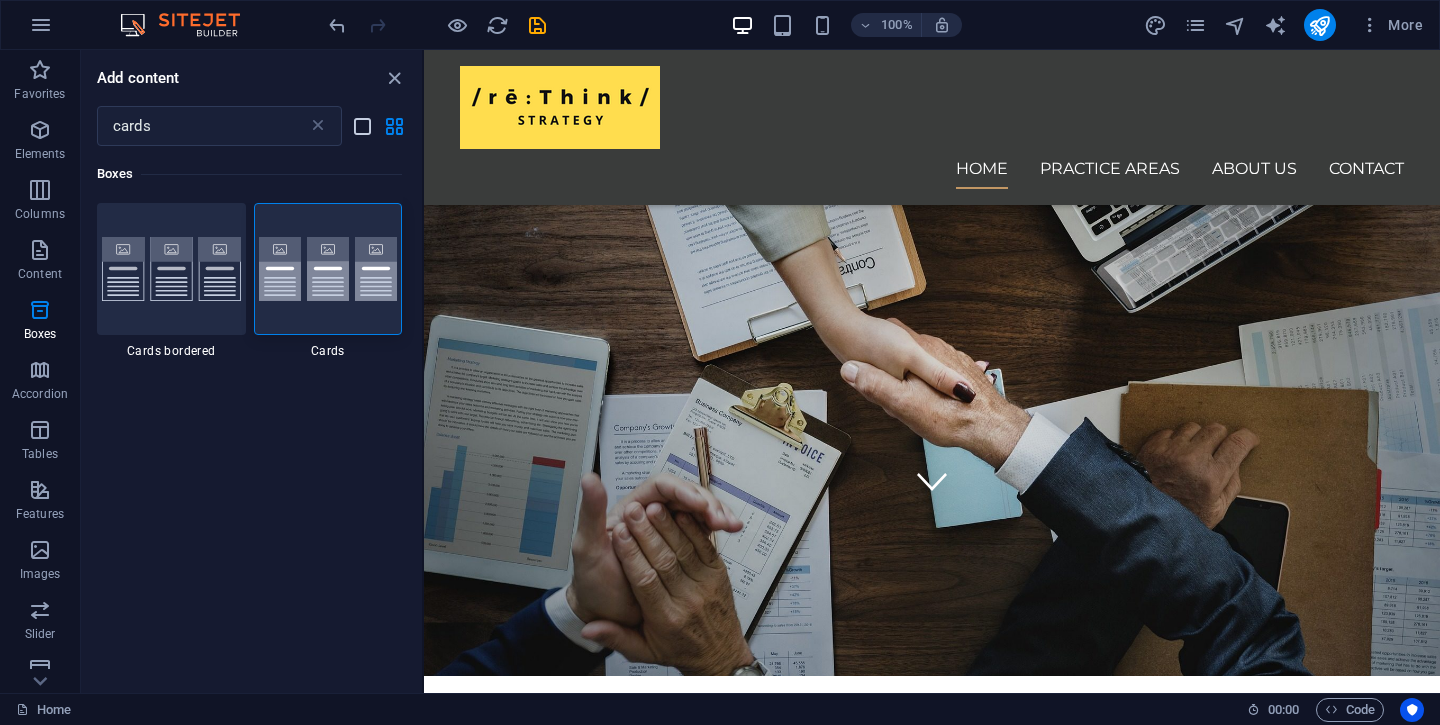 click at bounding box center (362, 126) 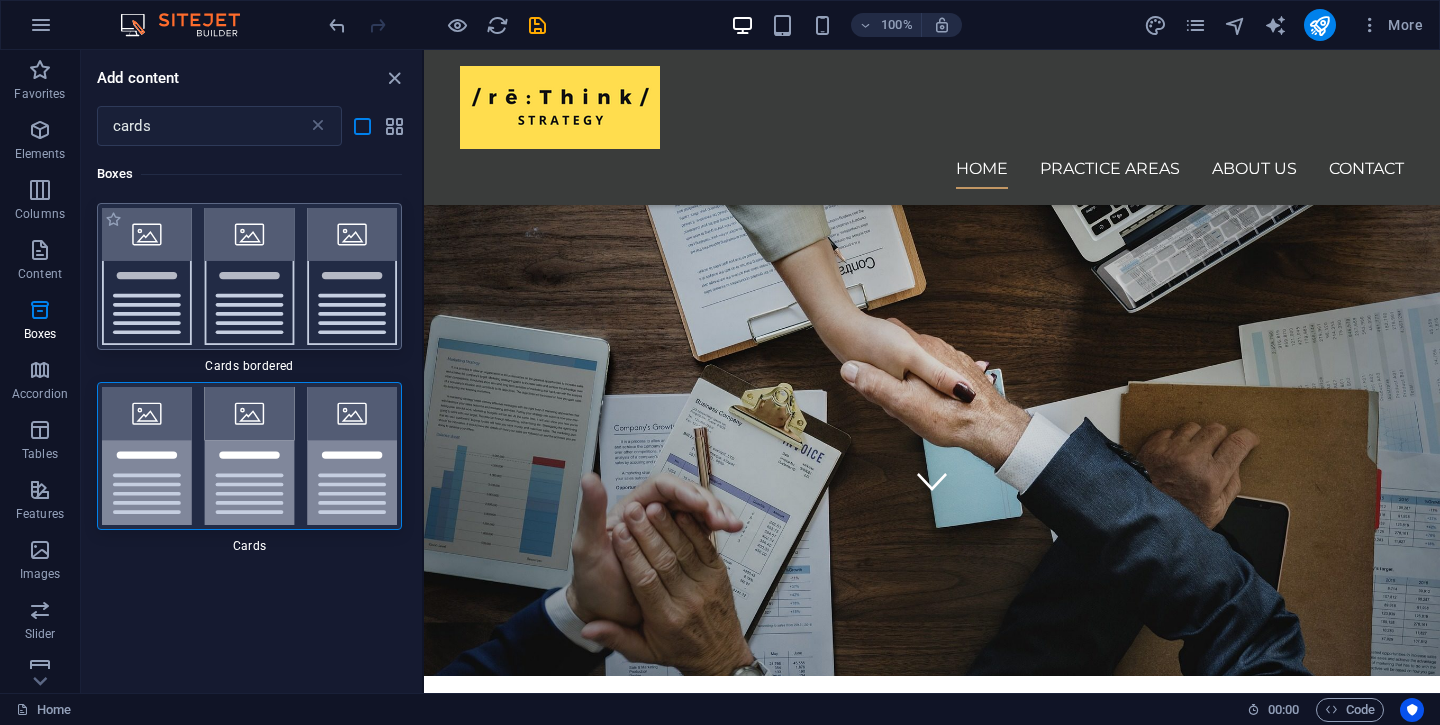 click at bounding box center (249, 276) 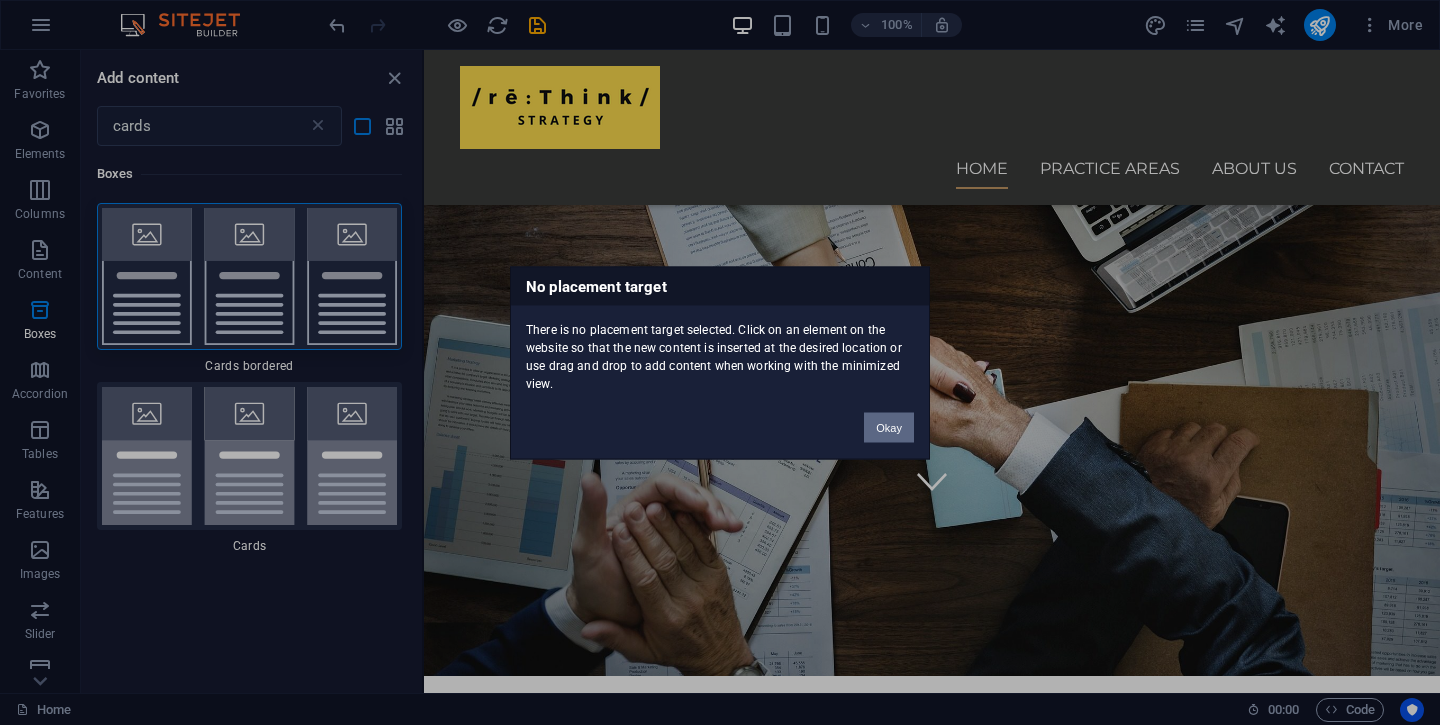 click on "Okay" at bounding box center [889, 427] 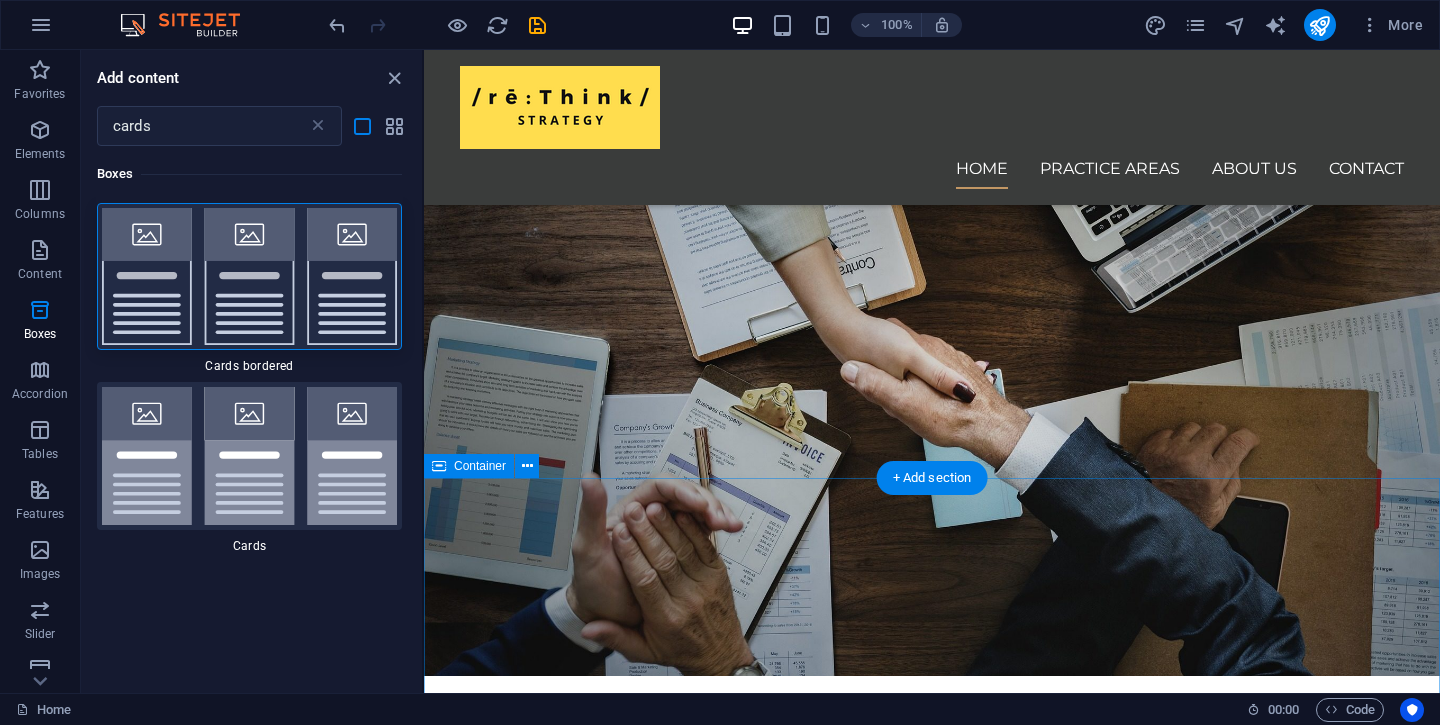 click on "Our services for you Headline Lorem ipsum dolor sit amet, consectetur adipisicing elit. Veritatis, dolorem! Headline Lorem ipsum dolor sit amet, consectetur adipisicing elit. Veritatis, dolorem! Headline Lorem ipsum dolor sit amet, consectetur adipisicing elit. Veritatis, dolorem!" at bounding box center (932, 1482) 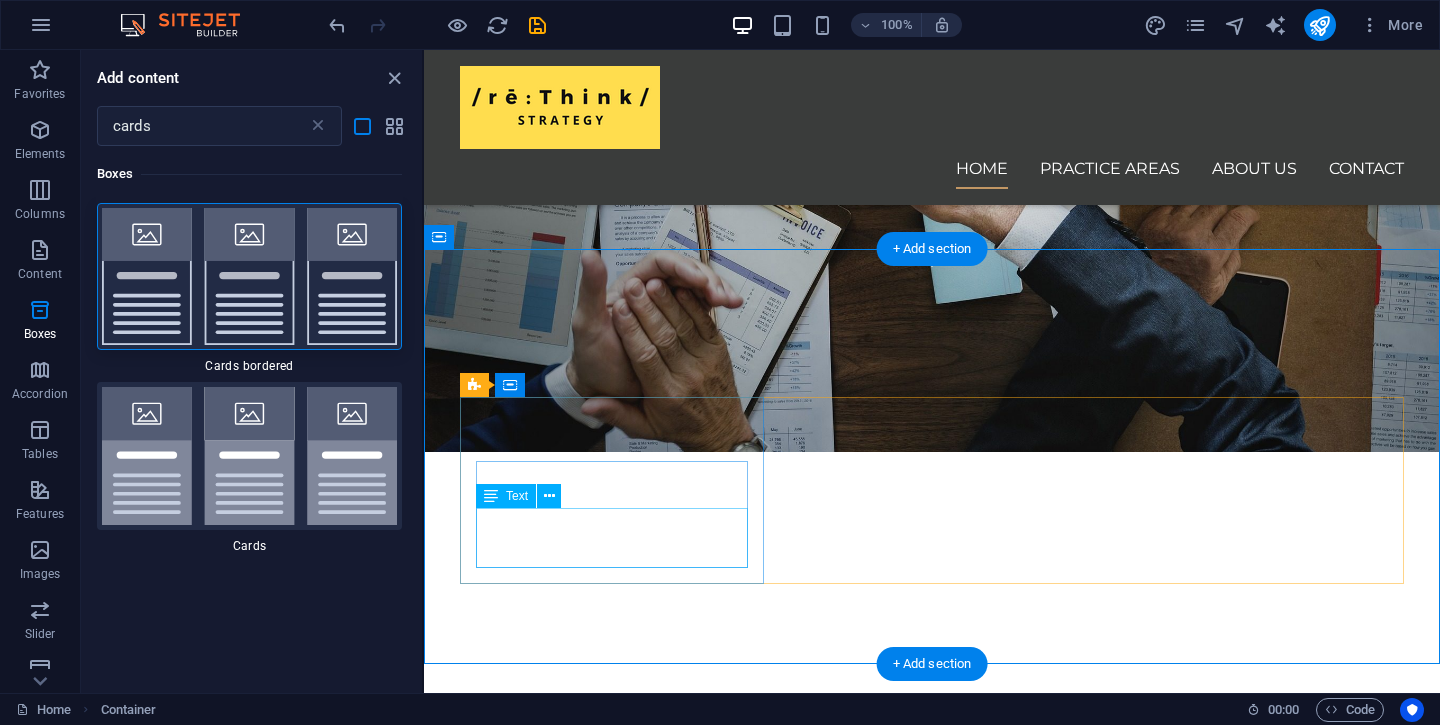 scroll, scrollTop: 416, scrollLeft: 0, axis: vertical 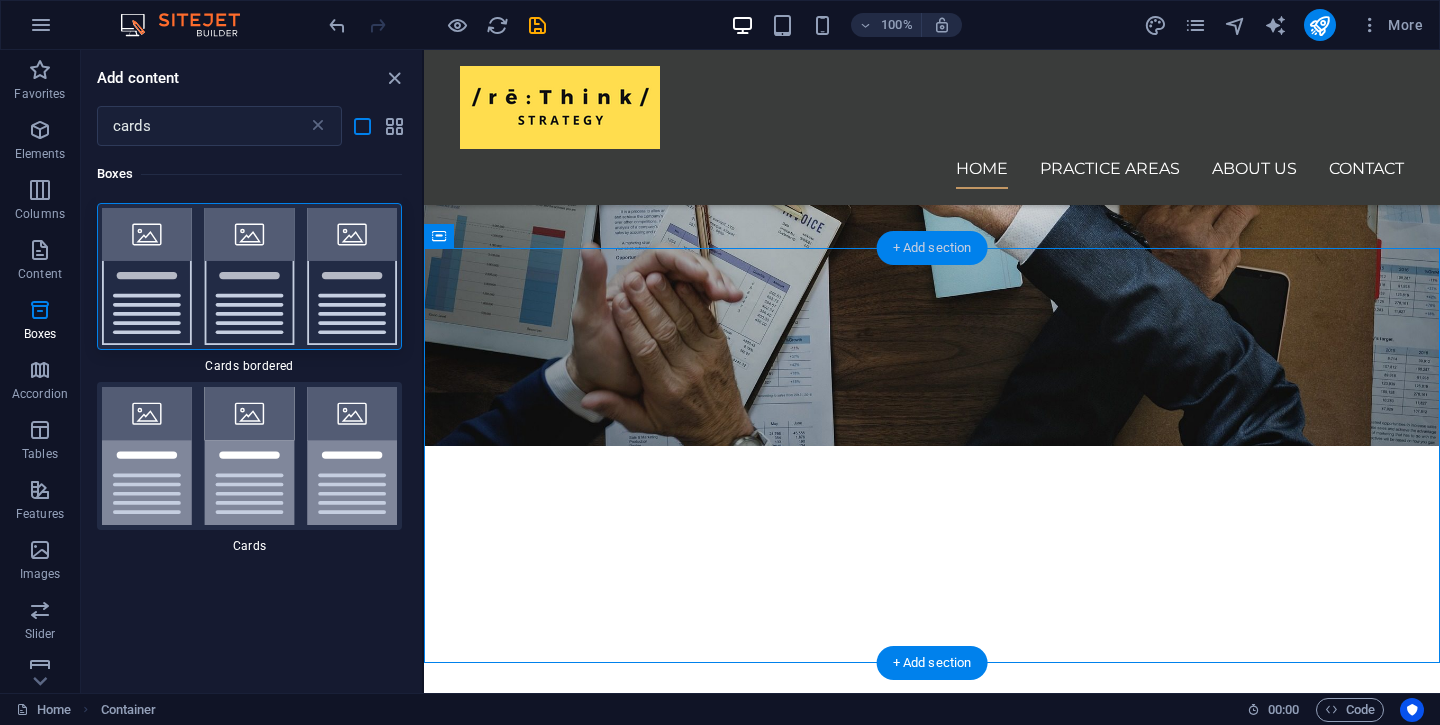 click on "+ Add section" at bounding box center [932, 248] 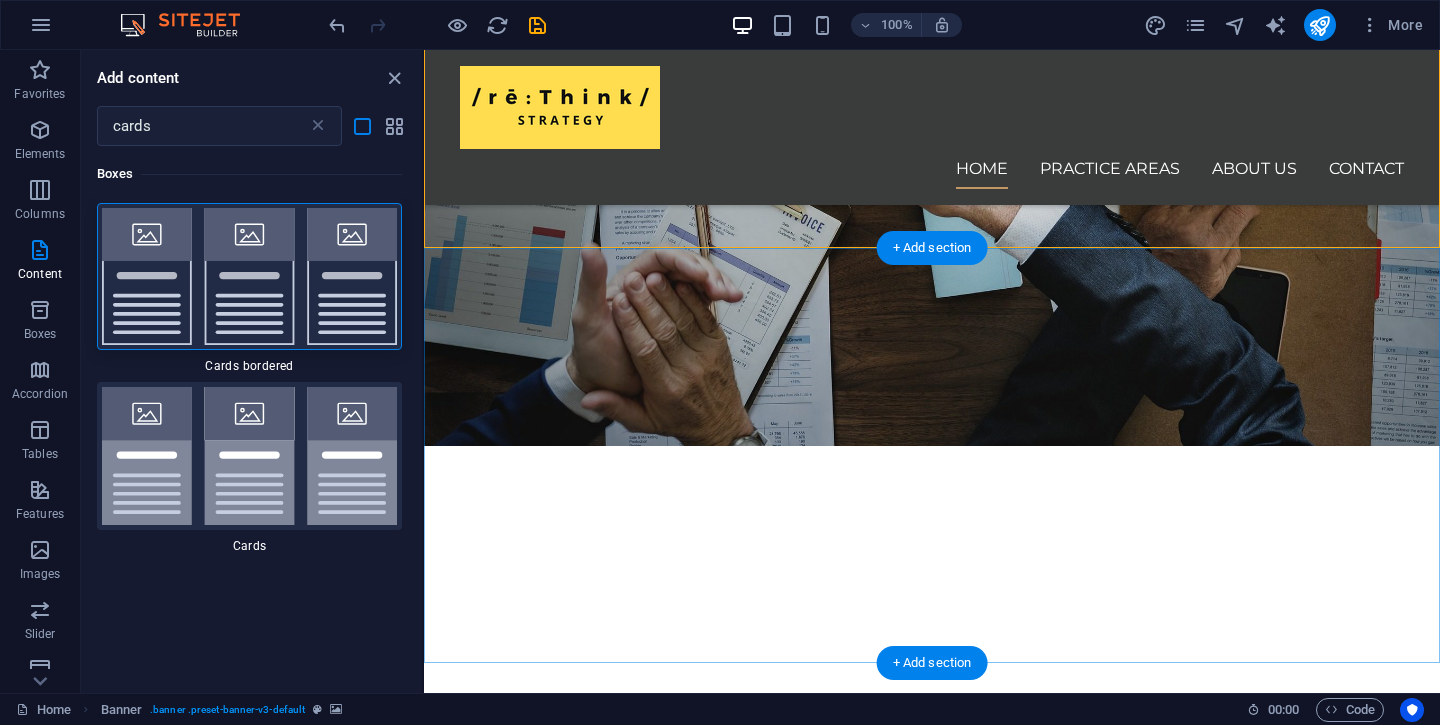 click on "+ Add section" at bounding box center (932, 248) 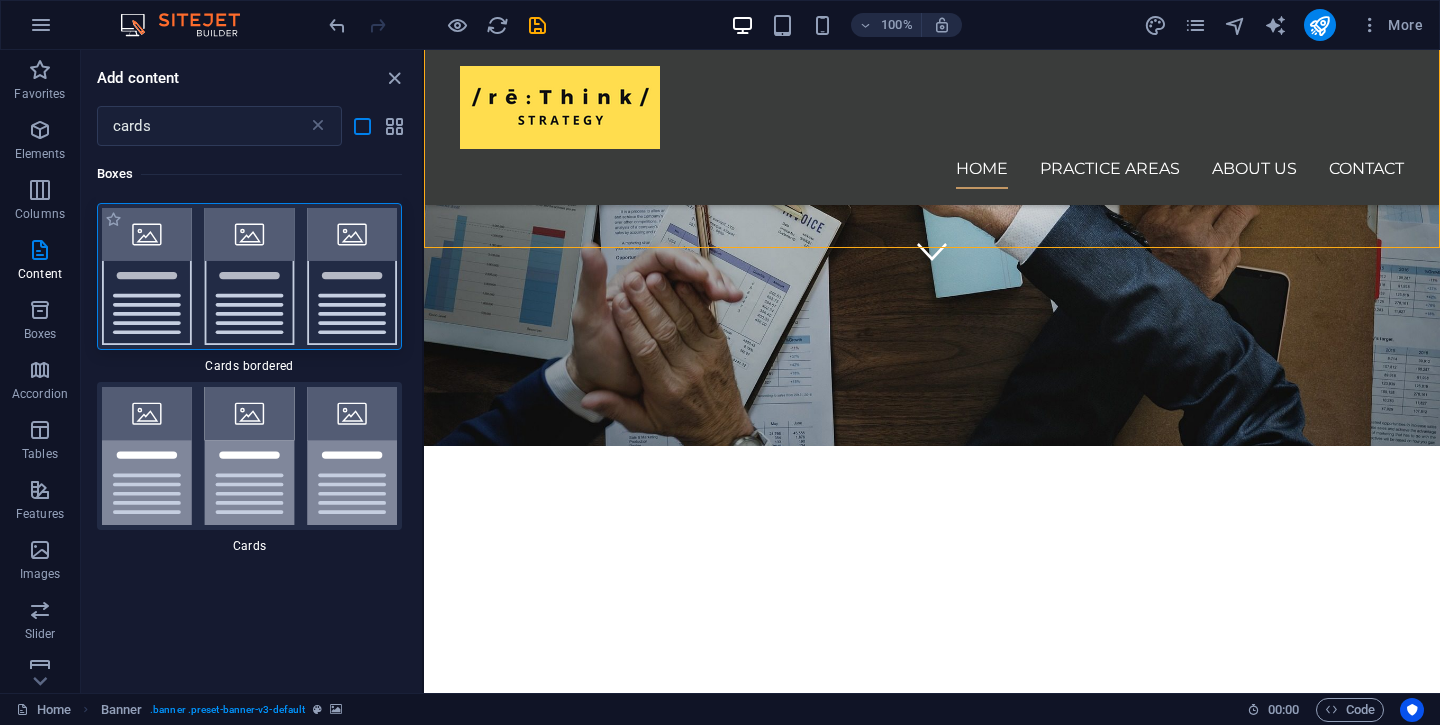 click at bounding box center [249, 276] 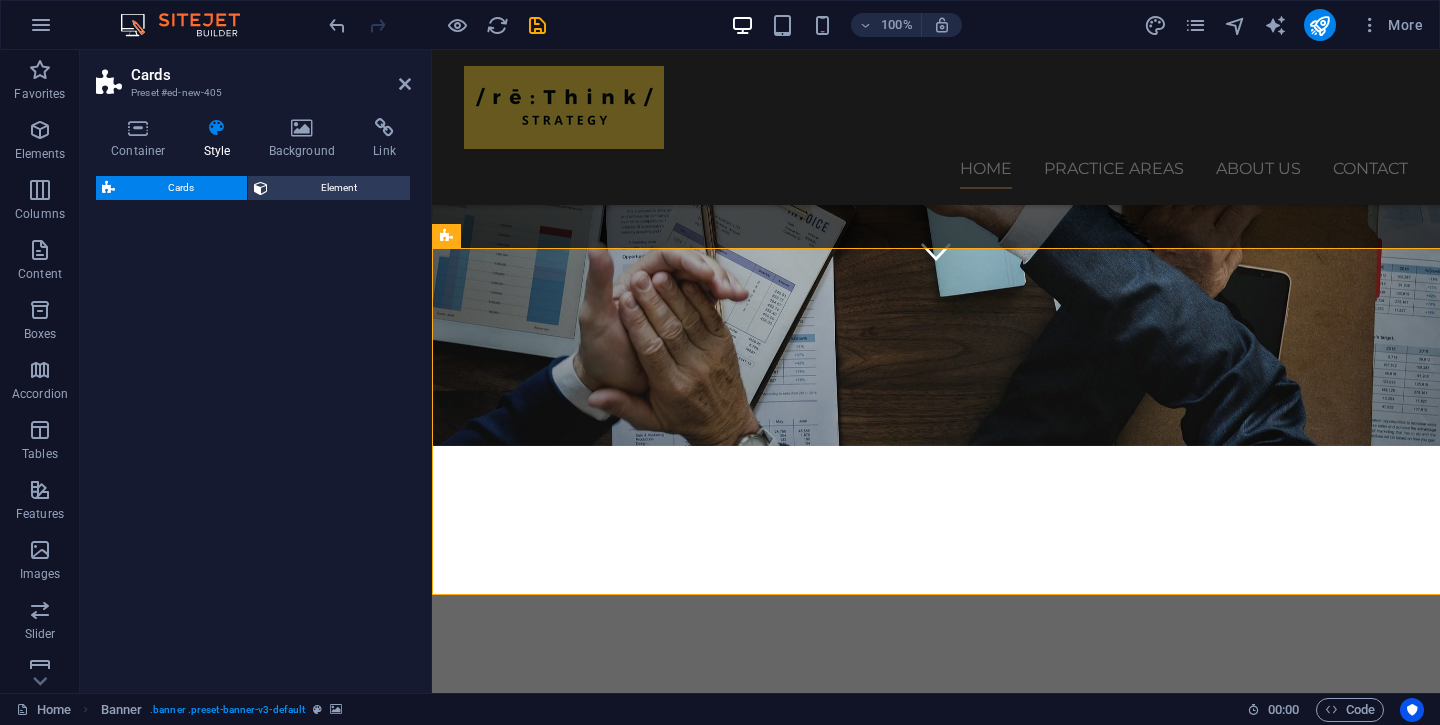select on "rem" 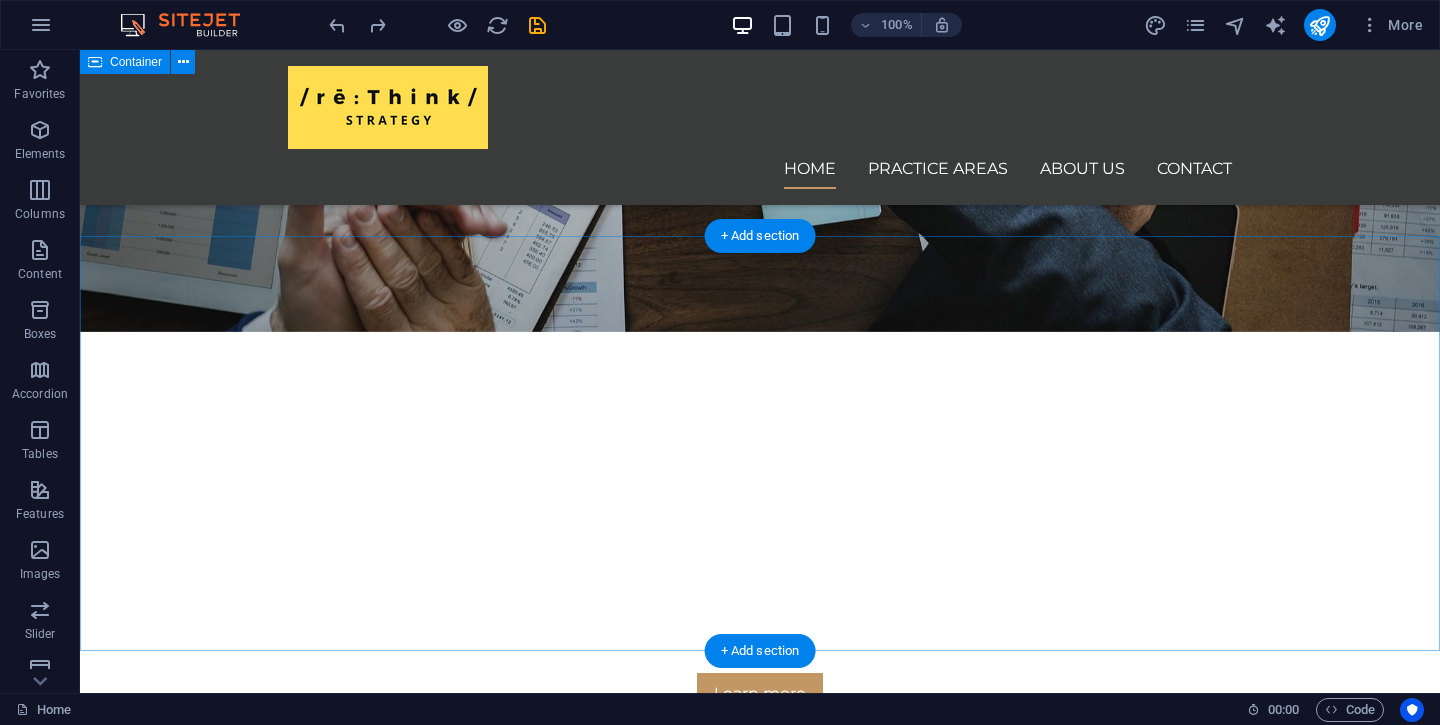 scroll, scrollTop: 428, scrollLeft: 0, axis: vertical 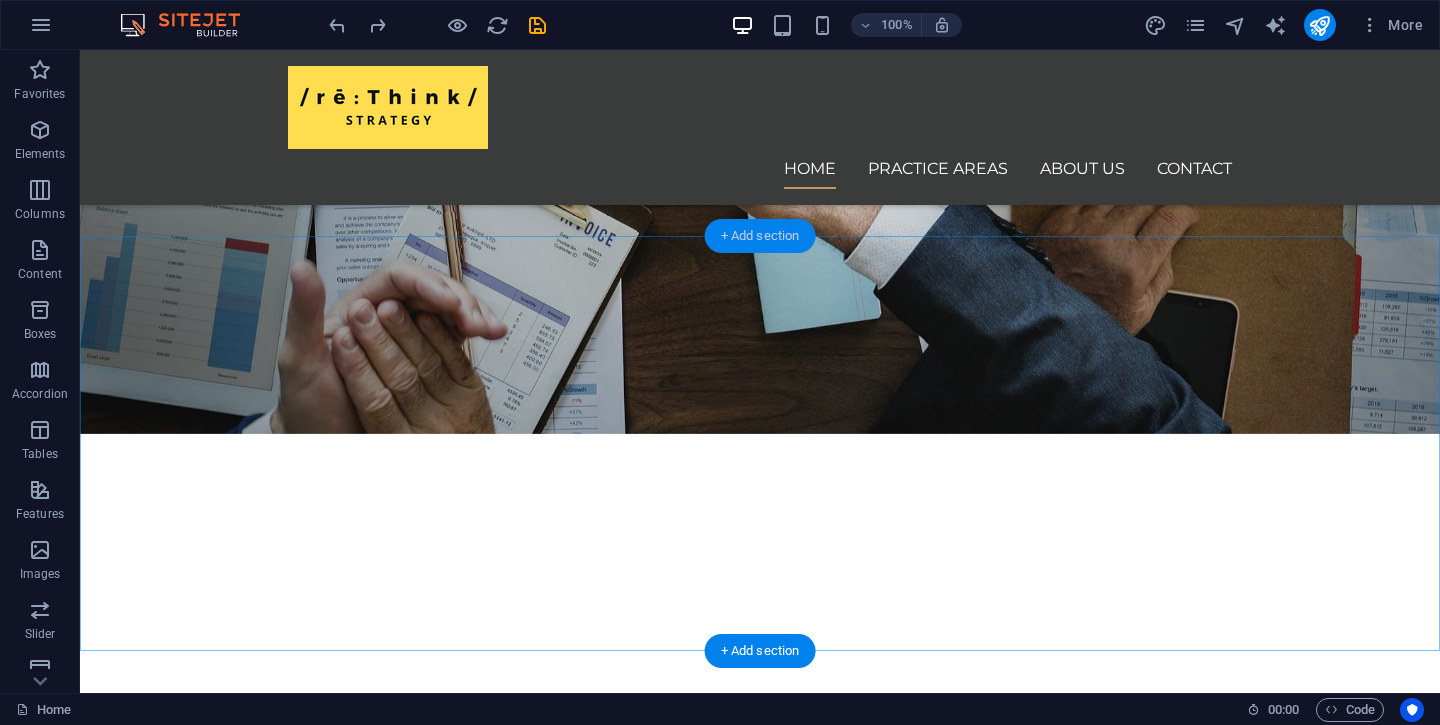 drag, startPoint x: 755, startPoint y: 236, endPoint x: 331, endPoint y: 186, distance: 426.93793 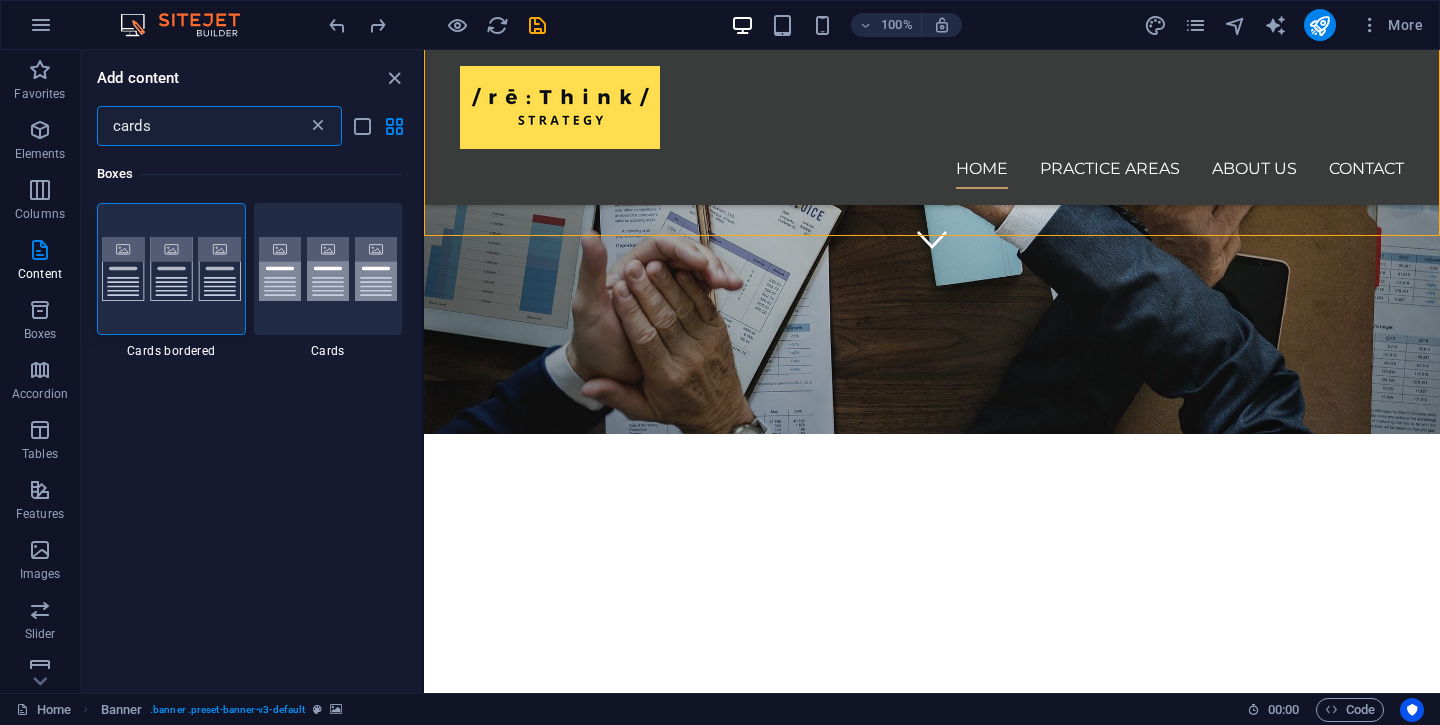click at bounding box center (318, 126) 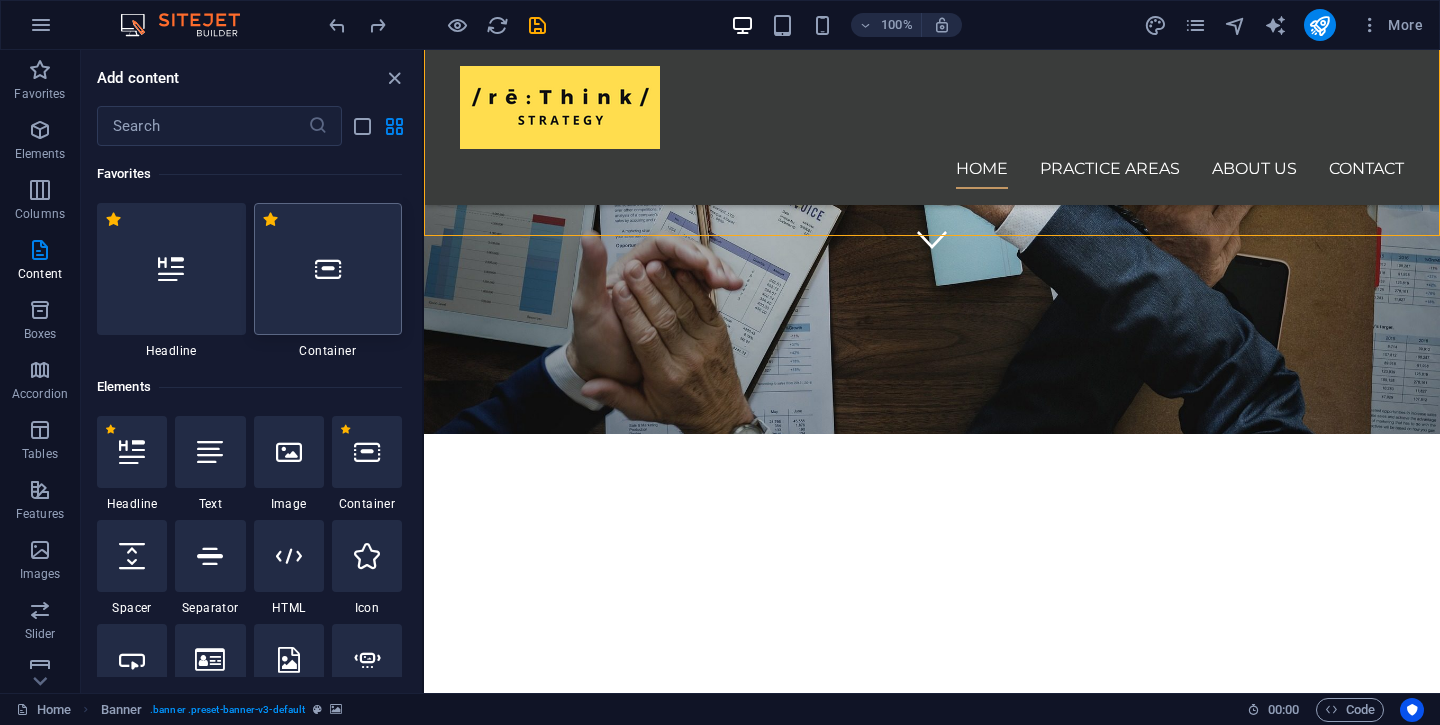 click at bounding box center (328, 269) 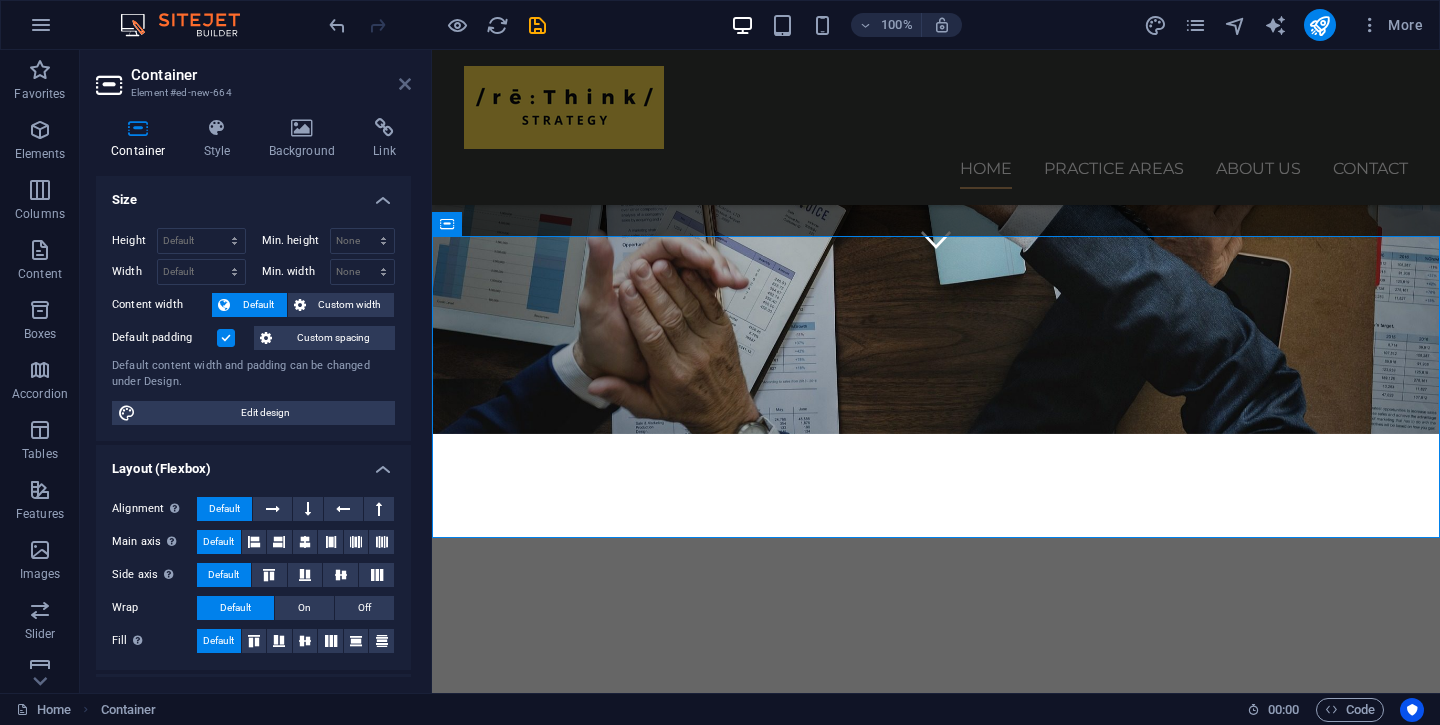 click at bounding box center [405, 84] 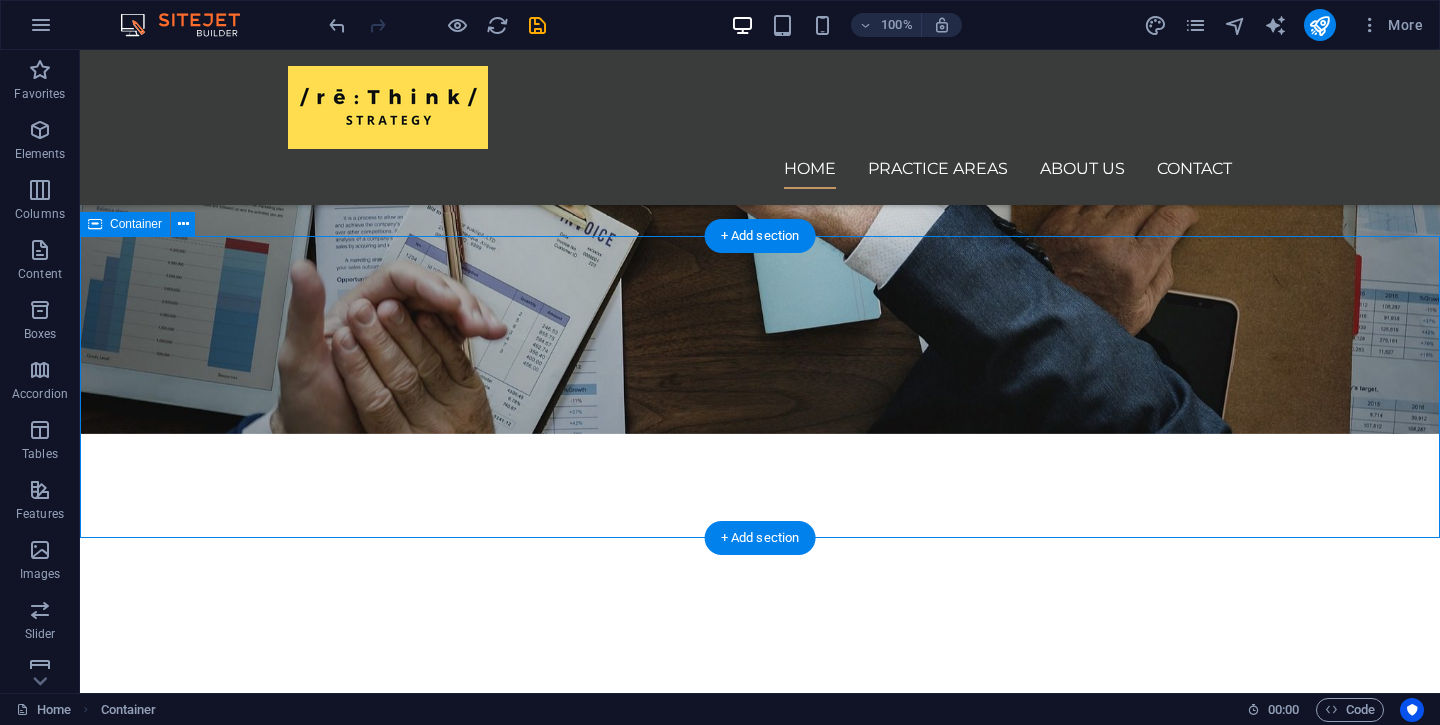 click on "Drop content here or  Add elements  Paste clipboard" at bounding box center [760, 1048] 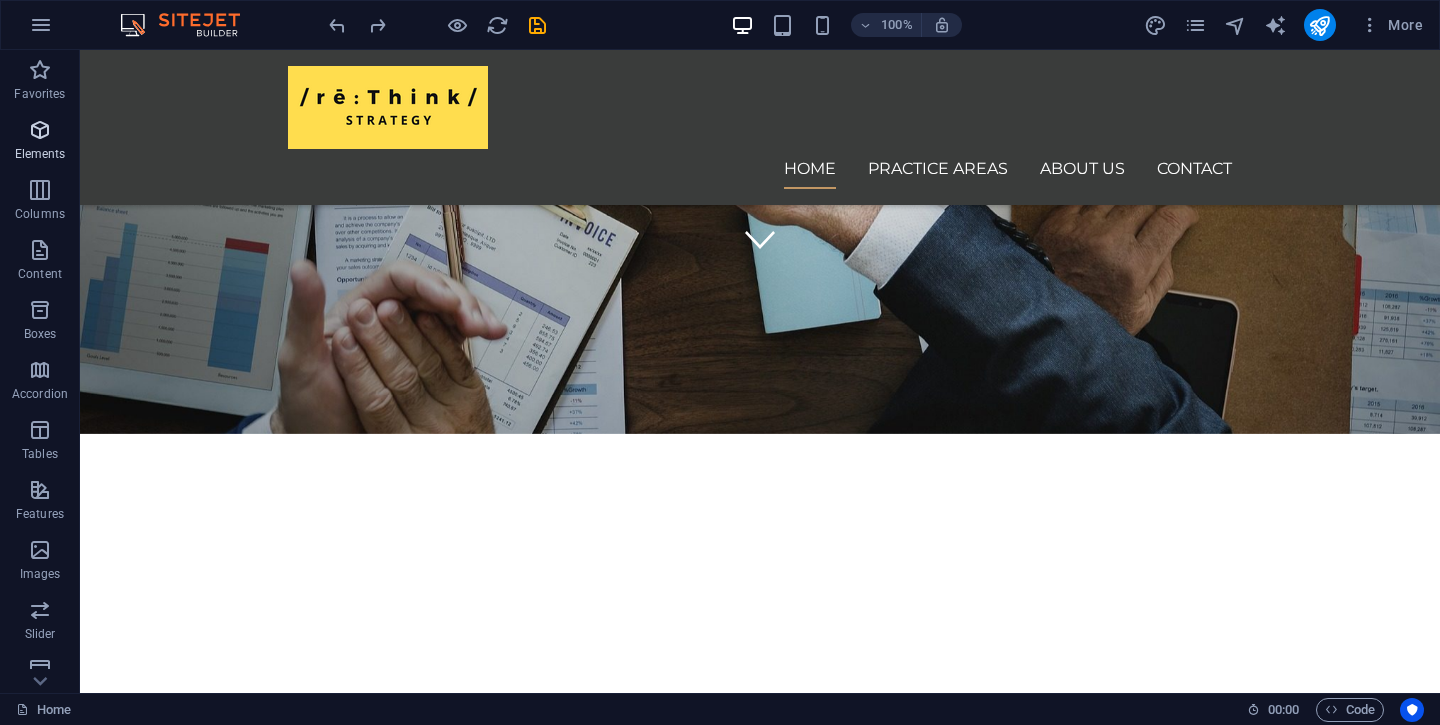 click at bounding box center (40, 130) 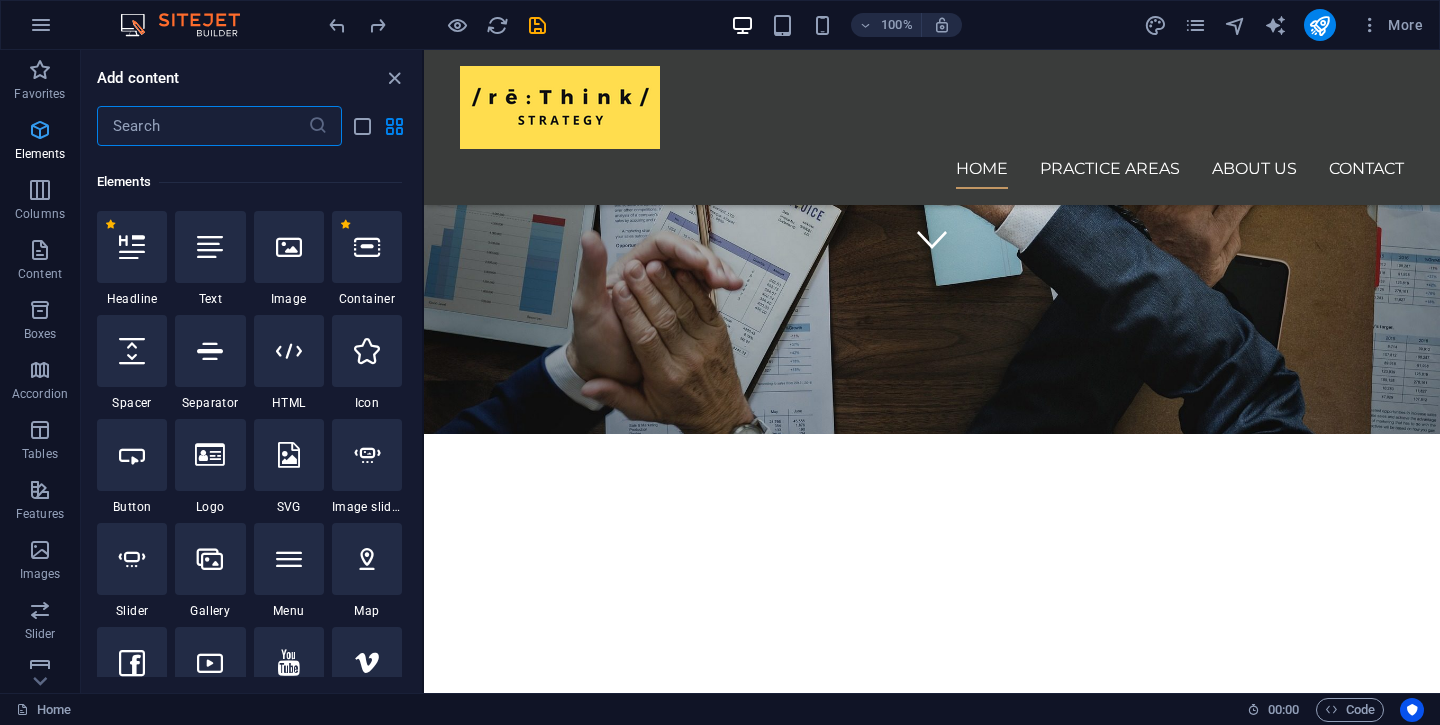 scroll, scrollTop: 213, scrollLeft: 0, axis: vertical 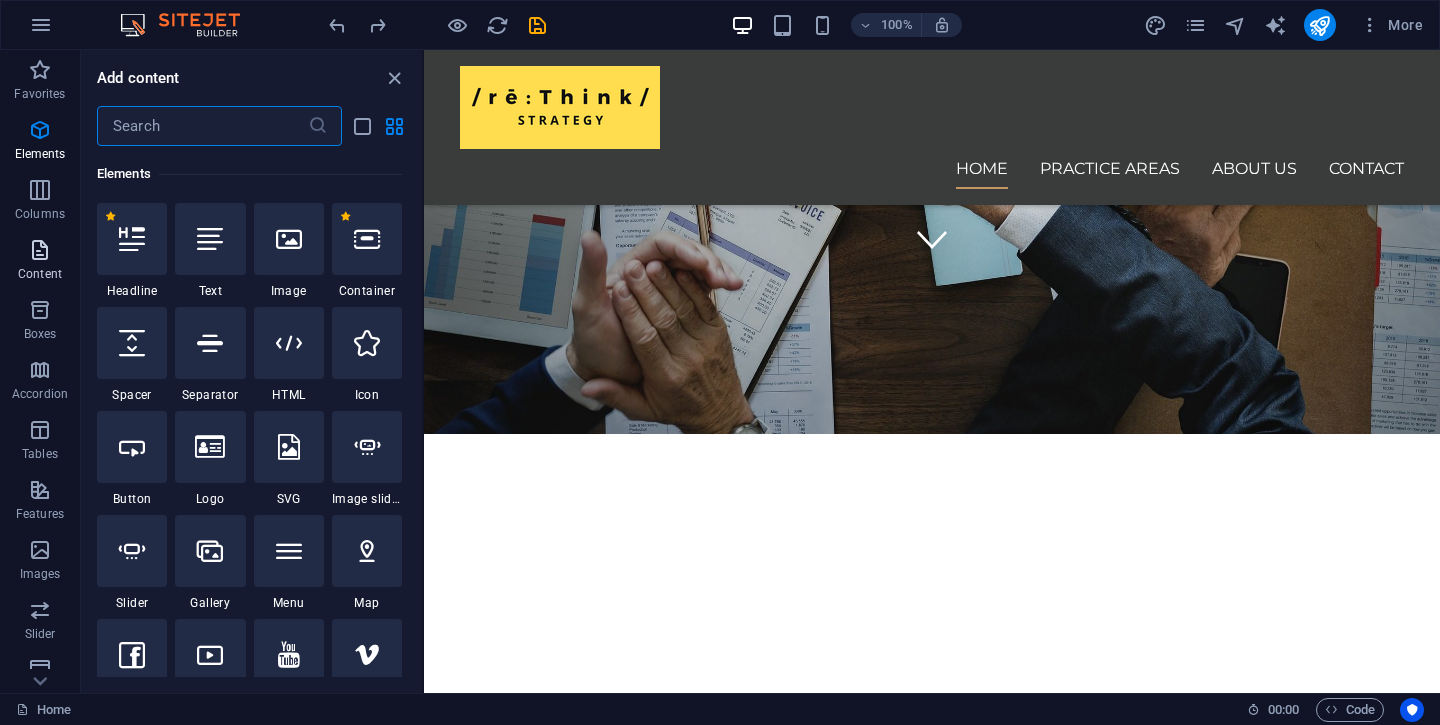 click on "Content" at bounding box center [40, 262] 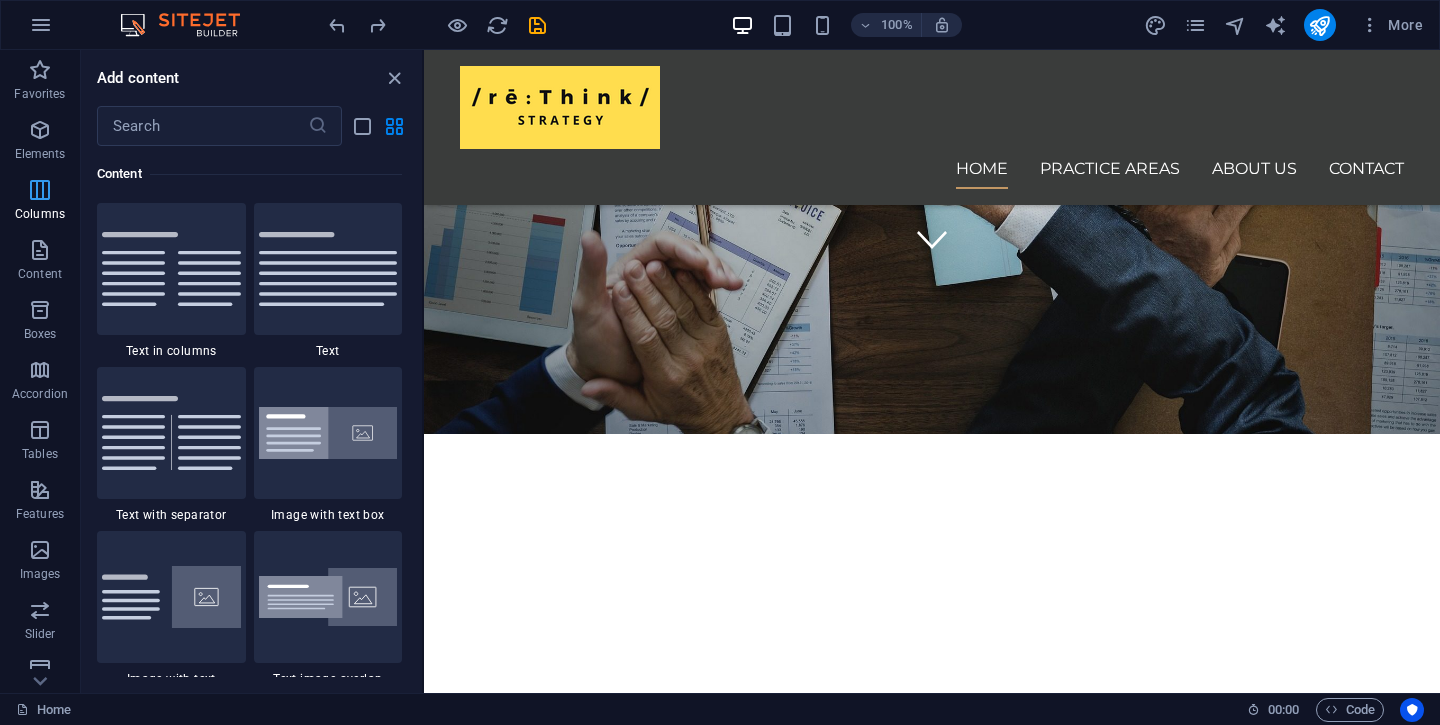 scroll, scrollTop: 3499, scrollLeft: 0, axis: vertical 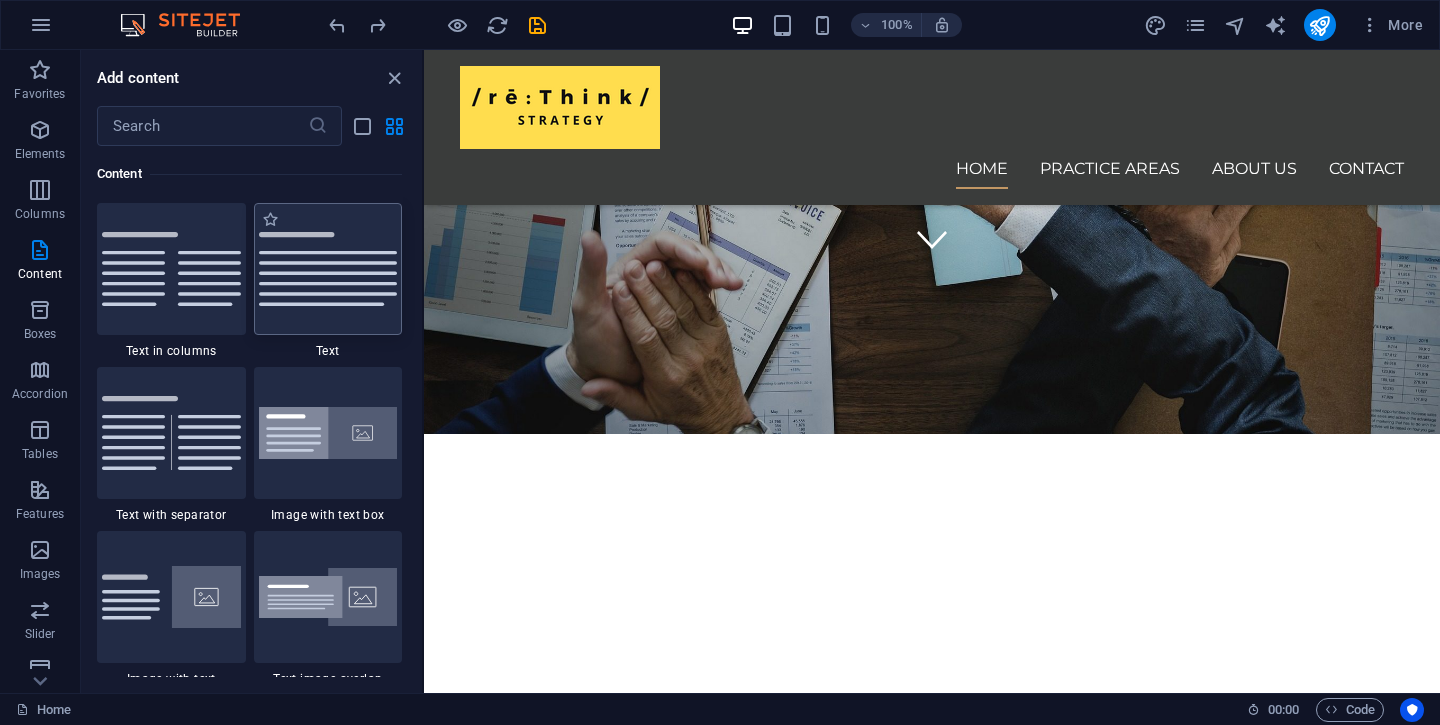 click at bounding box center (328, 269) 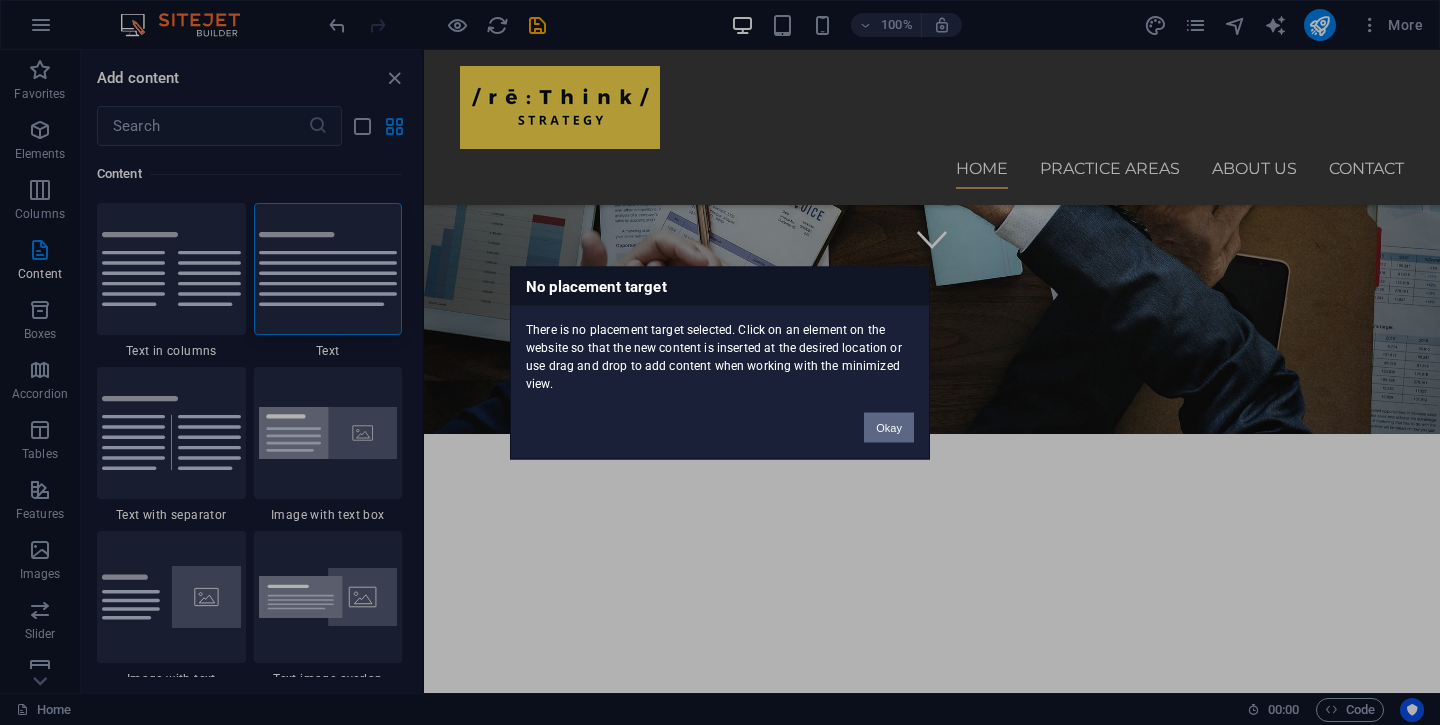 drag, startPoint x: 910, startPoint y: 430, endPoint x: 475, endPoint y: 361, distance: 440.43842 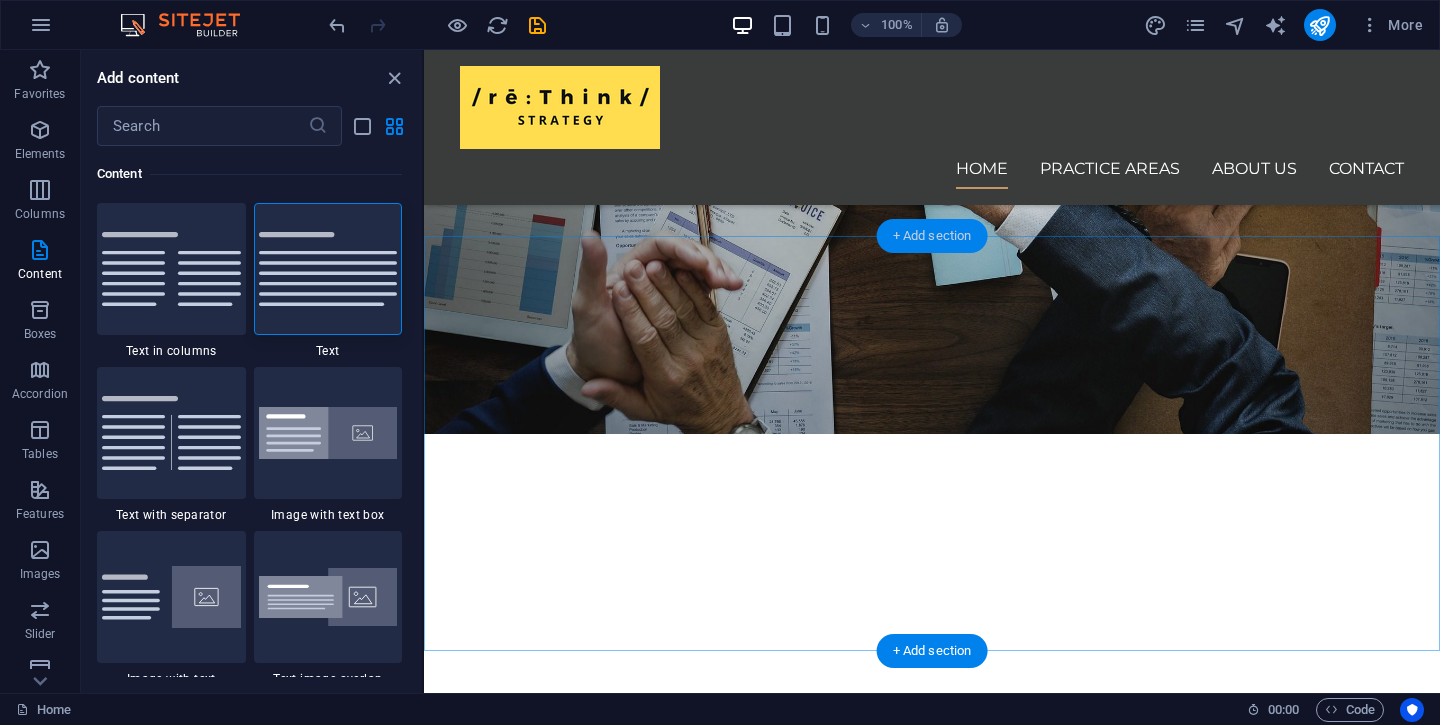 click on "+ Add section" at bounding box center [932, 236] 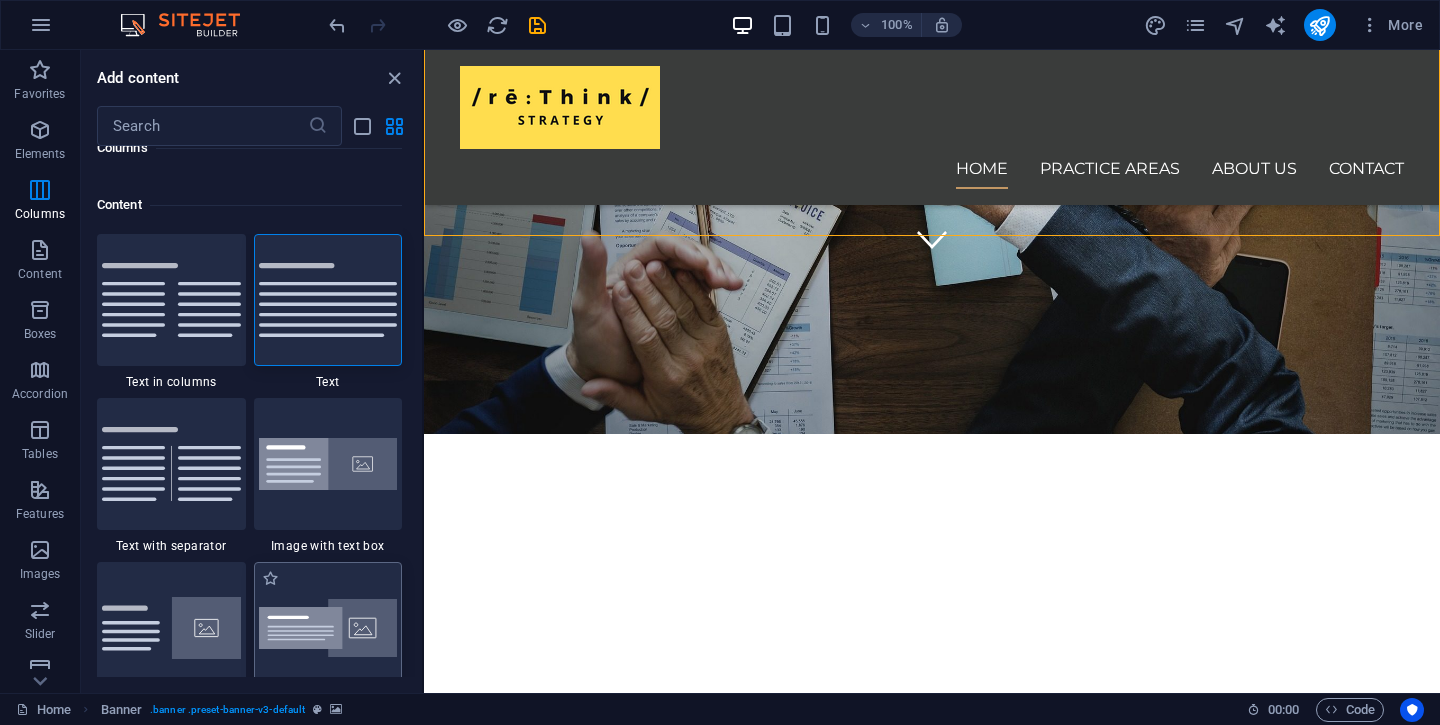 scroll, scrollTop: 3449, scrollLeft: 0, axis: vertical 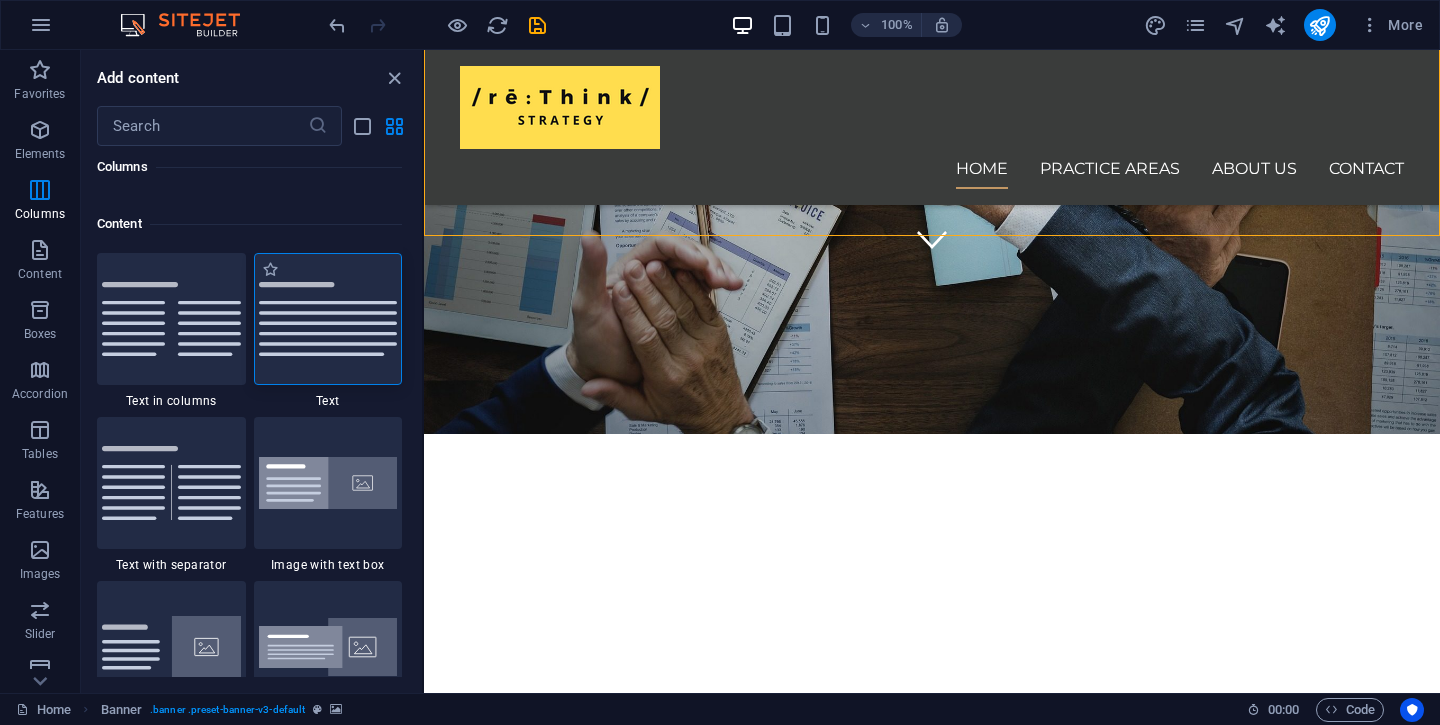 click at bounding box center [328, 319] 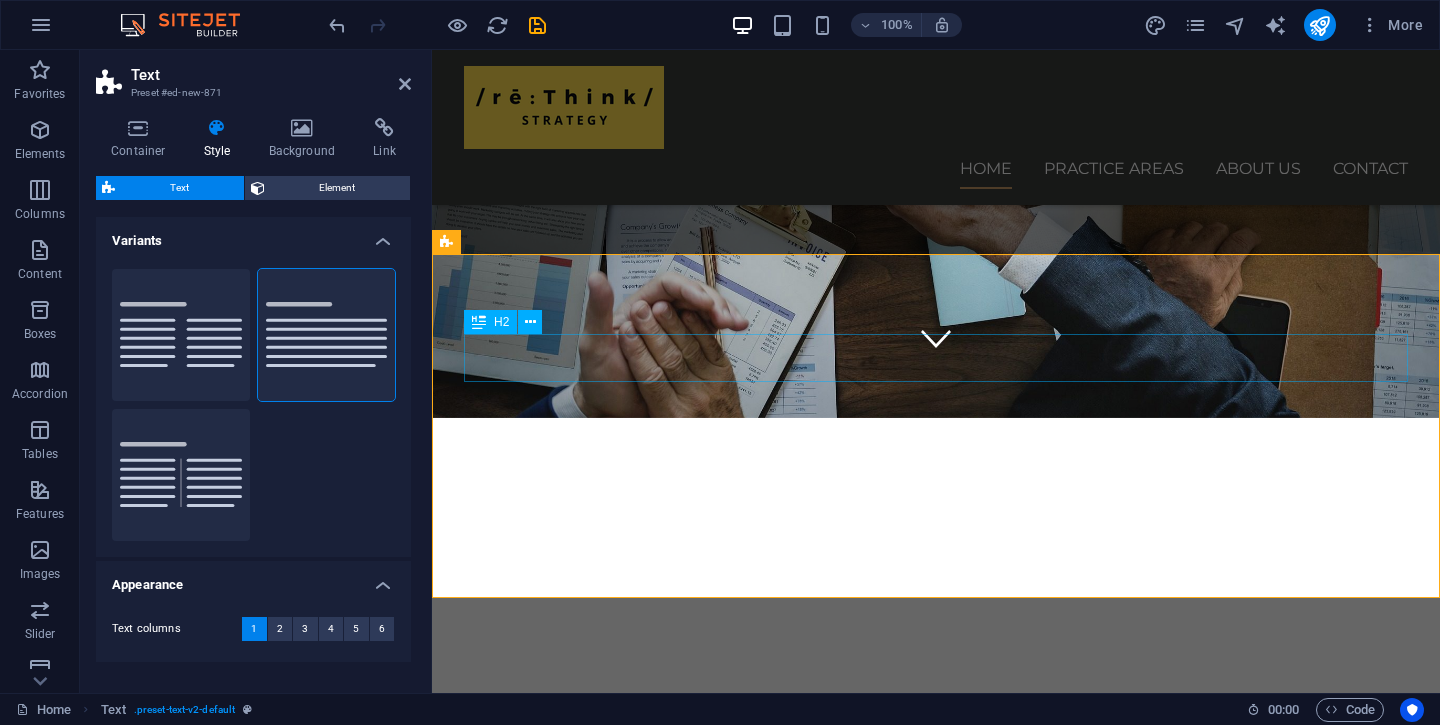 scroll, scrollTop: 531, scrollLeft: 0, axis: vertical 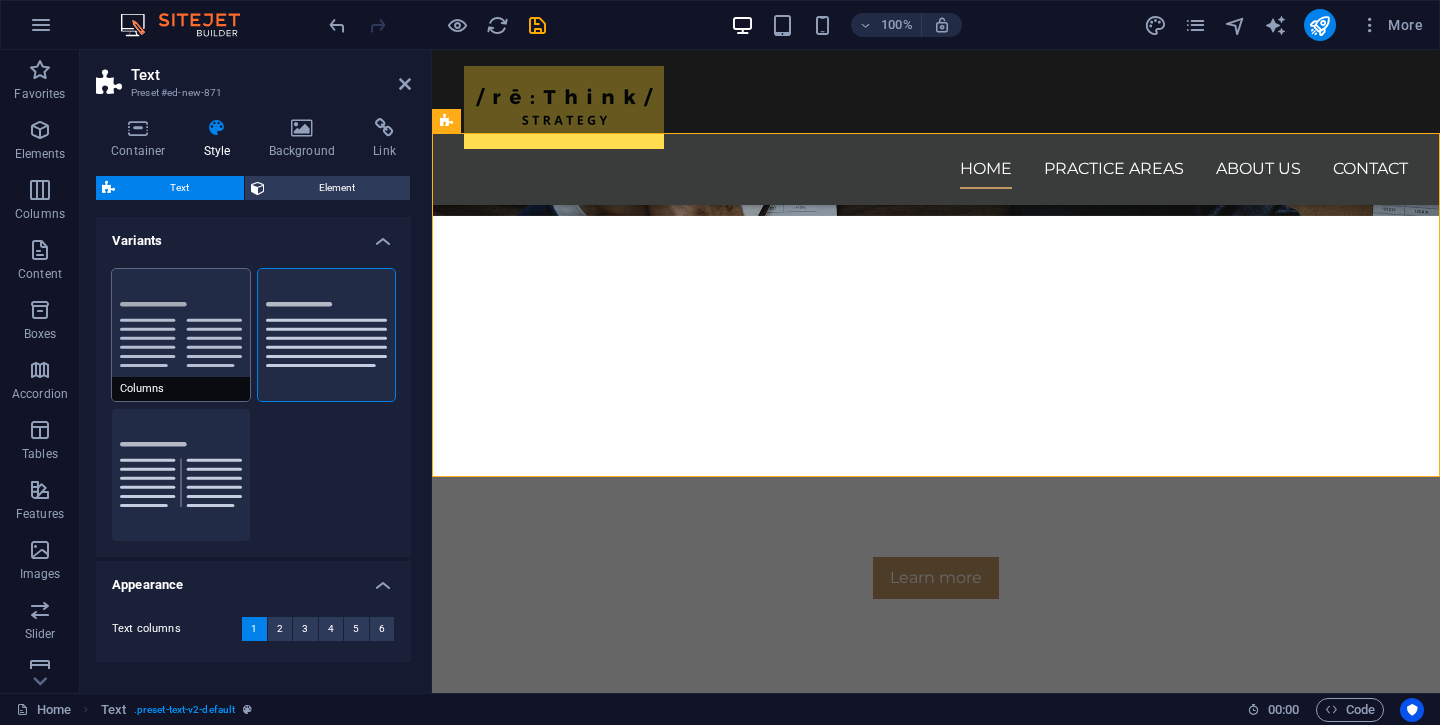 click on "Columns" at bounding box center [181, 335] 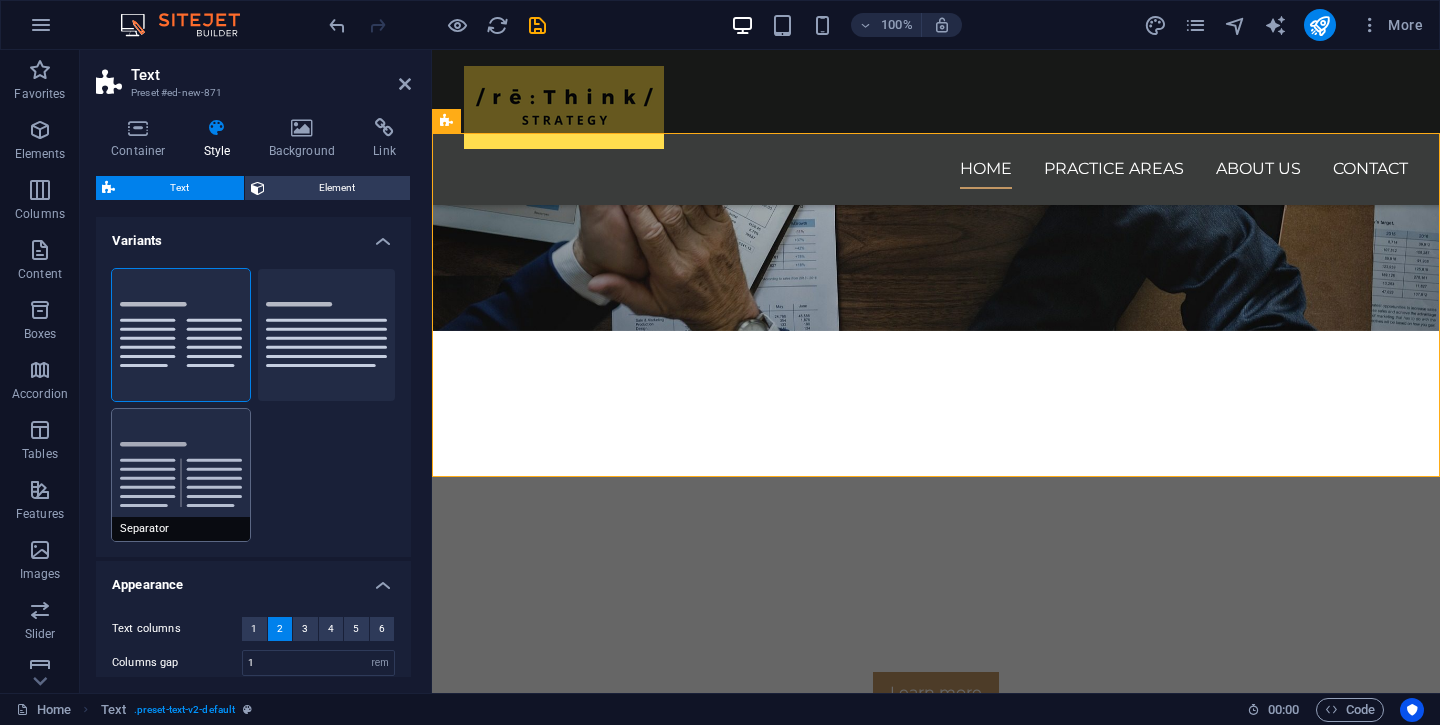 click on "Separator" at bounding box center (181, 475) 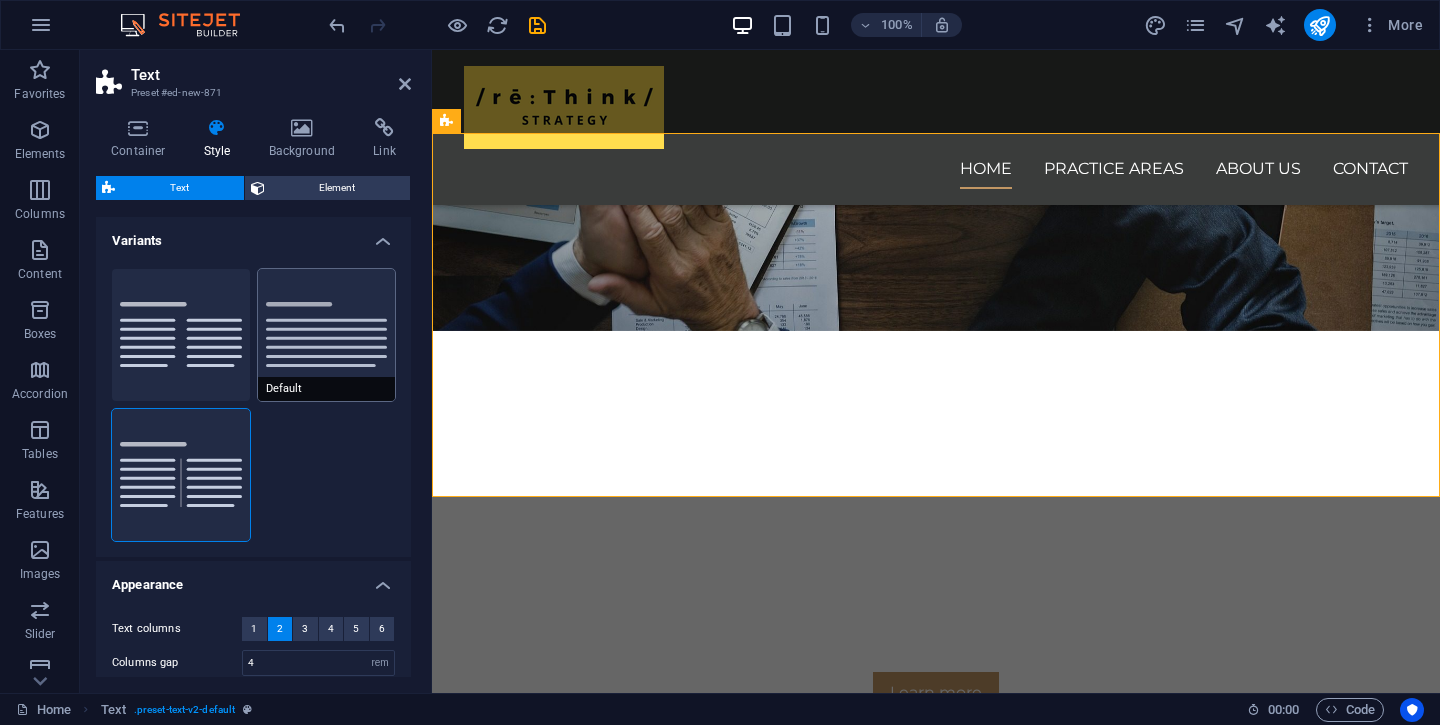 click on "Default" at bounding box center [327, 335] 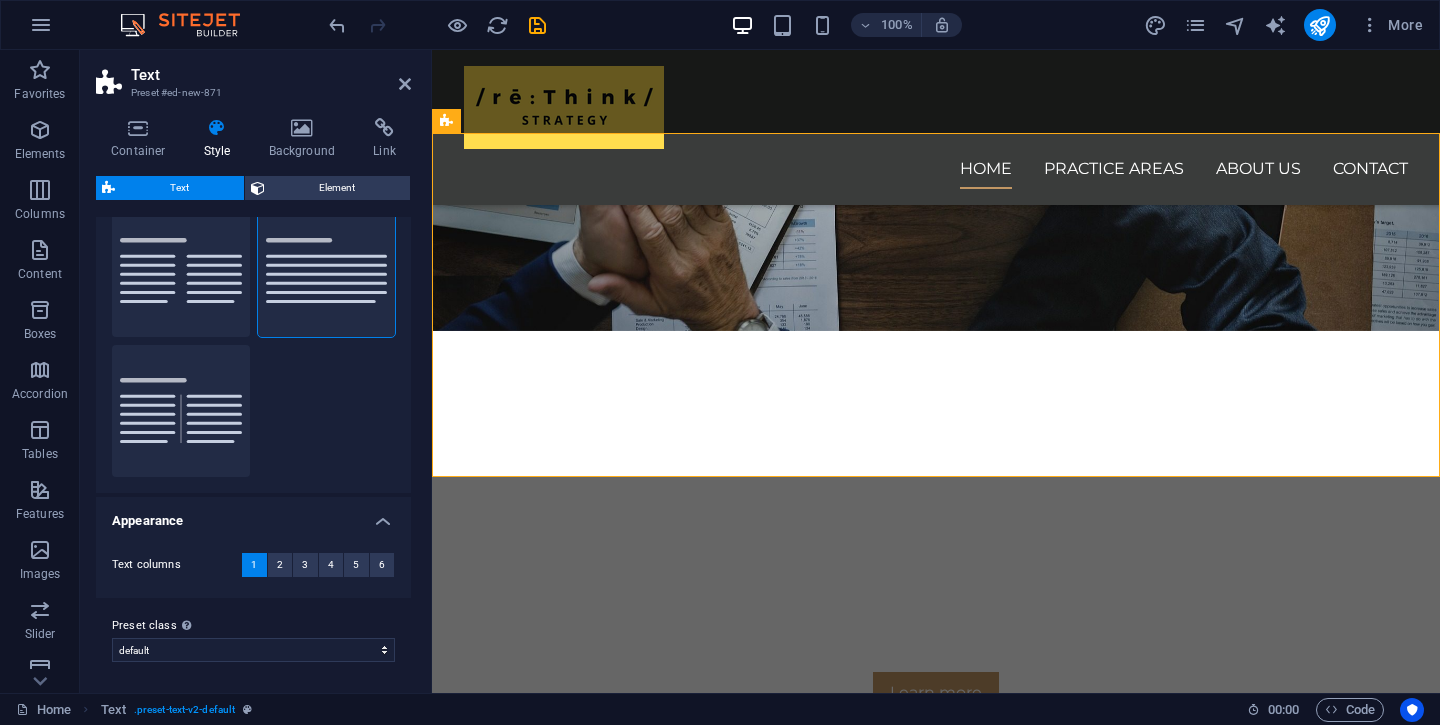 scroll, scrollTop: 0, scrollLeft: 0, axis: both 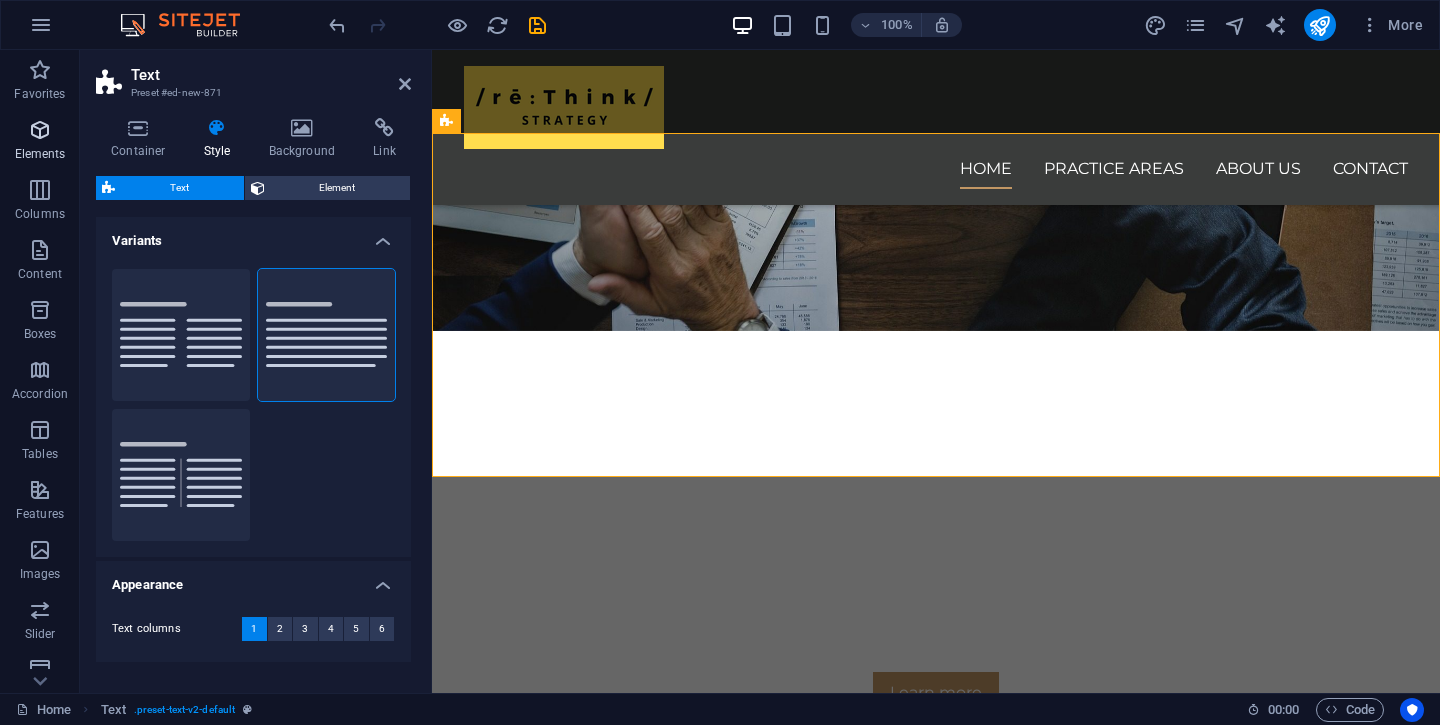 click at bounding box center (40, 130) 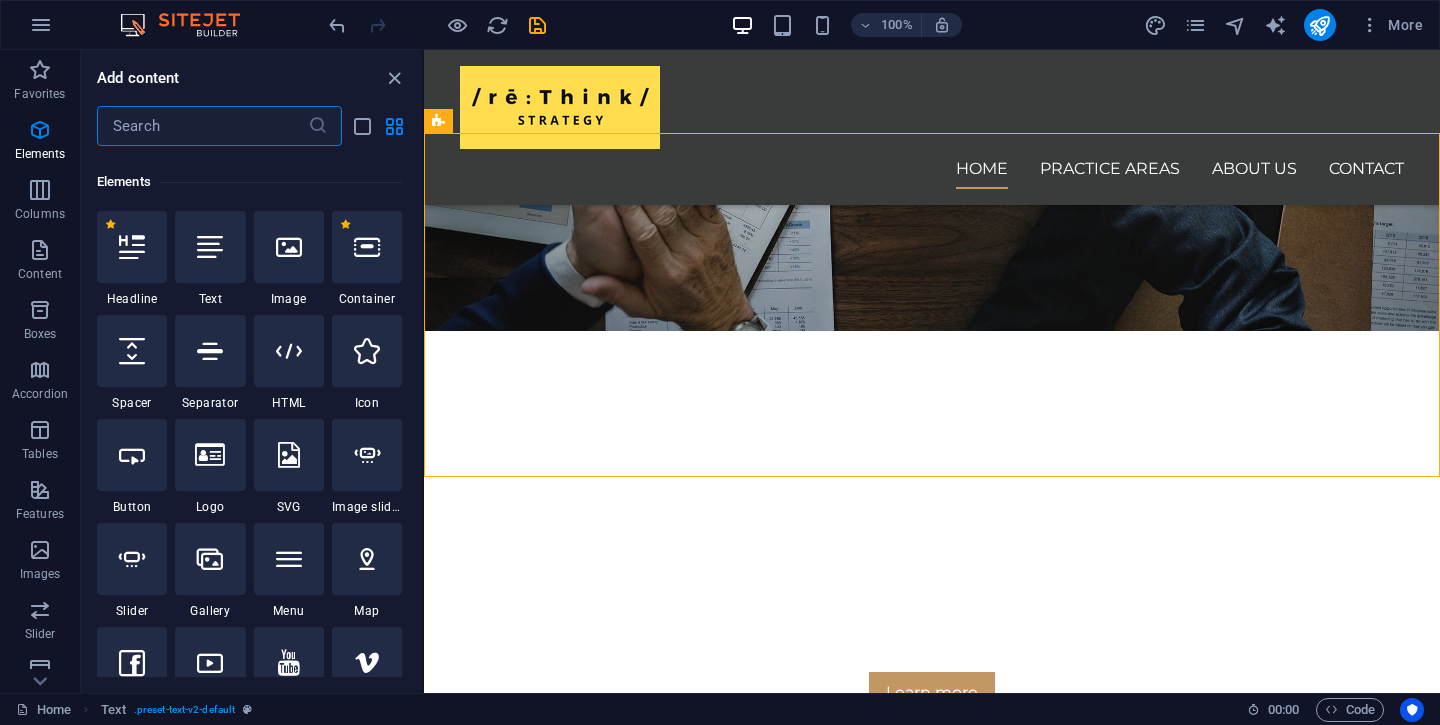 scroll, scrollTop: 213, scrollLeft: 0, axis: vertical 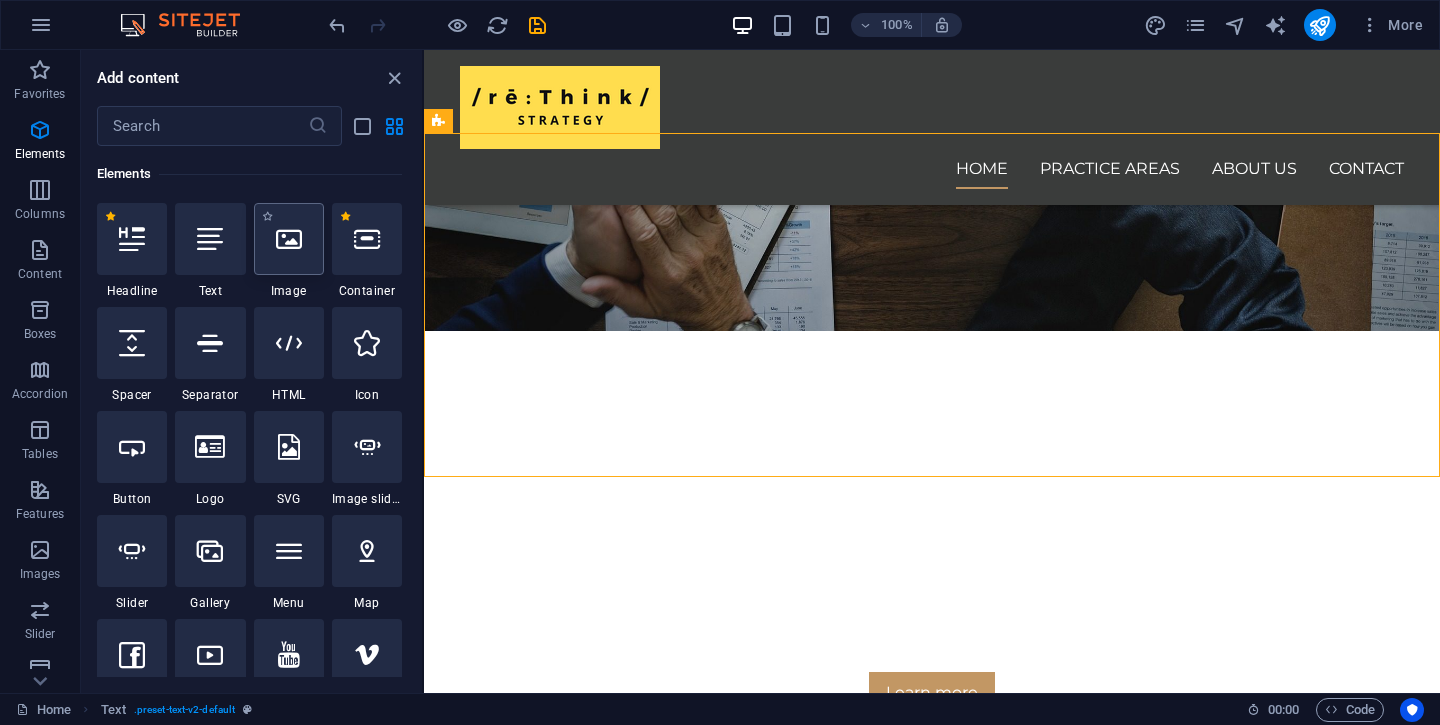 click at bounding box center (289, 239) 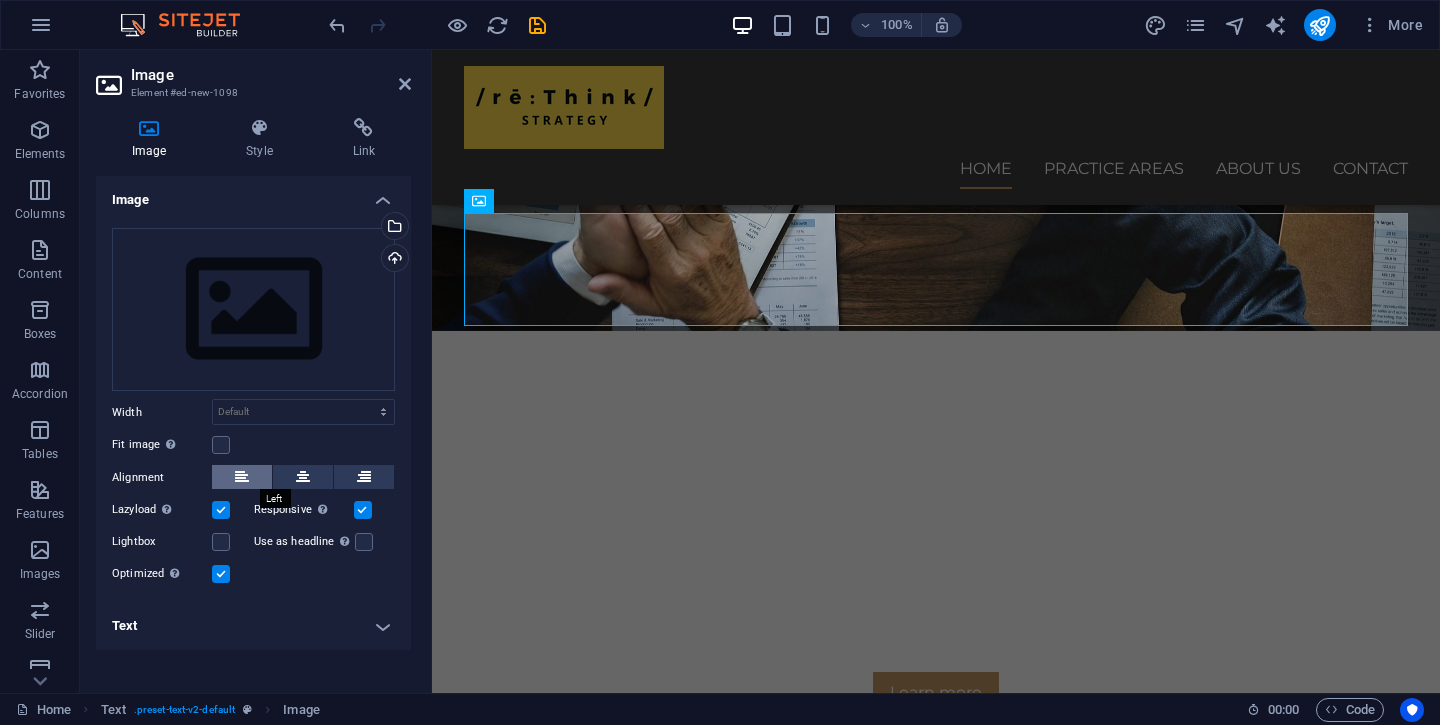 click at bounding box center [242, 477] 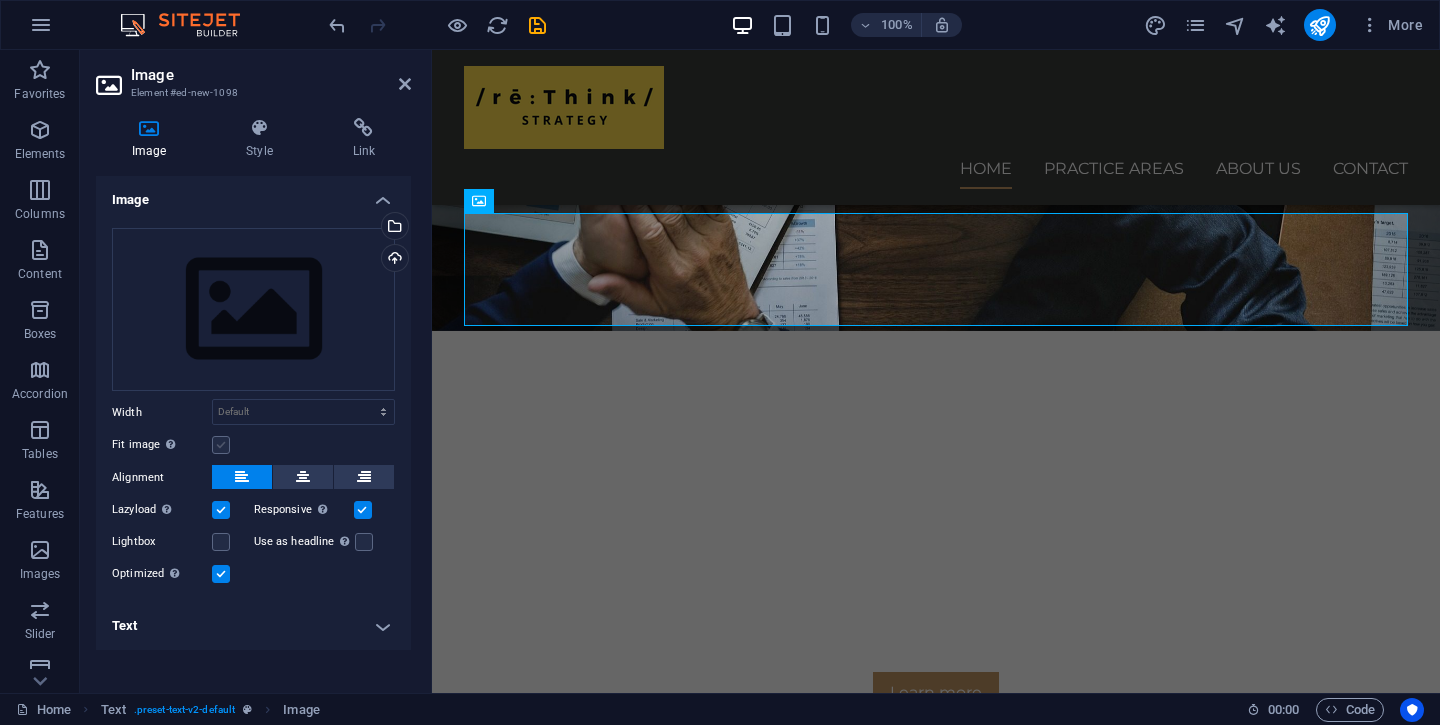 click at bounding box center [221, 445] 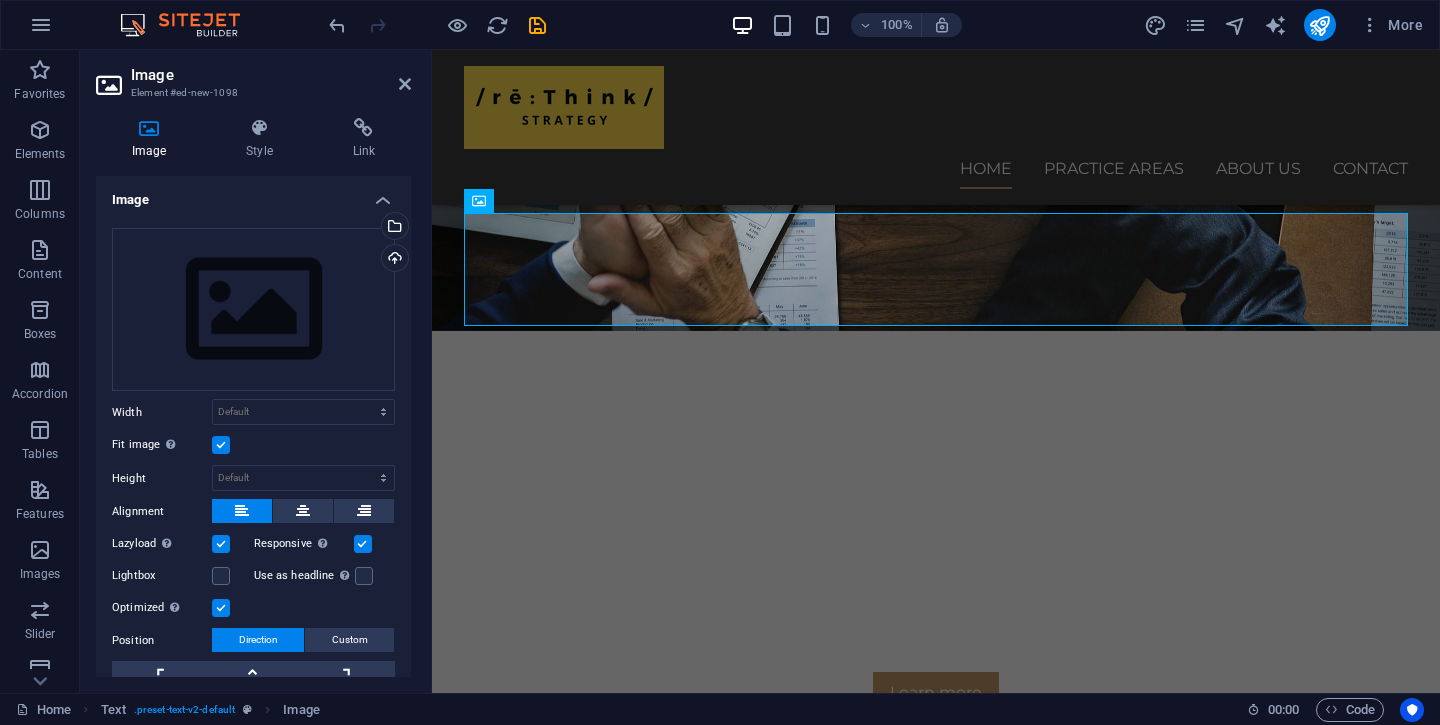 click at bounding box center (221, 445) 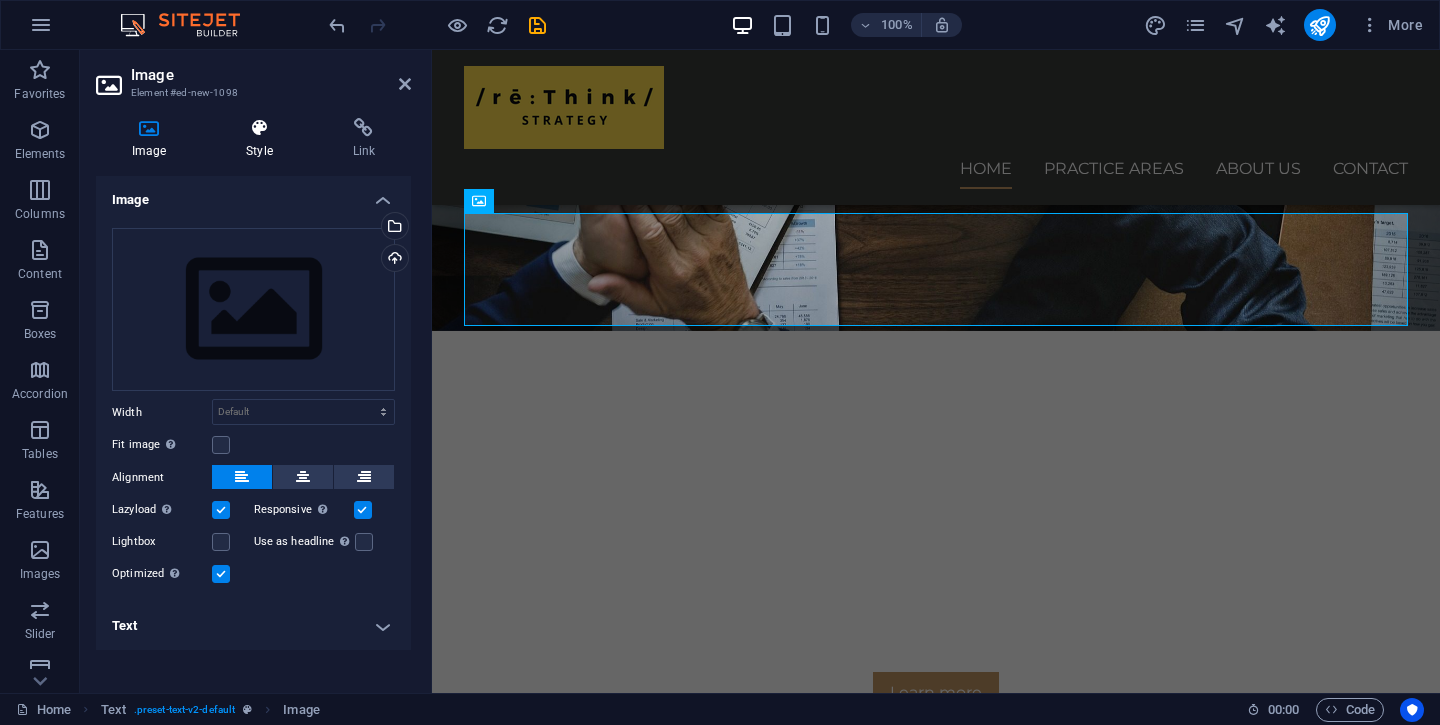 click on "Style" at bounding box center [263, 139] 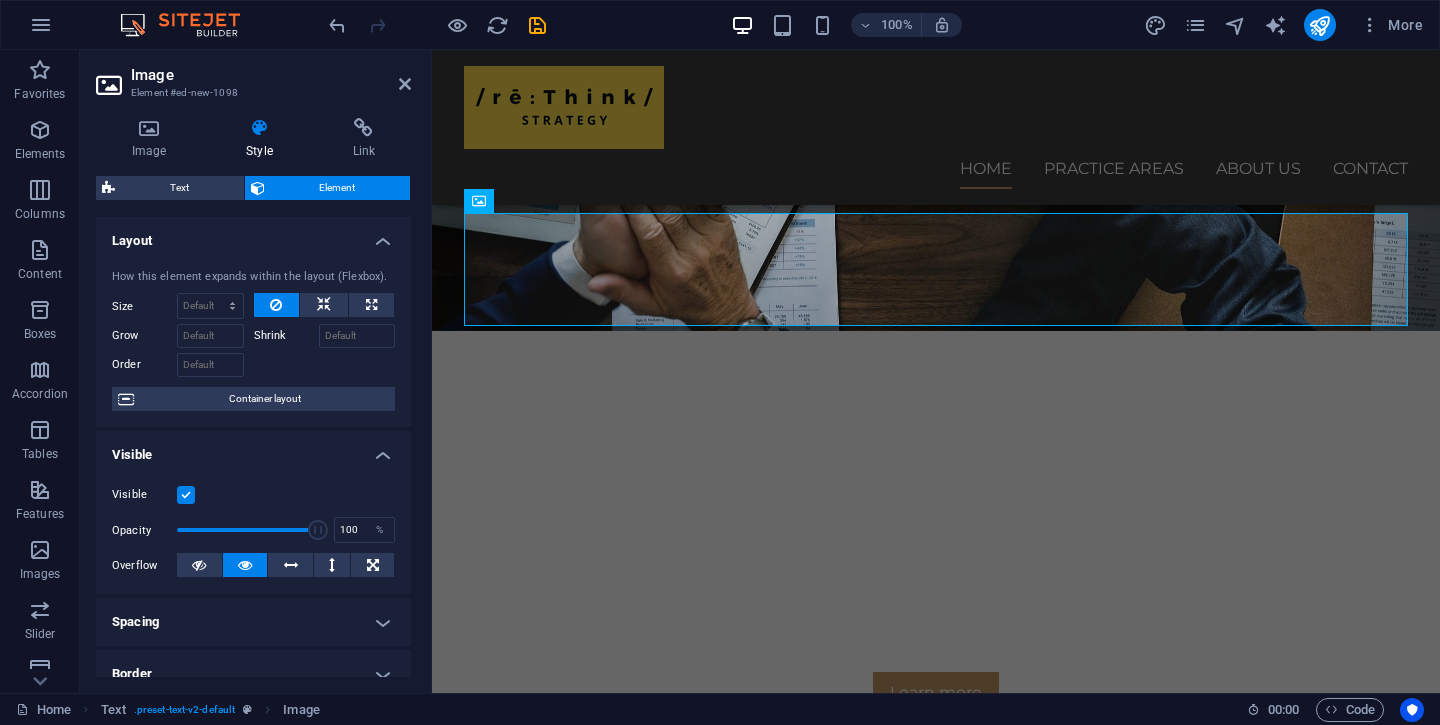 click on "Style" at bounding box center [263, 139] 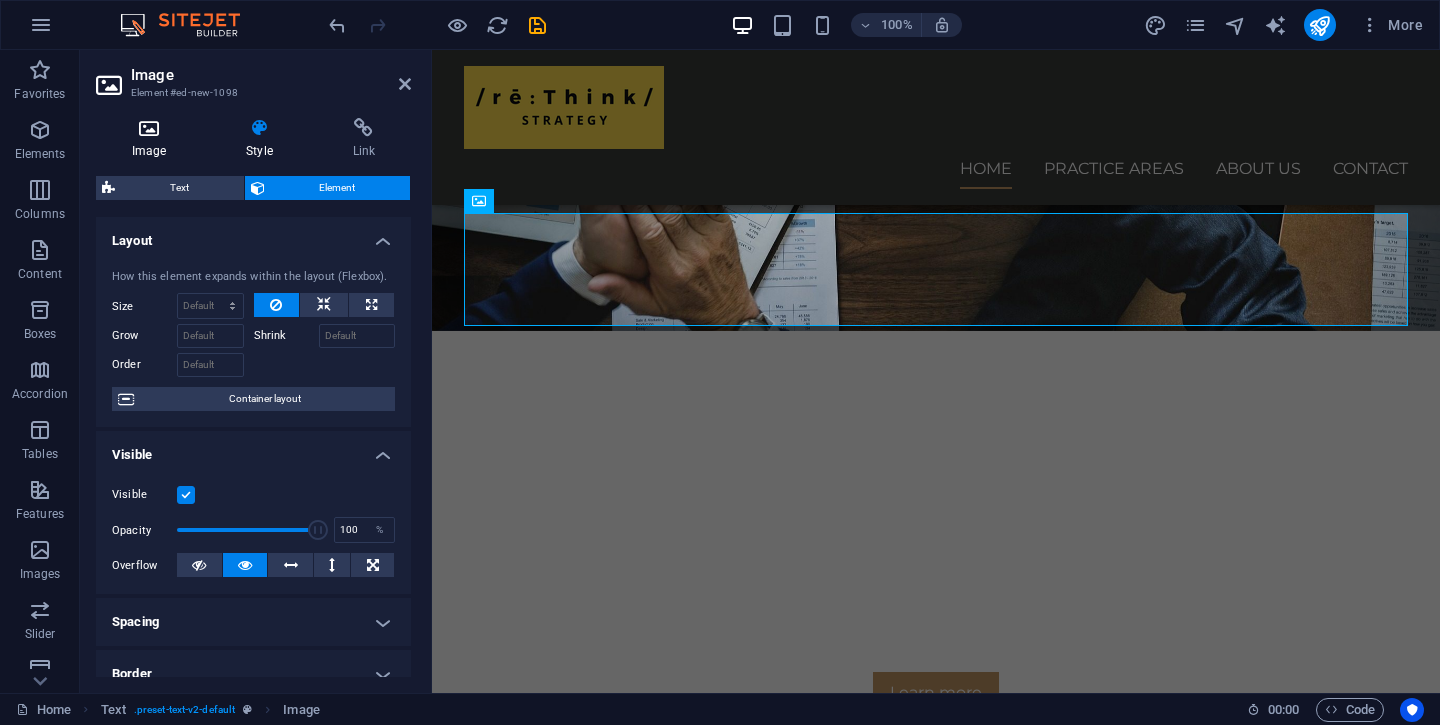 click on "Image" at bounding box center (153, 139) 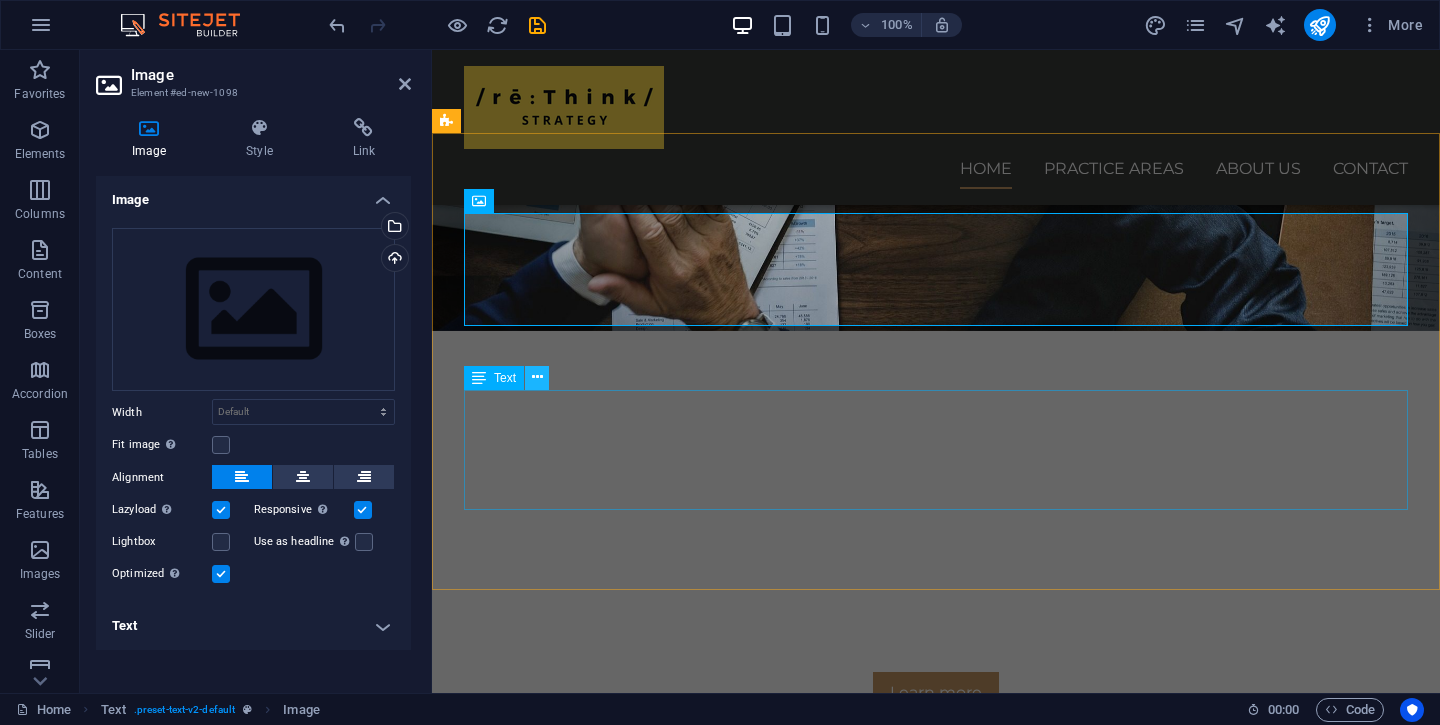 click at bounding box center (537, 378) 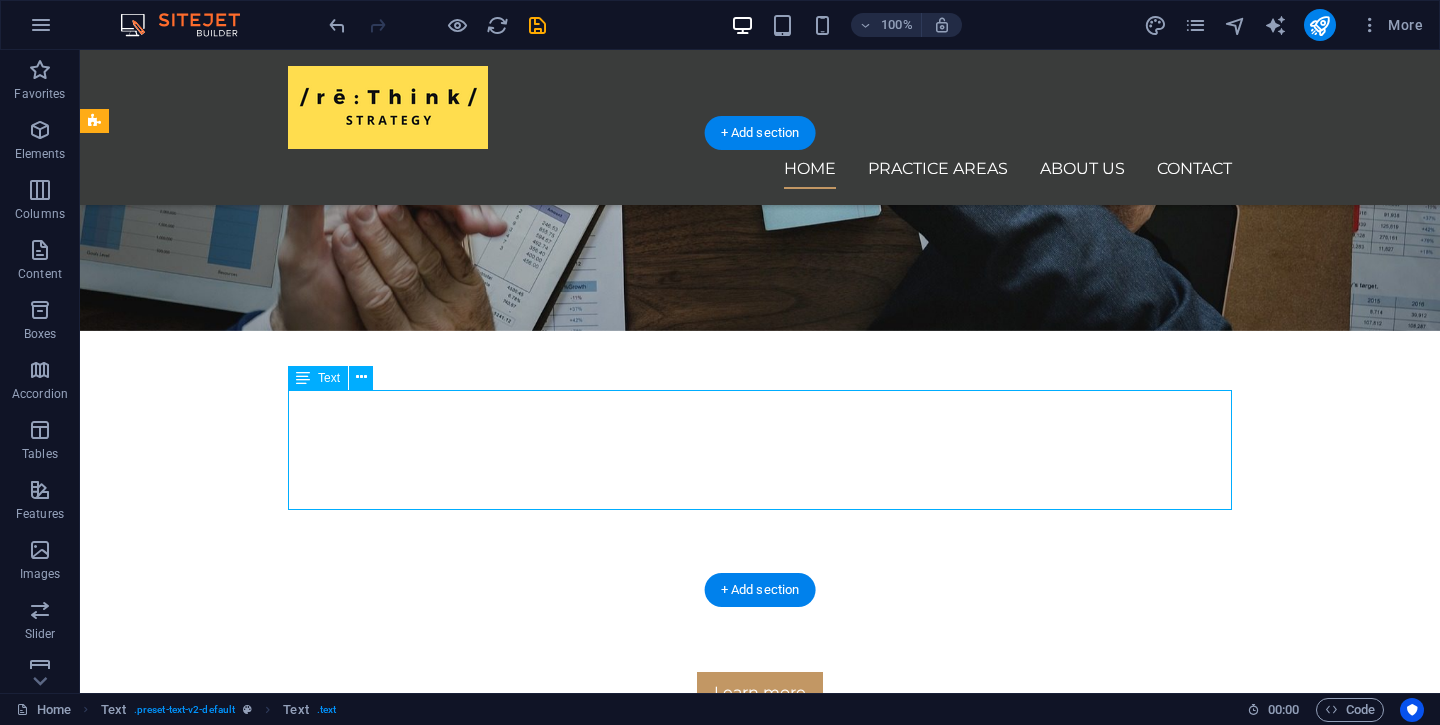 drag, startPoint x: 342, startPoint y: 407, endPoint x: 988, endPoint y: 413, distance: 646.0279 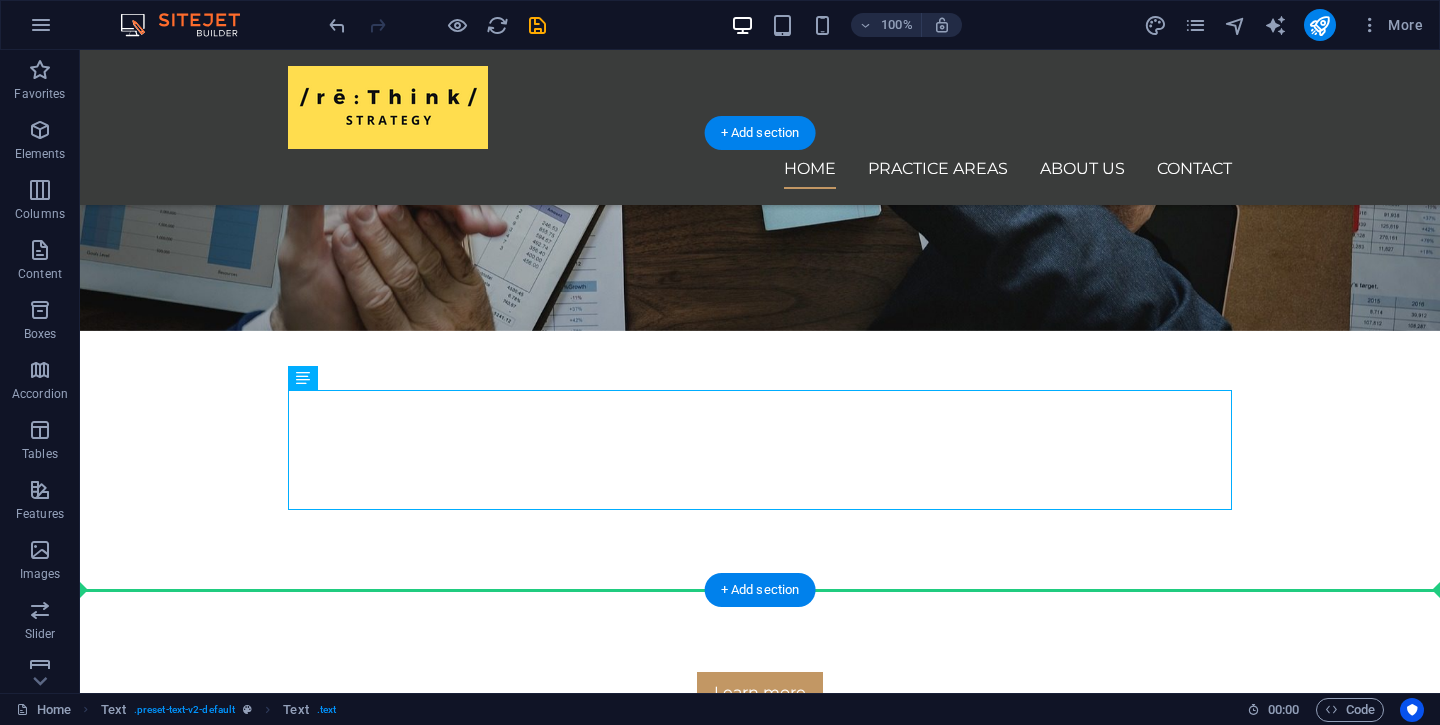drag, startPoint x: 988, startPoint y: 402, endPoint x: 1294, endPoint y: 365, distance: 308.22882 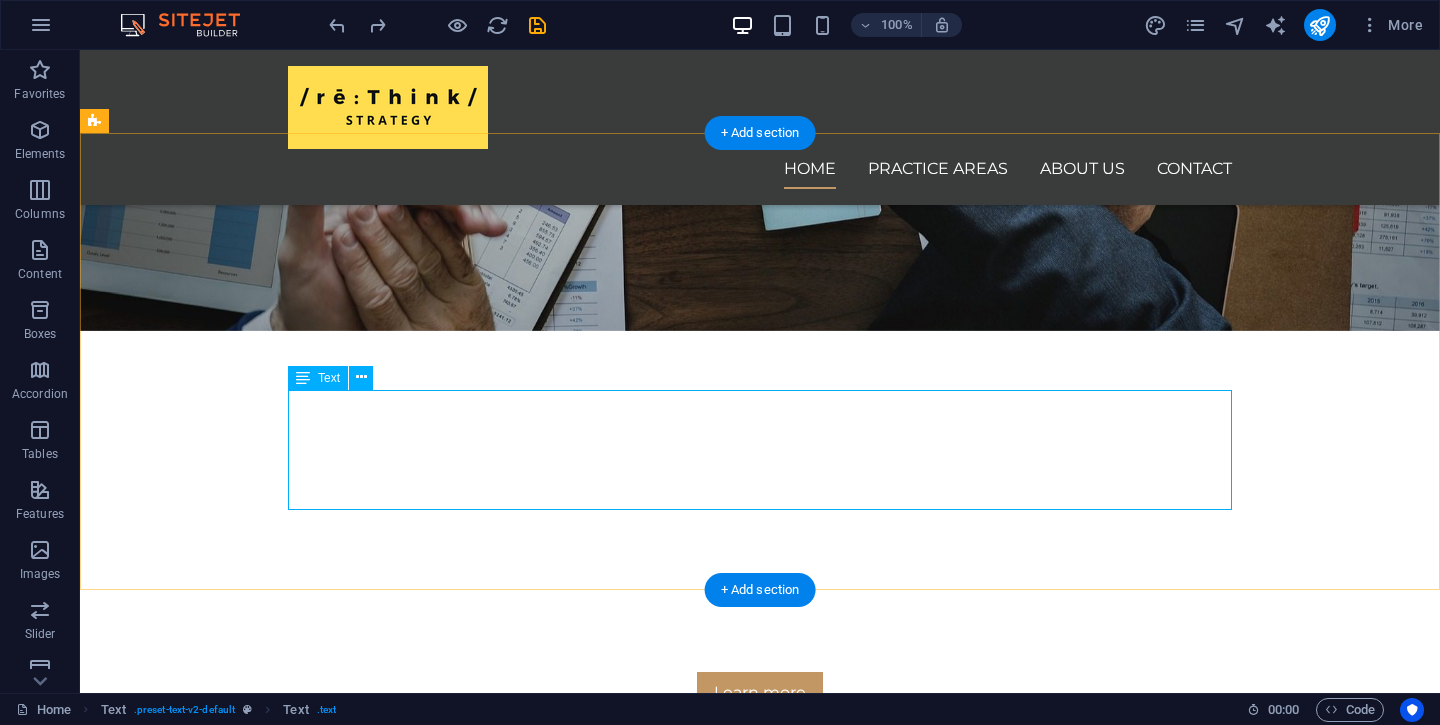 click on "Lorem ipsum dolor sitope amet, consectetur adipisicing elitip. Massumenda, dolore, cum vel modi asperiores consequatur suscipit quidem ducimus eveniet iure expedita consecteture odiogil voluptatum similique fugit voluptates atem accusamus quae quas dolorem tenetur facere tempora maiores adipisci reiciendis accusantium voluptatibus id voluptate tempore dolor harum nisi amet! Nobis, eaque. Aenean commodo ligula eget dolor. Lorem ipsum dolor sit amet, consectetuer adipiscing elit leget odiogil voluptatum similique fugit voluptates dolor. Libero assumenda, dolore, cum vel modi asperiores consequatur." at bounding box center [760, 1223] 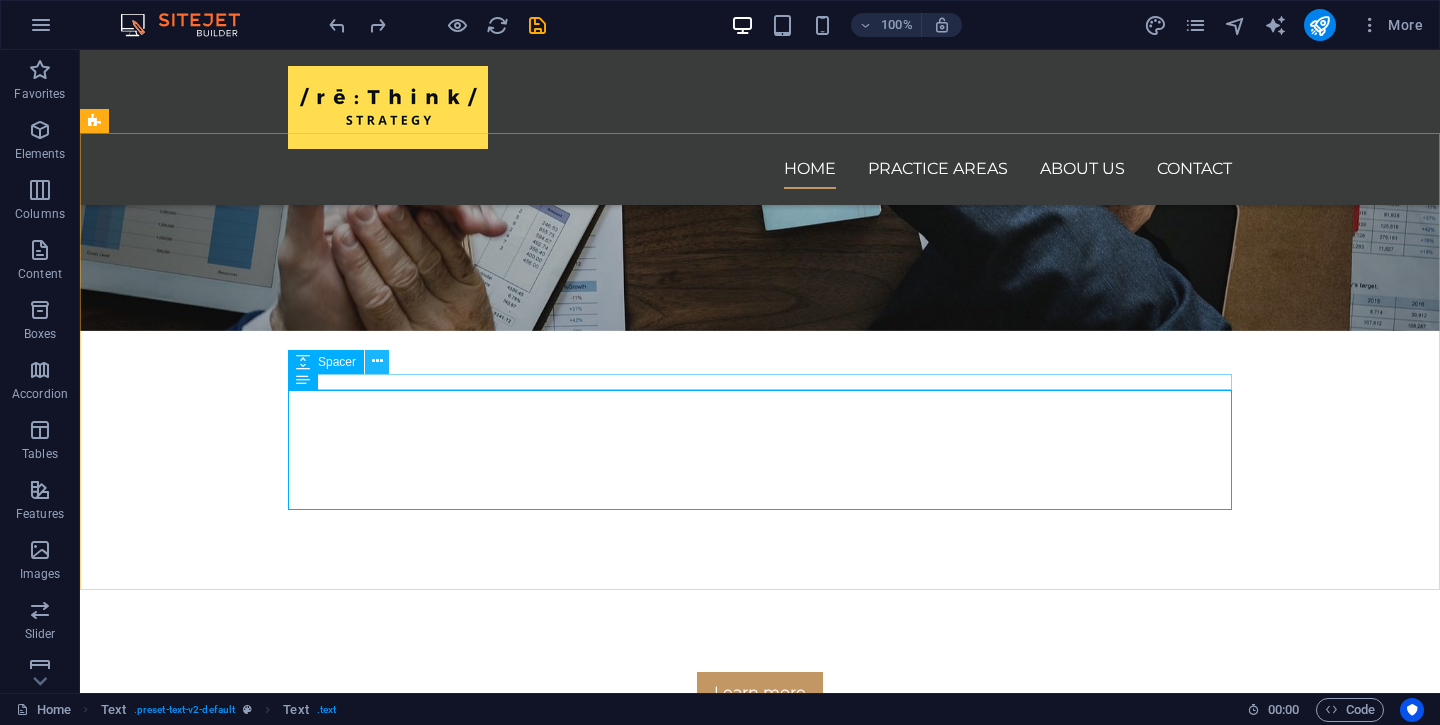 click at bounding box center [377, 361] 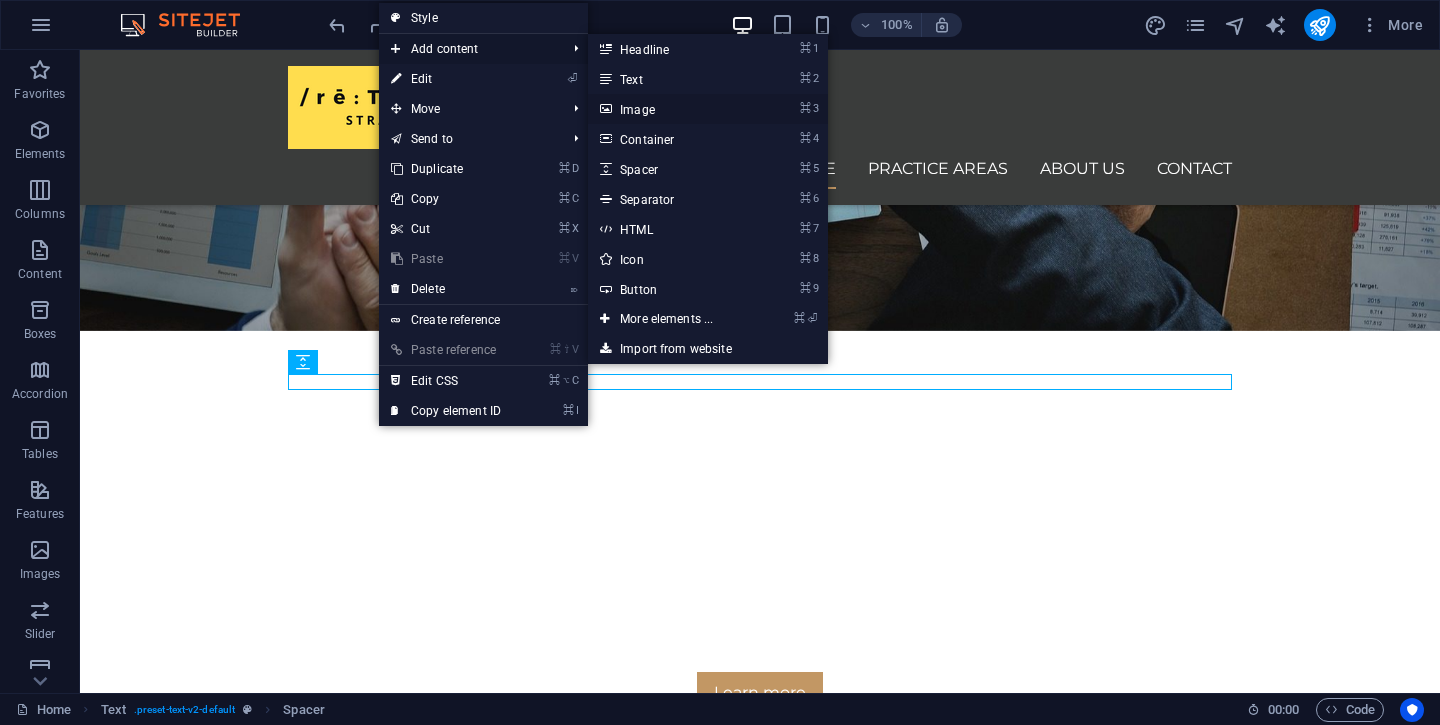 click on "⌘ 3  Image" at bounding box center (670, 109) 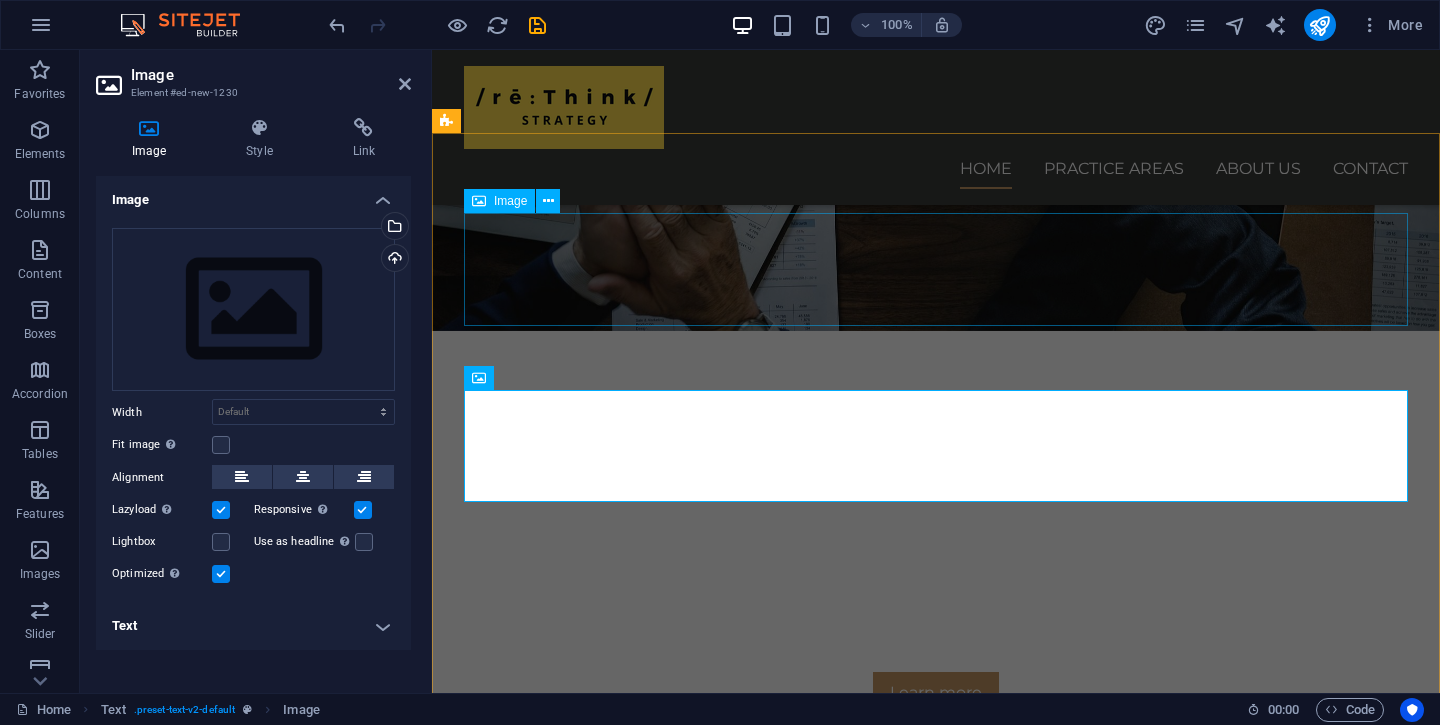 click at bounding box center (936, 986) 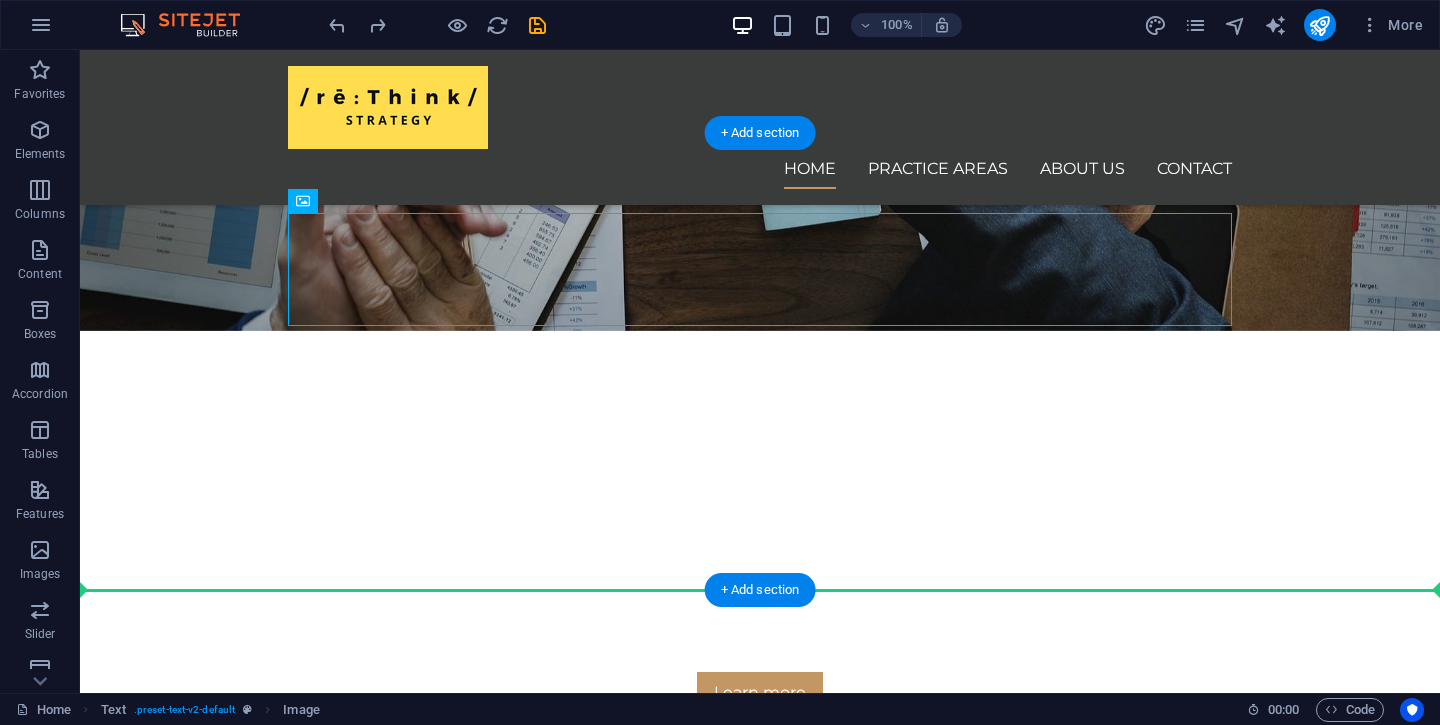 drag, startPoint x: 385, startPoint y: 299, endPoint x: 236, endPoint y: 432, distance: 199.72481 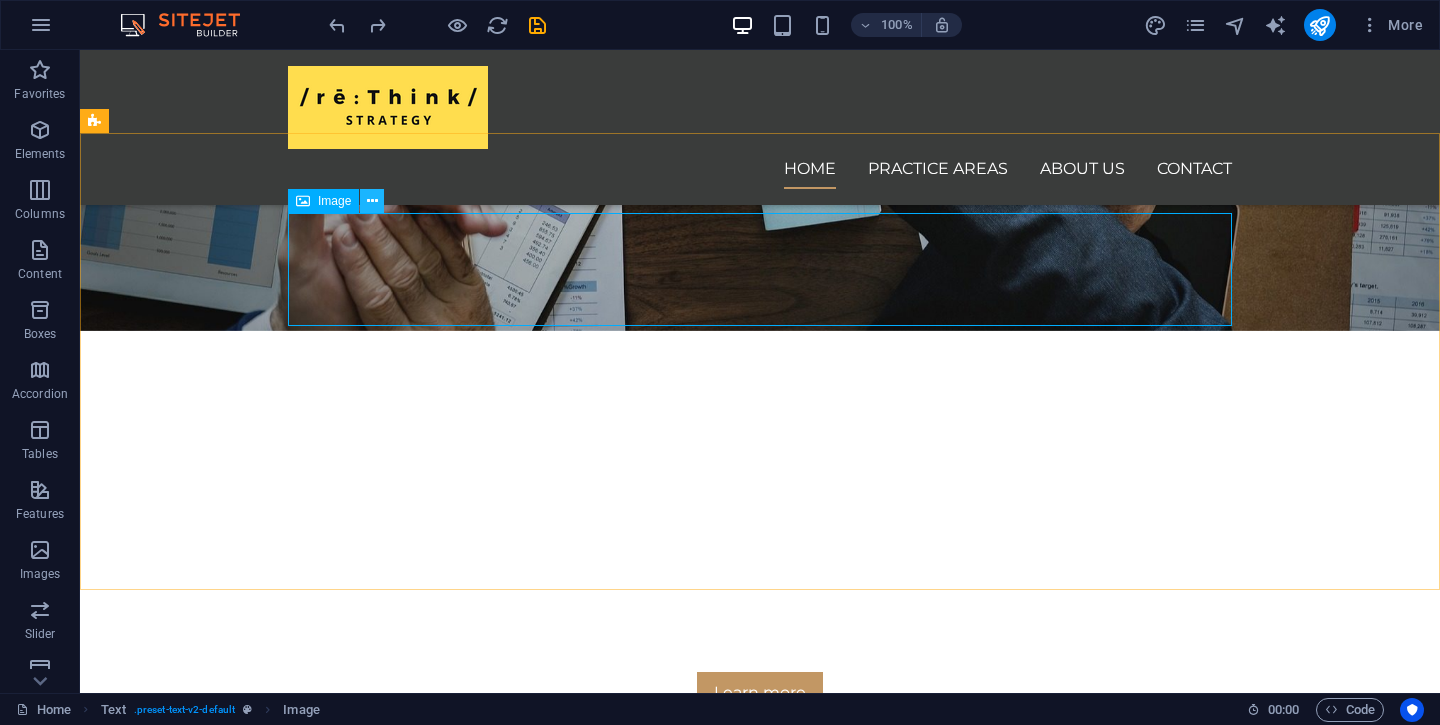click at bounding box center (372, 201) 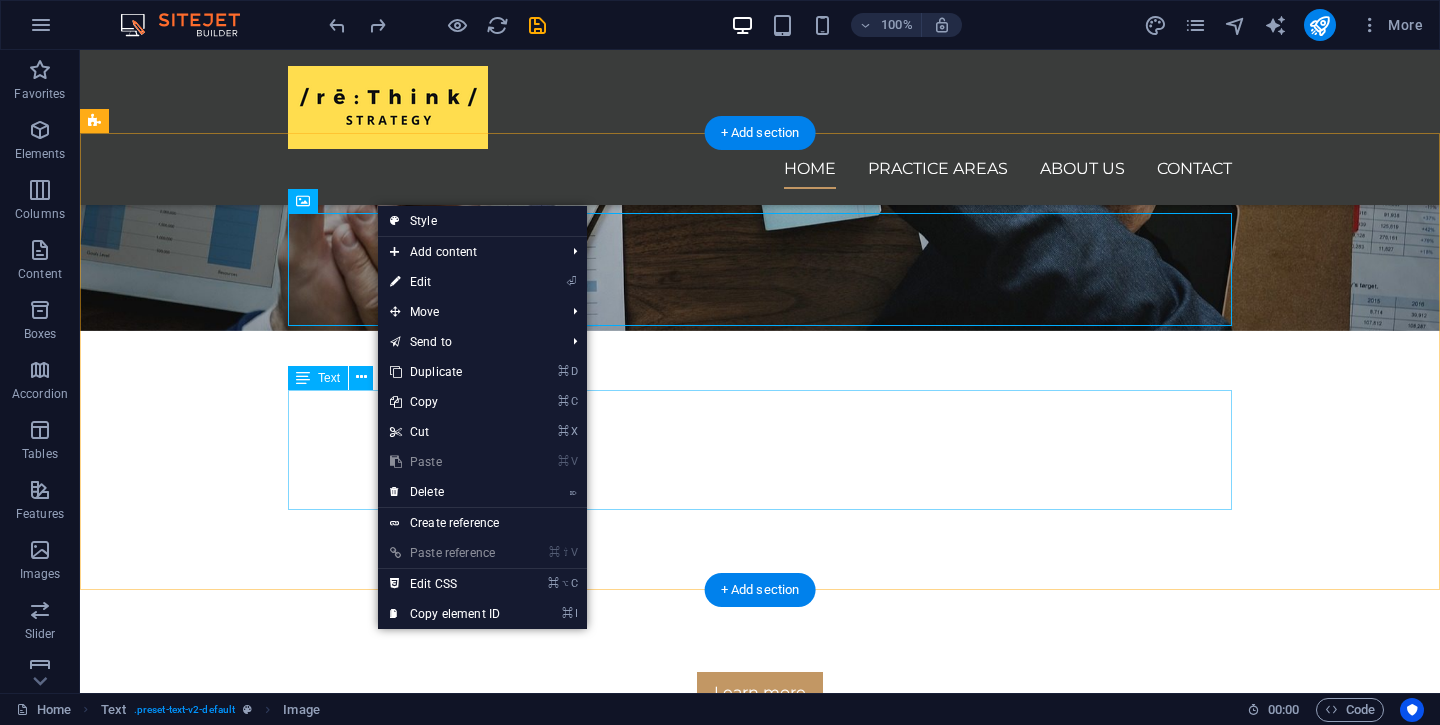 click on "Lorem ipsum dolor sitope amet, consectetur adipisicing elitip. Massumenda, dolore, cum vel modi asperiores consequatur suscipit quidem ducimus eveniet iure expedita consecteture odiogil voluptatum similique fugit voluptates atem accusamus quae quas dolorem tenetur facere tempora maiores adipisci reiciendis accusantium voluptatibus id voluptate tempore dolor harum nisi amet! Nobis, eaque. Aenean commodo ligula eget dolor. Lorem ipsum dolor sit amet, consectetuer adipiscing elit leget odiogil voluptatum similique fugit voluptates dolor. Libero assumenda, dolore, cum vel modi asperiores consequatur." at bounding box center [760, 1110] 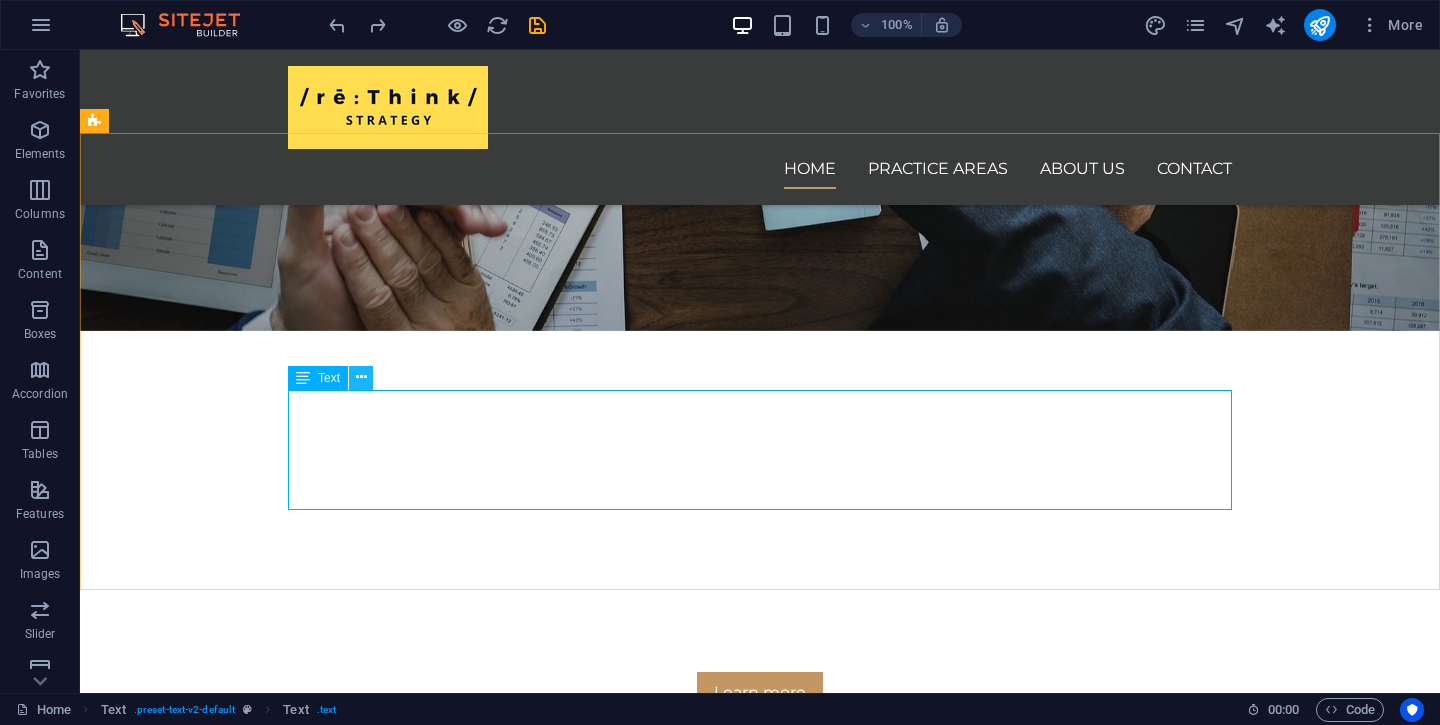 click at bounding box center [361, 377] 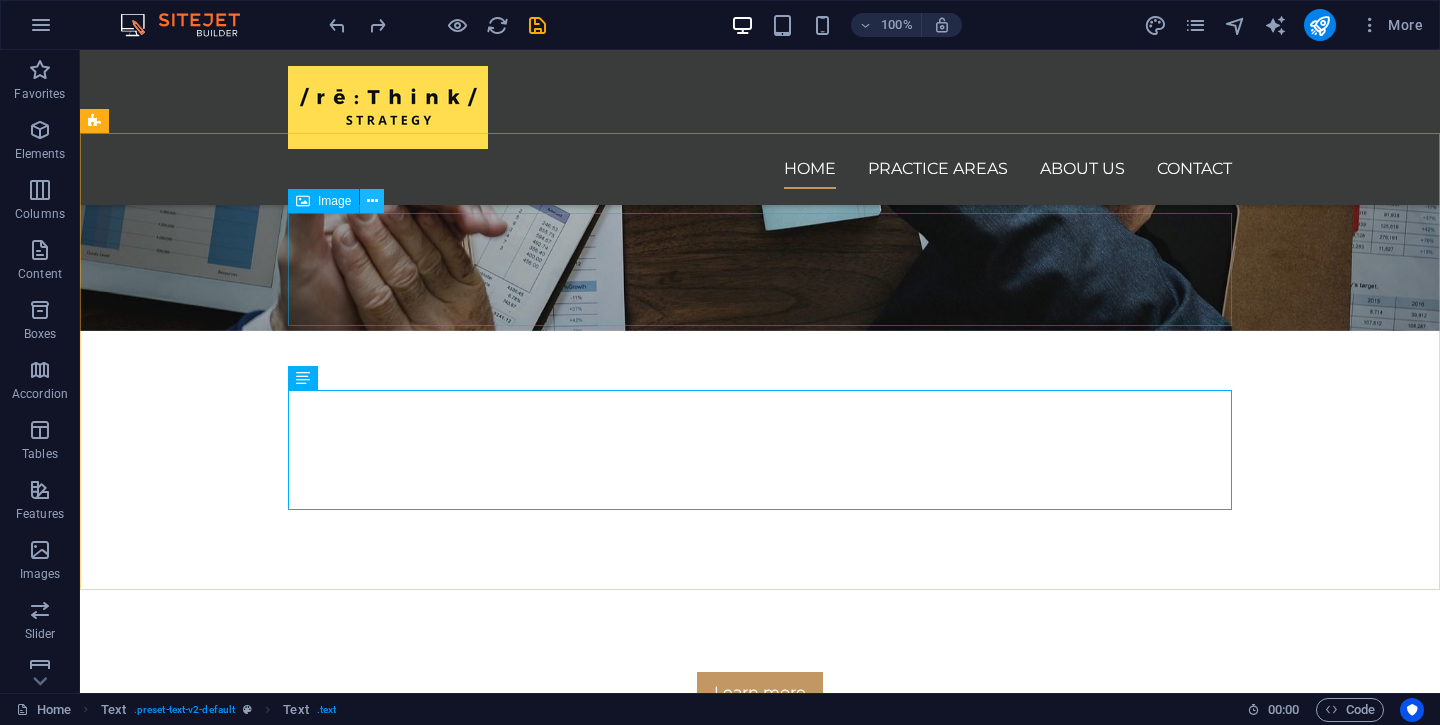 click at bounding box center (372, 201) 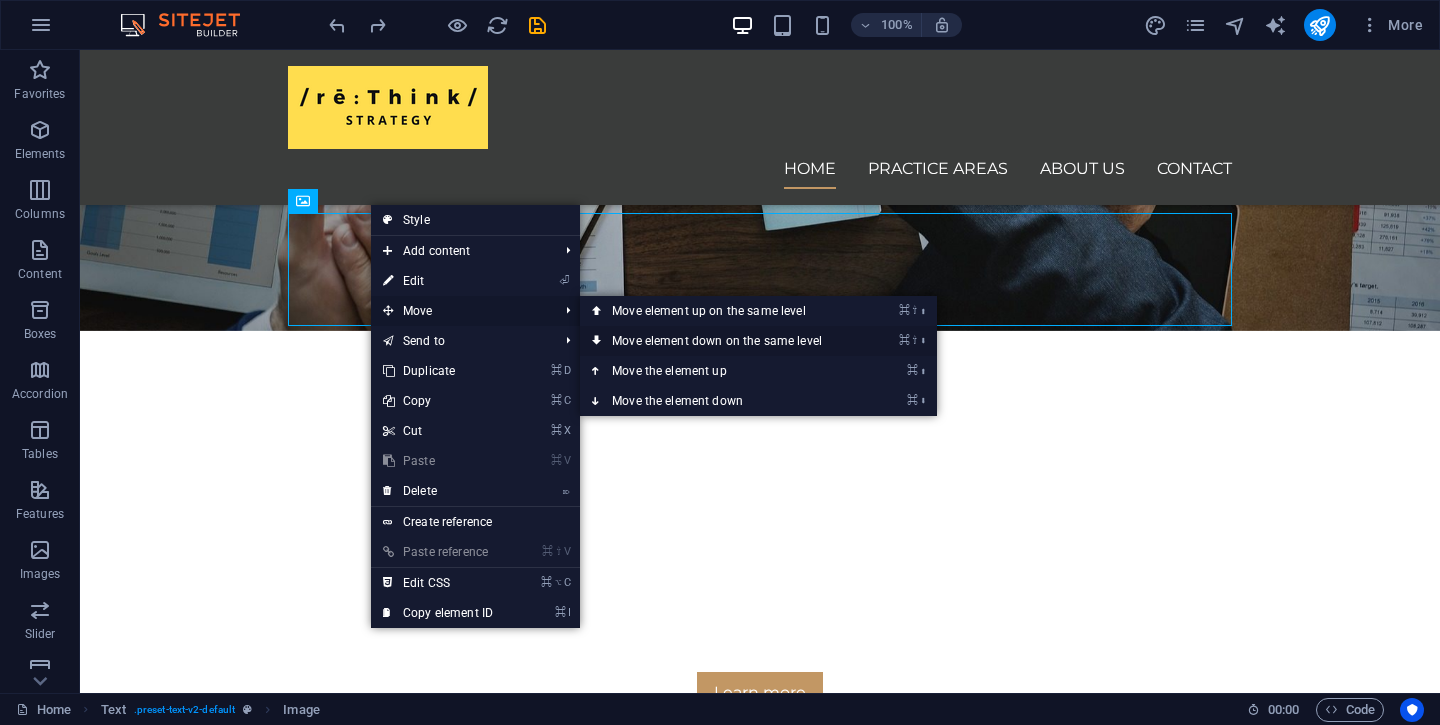 click on "⌘ ⇧ ⬇  Move element down on the same level" at bounding box center [721, 341] 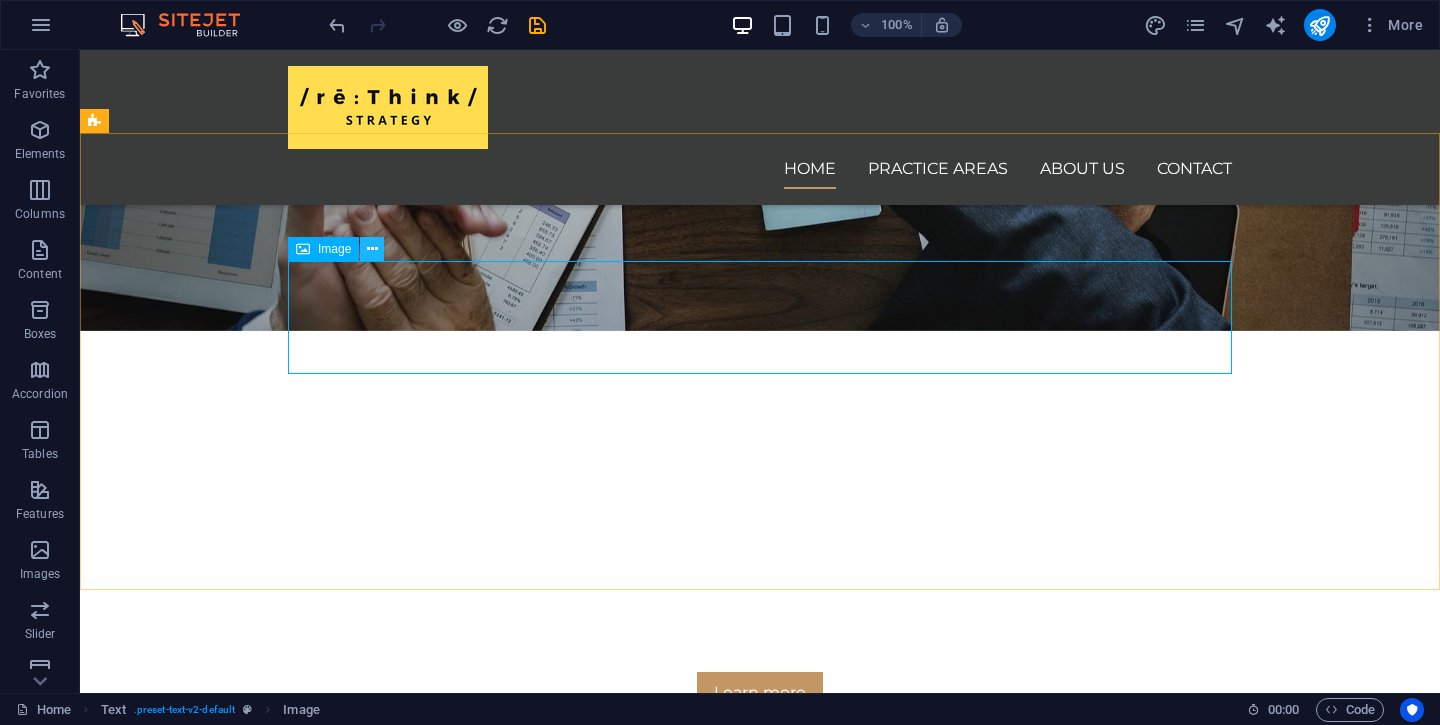 click at bounding box center [372, 249] 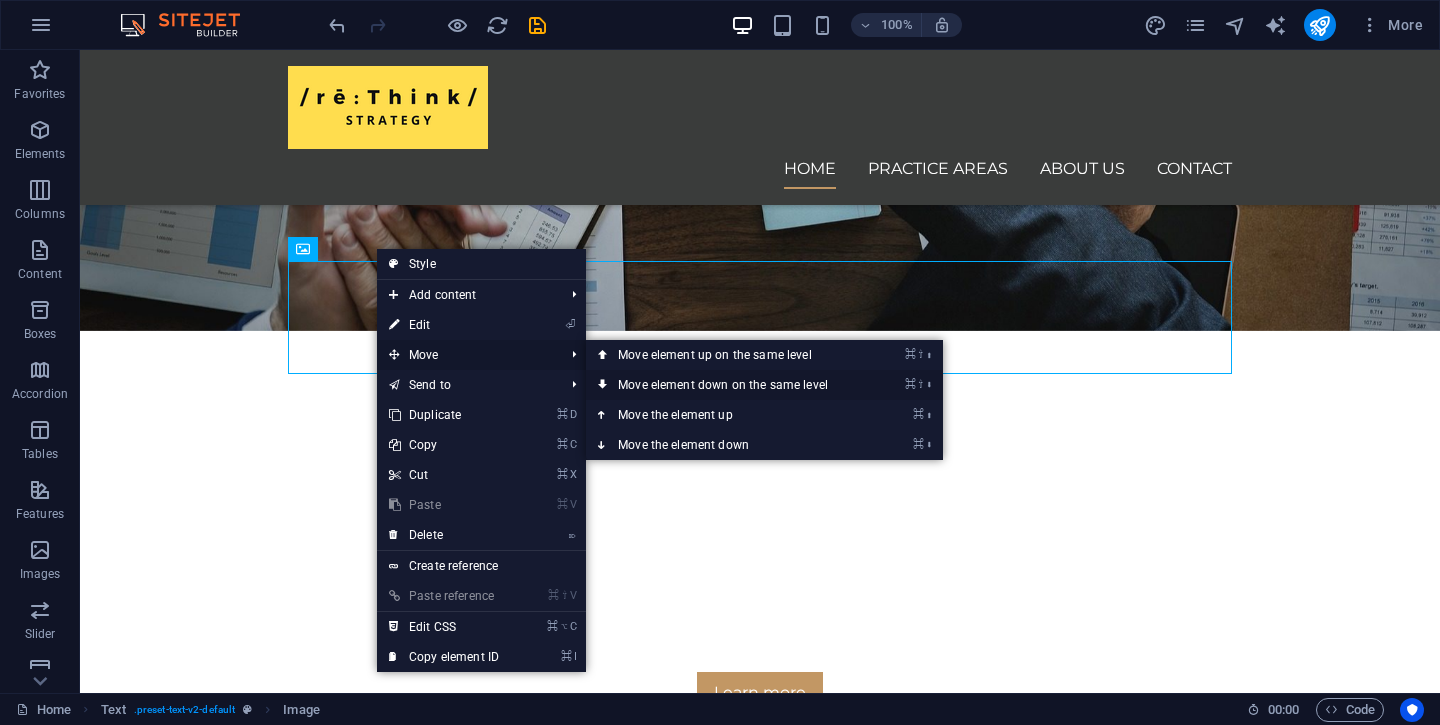 click on "⌘ ⇧ ⬇  Move element down on the same level" at bounding box center [727, 385] 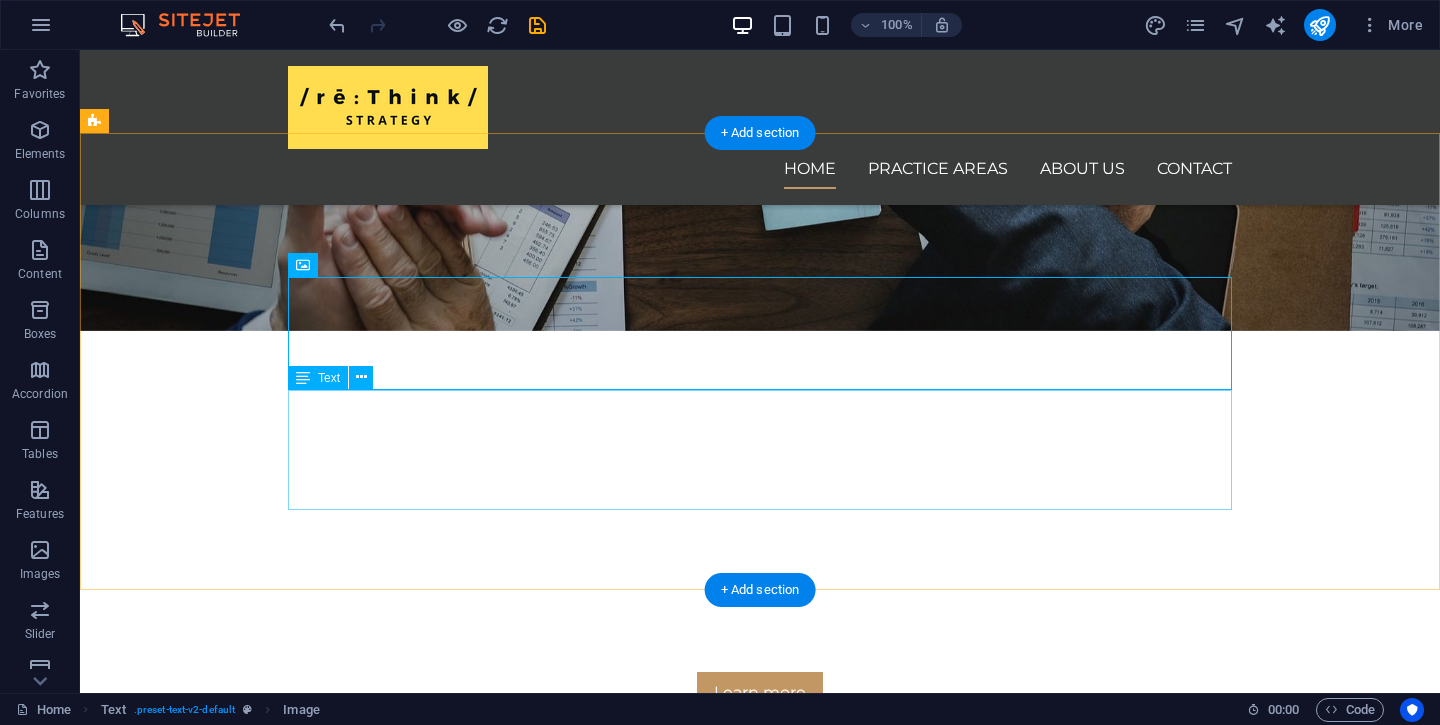 click on "Lorem ipsum dolor sitope amet, consectetur adipisicing elitip. Massumenda, dolore, cum vel modi asperiores consequatur suscipit quidem ducimus eveniet iure expedita consecteture odiogil voluptatum similique fugit voluptates atem accusamus quae quas dolorem tenetur facere tempora maiores adipisci reiciendis accusantium voluptatibus id voluptate tempore dolor harum nisi amet! Nobis, eaque. Aenean commodo ligula eget dolor. Lorem ipsum dolor sit amet, consectetuer adipiscing elit leget odiogil voluptatum similique fugit voluptates dolor. Libero assumenda, dolore, cum vel modi asperiores consequatur." at bounding box center [760, 1110] 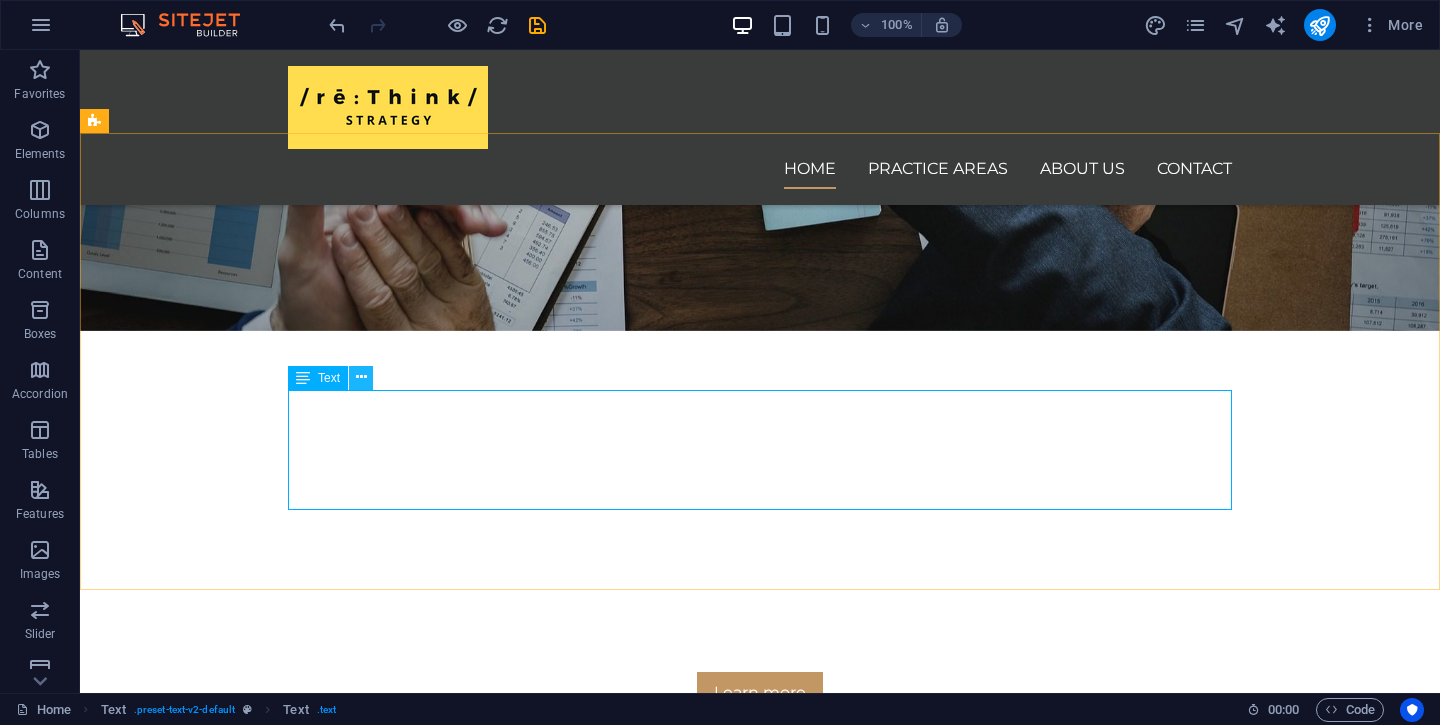 click at bounding box center (361, 377) 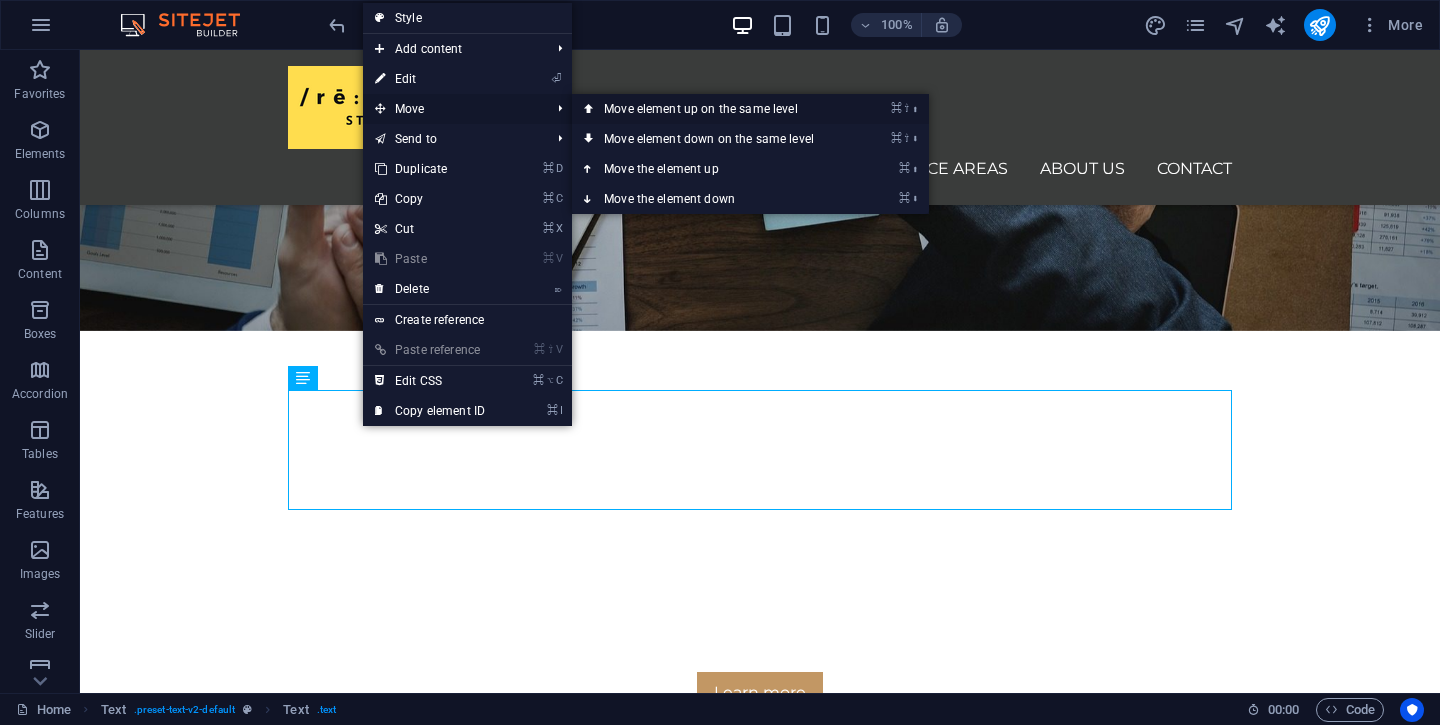 click on "⌘ ⇧ ⬆  Move element up on the same level" at bounding box center [713, 109] 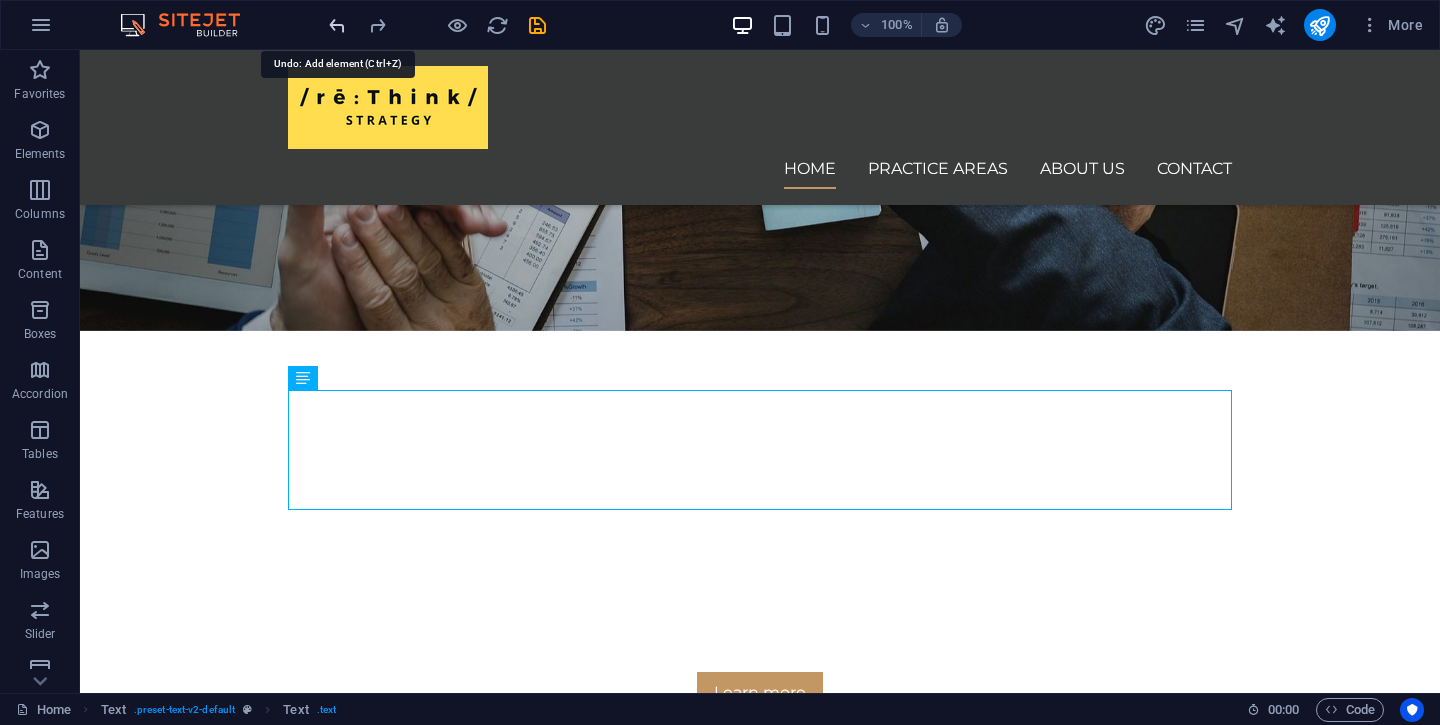 click at bounding box center (337, 25) 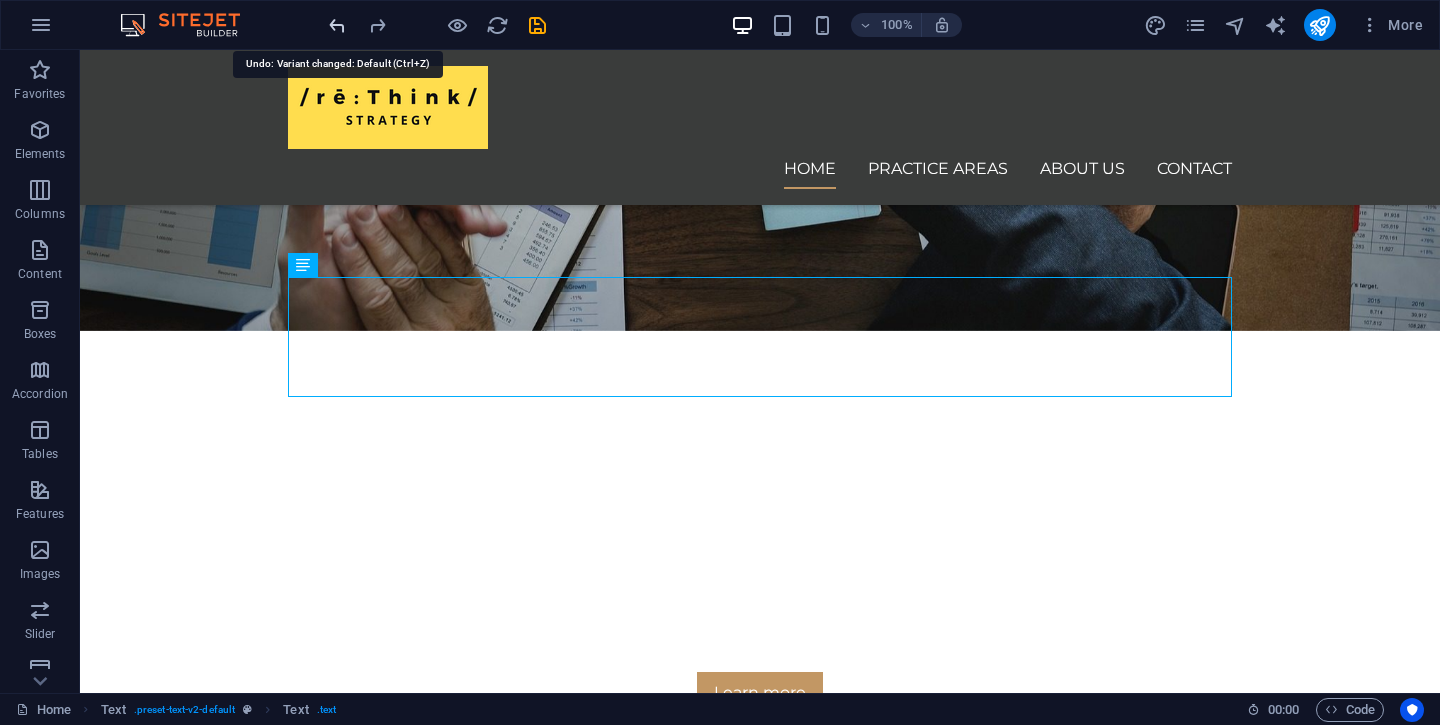click at bounding box center [337, 25] 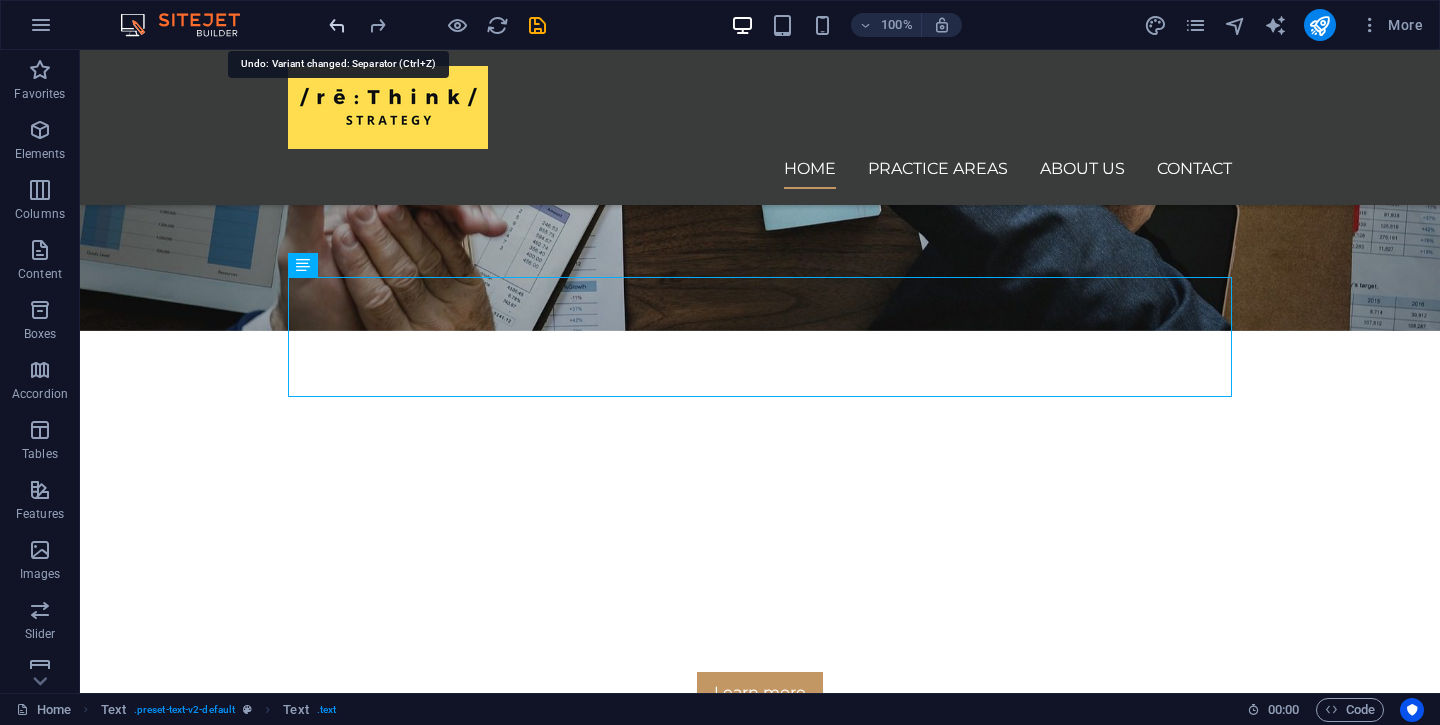 click at bounding box center (337, 25) 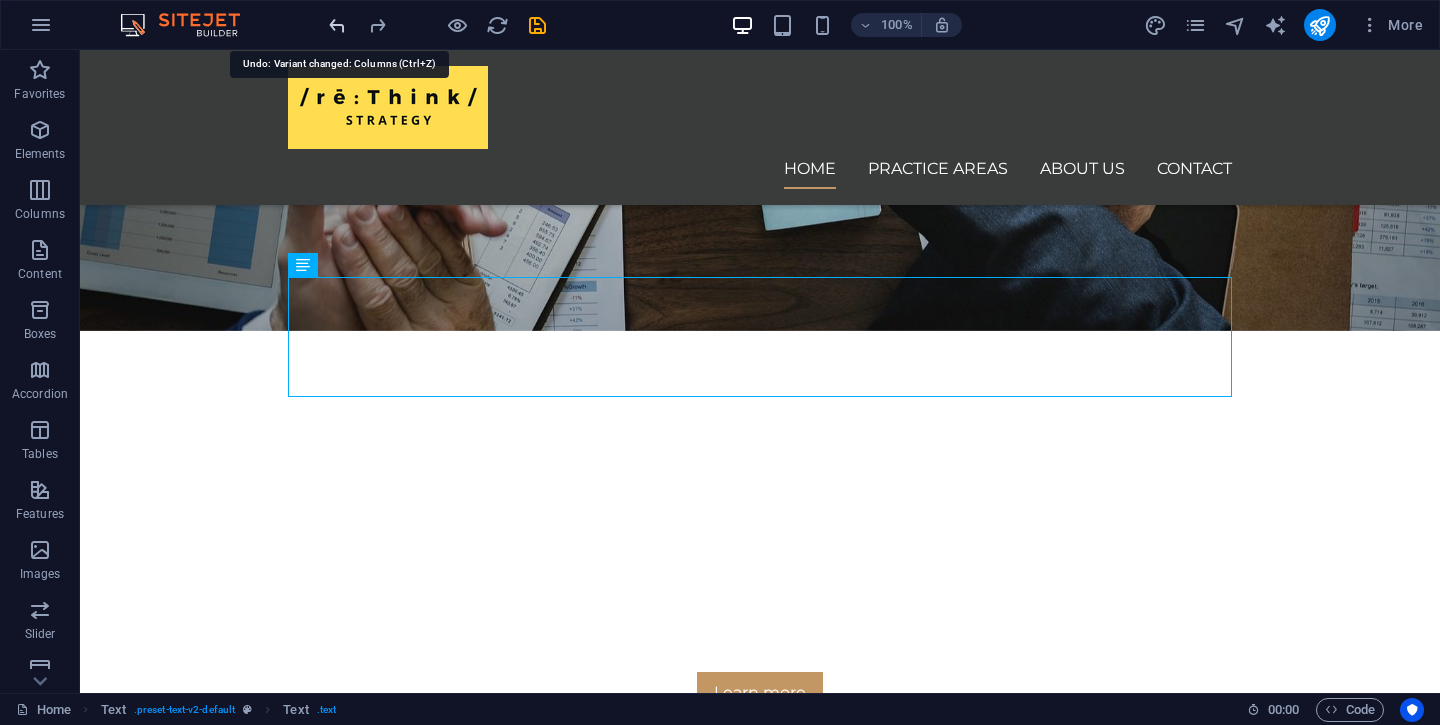 click at bounding box center [337, 25] 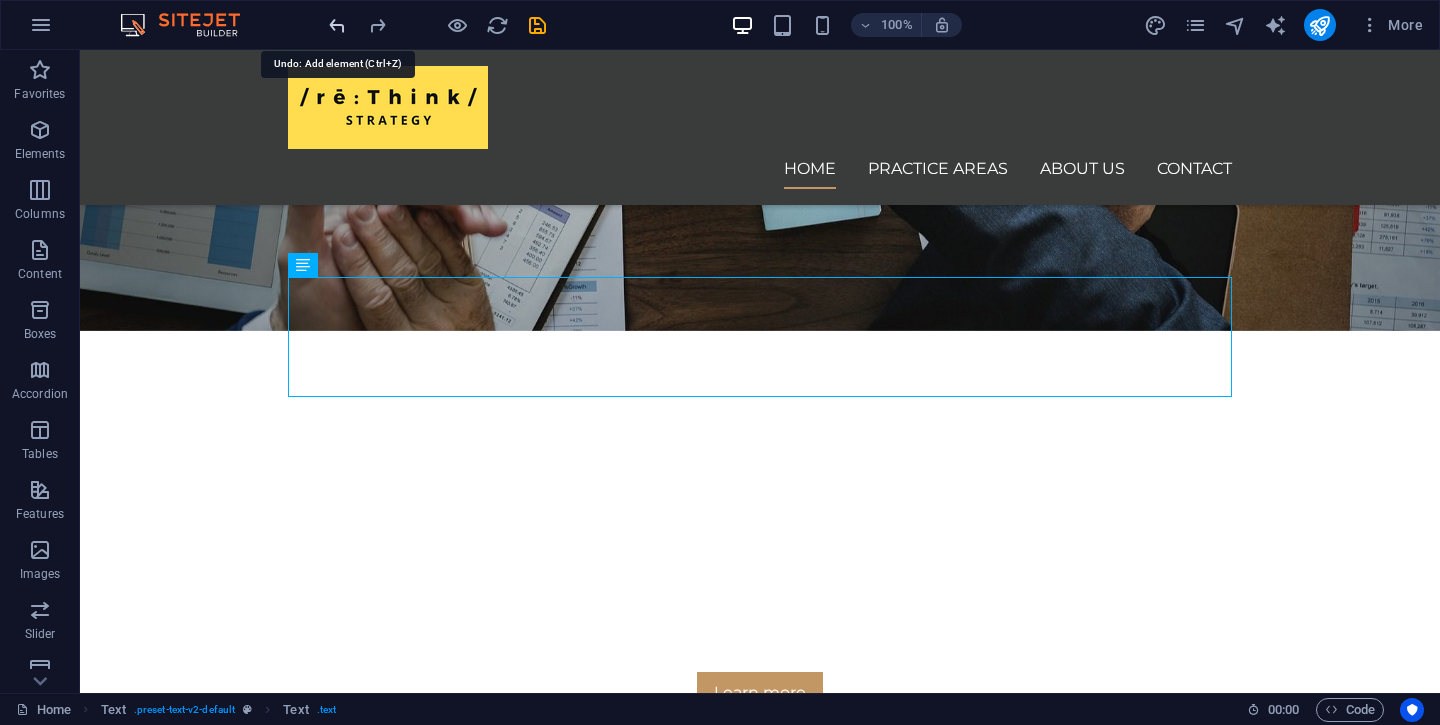 click at bounding box center [337, 25] 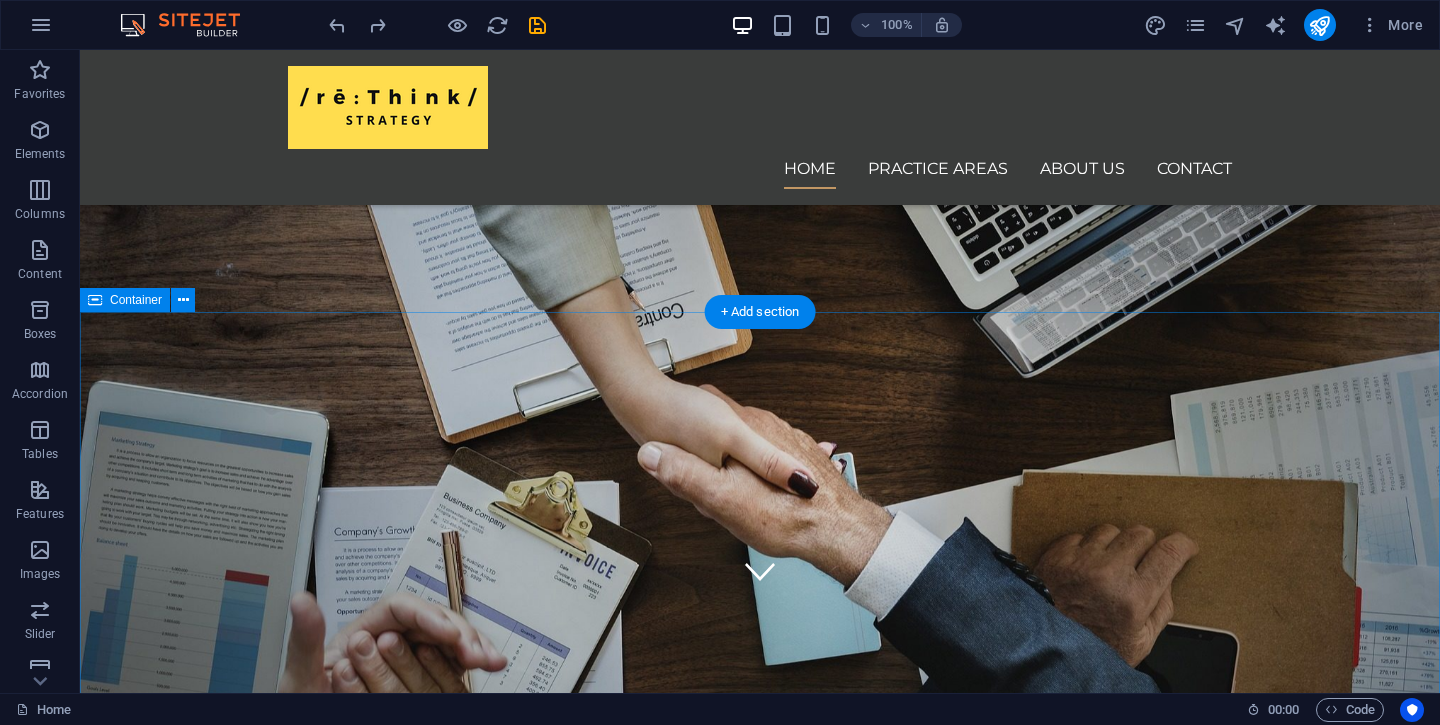 scroll, scrollTop: 0, scrollLeft: 0, axis: both 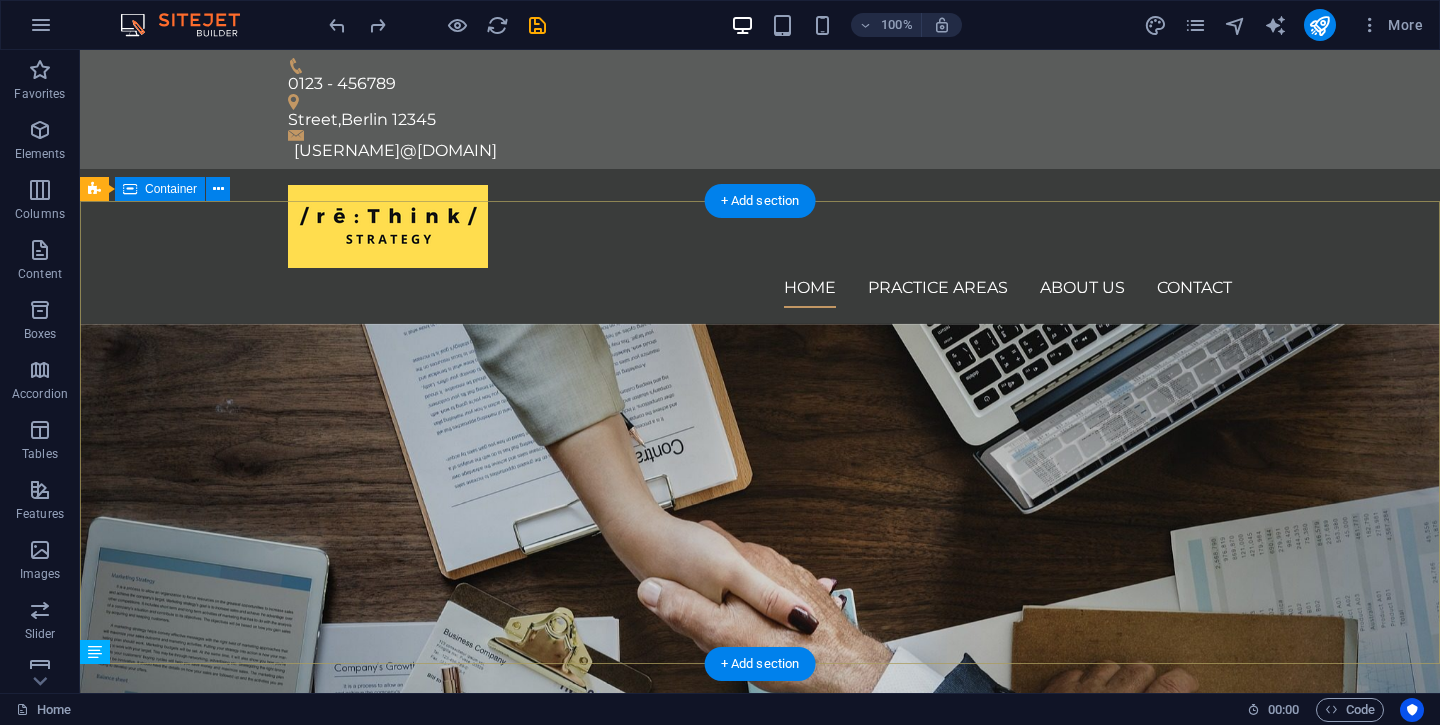 click on "GTM strategy for startups and SMEs who’ve built but struggle to break through to the customer Learn more" at bounding box center (760, 1133) 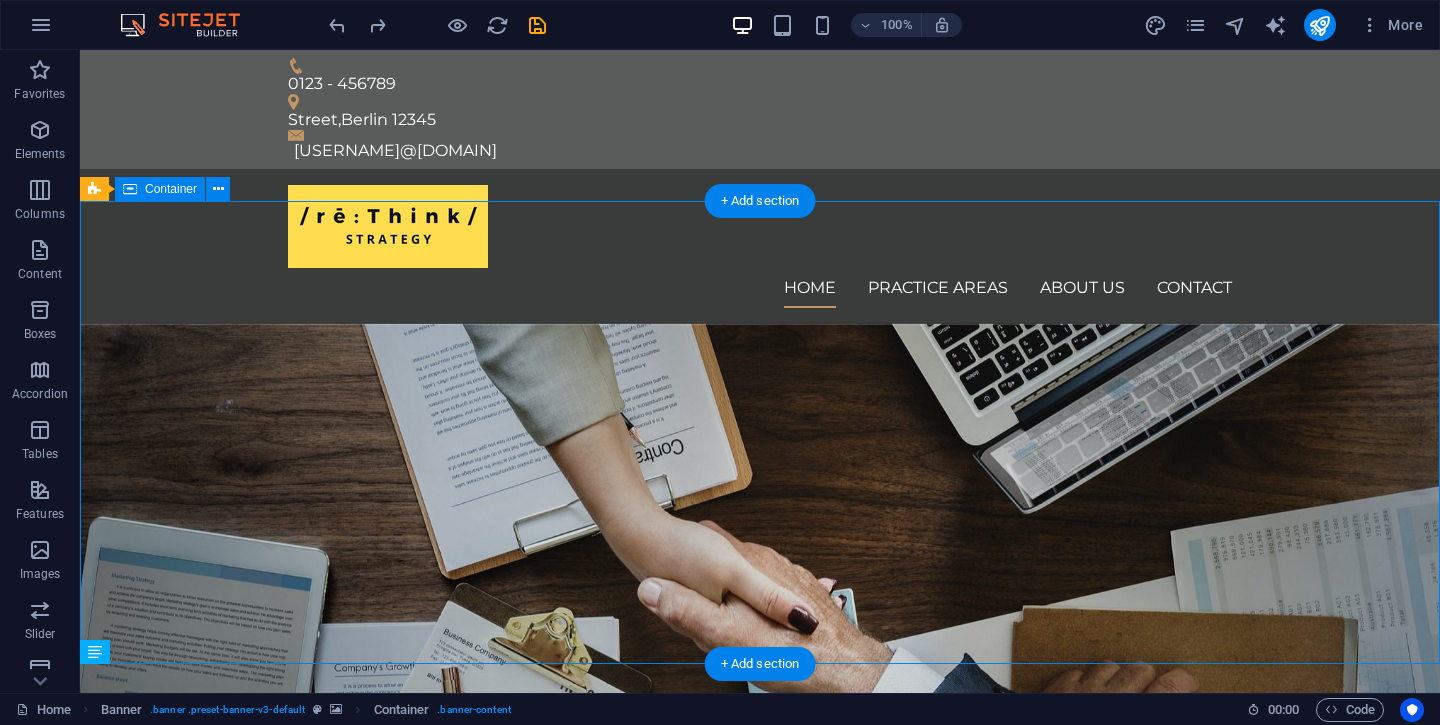 click on "GTM strategy for startups and SMEs who’ve built but struggle to break through to the customer Learn more" at bounding box center (760, 1133) 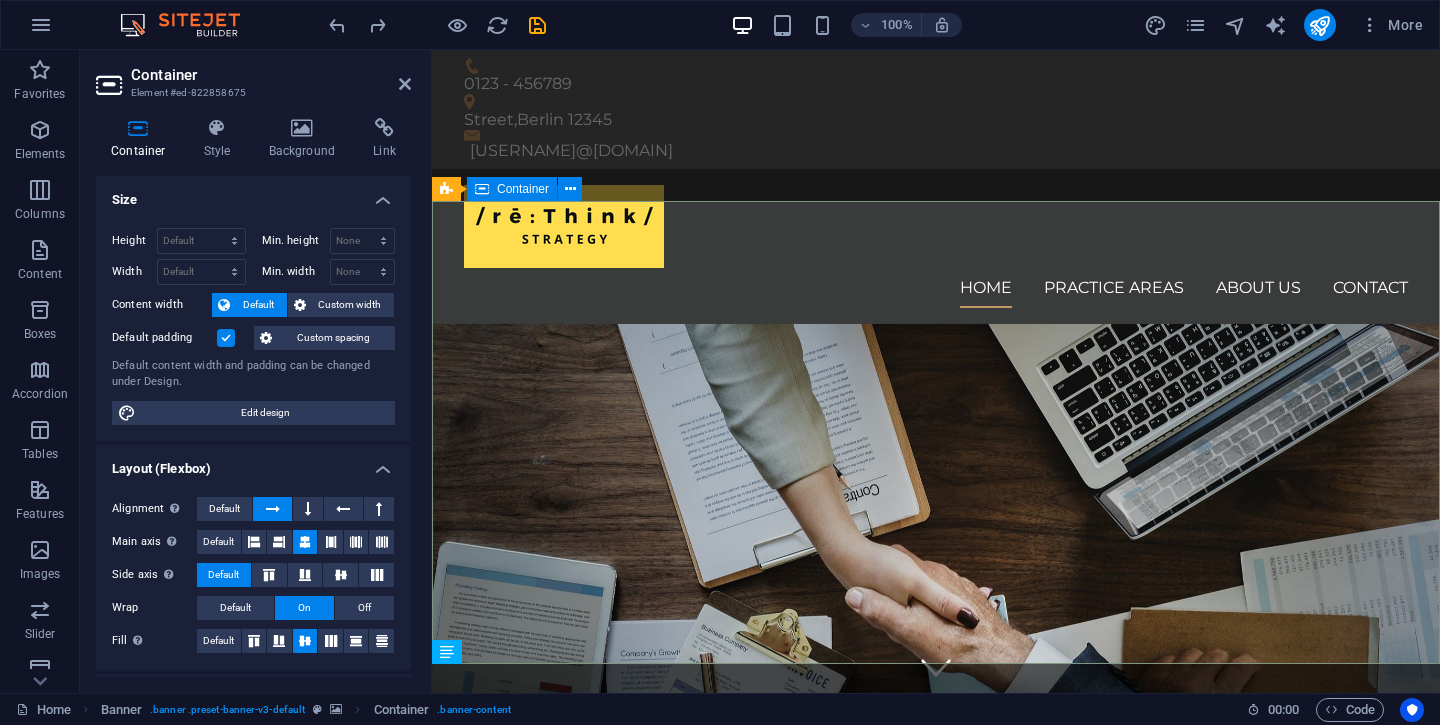 click on "Container" at bounding box center [523, 189] 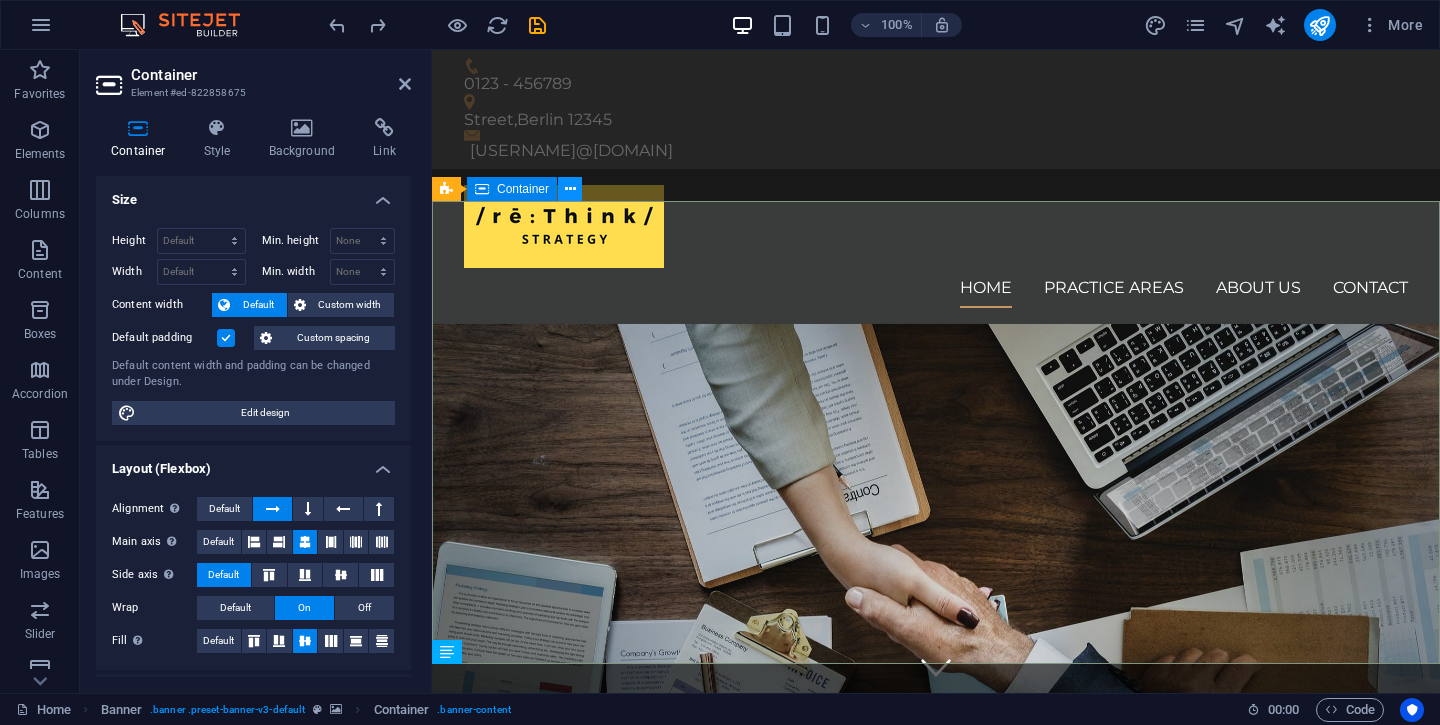 click at bounding box center [570, 189] 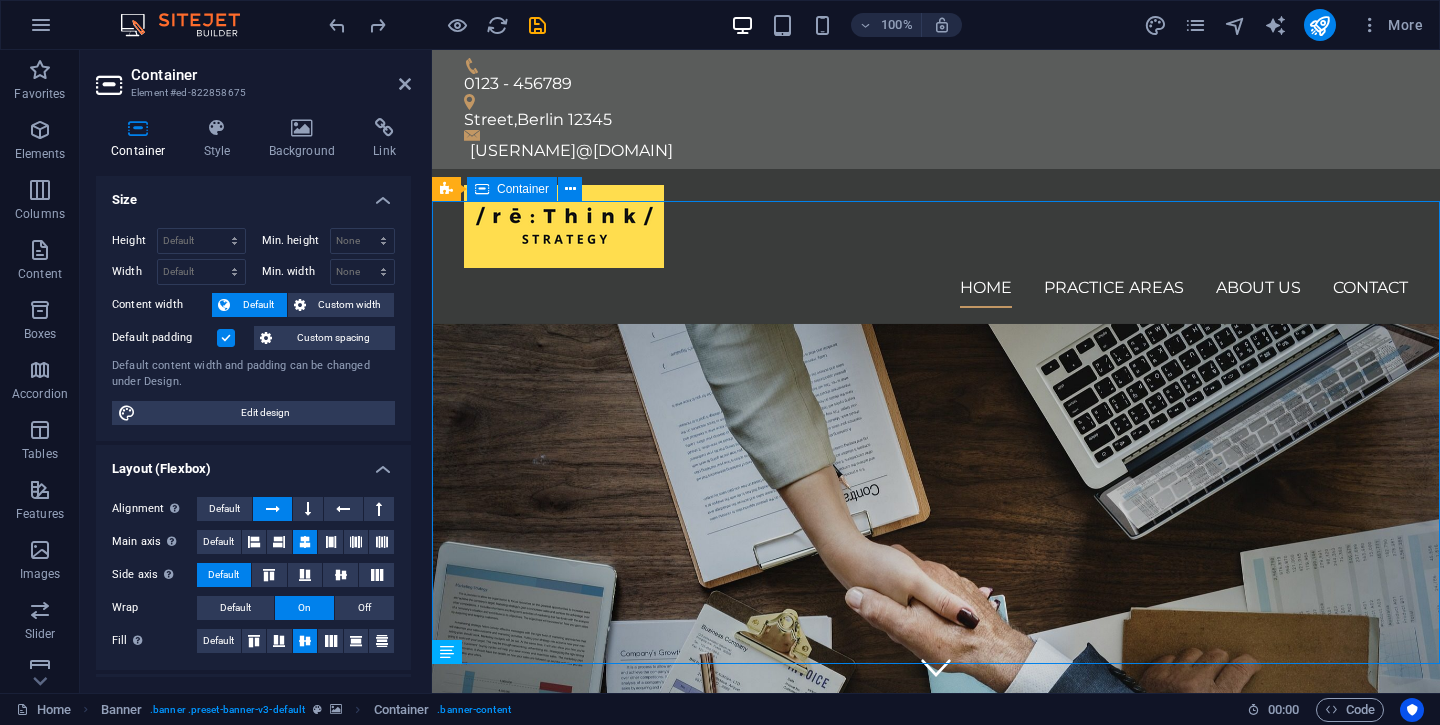 drag, startPoint x: 813, startPoint y: 264, endPoint x: 851, endPoint y: 438, distance: 178.10109 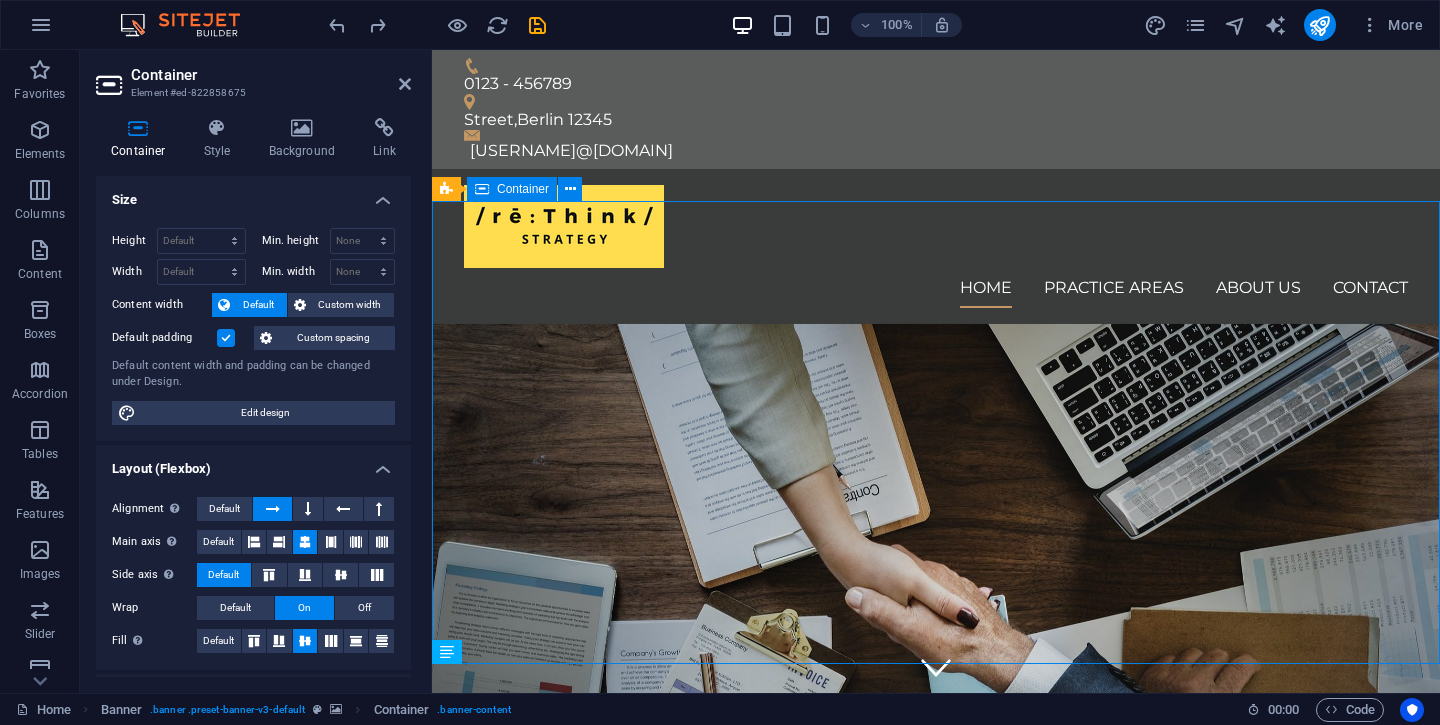 click on "GTM strategy for startups and SMEs who’ve built but struggle to break through to the customer Learn more" at bounding box center [936, 1133] 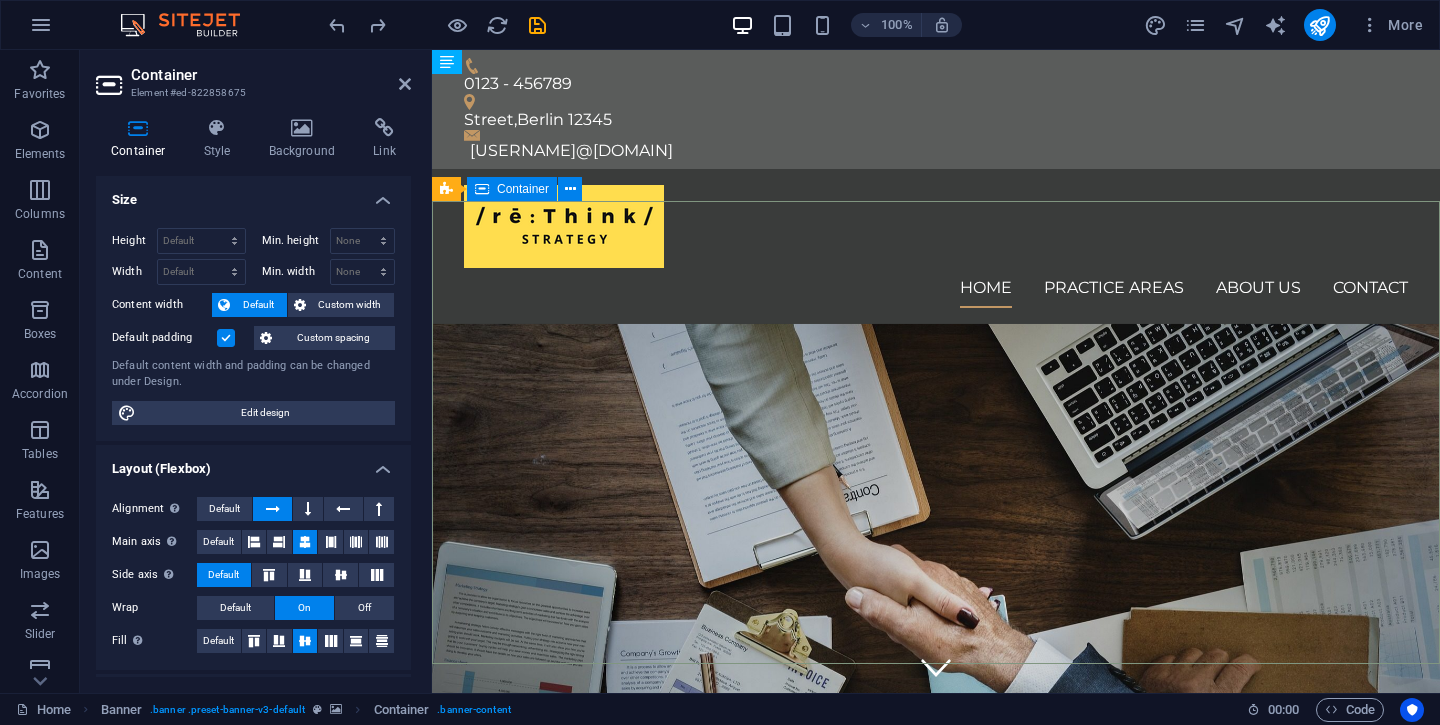 click at bounding box center (482, 189) 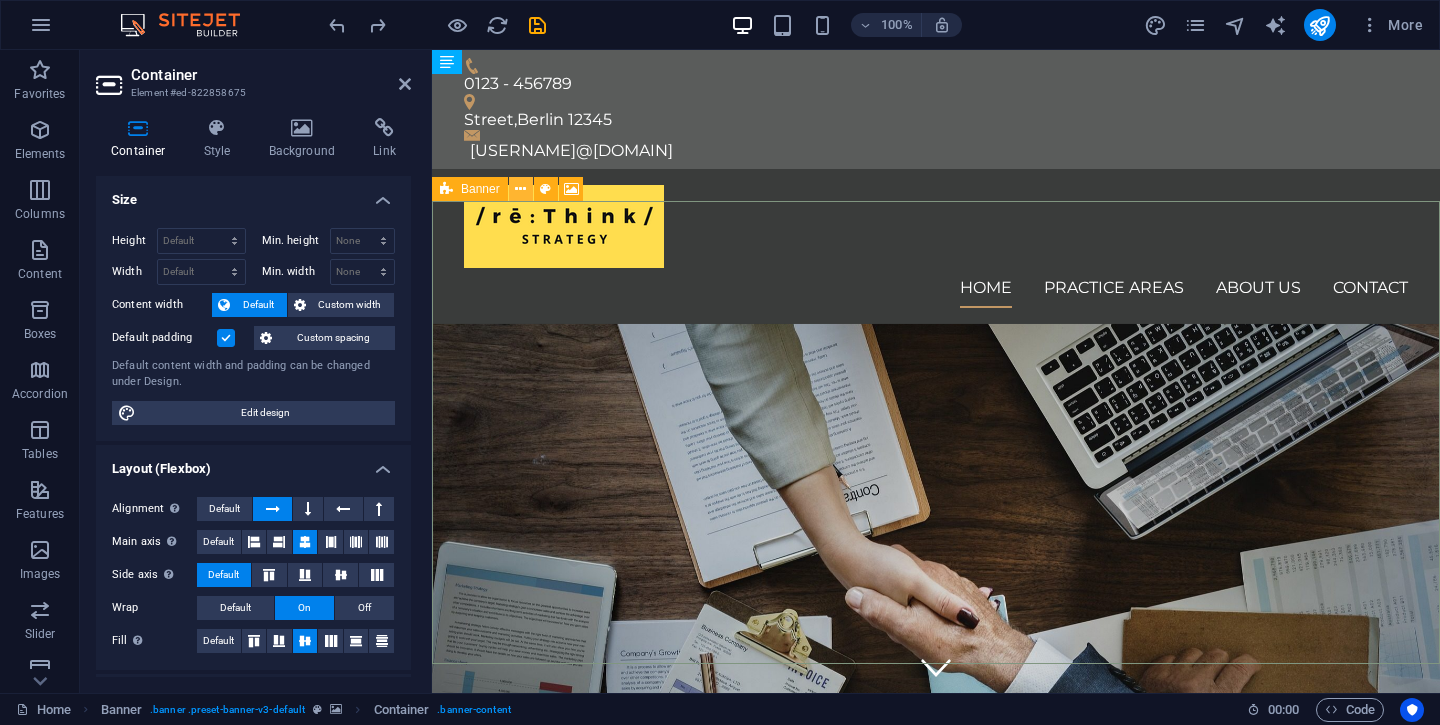 click at bounding box center (521, 189) 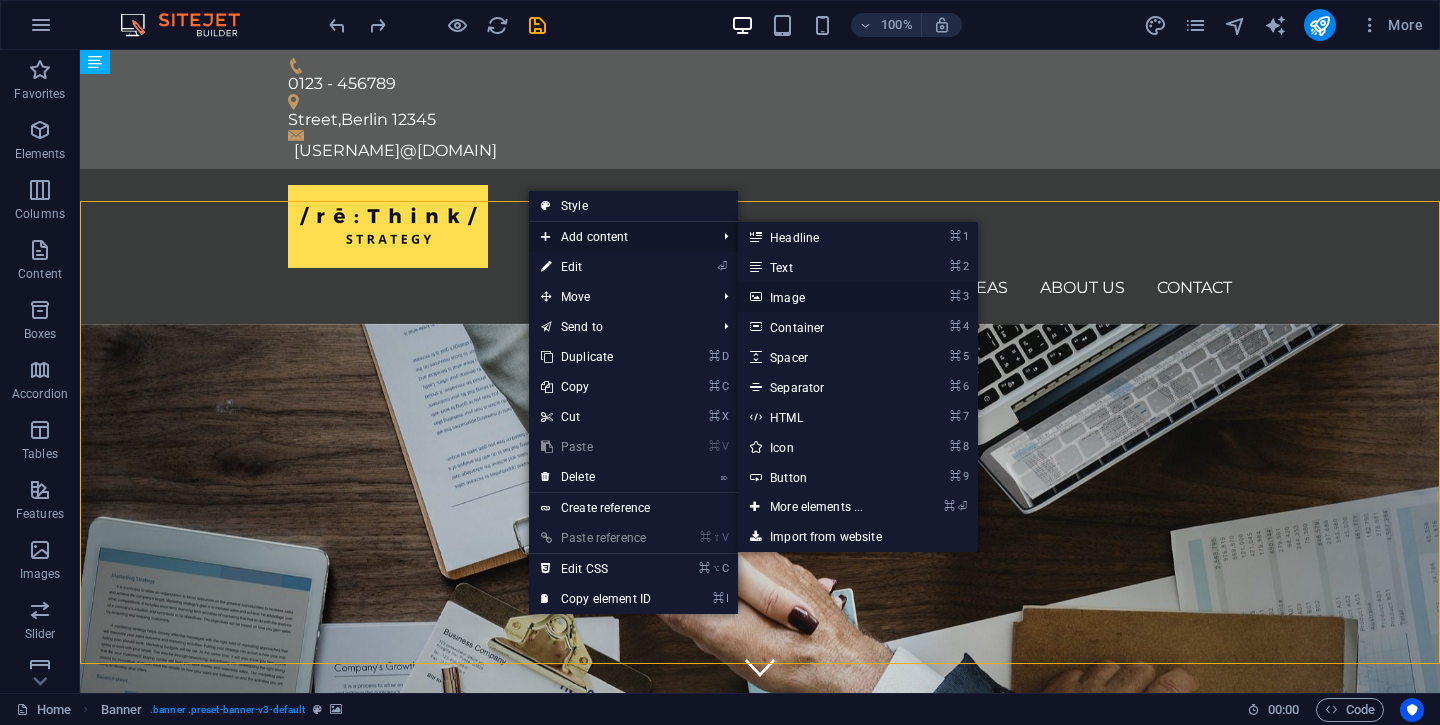 click on "⌘ 3  Image" at bounding box center [820, 297] 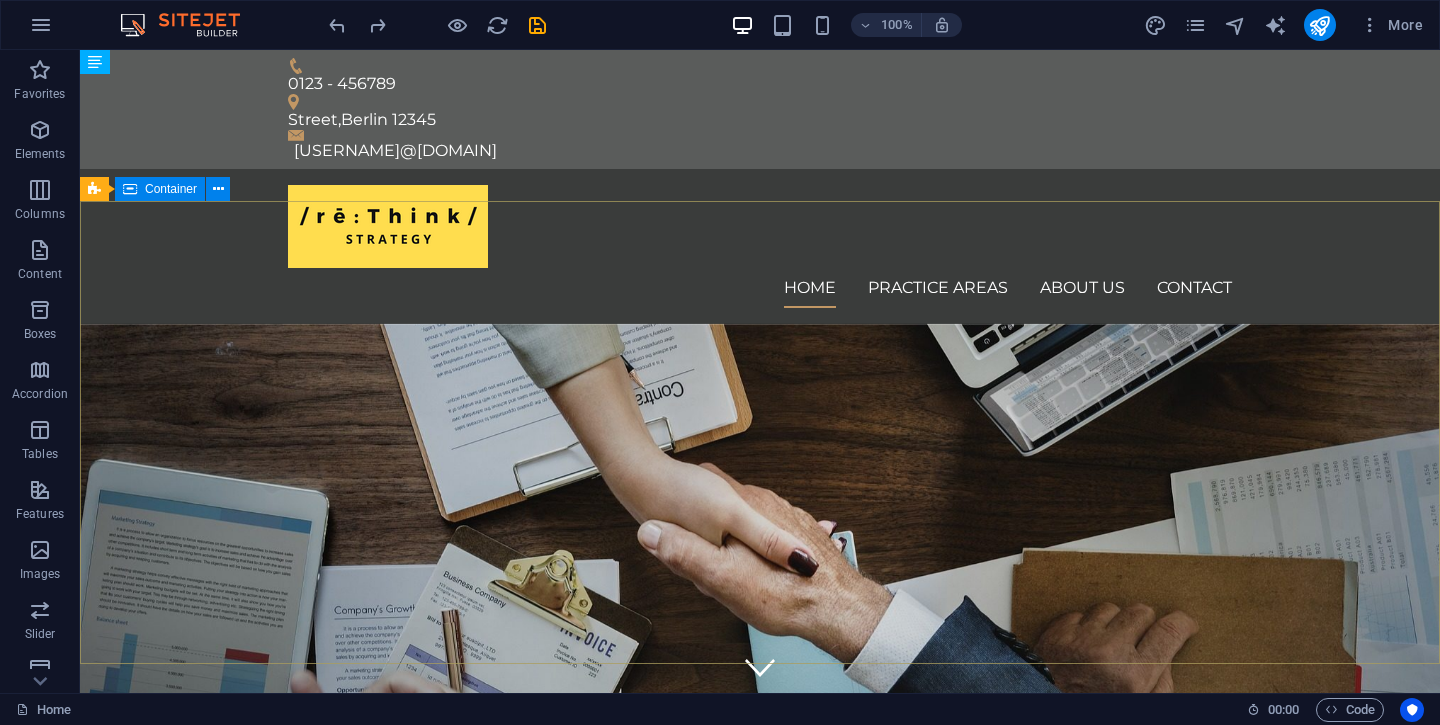 click on "Container" at bounding box center [171, 189] 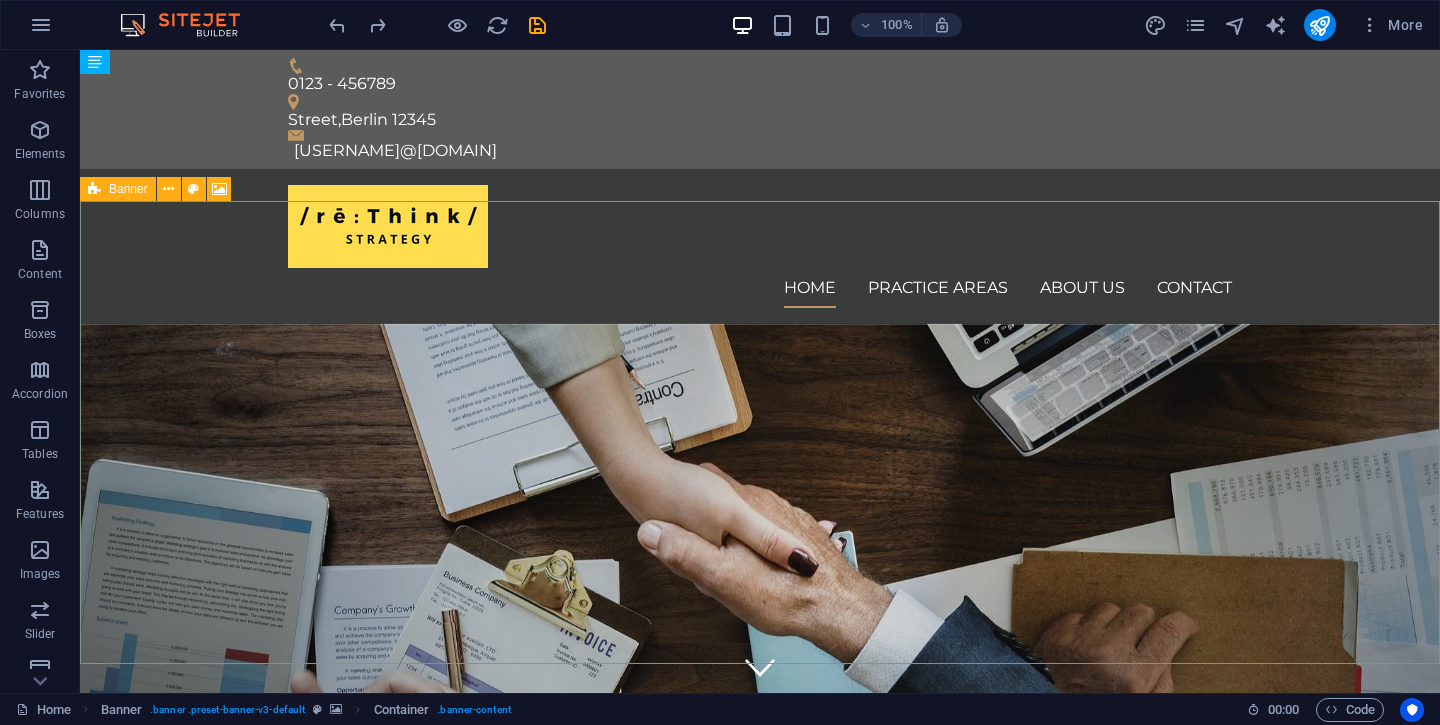 click at bounding box center (94, 189) 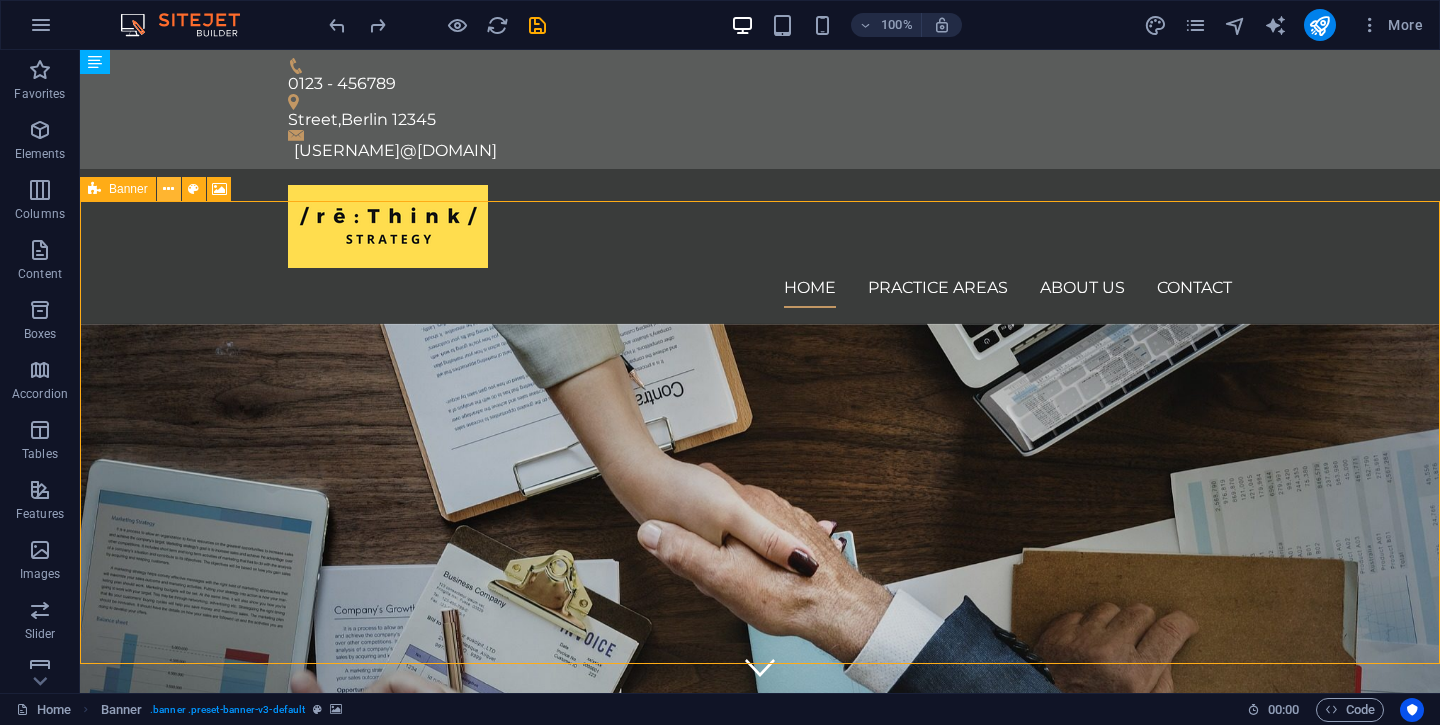 click at bounding box center (168, 189) 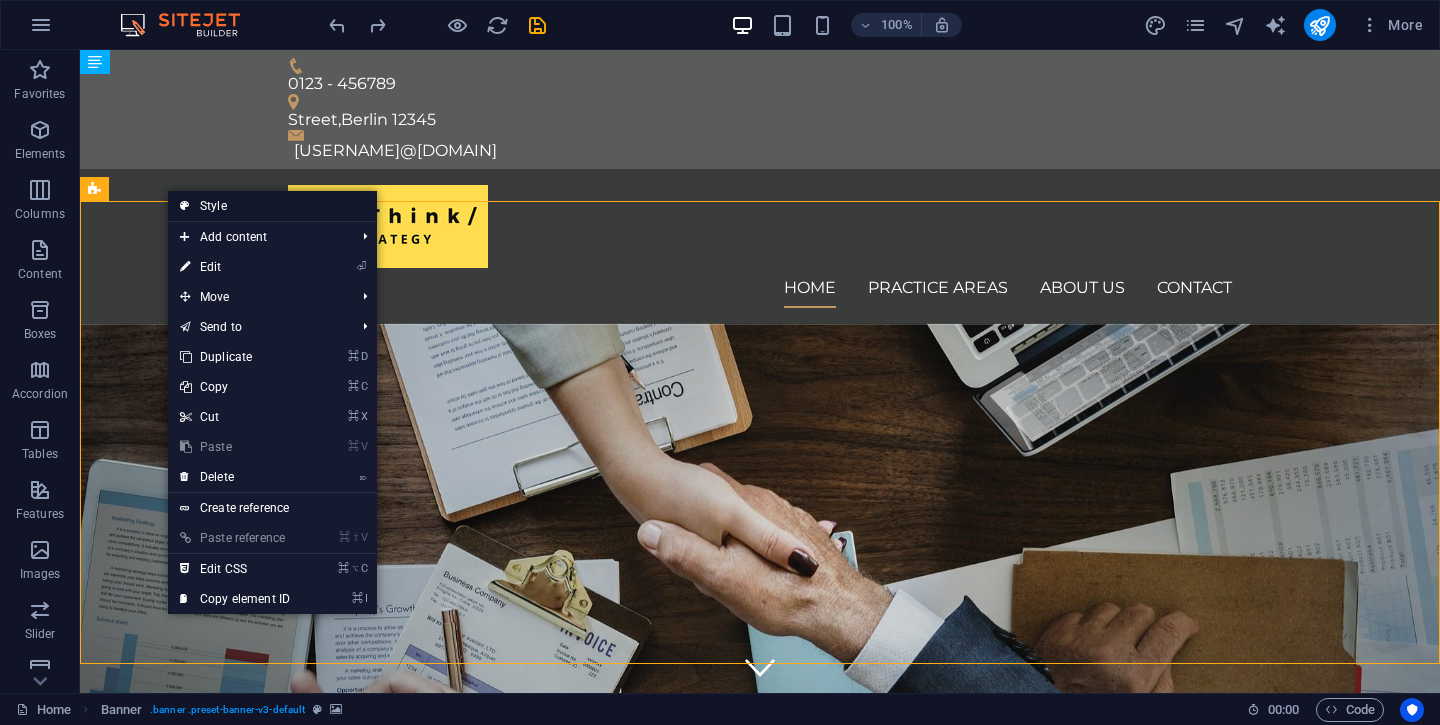 click on "Style" at bounding box center (272, 206) 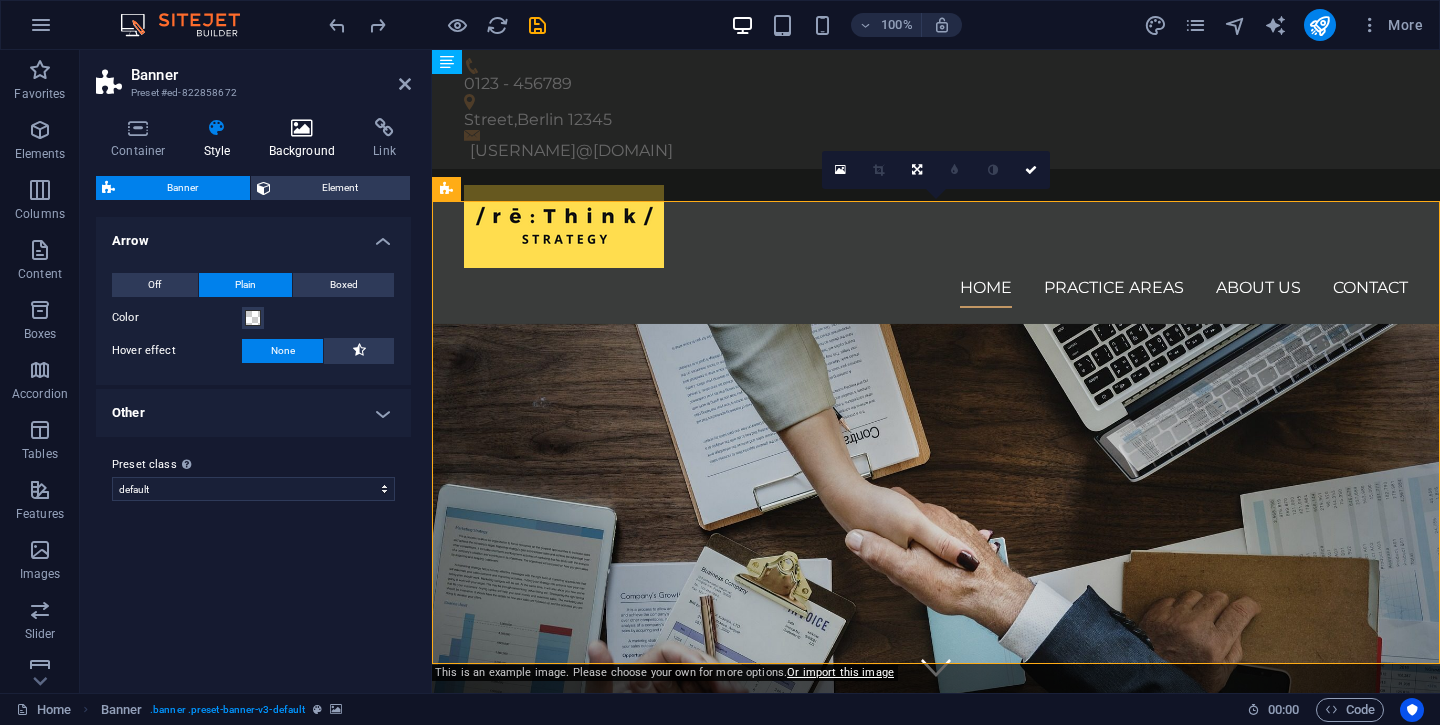 click on "Background" at bounding box center (306, 139) 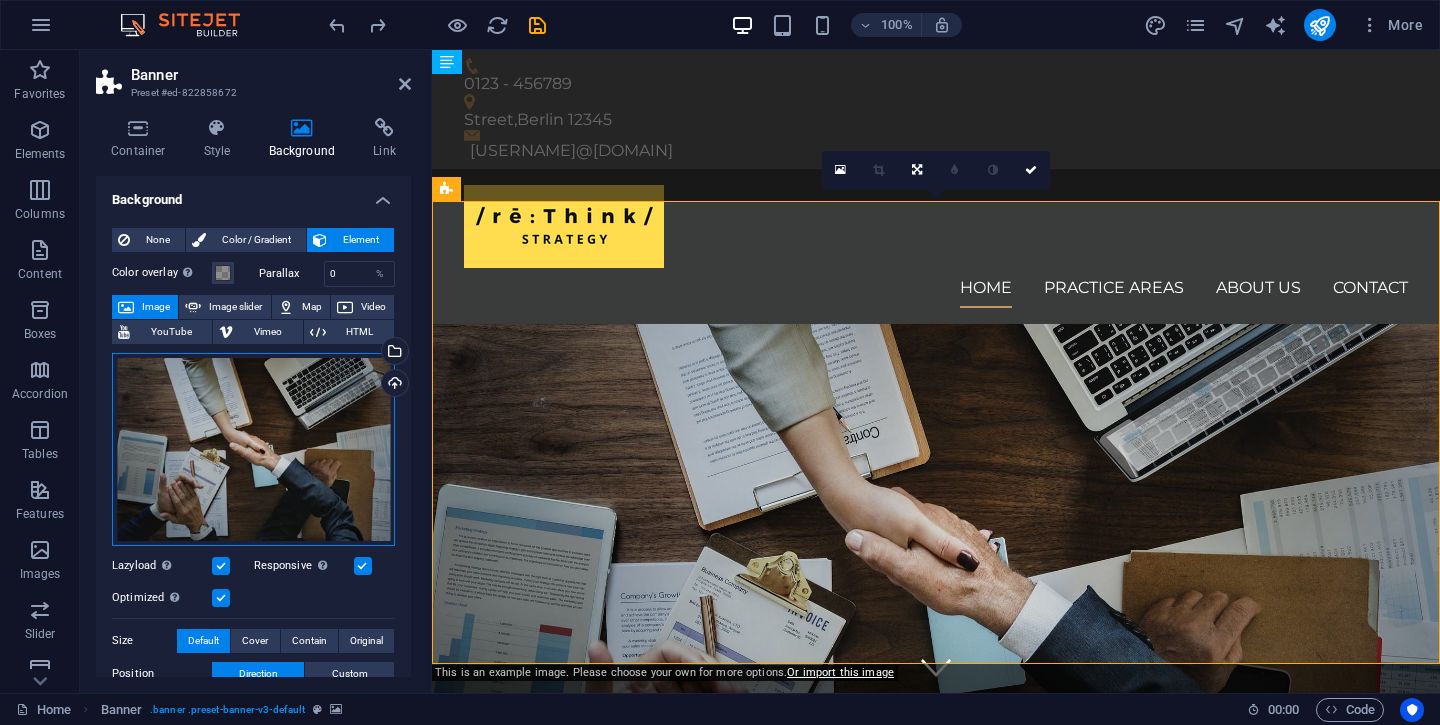 click on "Drag files here, click to choose files or select files from Files or our free stock photos & videos" at bounding box center (253, 449) 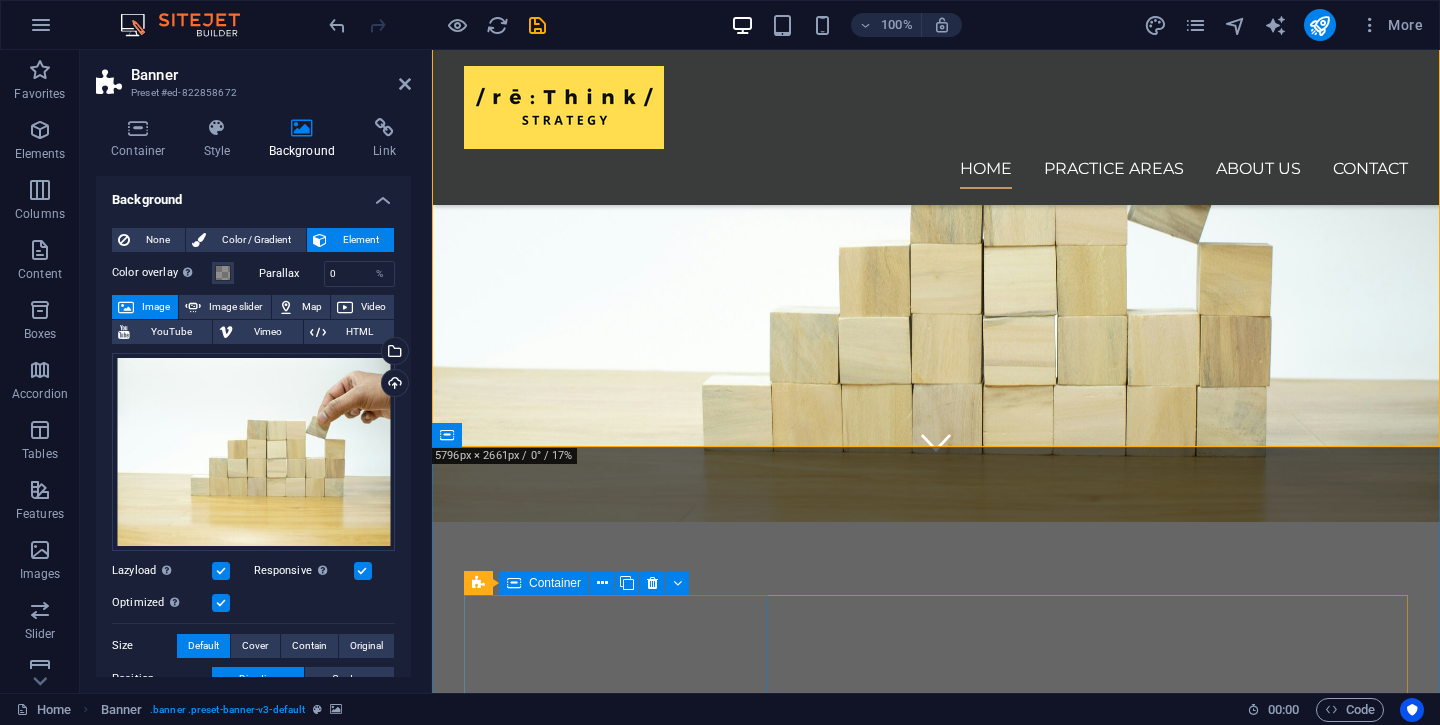 scroll, scrollTop: 232, scrollLeft: 0, axis: vertical 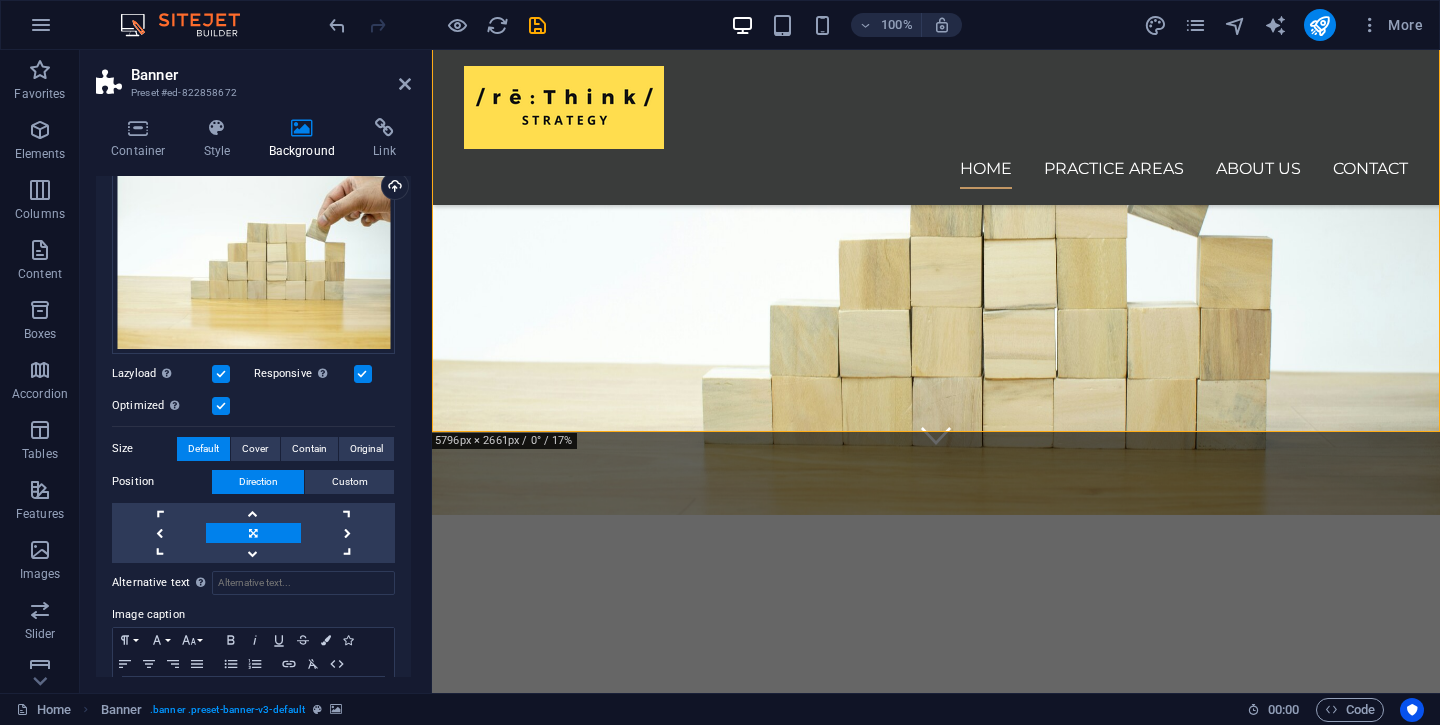 click at bounding box center (221, 374) 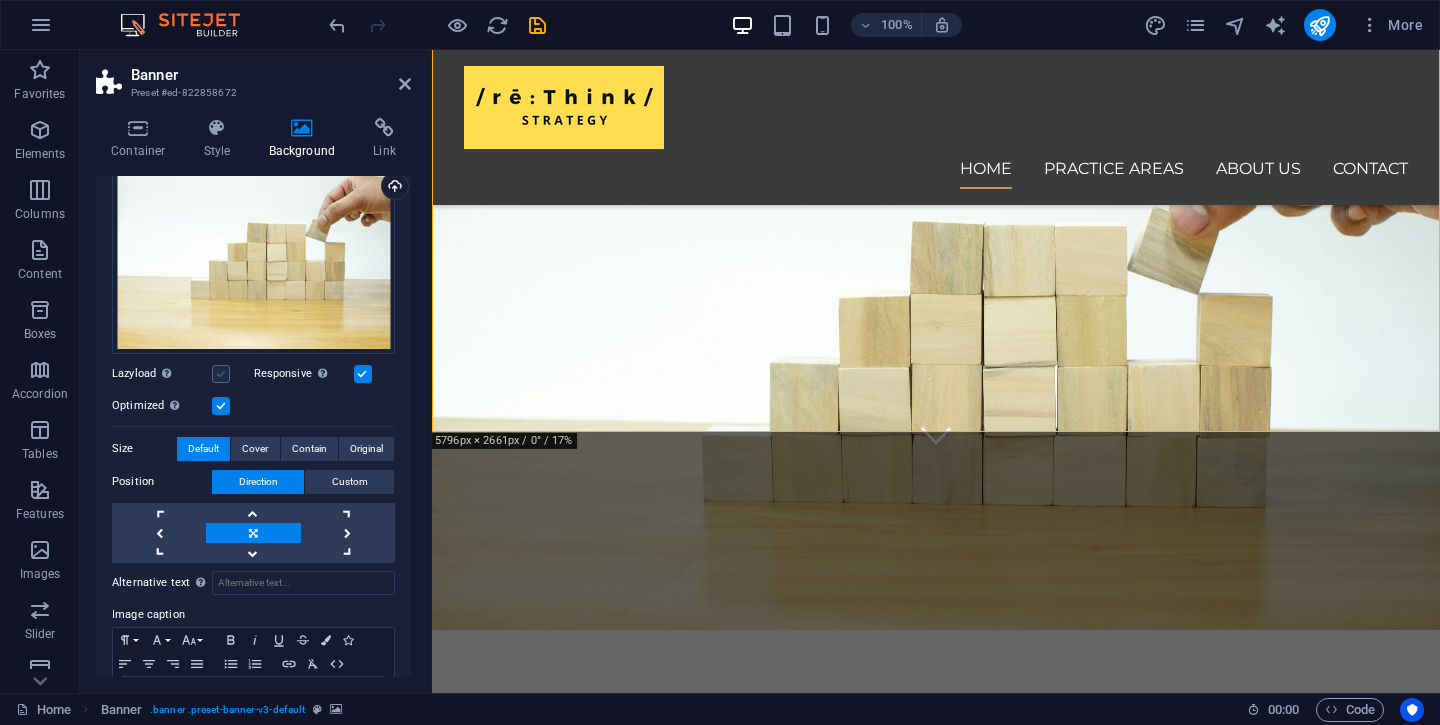 click at bounding box center (221, 374) 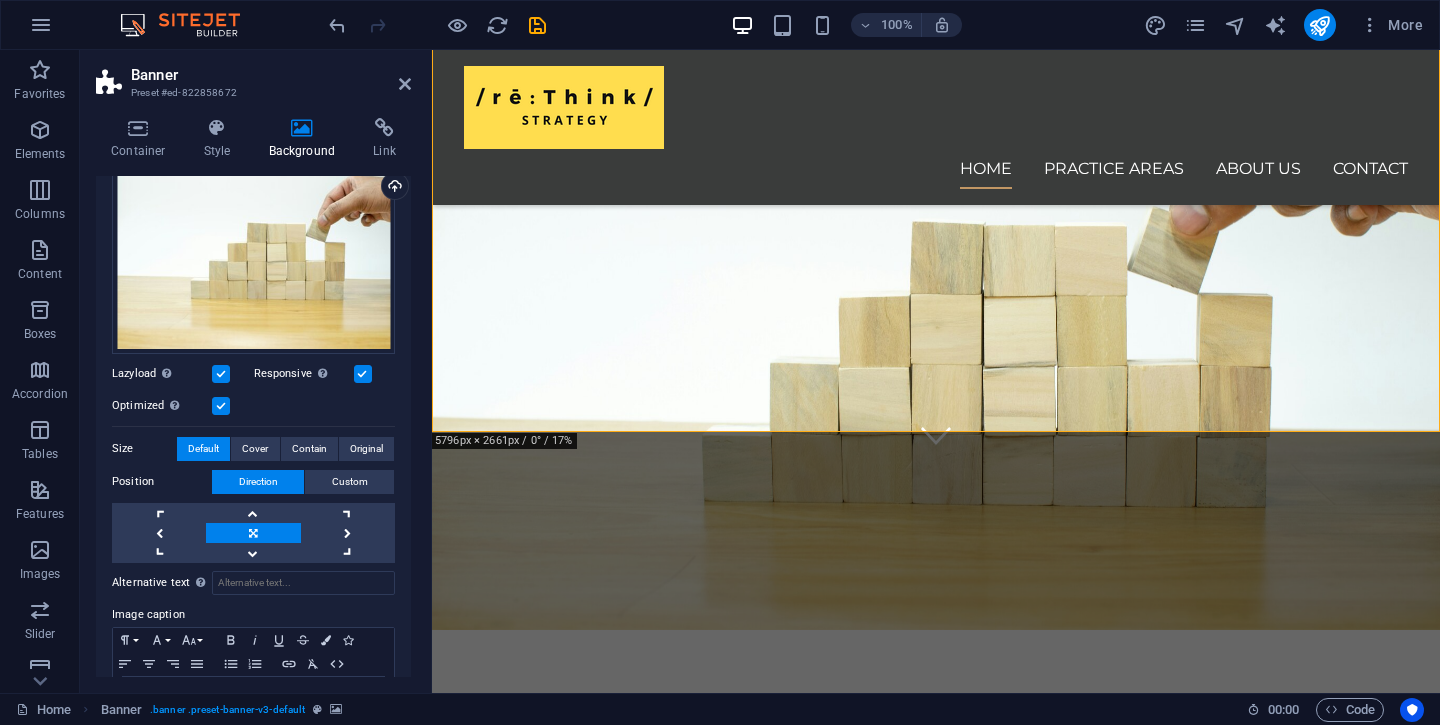 click at bounding box center (221, 374) 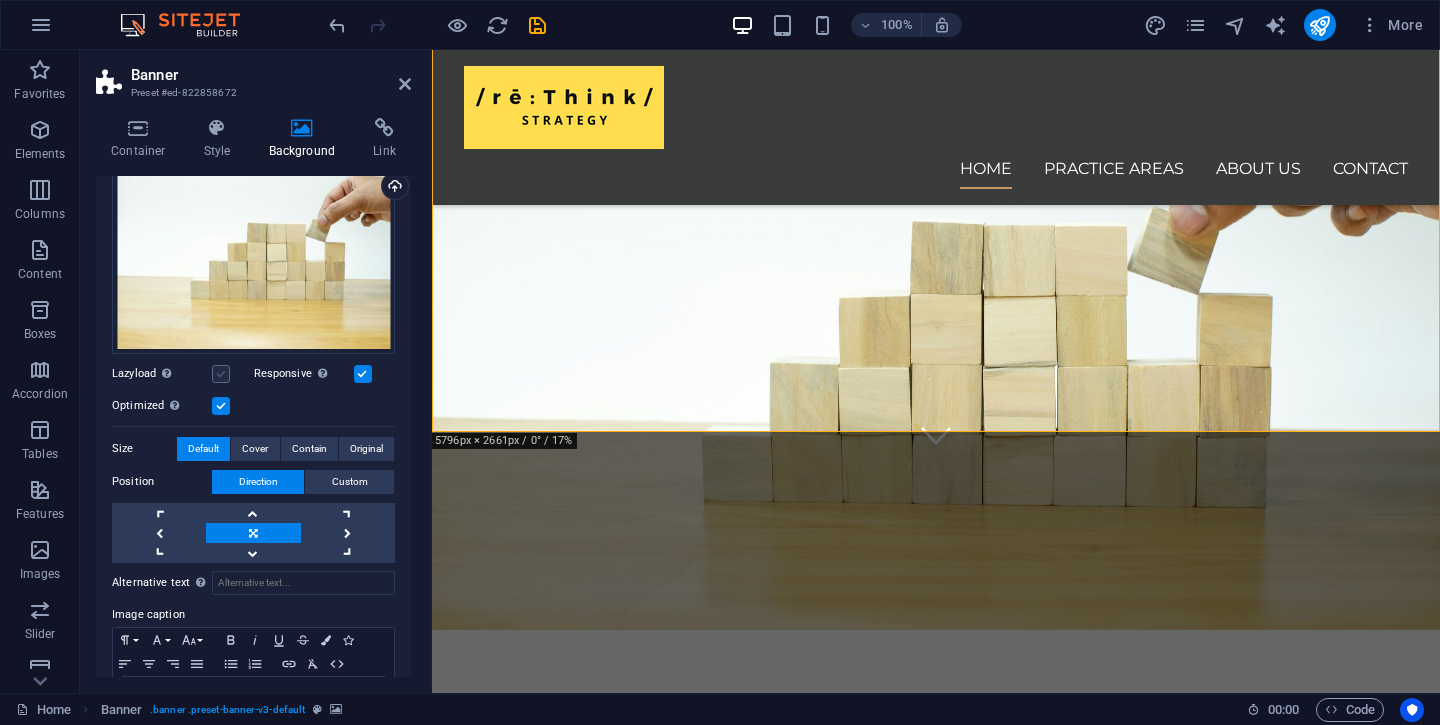 click at bounding box center (221, 374) 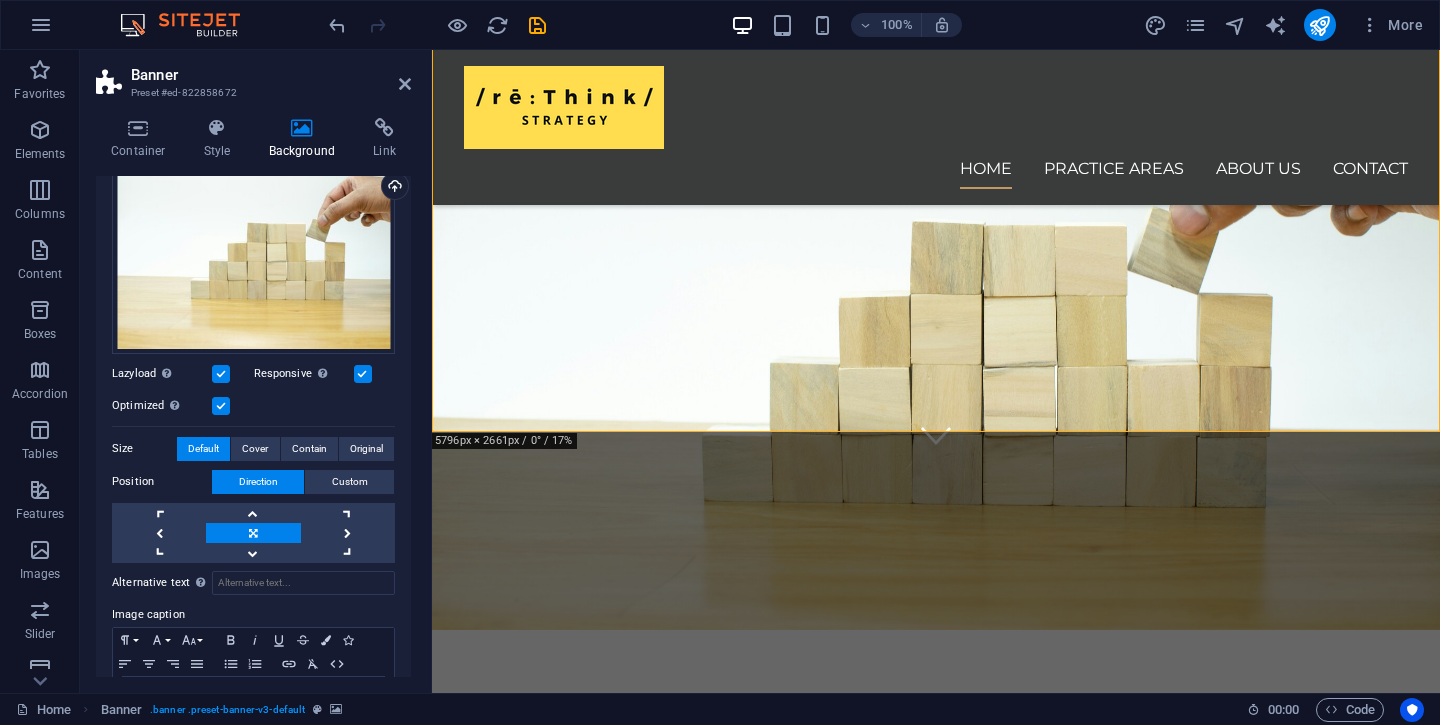 click at bounding box center (221, 406) 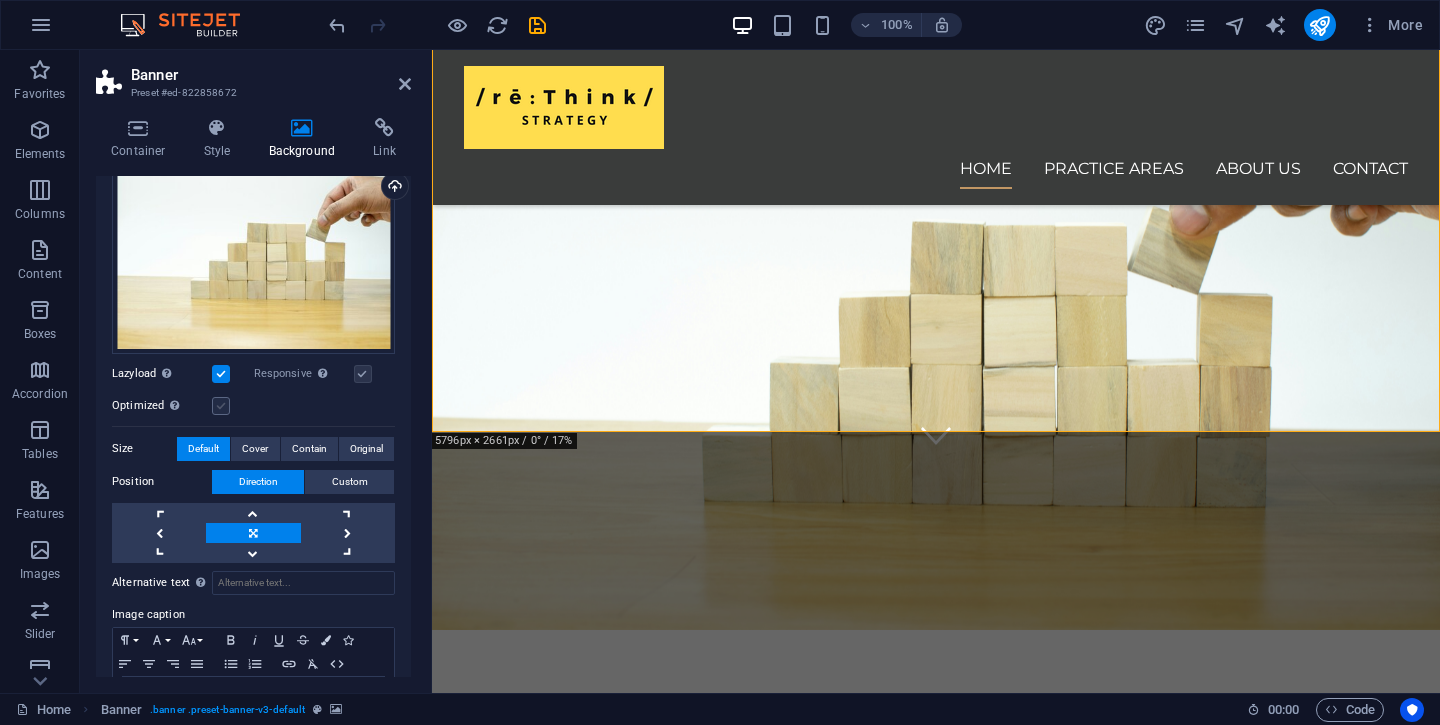 click at bounding box center [221, 406] 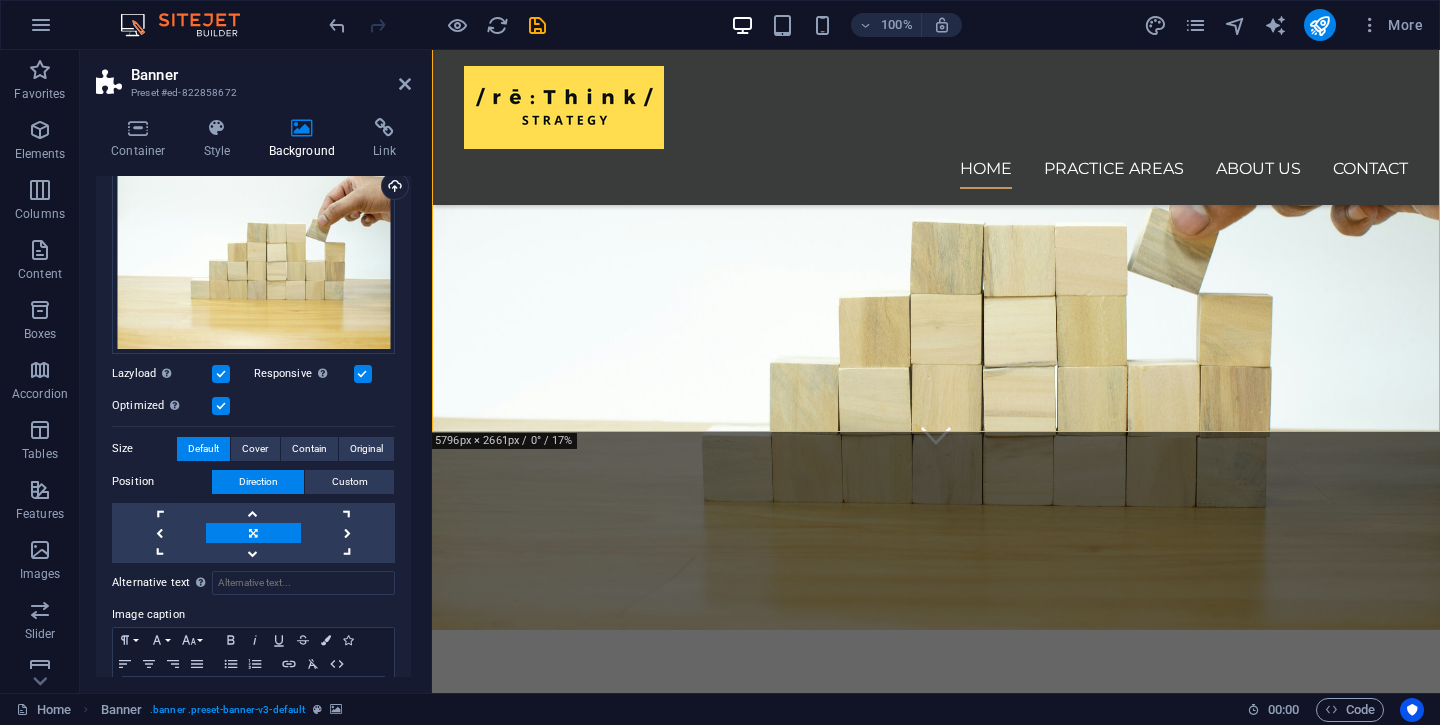 click at bounding box center [363, 374] 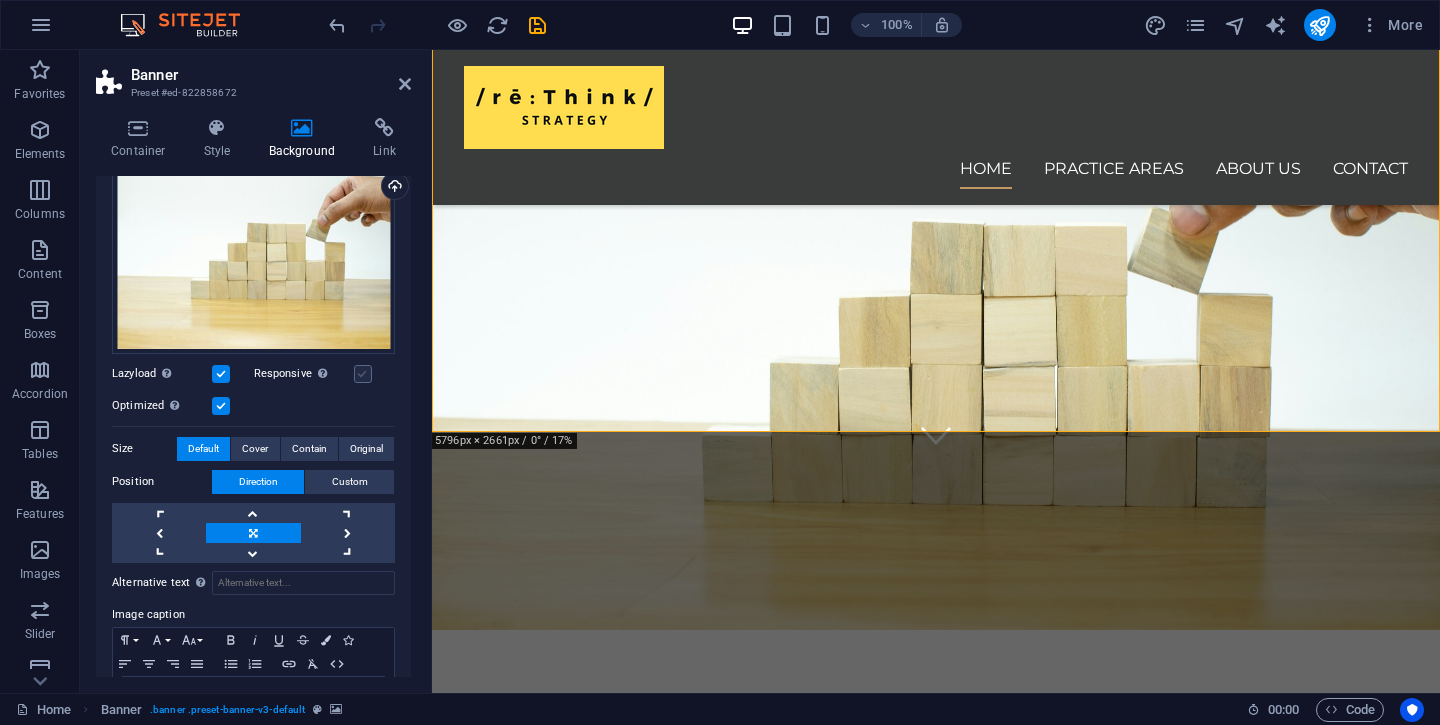 click at bounding box center (363, 374) 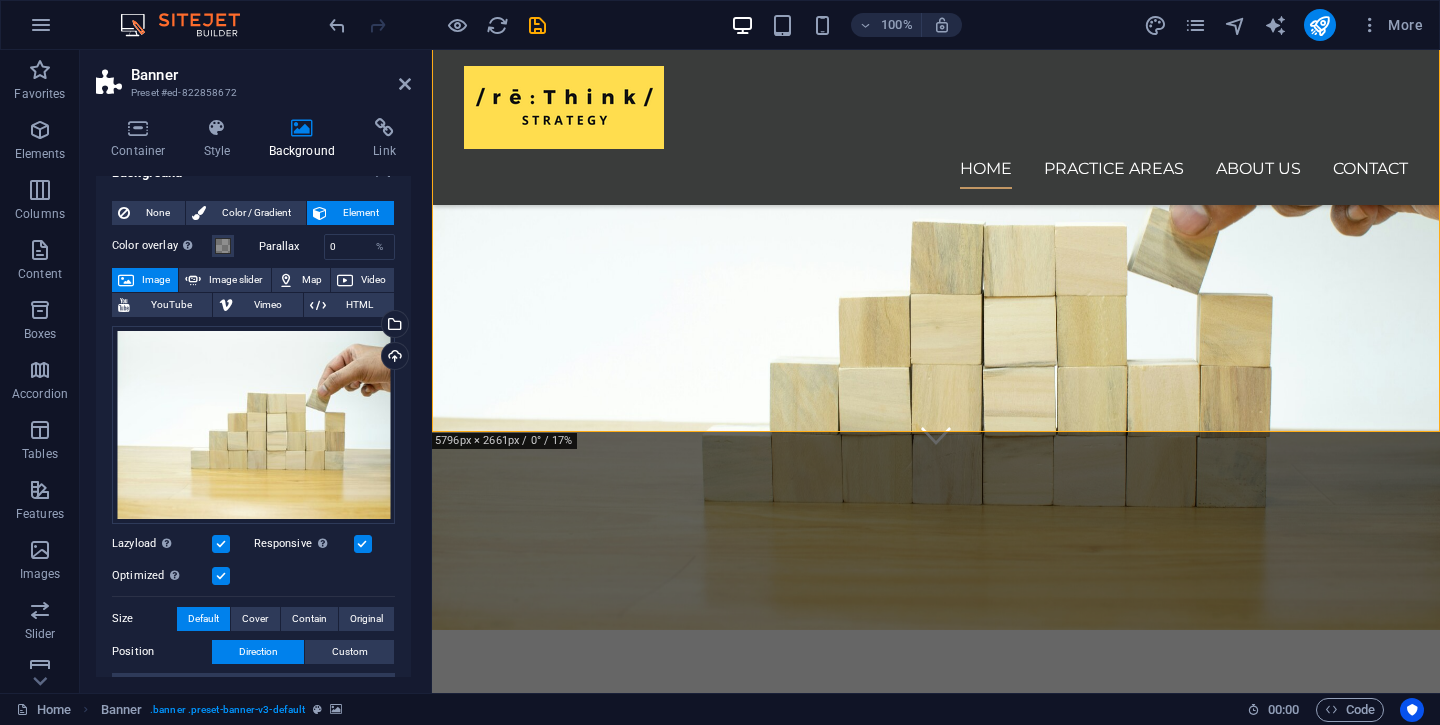 scroll, scrollTop: 0, scrollLeft: 0, axis: both 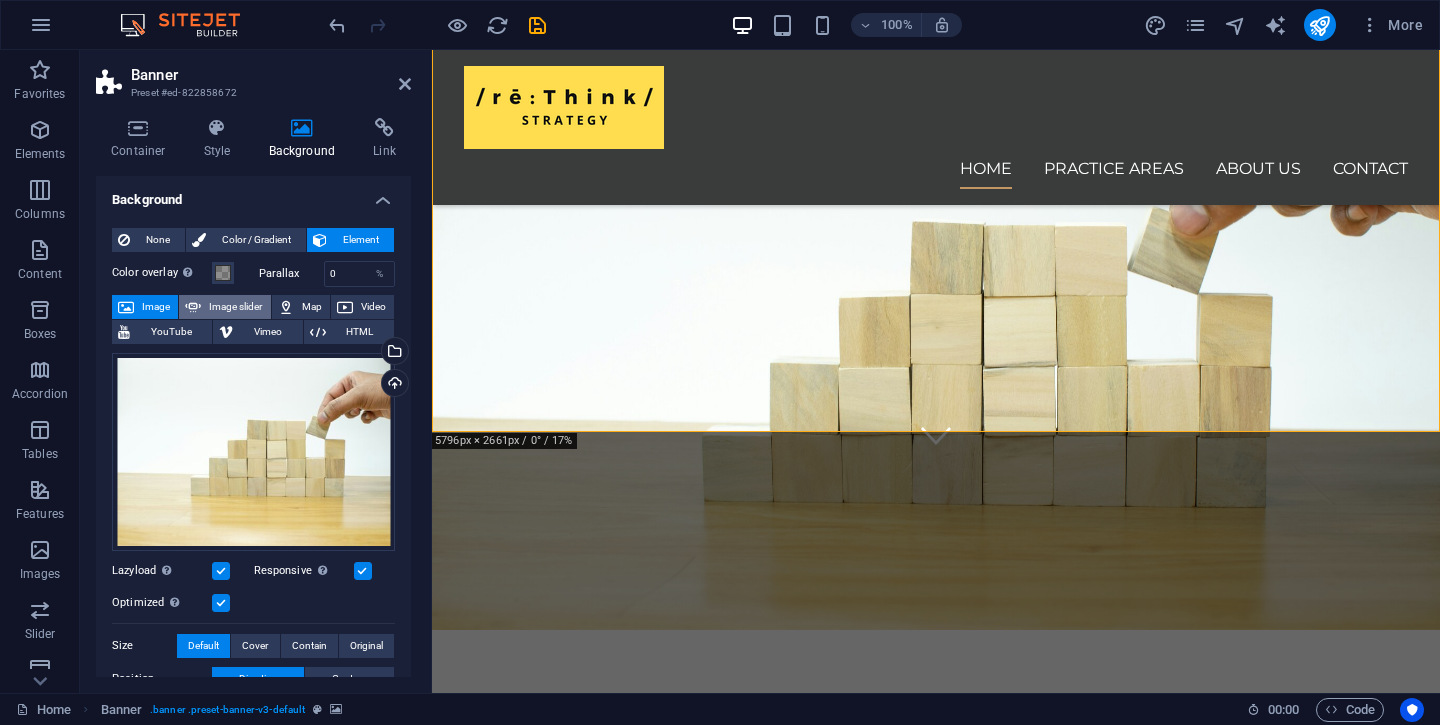 click on "Image slider" at bounding box center (235, 307) 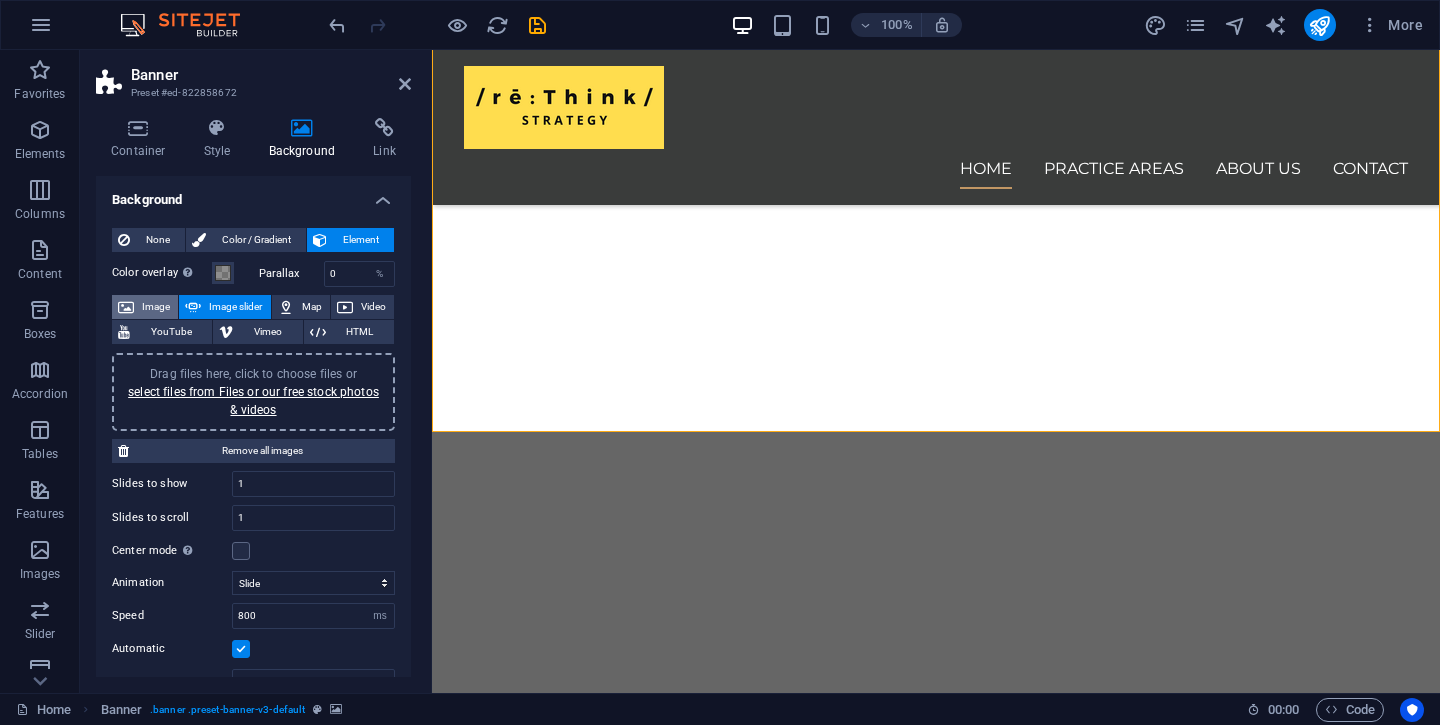 click on "Image" at bounding box center [156, 307] 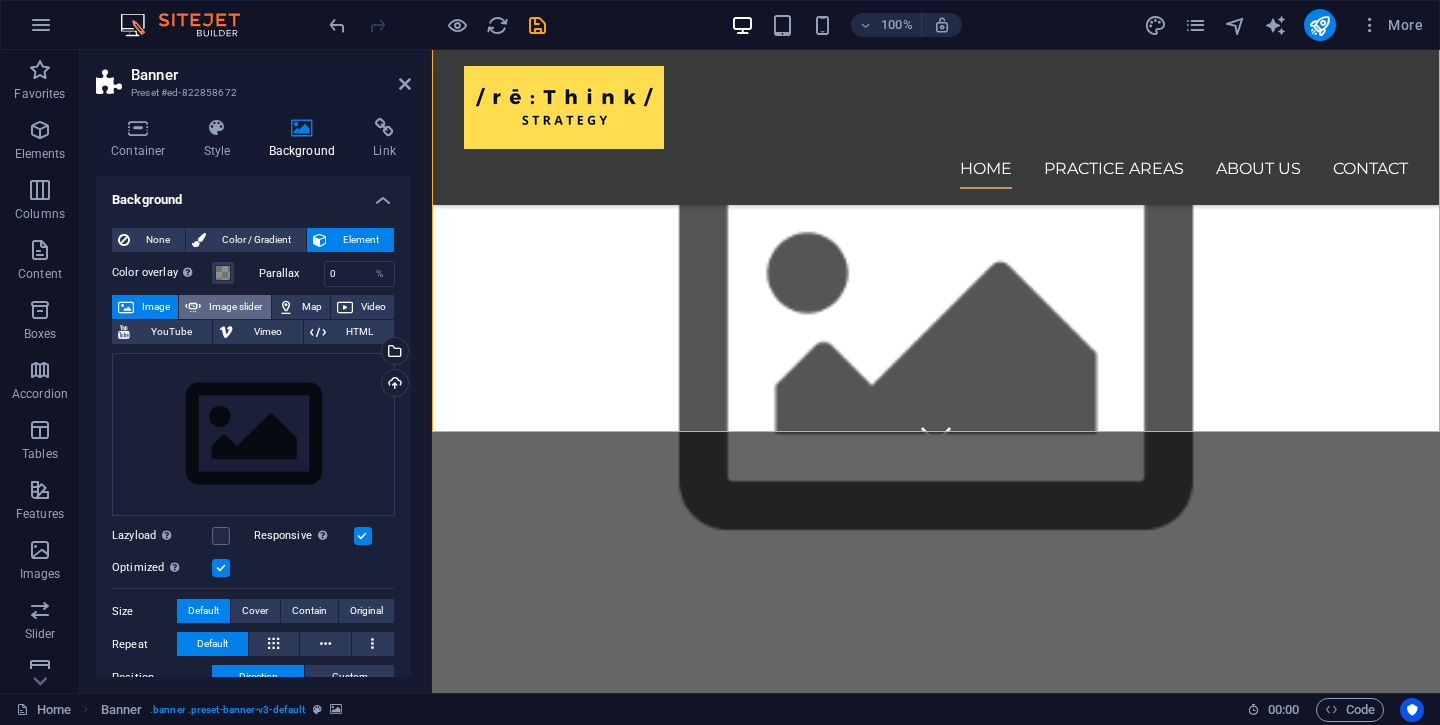 click on "Image slider" at bounding box center [235, 307] 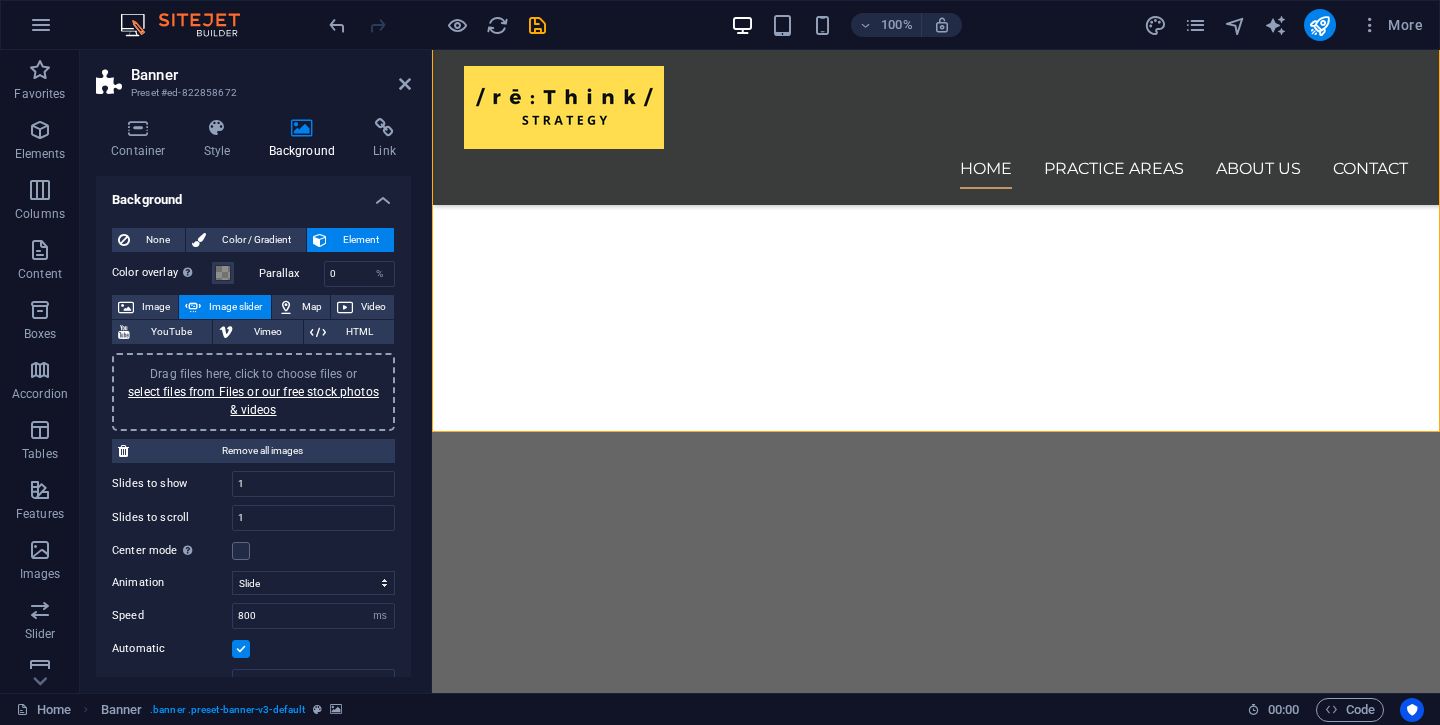 click on "Image slider" at bounding box center (235, 307) 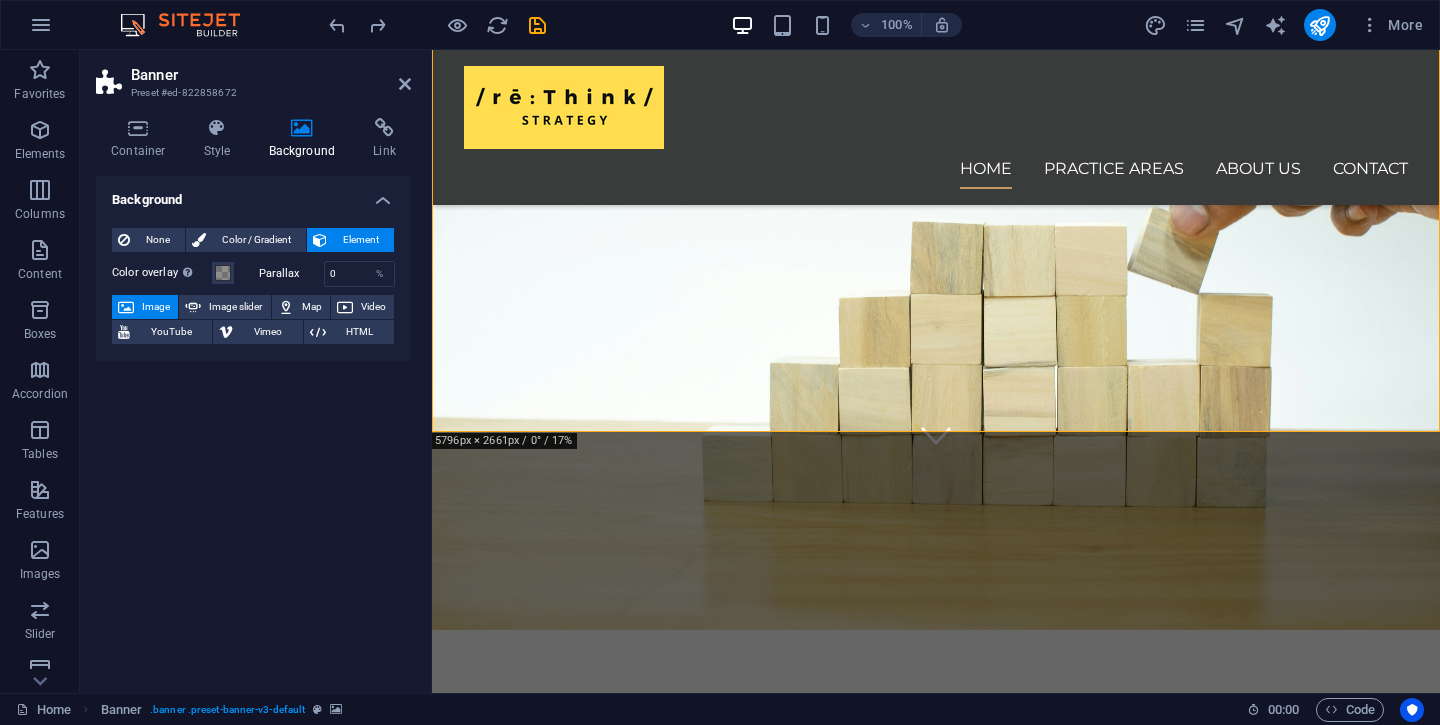 click on "Parallax 0 %" at bounding box center (327, 274) 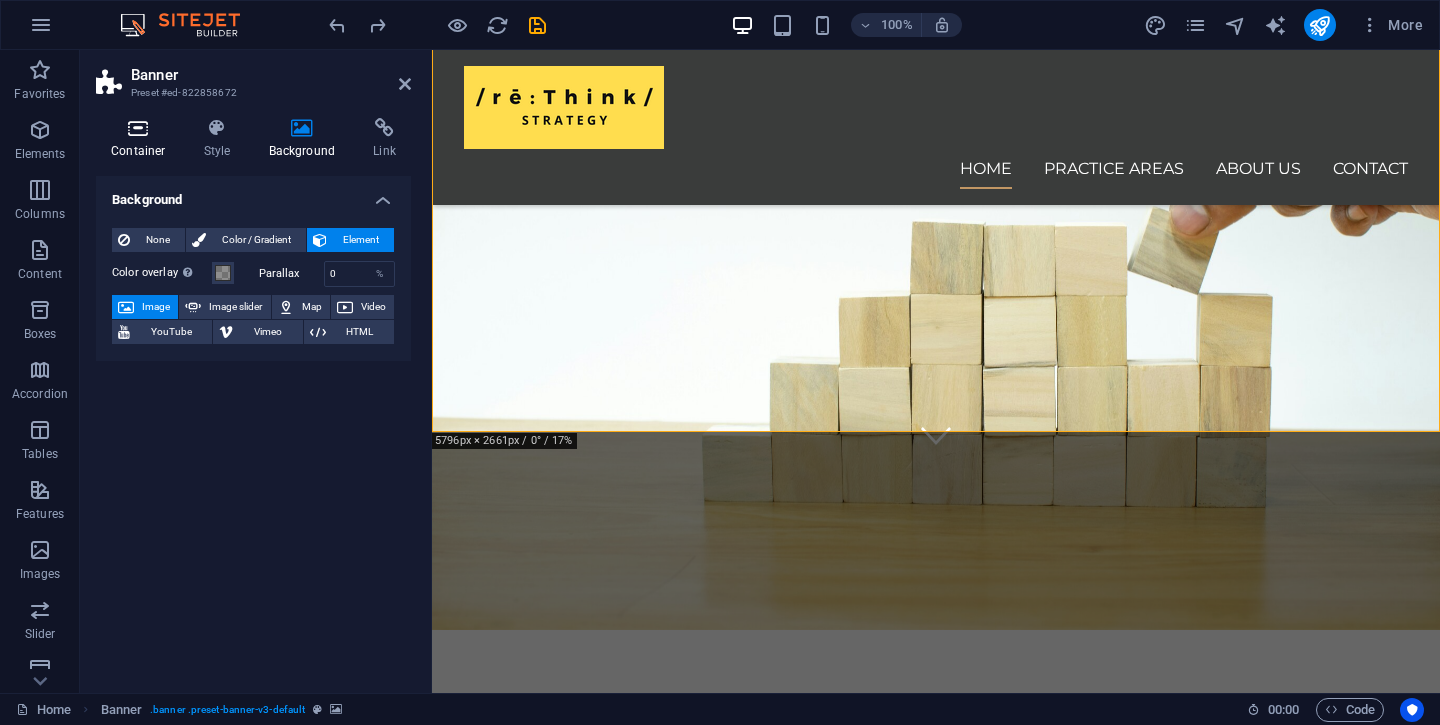 click on "Container" at bounding box center [142, 139] 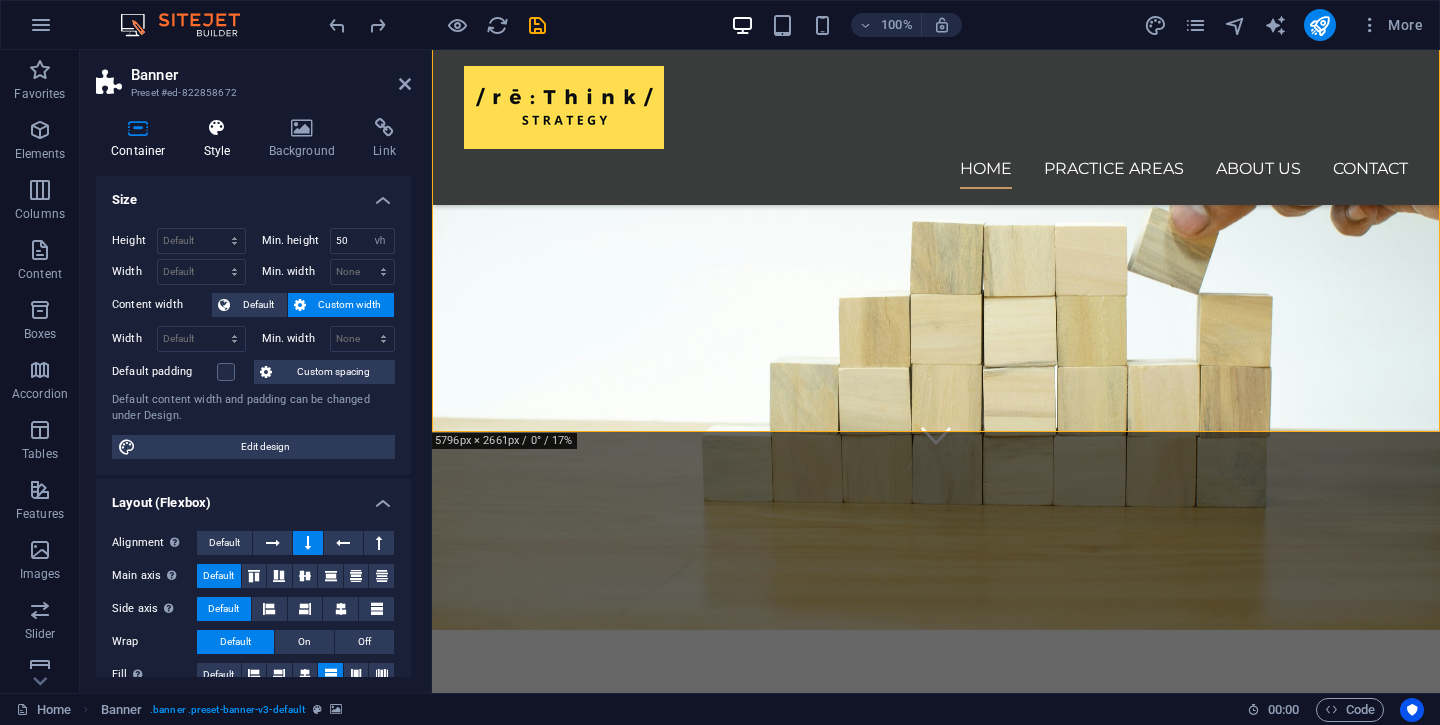 click on "Style" at bounding box center [221, 139] 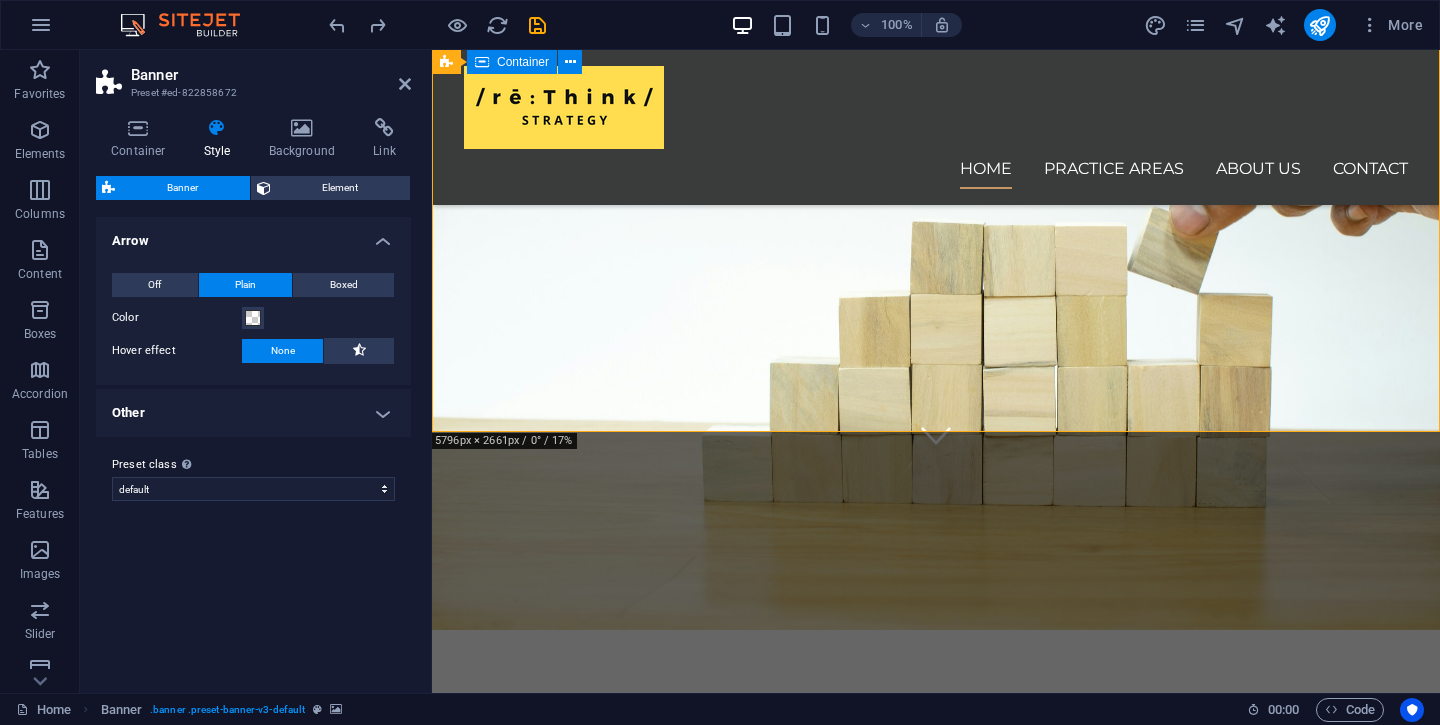 click on "GTM strategy for startups and SMEs who’ve built but struggle to break through to the customer Learn more" at bounding box center (936, 861) 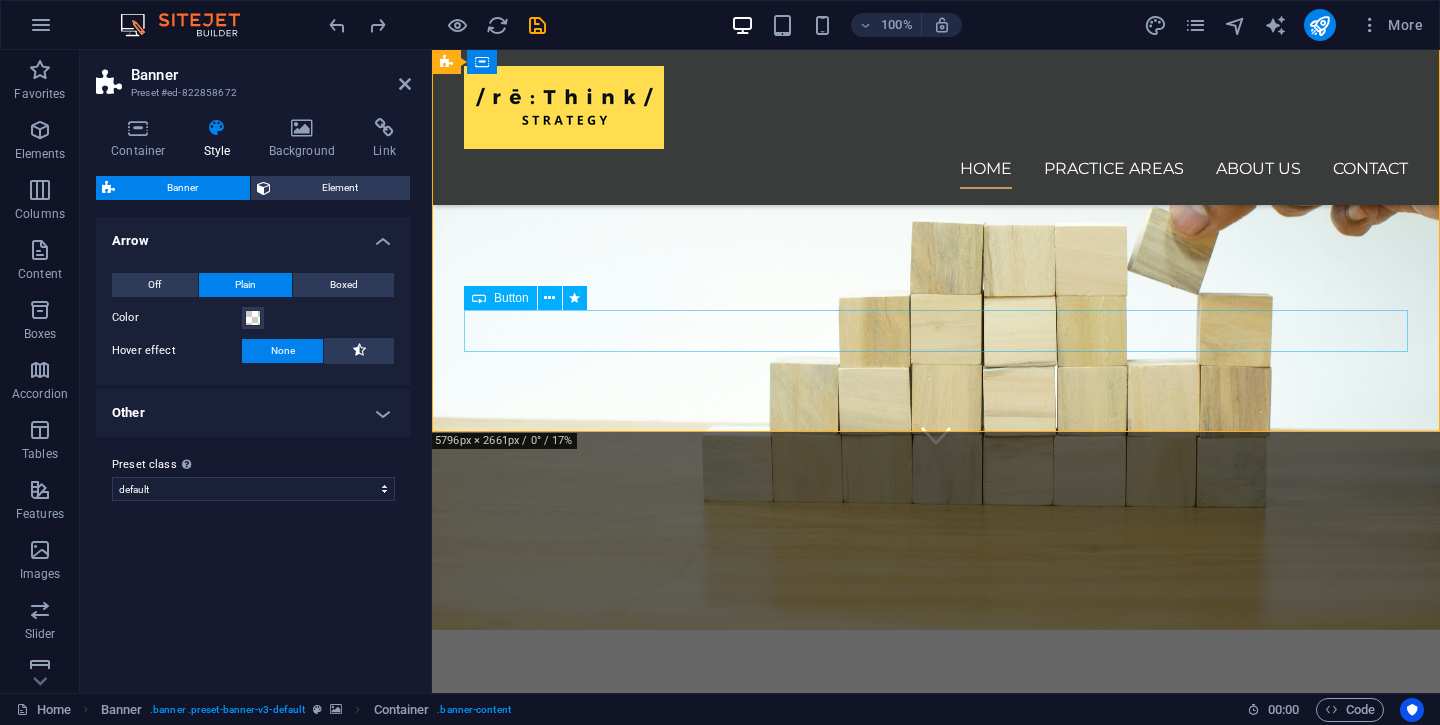 click on "Learn more" at bounding box center (936, 992) 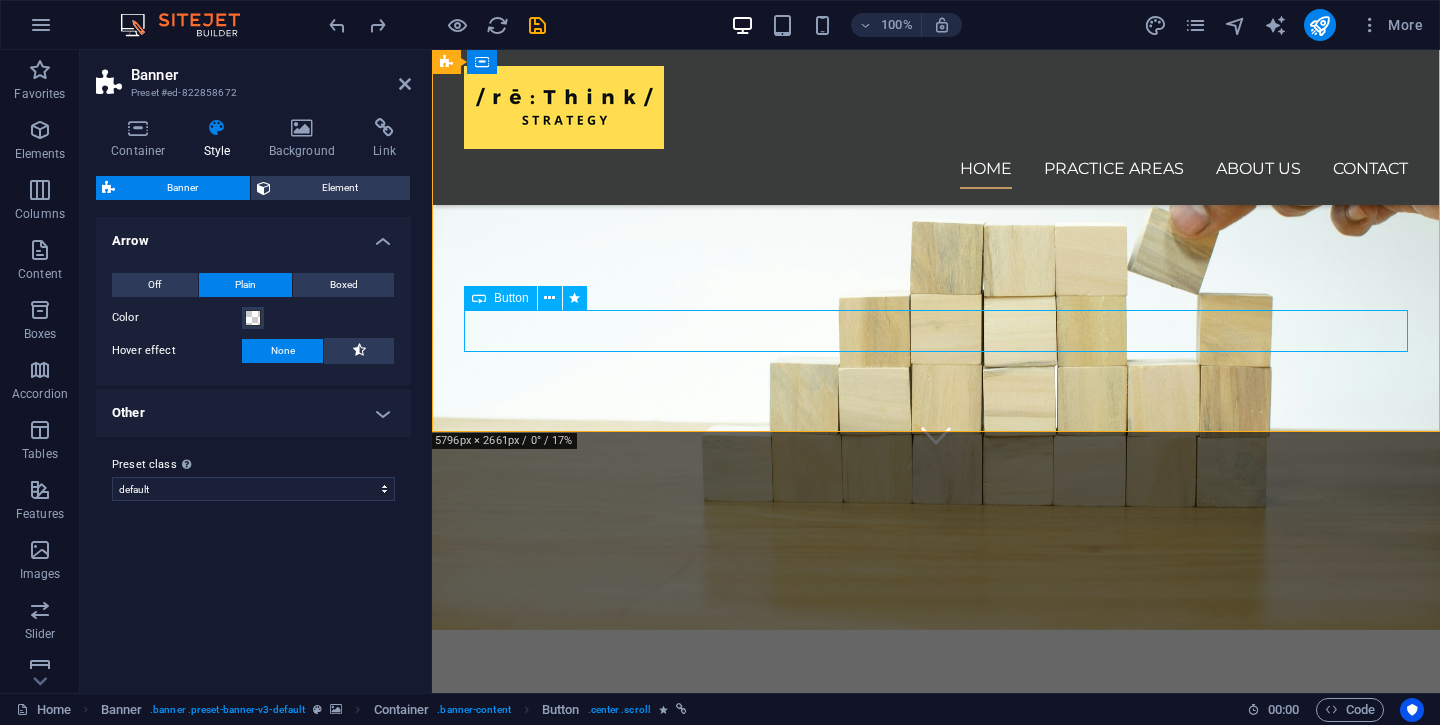 click on "Learn more" at bounding box center [936, 992] 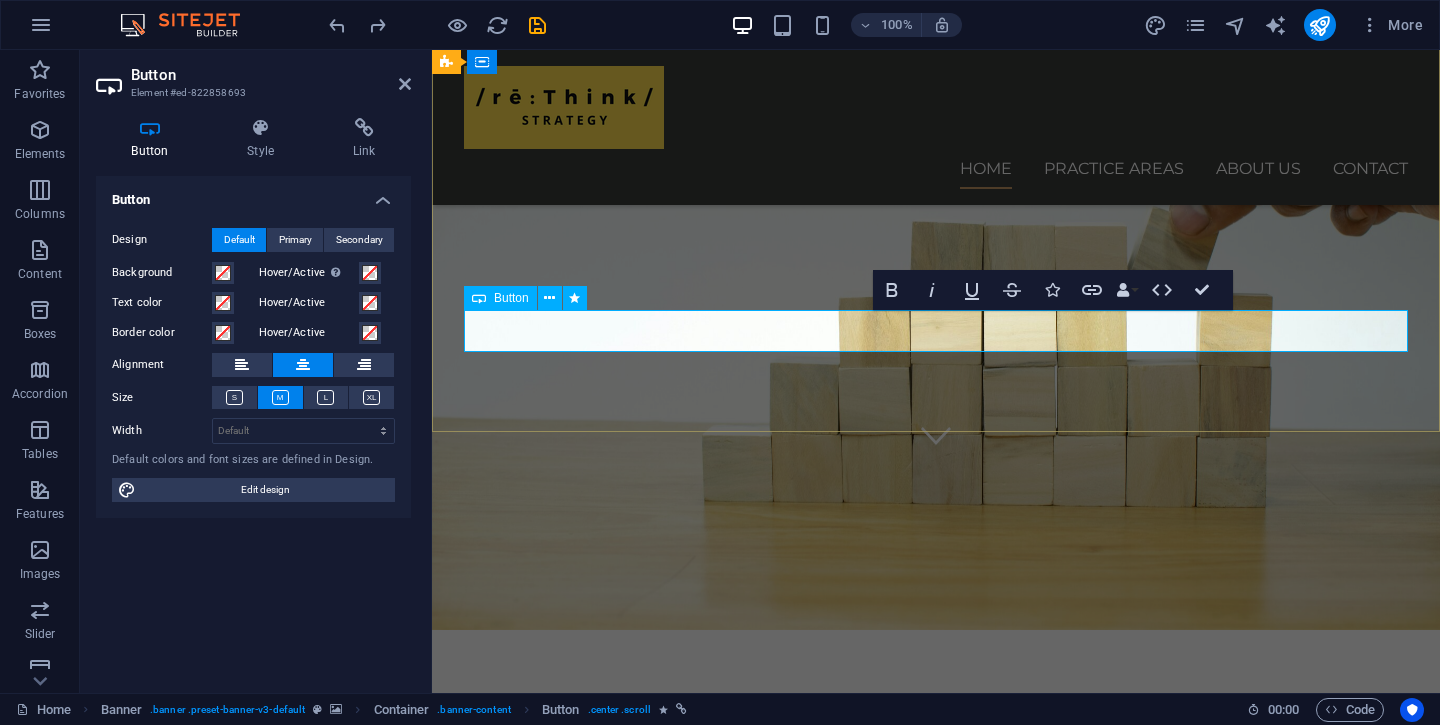 click on "Learn more" at bounding box center (936, 992) 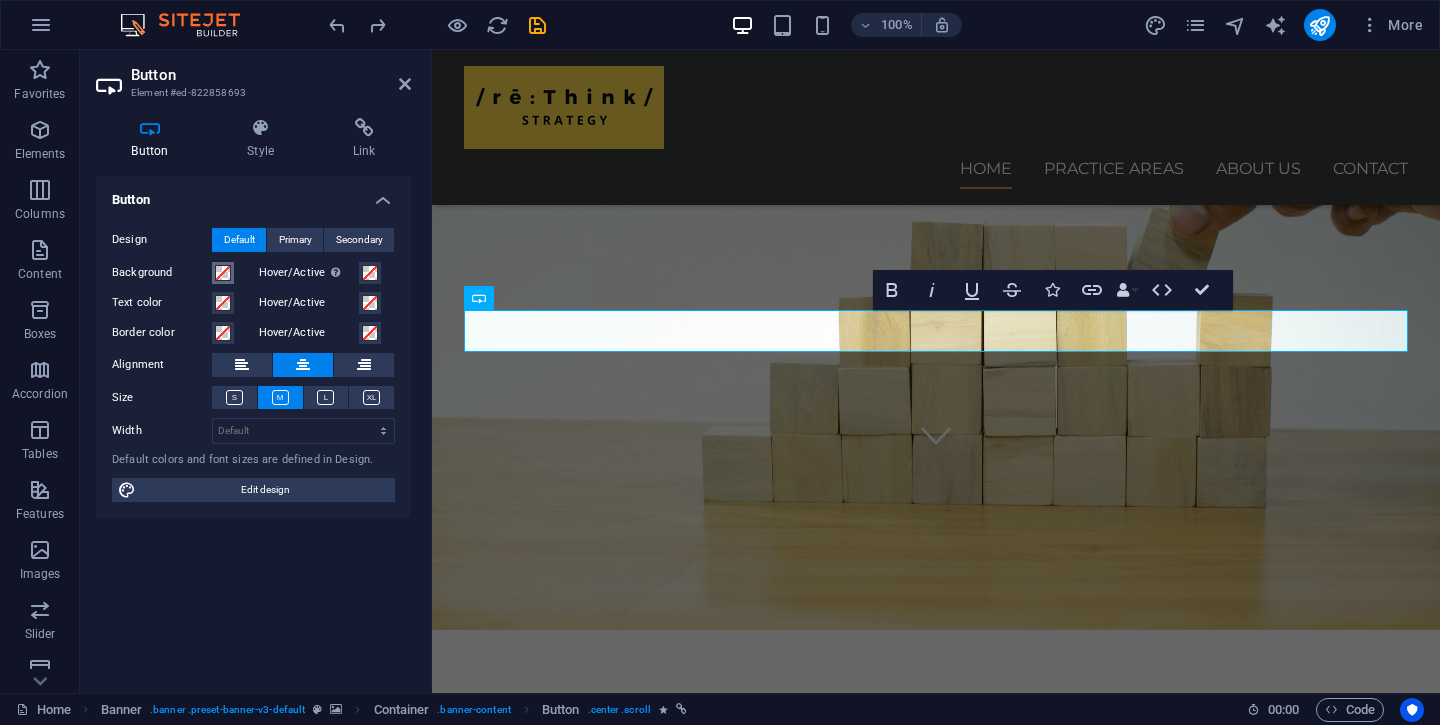 click at bounding box center [223, 273] 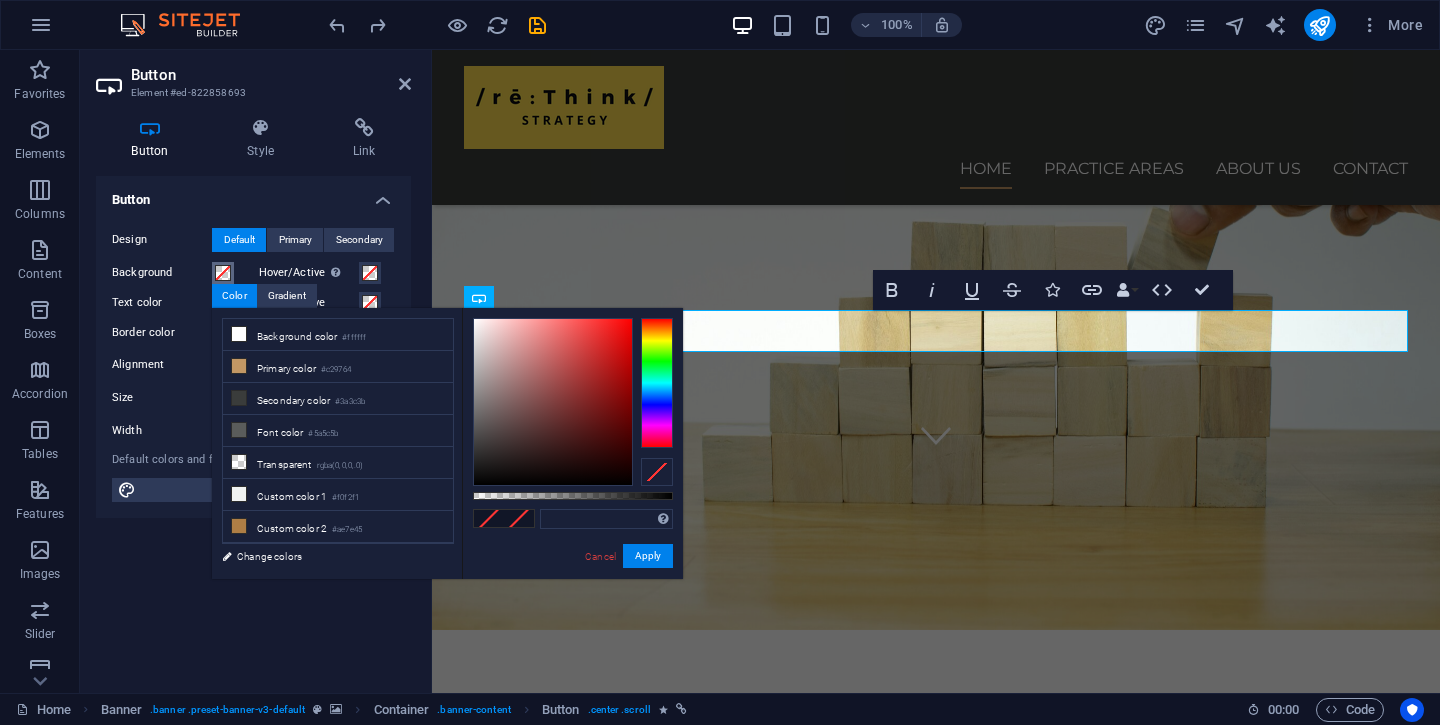 click at bounding box center [223, 273] 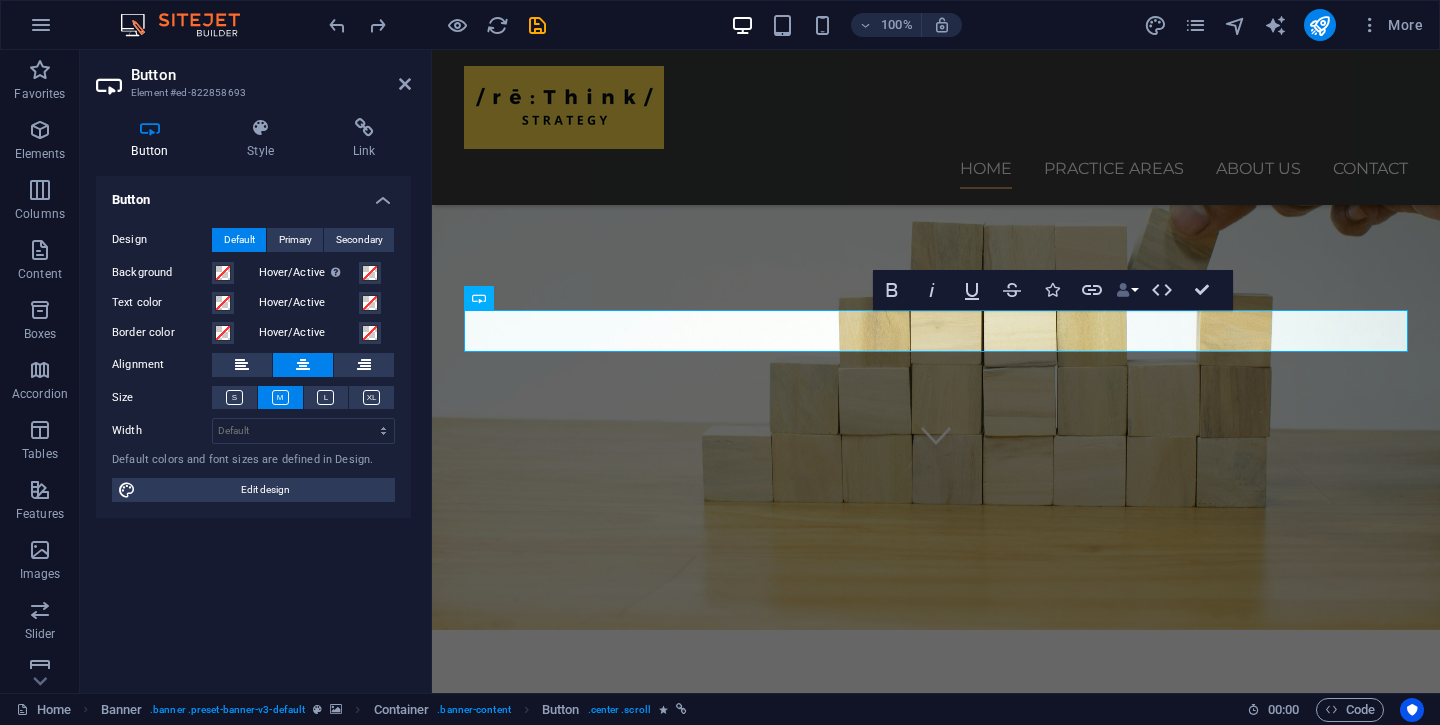 click on "Data Bindings" at bounding box center (1127, 290) 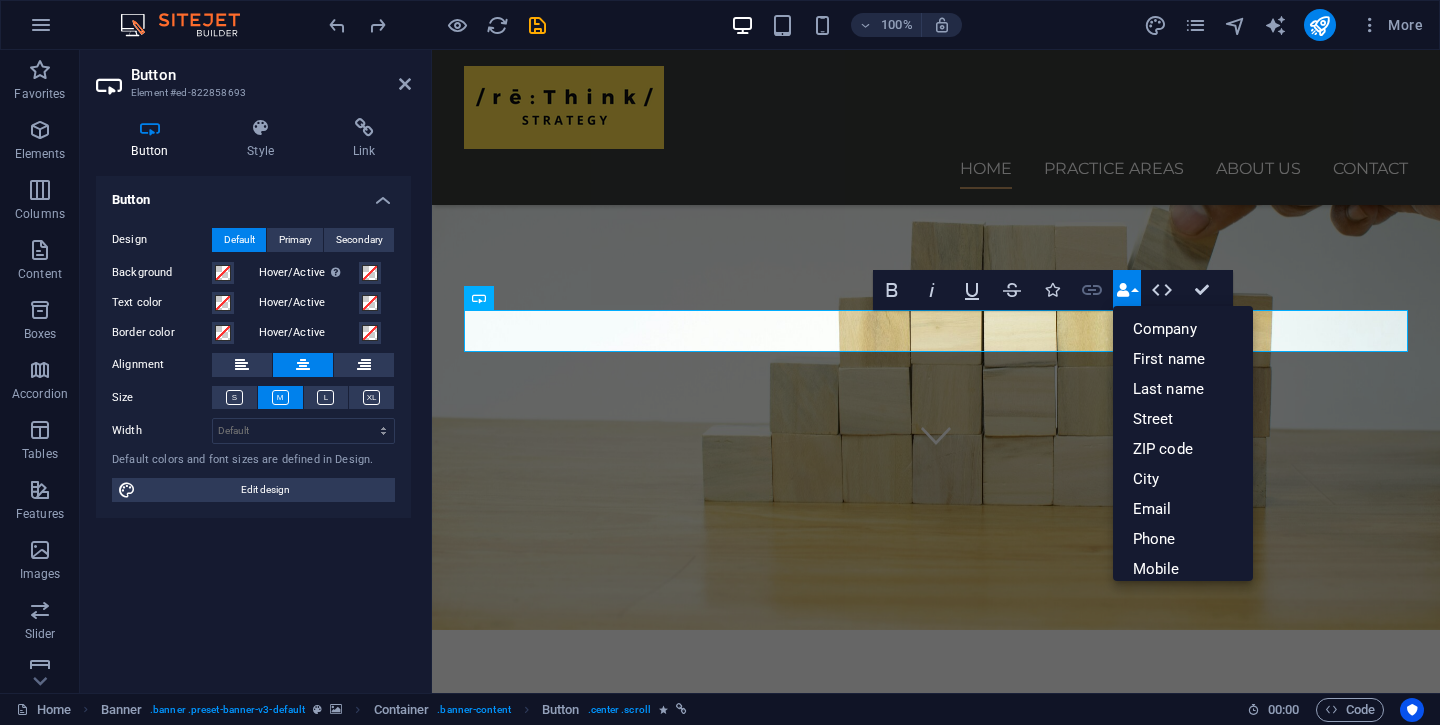 click 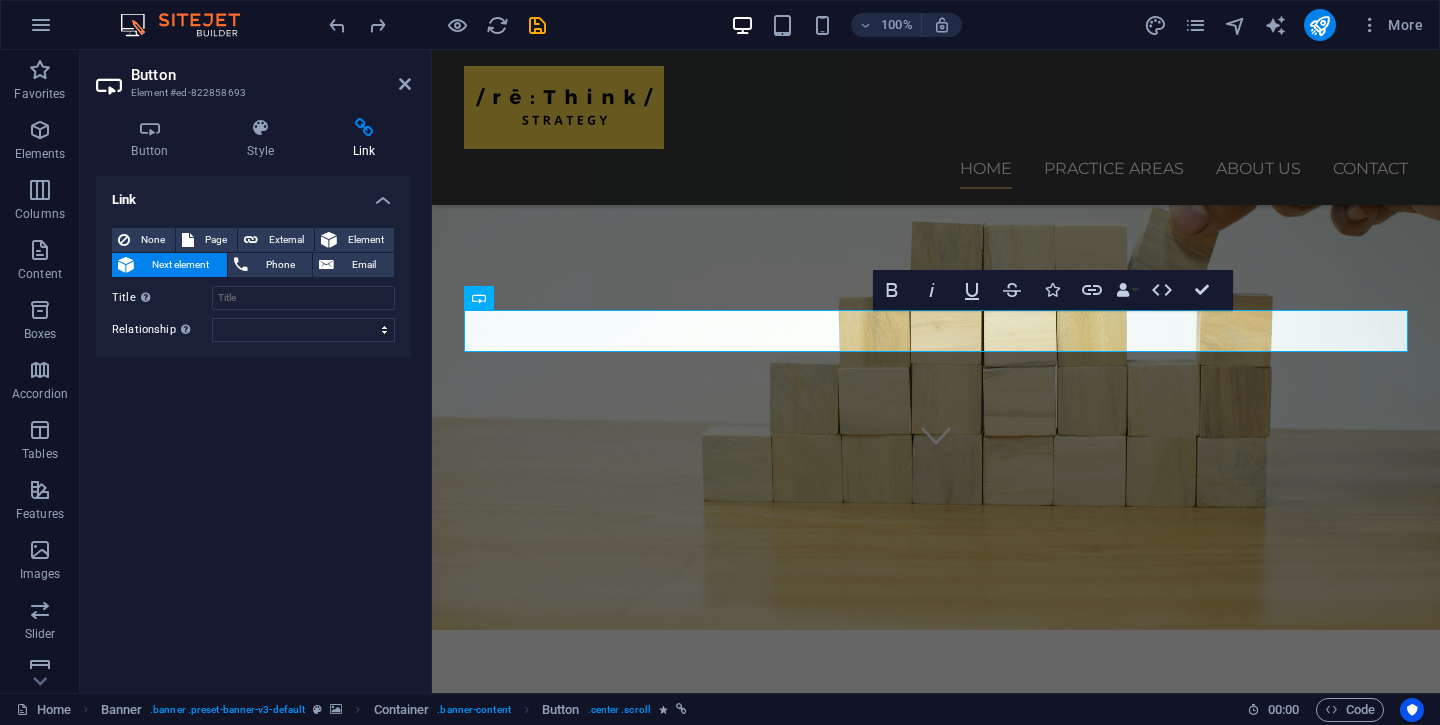 click on "Button Element #ed-822858693 Button Style Link Button Design Default Primary Secondary Background Hover/Active Switch to preview mode to test the active/hover state Text color Hover/Active Border color Hover/Active Alignment Size Width Default px rem % em vh vw Default colors and font sizes are defined in Design. Edit design Banner Element Layout How this element expands within the layout (Flexbox). Size Default auto px % 1/1 1/2 1/3 1/4 1/5 1/6 1/7 1/8 1/9 1/10 Grow Shrink Order Container layout Visible Visible Opacity 100 % Overflow Spacing Margin Default auto px % rem vw vh Custom Custom auto px % rem vw vh auto px % rem vw vh auto px % rem vw vh auto px % rem vw vh Padding Default px rem % vh vw Custom Custom px rem % vh vw px rem % vh vw px rem % vh vw px rem % vh vw Border Style              - Width 1 auto px rem % vh vw Custom Custom 1 auto px rem % vh vw 1 auto px rem % vh vw 1 auto px rem % vh vw 1 auto px rem % vh vw  - Color Round corners Default px rem % vh vw Custom Custom px rem % vh %" at bounding box center (256, 371) 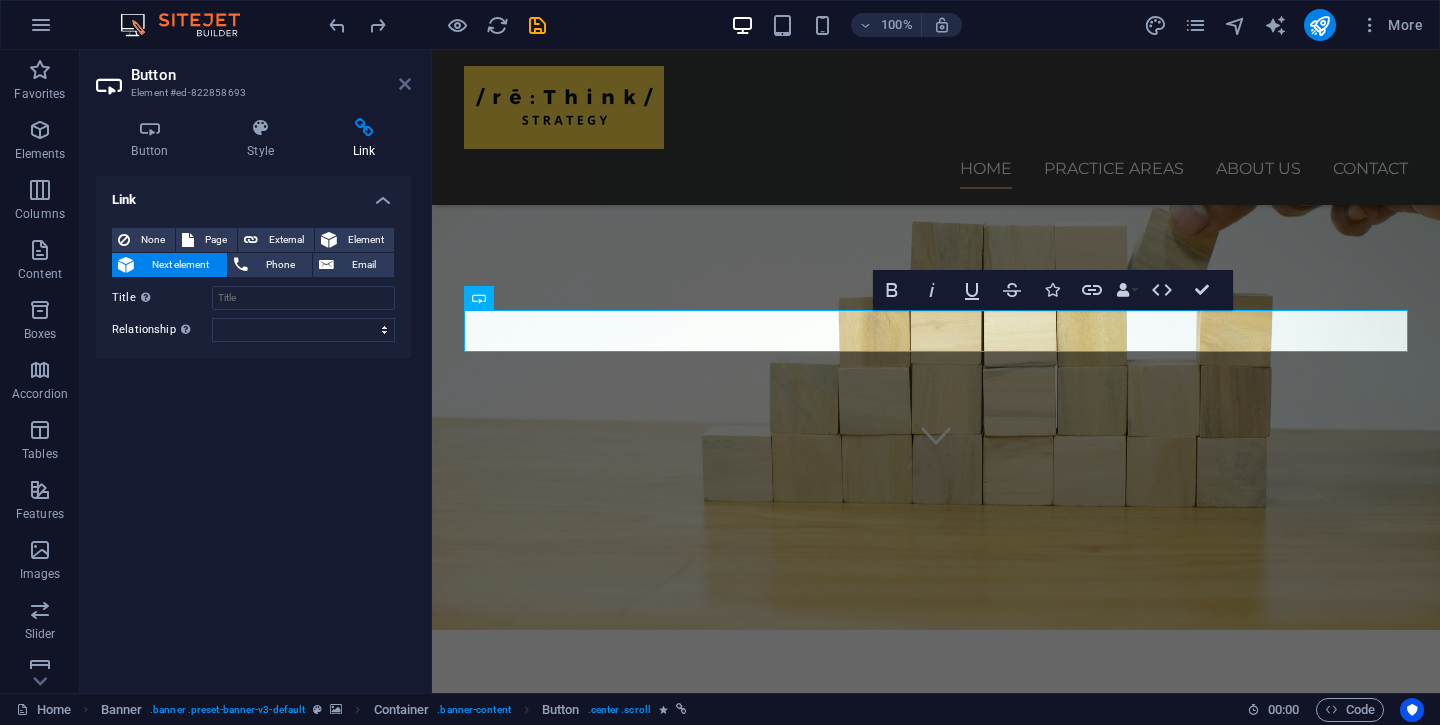 click at bounding box center [405, 84] 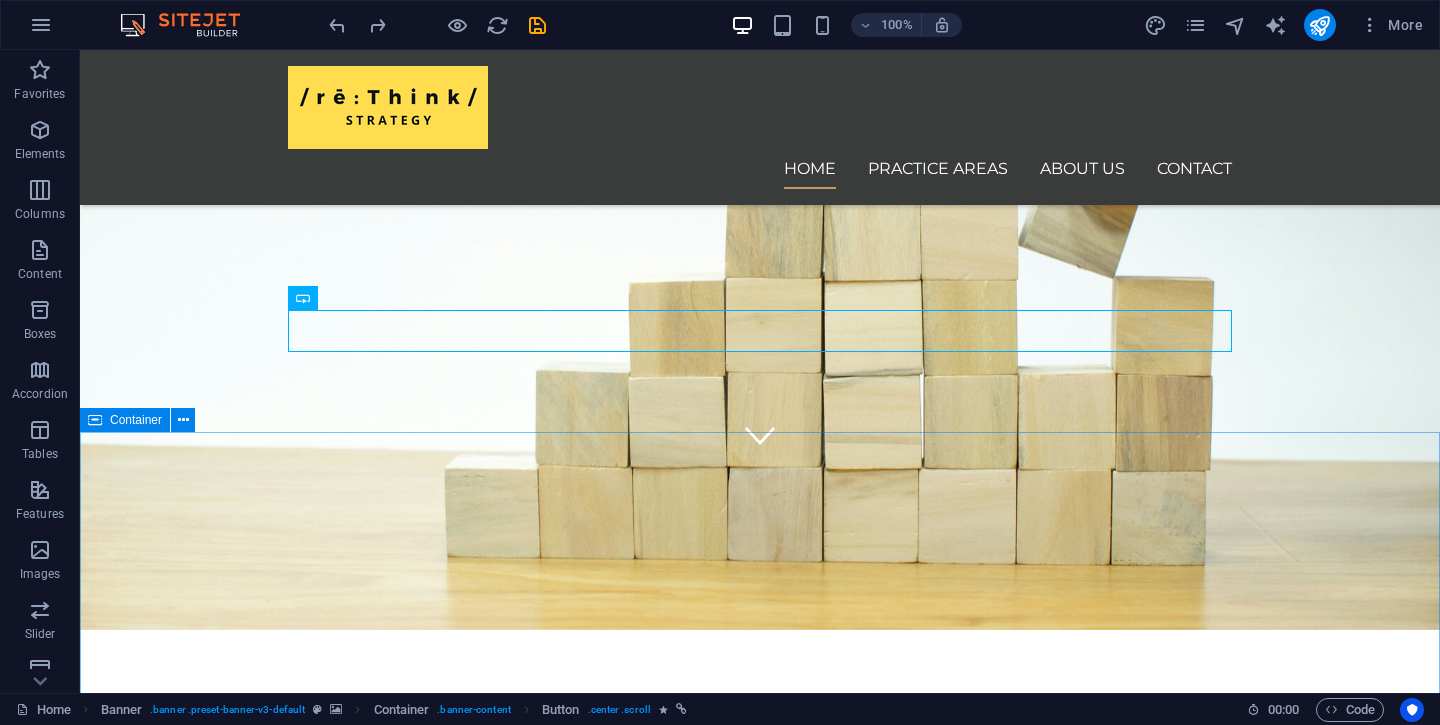 click on "Our services for you Headline Lorem ipsum dolor sit amet, consectetur adipisicing elit. Veritatis, dolorem! Headline Lorem ipsum dolor sit amet, consectetur adipisicing elit. Veritatis, dolorem! Headline Lorem ipsum dolor sit amet, consectetur adipisicing elit. Veritatis, dolorem!" at bounding box center [760, 1436] 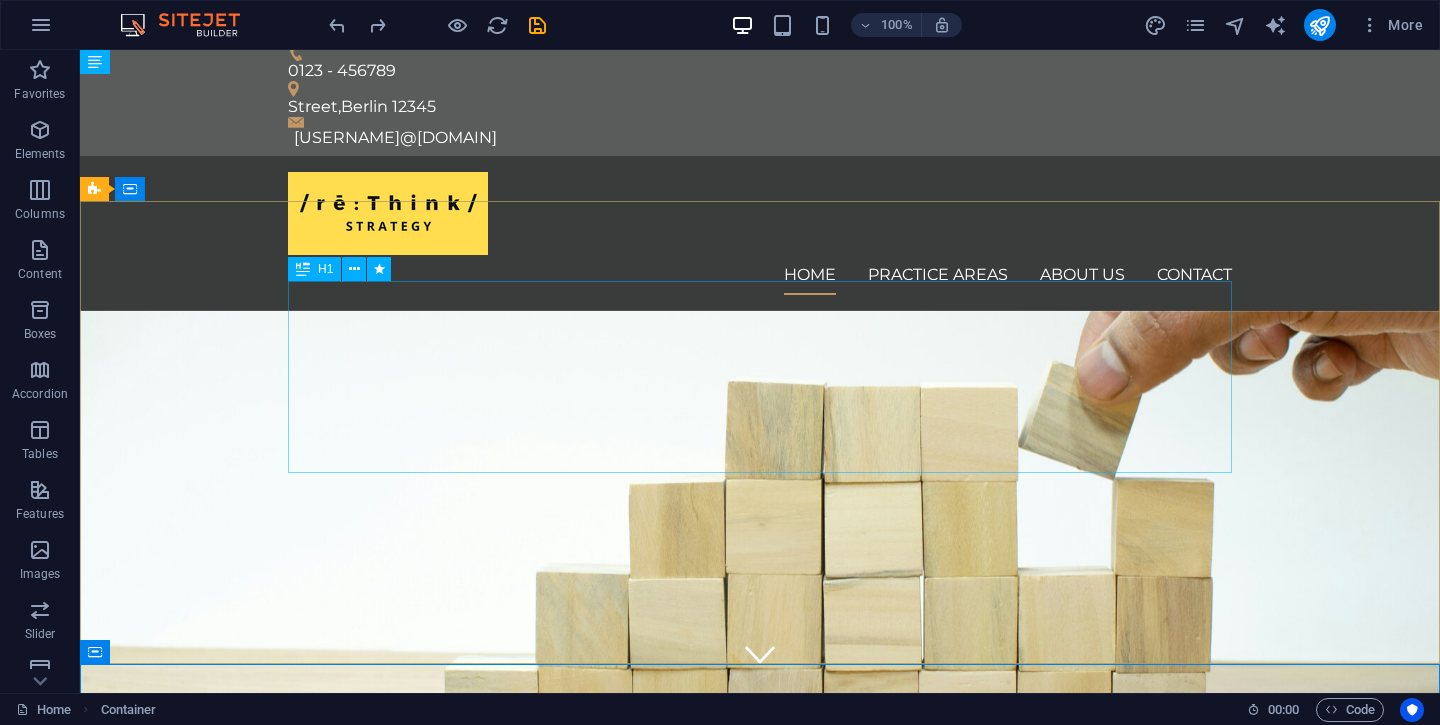 scroll, scrollTop: 0, scrollLeft: 0, axis: both 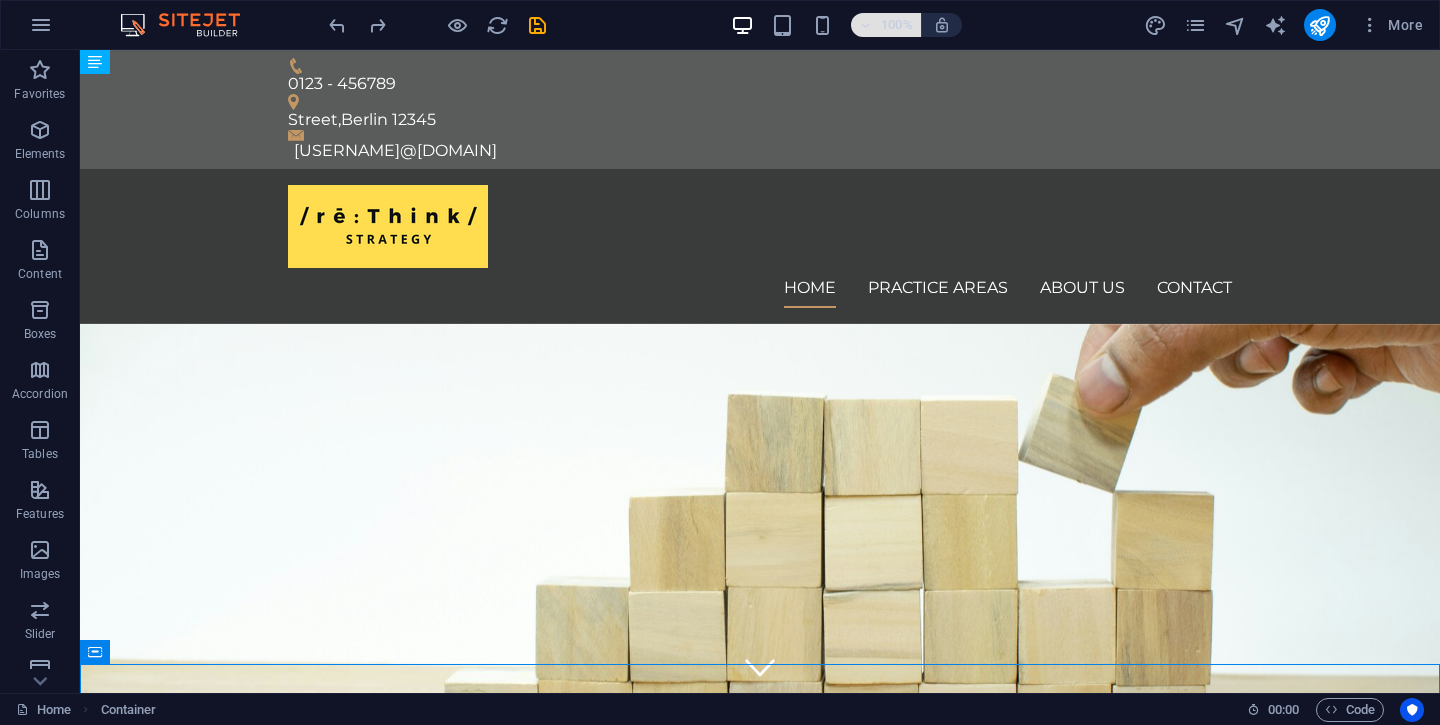 click on "100%" at bounding box center (897, 25) 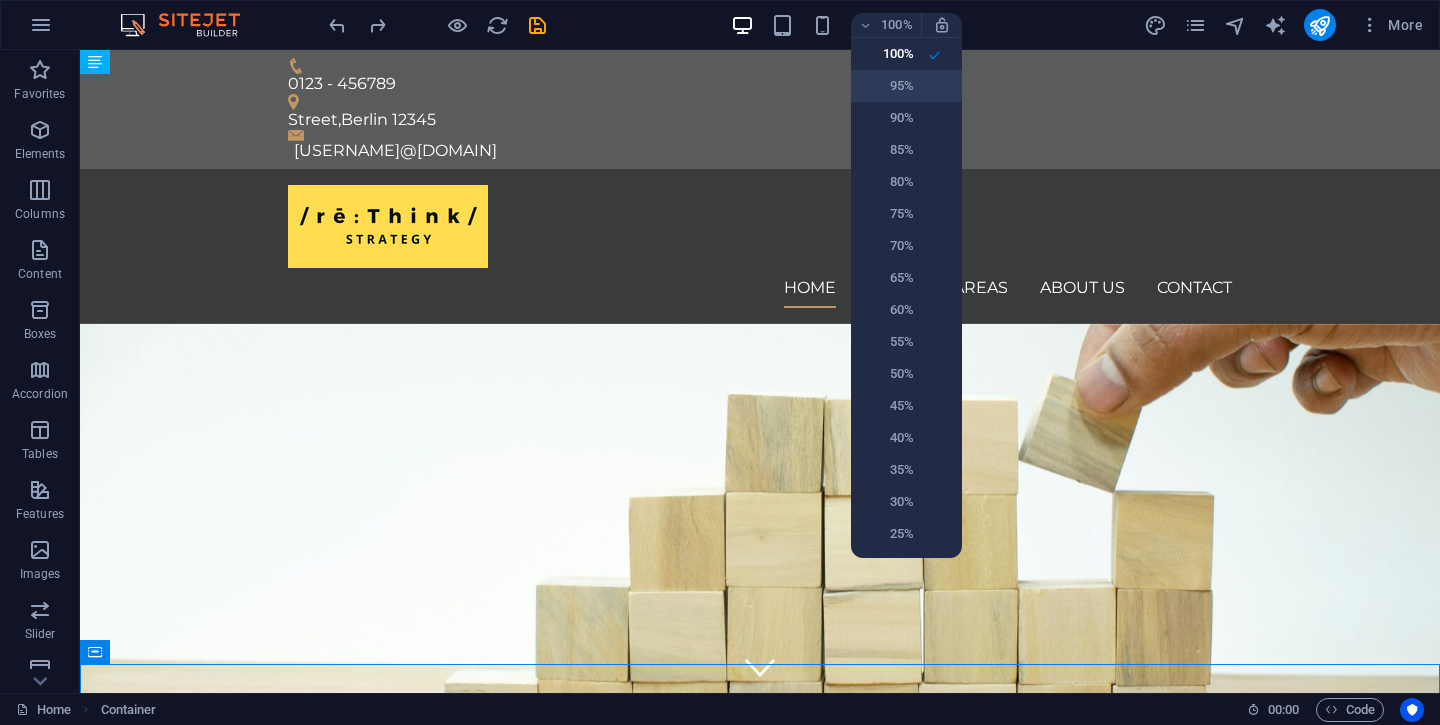 click on "95%" at bounding box center (888, 86) 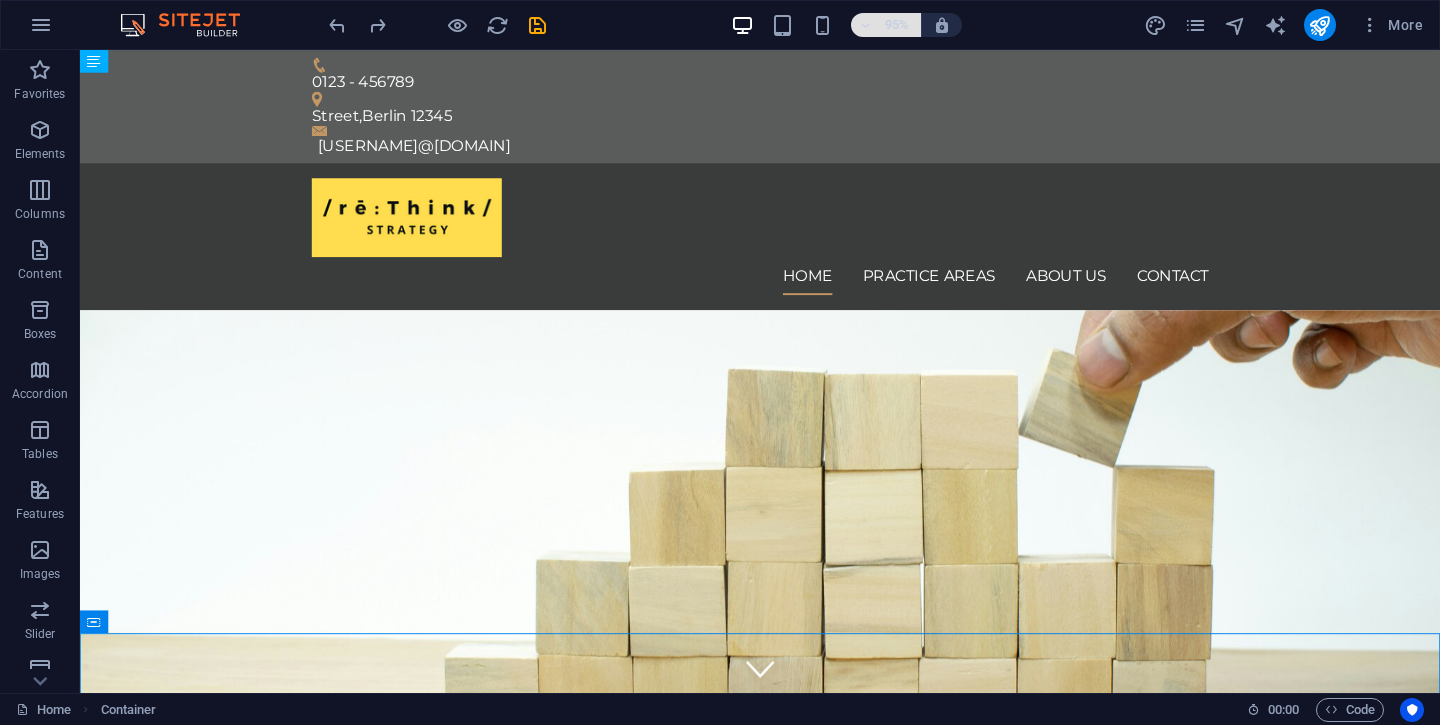 click on "95%" at bounding box center [897, 25] 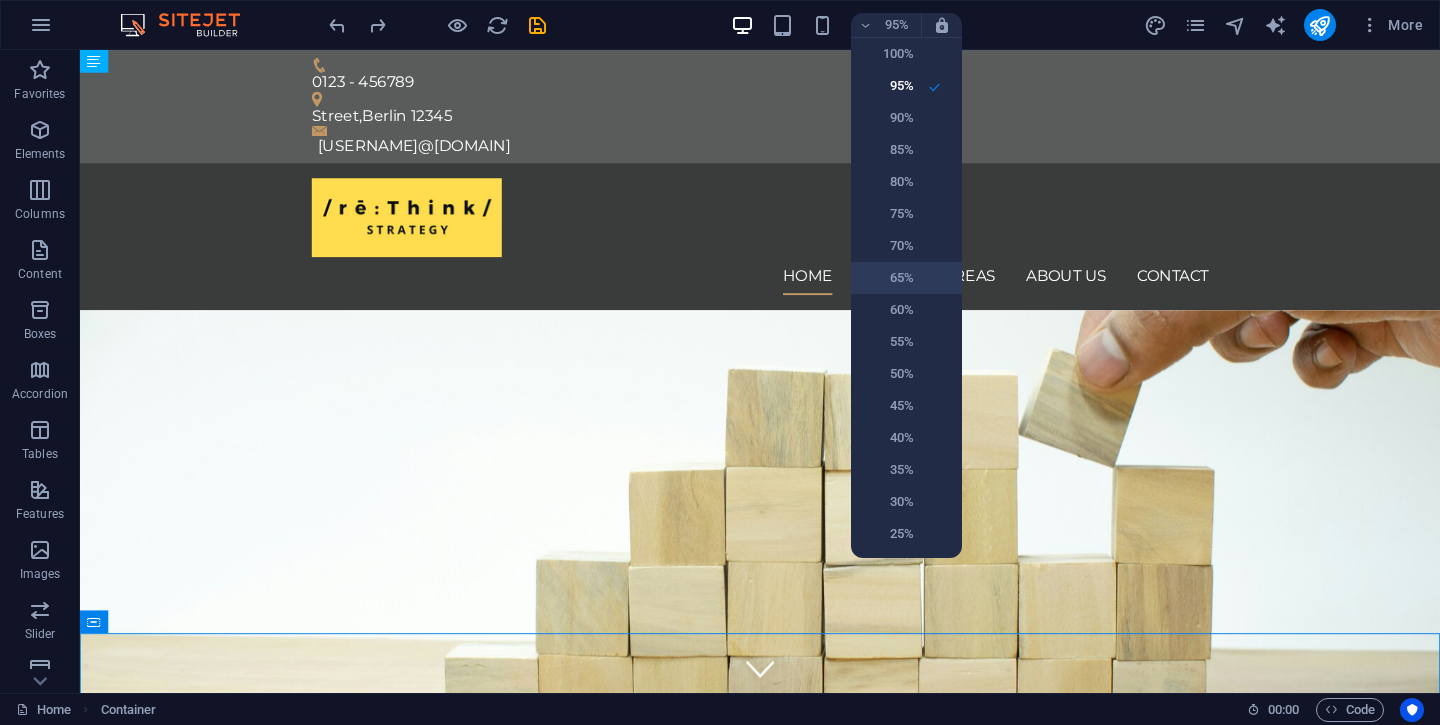 click on "65%" at bounding box center [888, 278] 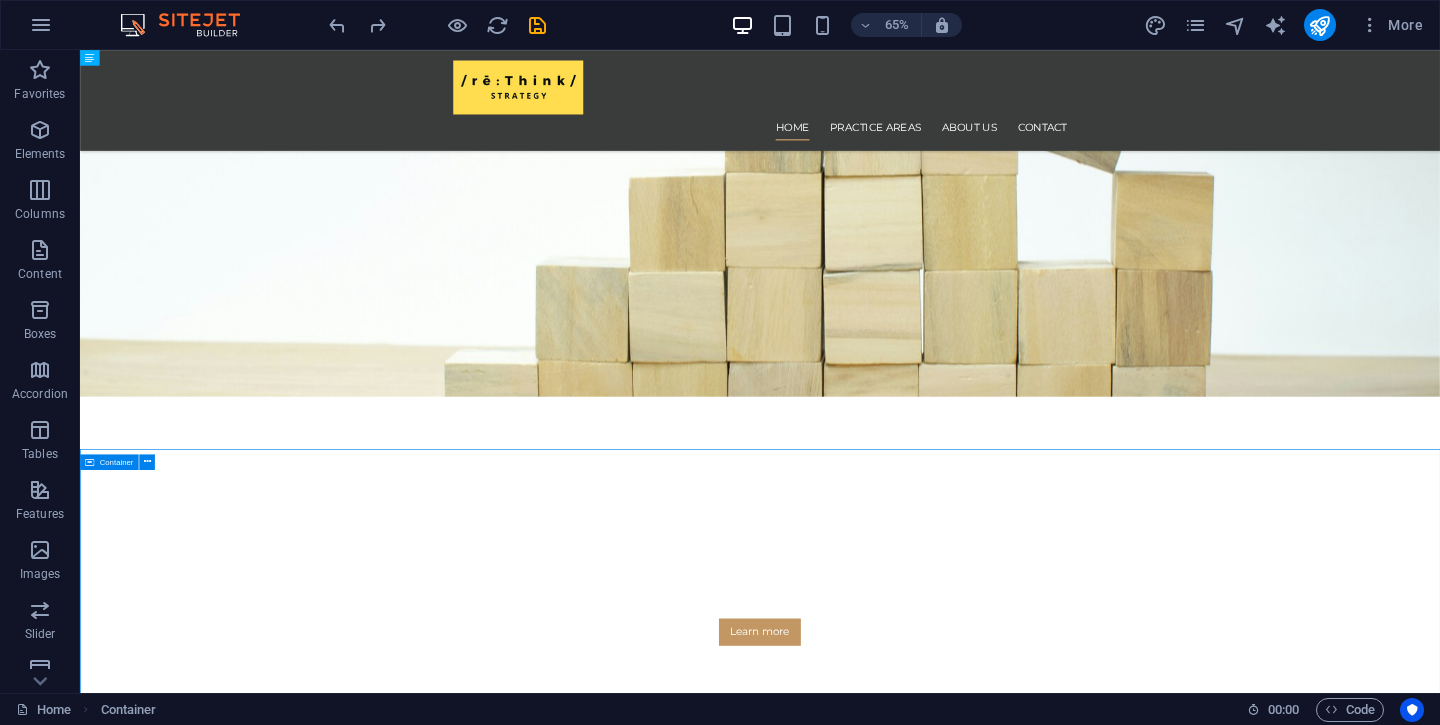 scroll, scrollTop: 0, scrollLeft: 0, axis: both 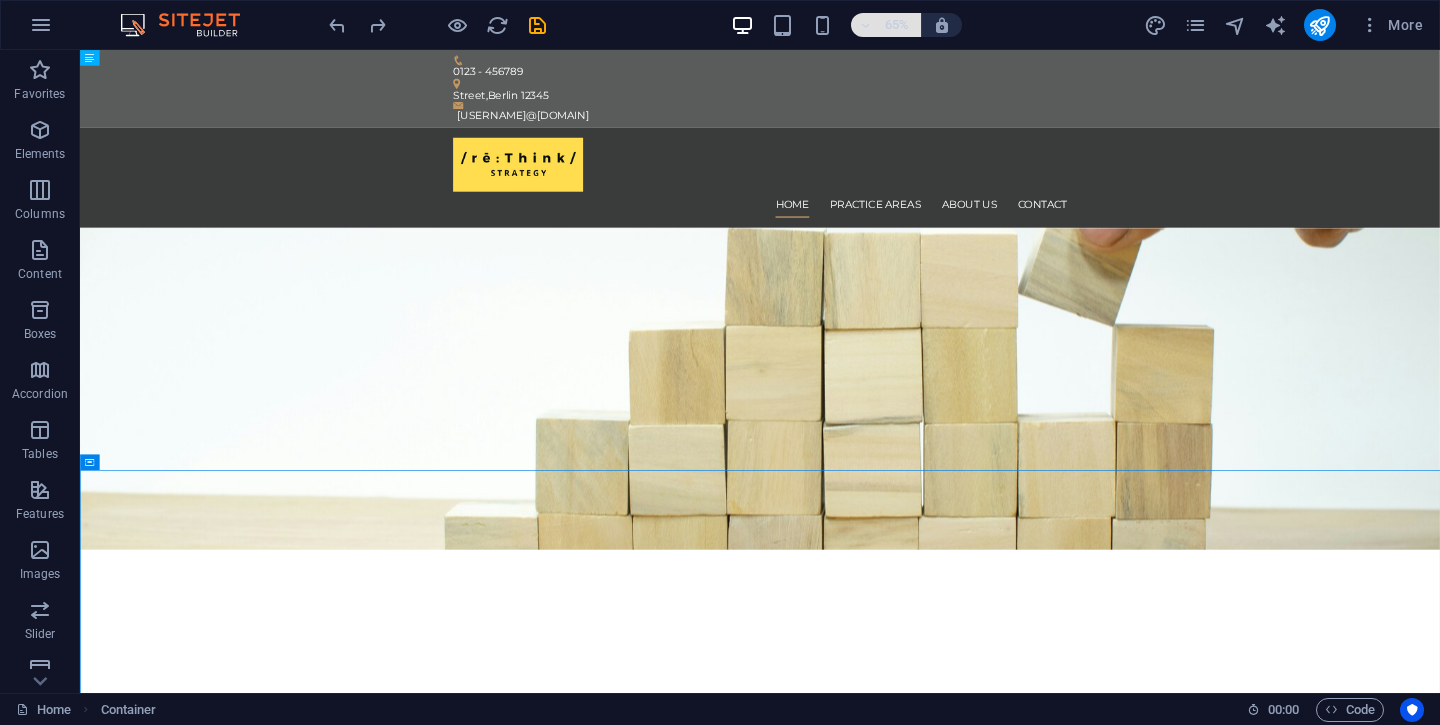 click on "65%" at bounding box center (886, 25) 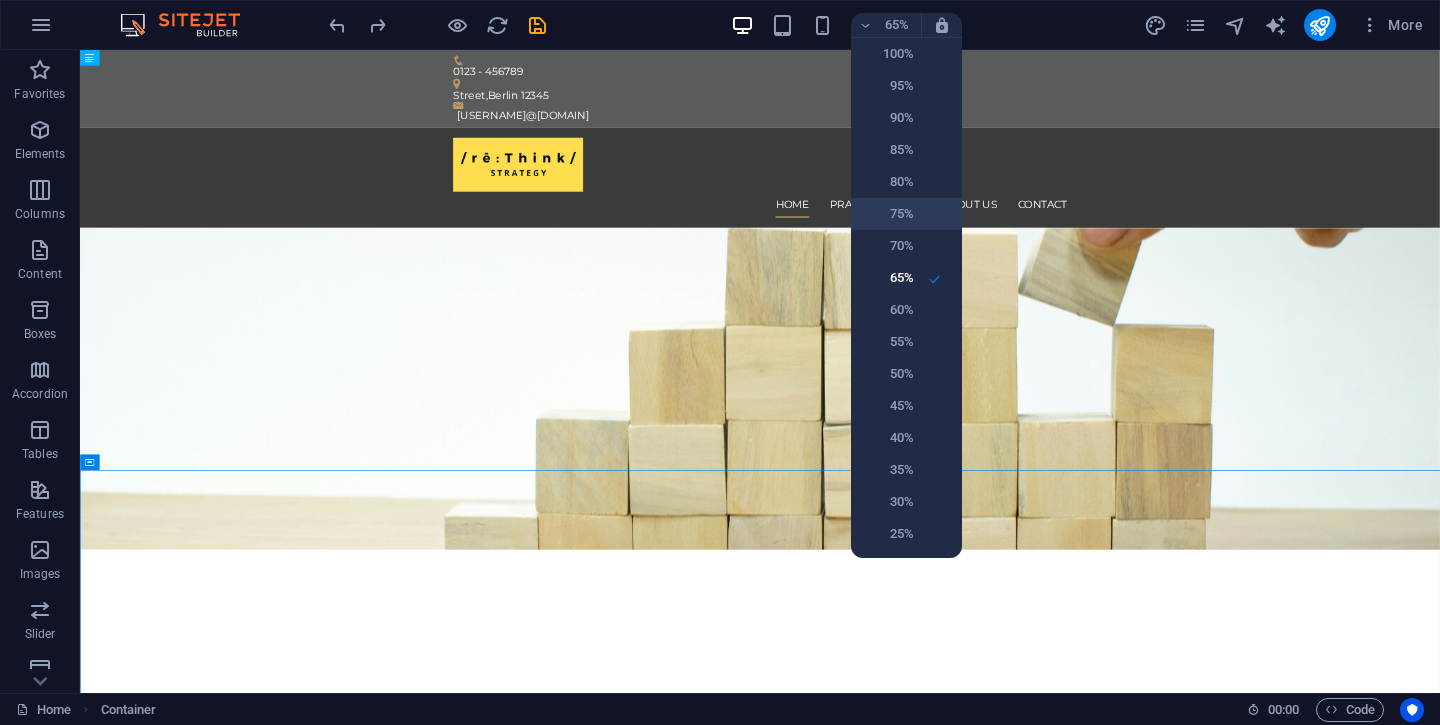 click on "75%" at bounding box center [888, 214] 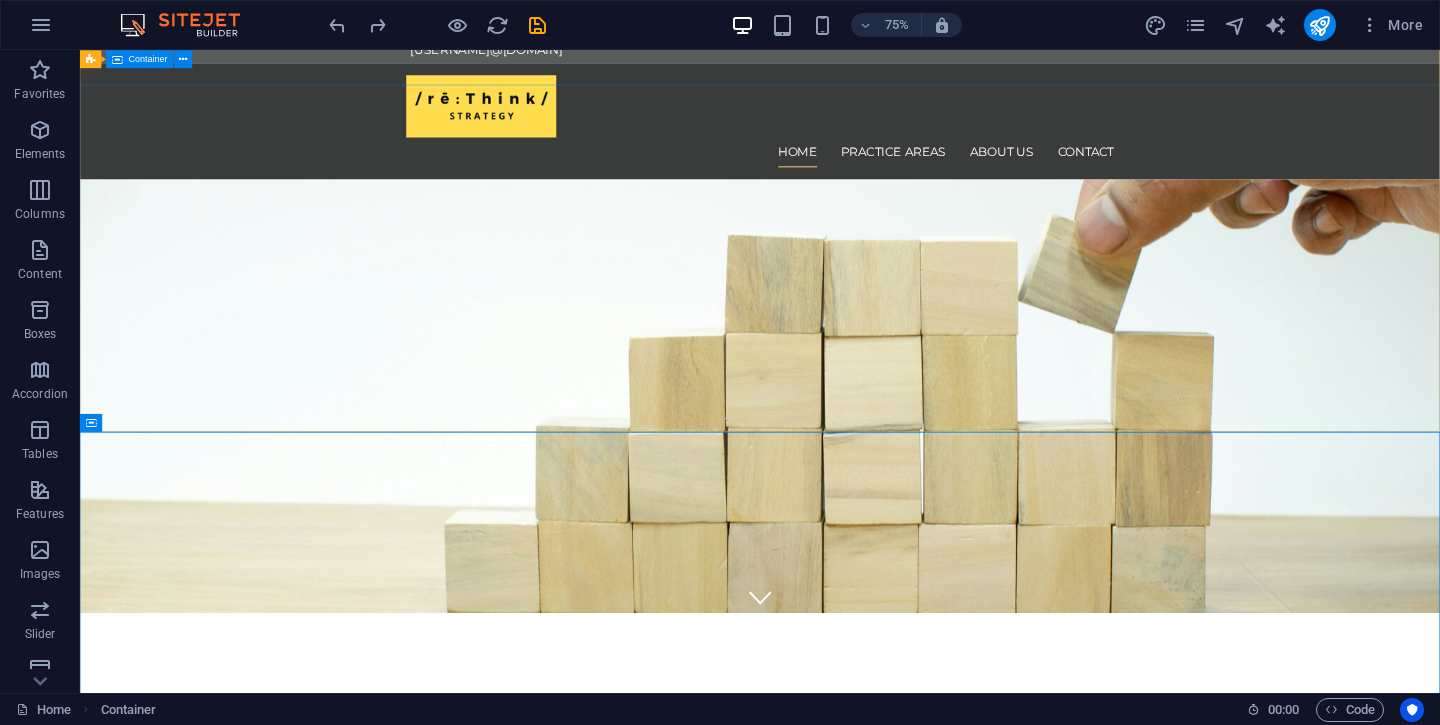 scroll, scrollTop: 101, scrollLeft: 0, axis: vertical 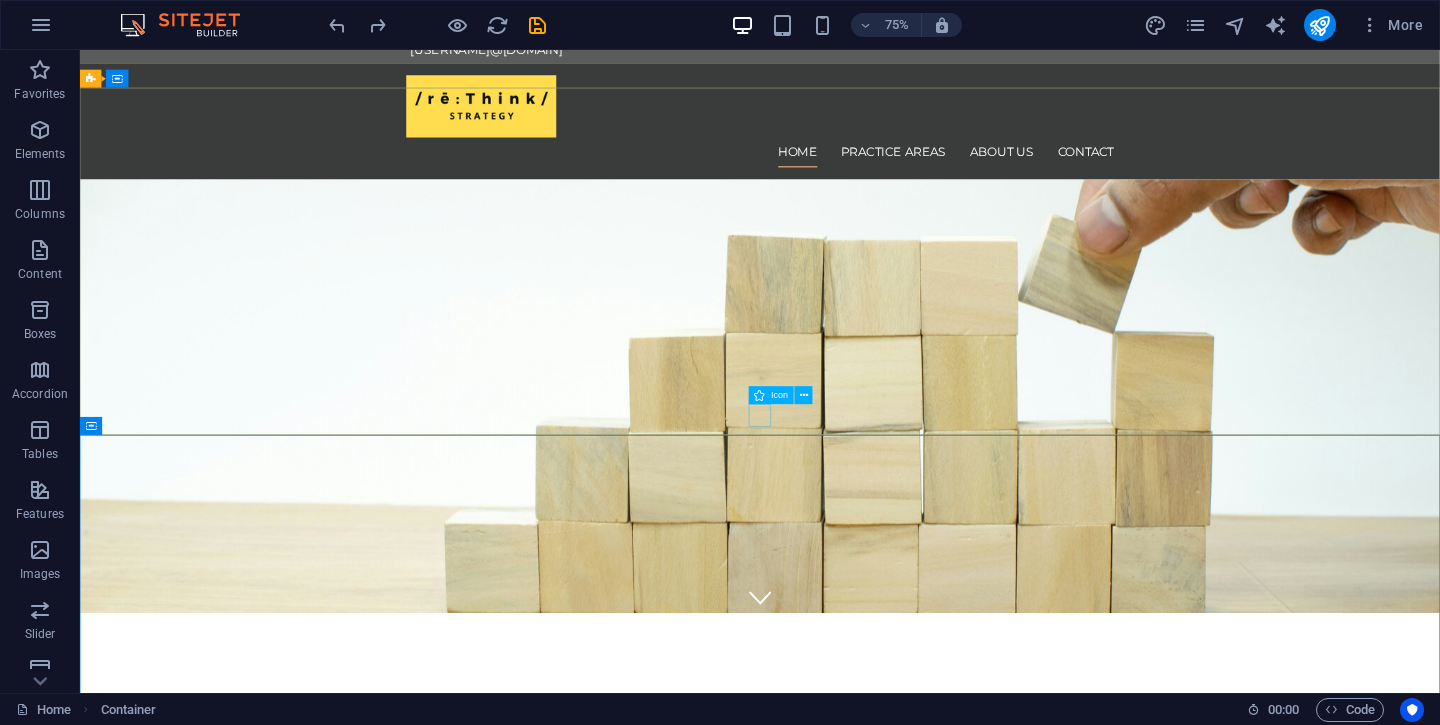 click at bounding box center (987, 780) 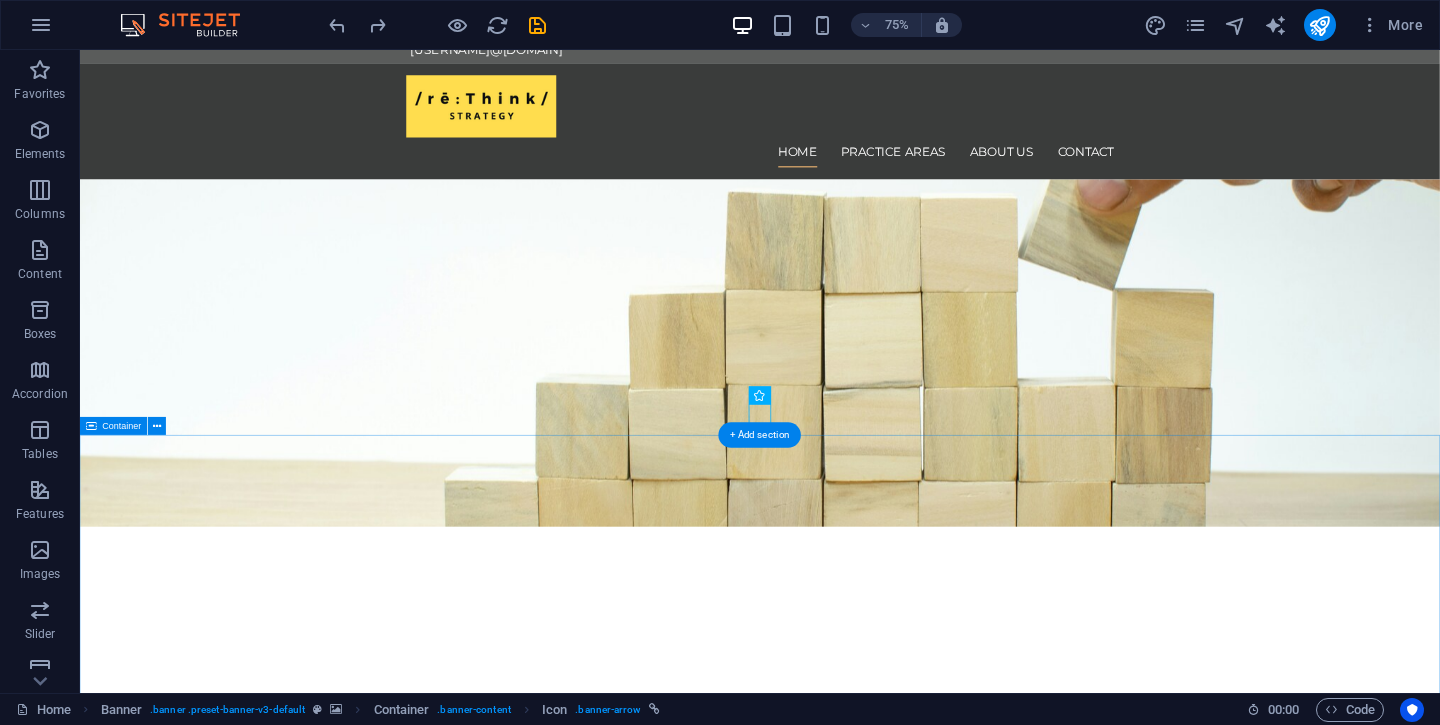 click on "Our services for you Headline Lorem ipsum dolor sit amet, consectetur adipisicing elit. Veritatis, dolorem! Headline Lorem ipsum dolor sit amet, consectetur adipisicing elit. Veritatis, dolorem! Headline Lorem ipsum dolor sit amet, consectetur adipisicing elit. Veritatis, dolorem!" at bounding box center (986, 1492) 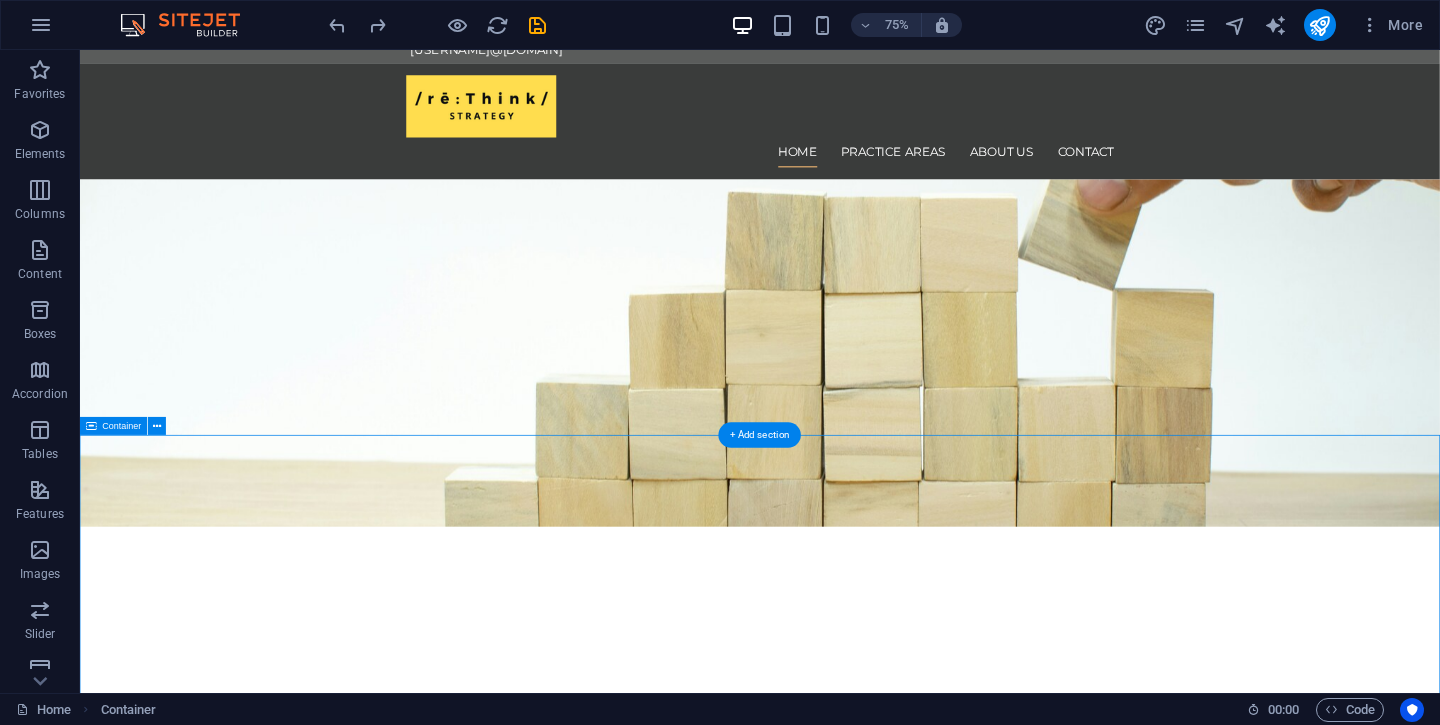 click on "Our services for you Headline Lorem ipsum dolor sit amet, consectetur adipisicing elit. Veritatis, dolorem! Headline Lorem ipsum dolor sit amet, consectetur adipisicing elit. Veritatis, dolorem! Headline Lorem ipsum dolor sit amet, consectetur adipisicing elit. Veritatis, dolorem!" at bounding box center (986, 1492) 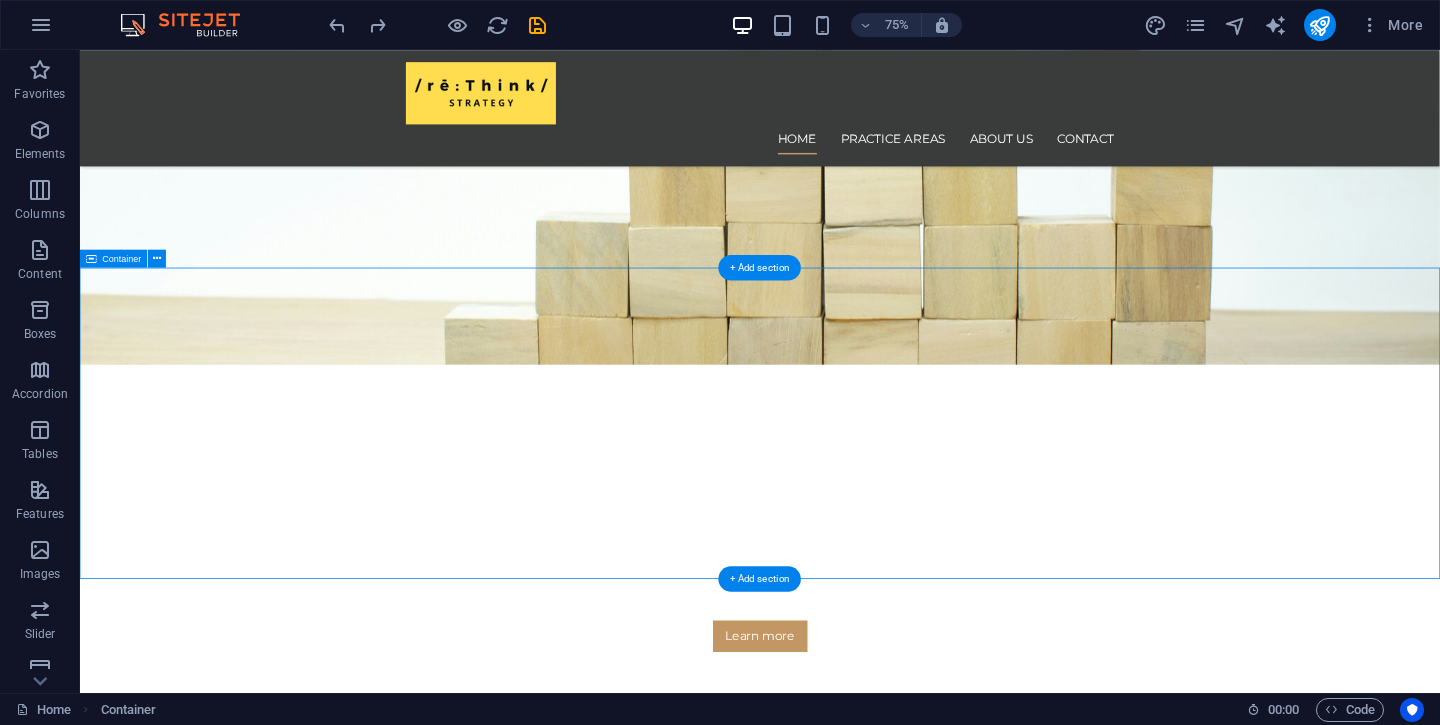 scroll, scrollTop: 353, scrollLeft: 0, axis: vertical 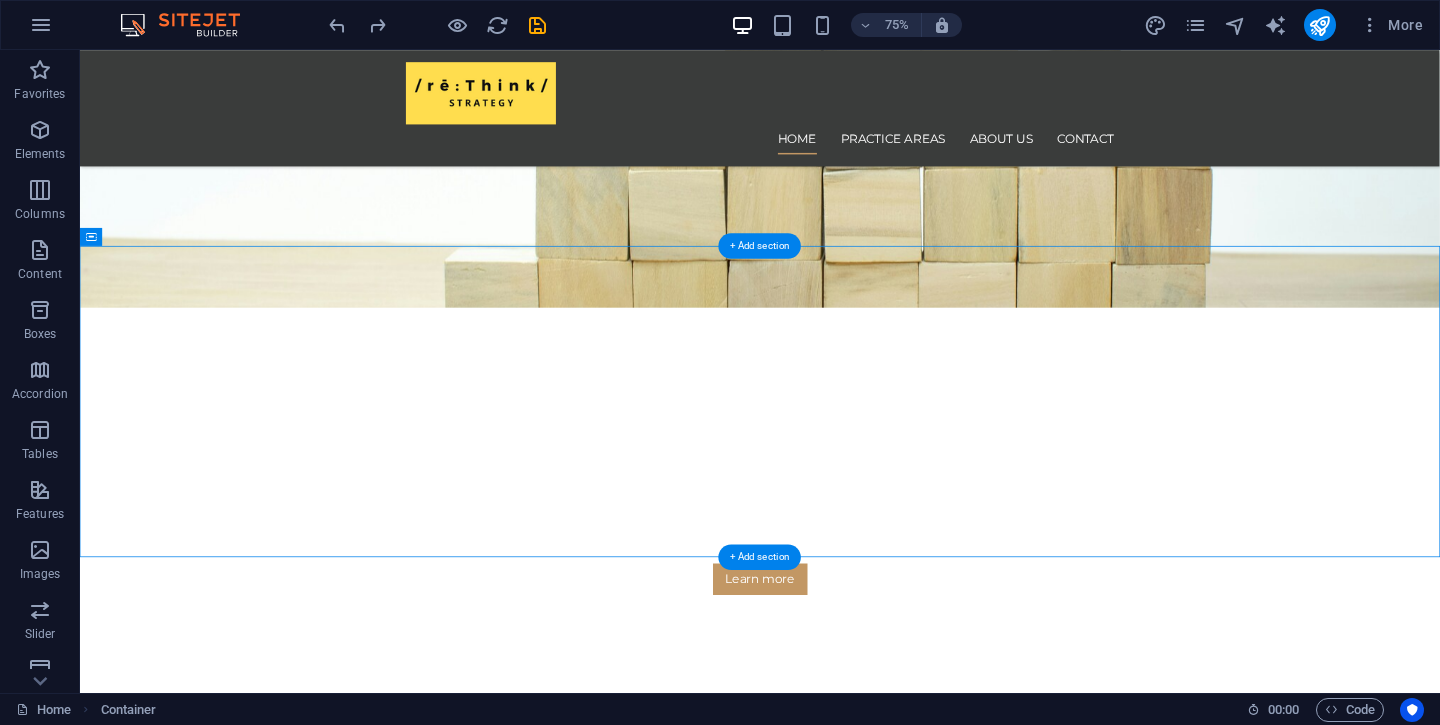 drag, startPoint x: 452, startPoint y: 458, endPoint x: 1444, endPoint y: 596, distance: 1001.5528 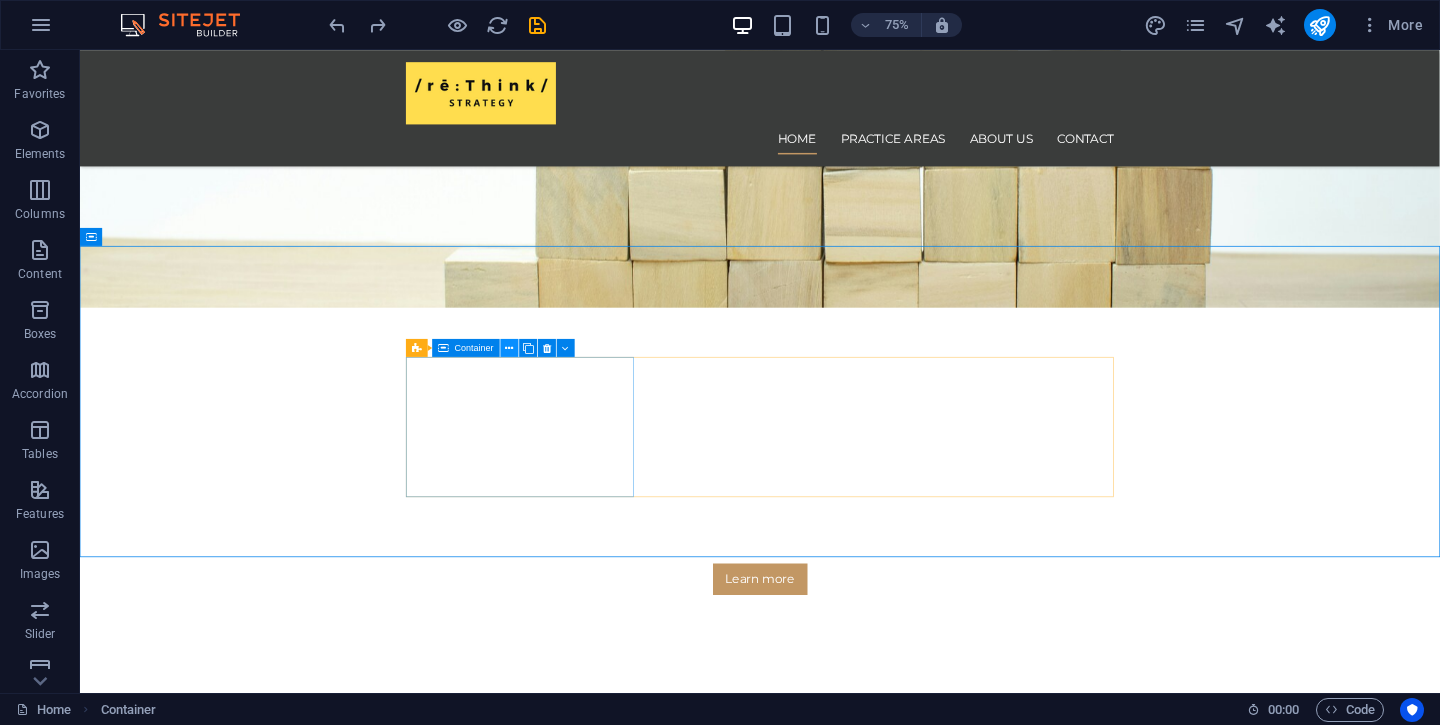 click at bounding box center (510, 348) 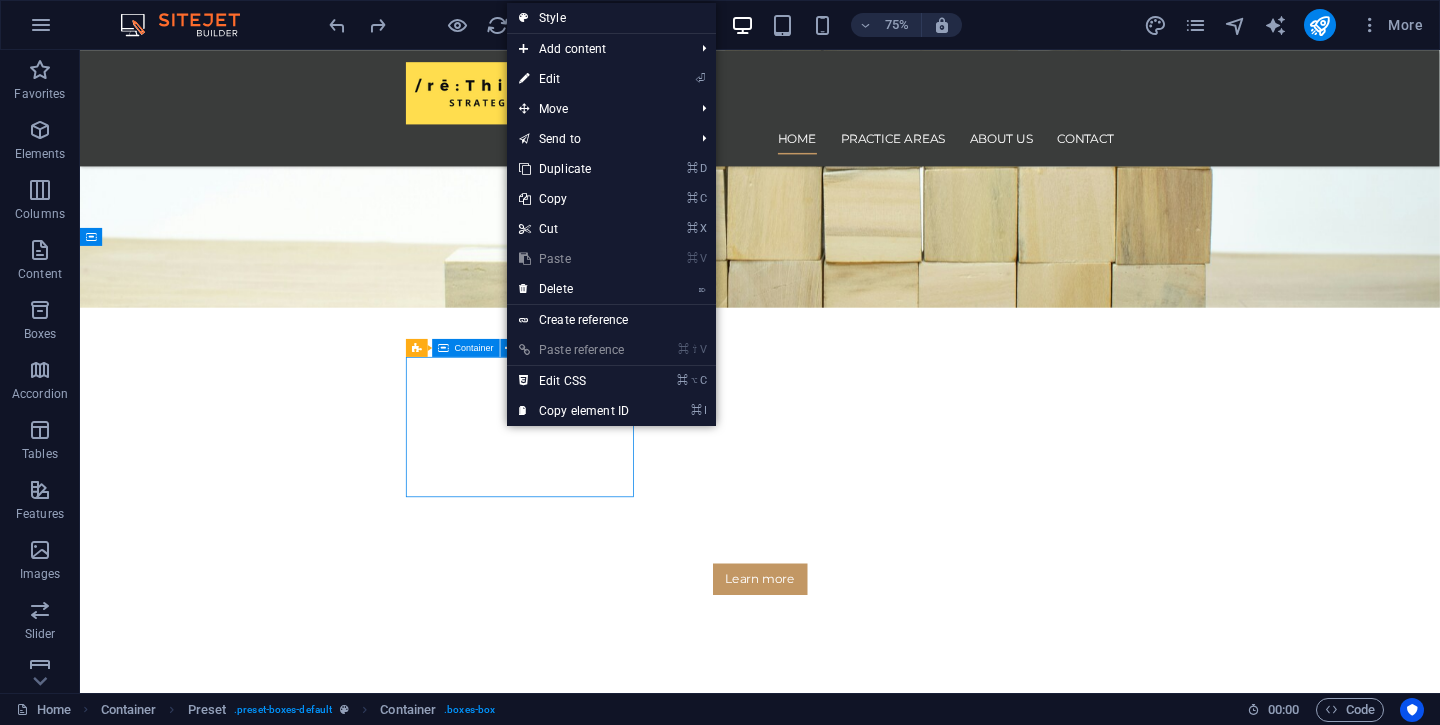 click on "Container" at bounding box center [474, 347] 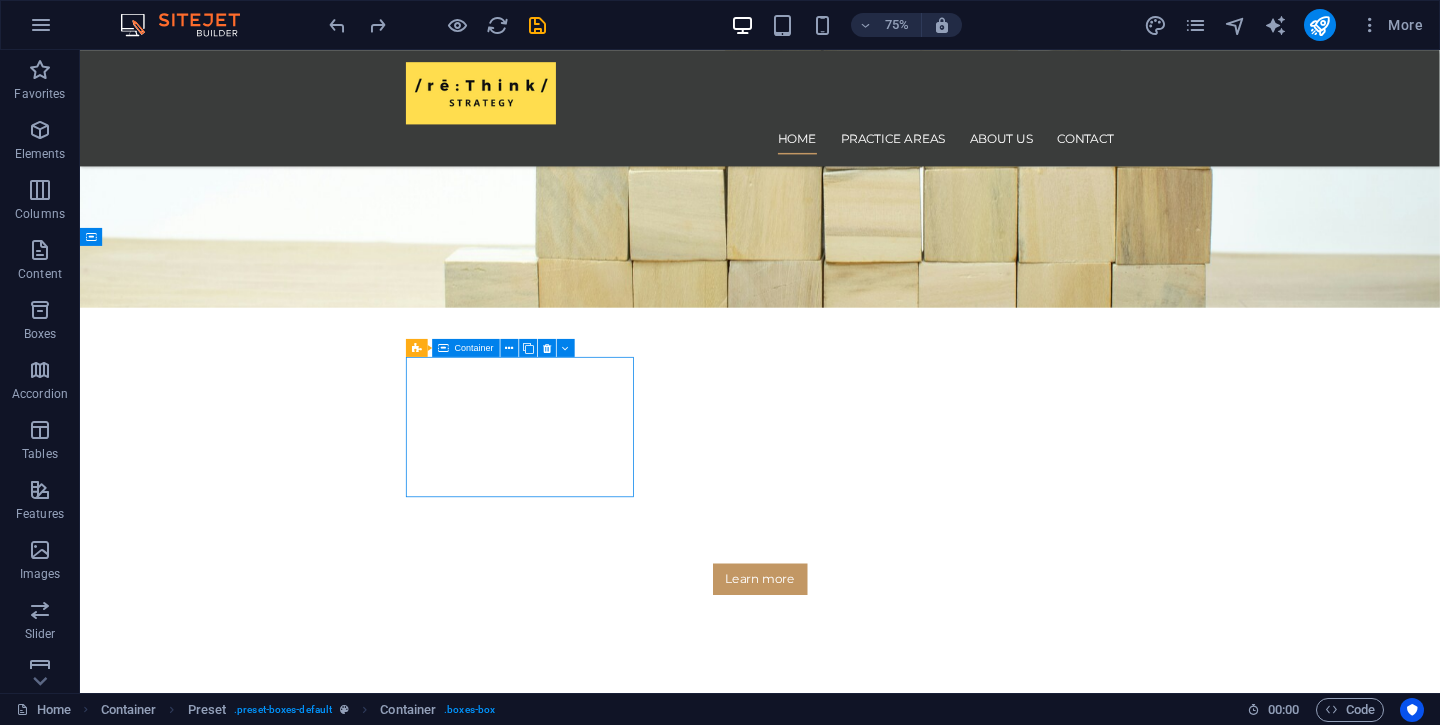 click on "Container" at bounding box center (474, 347) 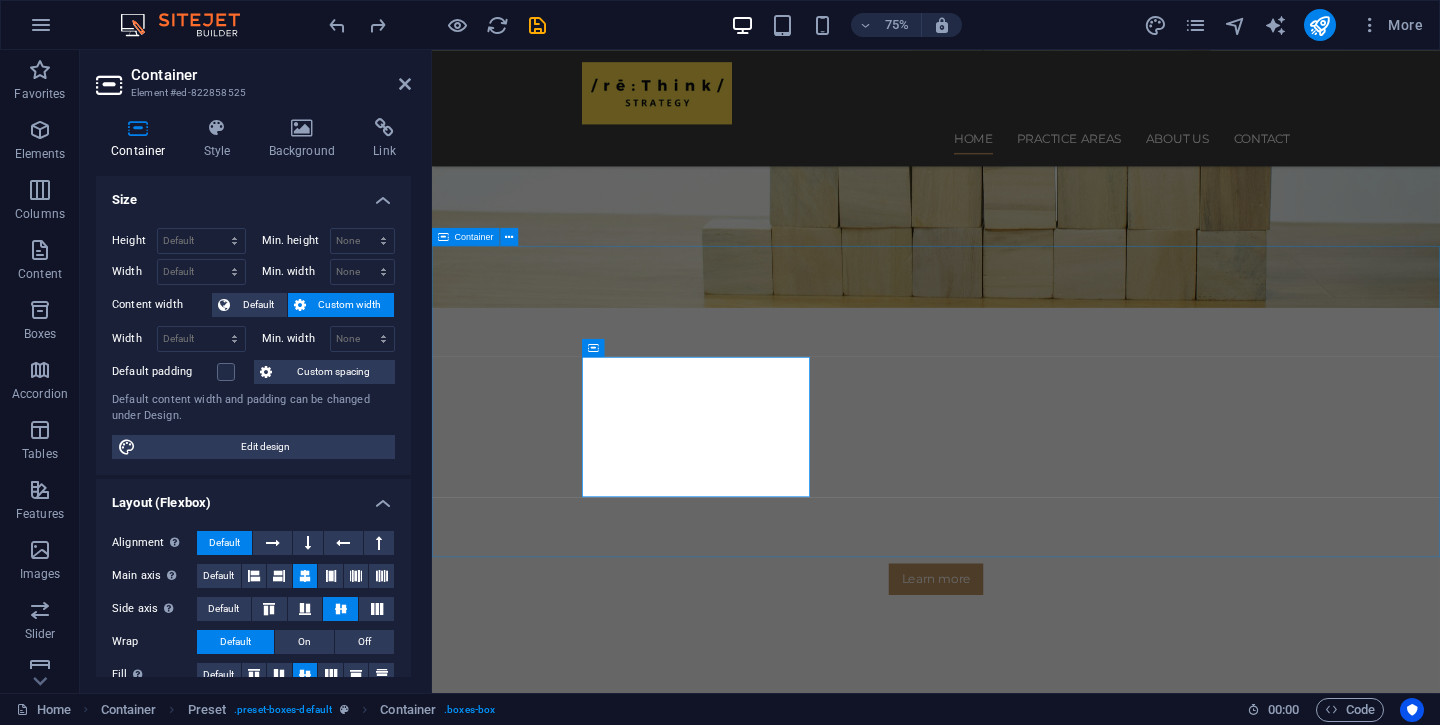 click on "Our services for you Headline Lorem ipsum dolor sit amet, consectetur adipisicing elit. Veritatis, dolorem! Headline Lorem ipsum dolor sit amet, consectetur adipisicing elit. Veritatis, dolorem! Headline Lorem ipsum dolor sit amet, consectetur adipisicing elit. Veritatis, dolorem!" at bounding box center (1104, 1200) 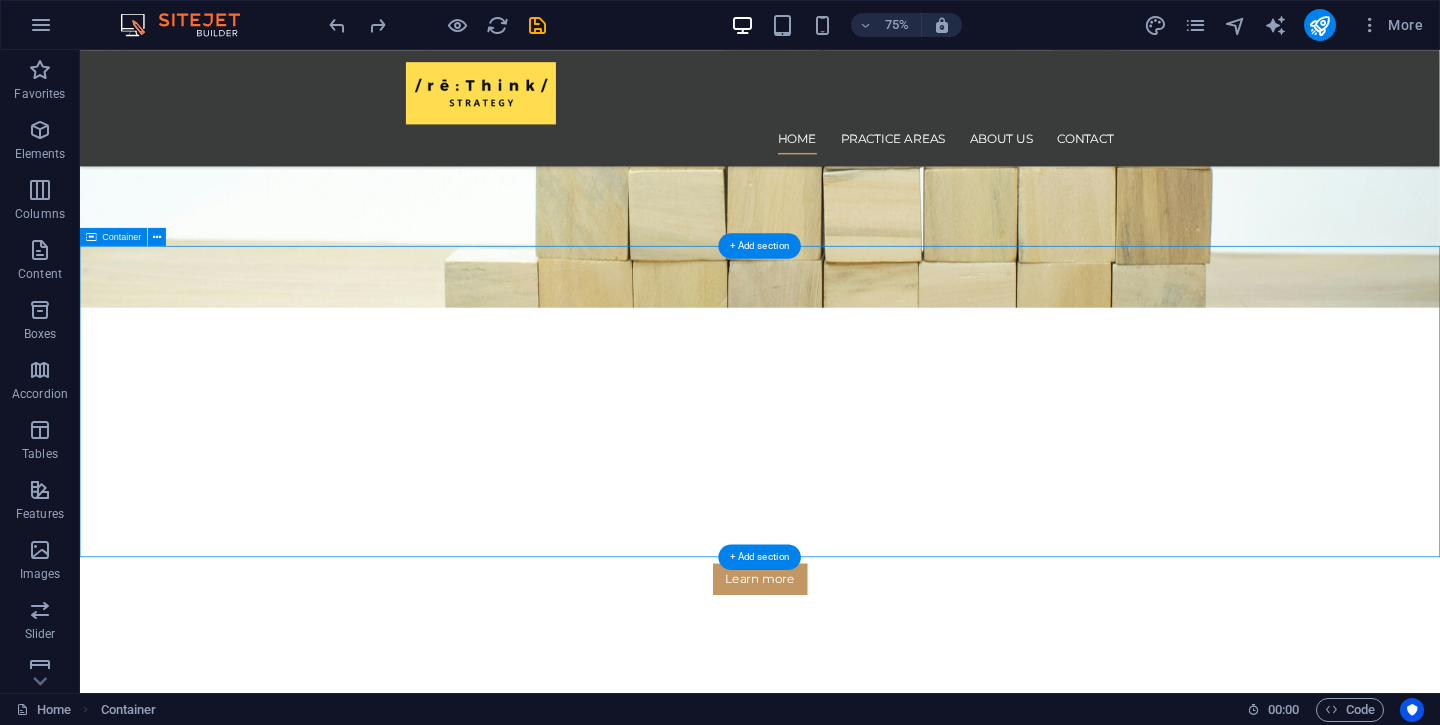 click on "Our services for you Headline Lorem ipsum dolor sit amet, consectetur adipisicing elit. Veritatis, dolorem! Headline Lorem ipsum dolor sit amet, consectetur adipisicing elit. Veritatis, dolorem! Headline Lorem ipsum dolor sit amet, consectetur adipisicing elit. Veritatis, dolorem!" at bounding box center (986, 1200) 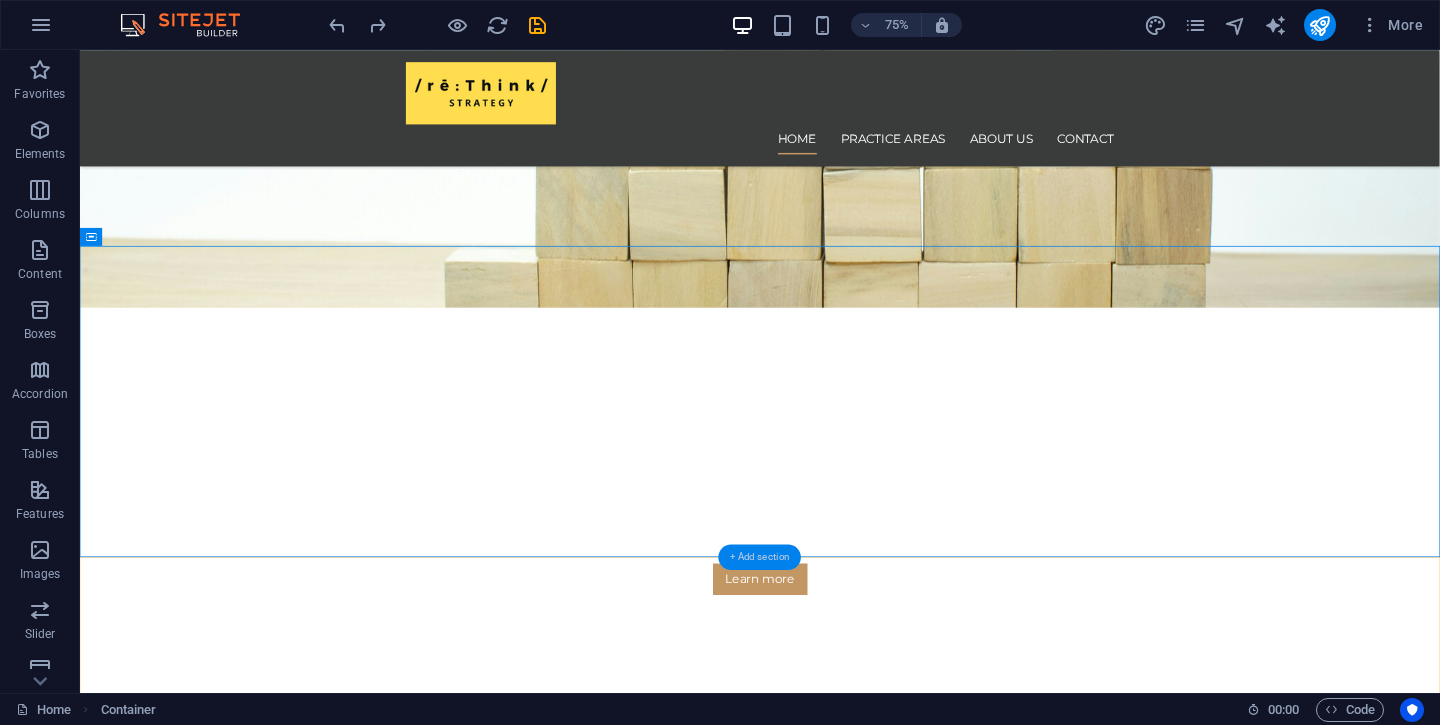 click on "+ Add section" at bounding box center (759, 557) 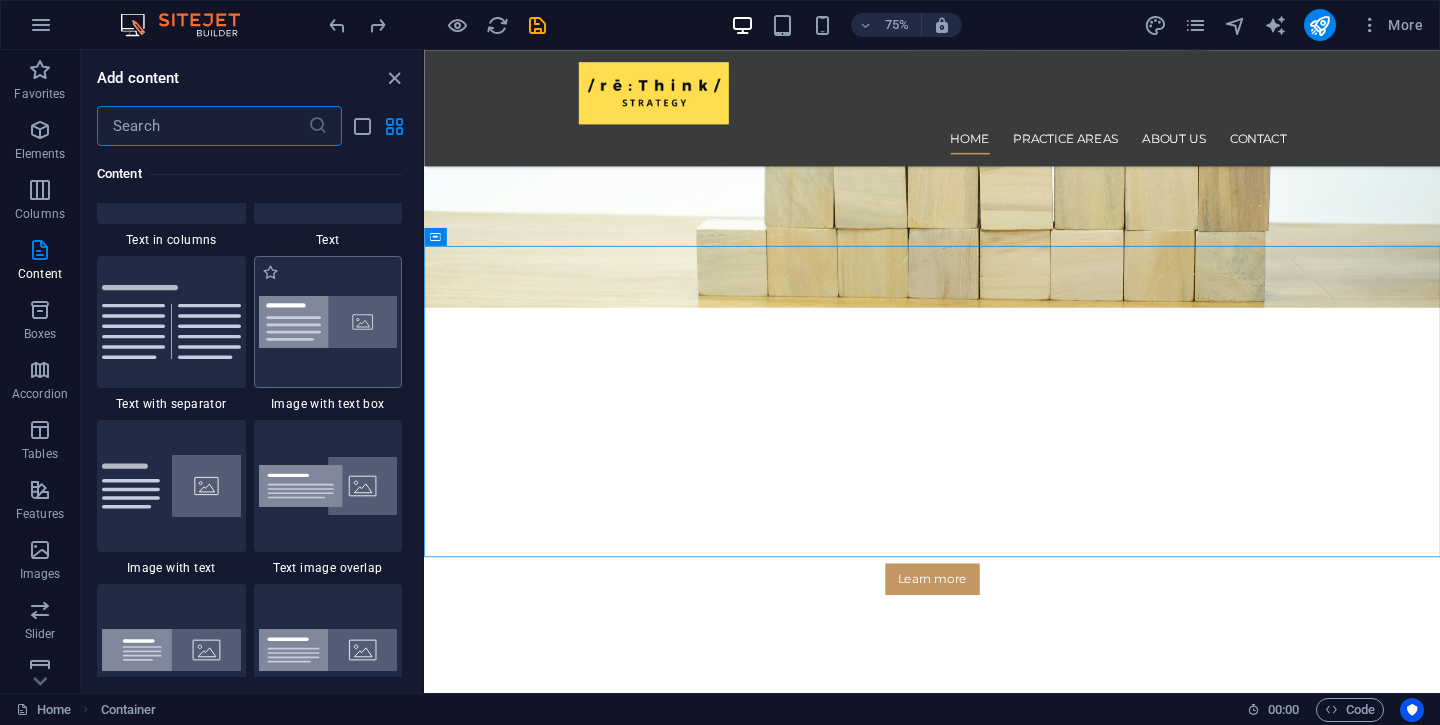 scroll, scrollTop: 3611, scrollLeft: 0, axis: vertical 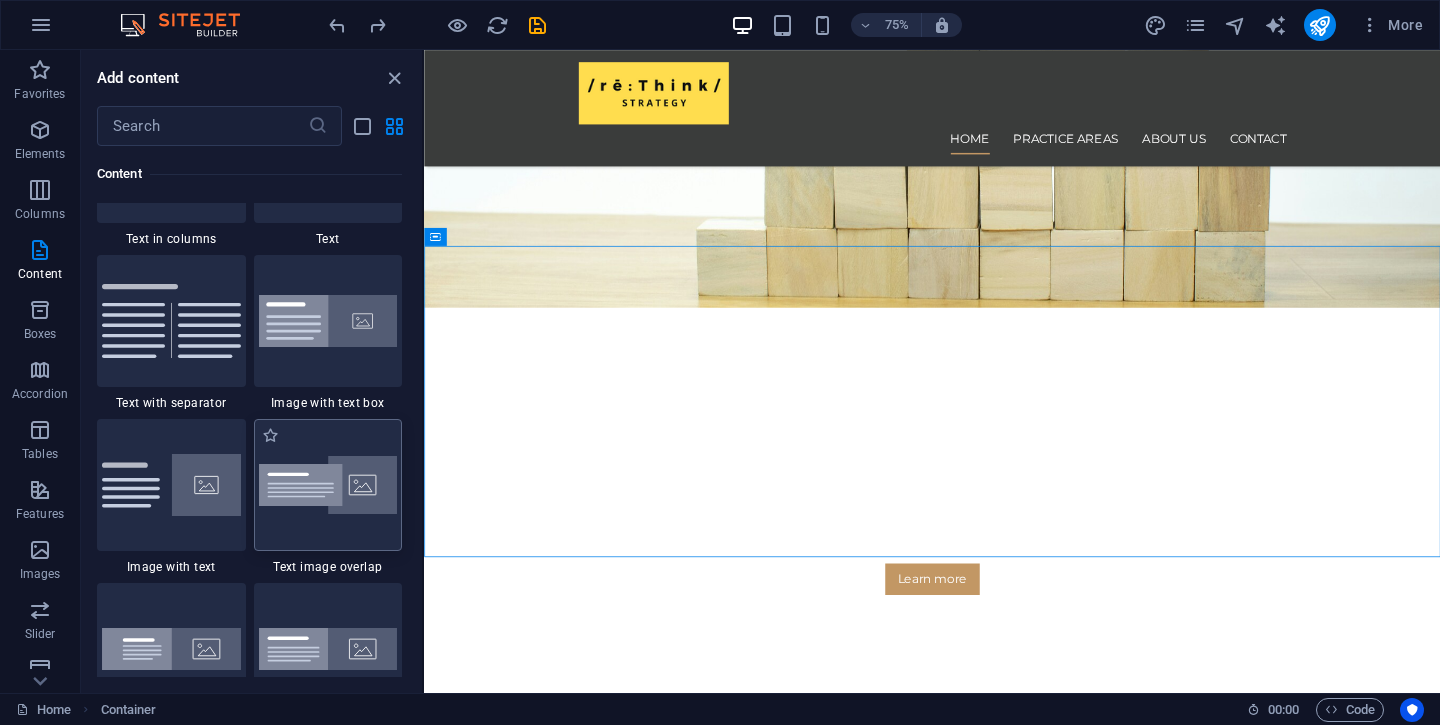 click at bounding box center (328, 485) 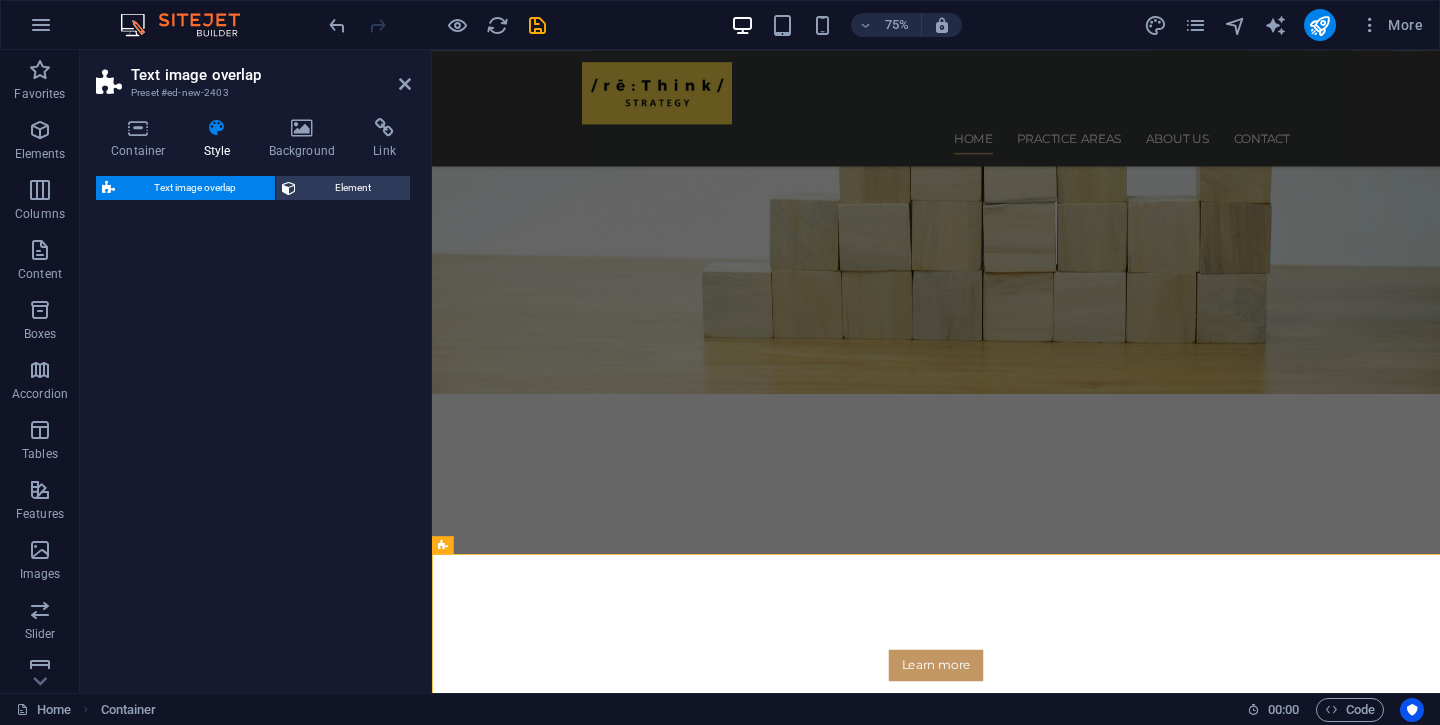 select on "rem" 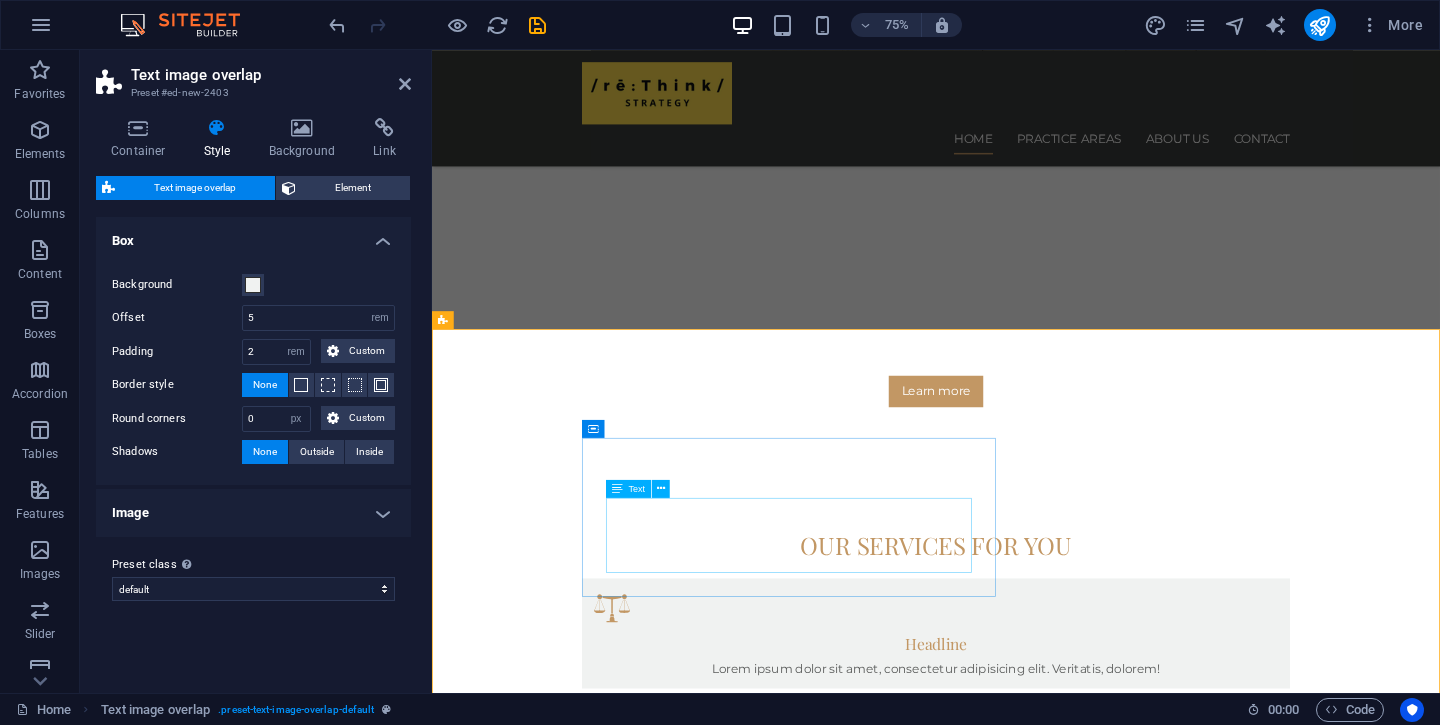 scroll, scrollTop: 738, scrollLeft: 0, axis: vertical 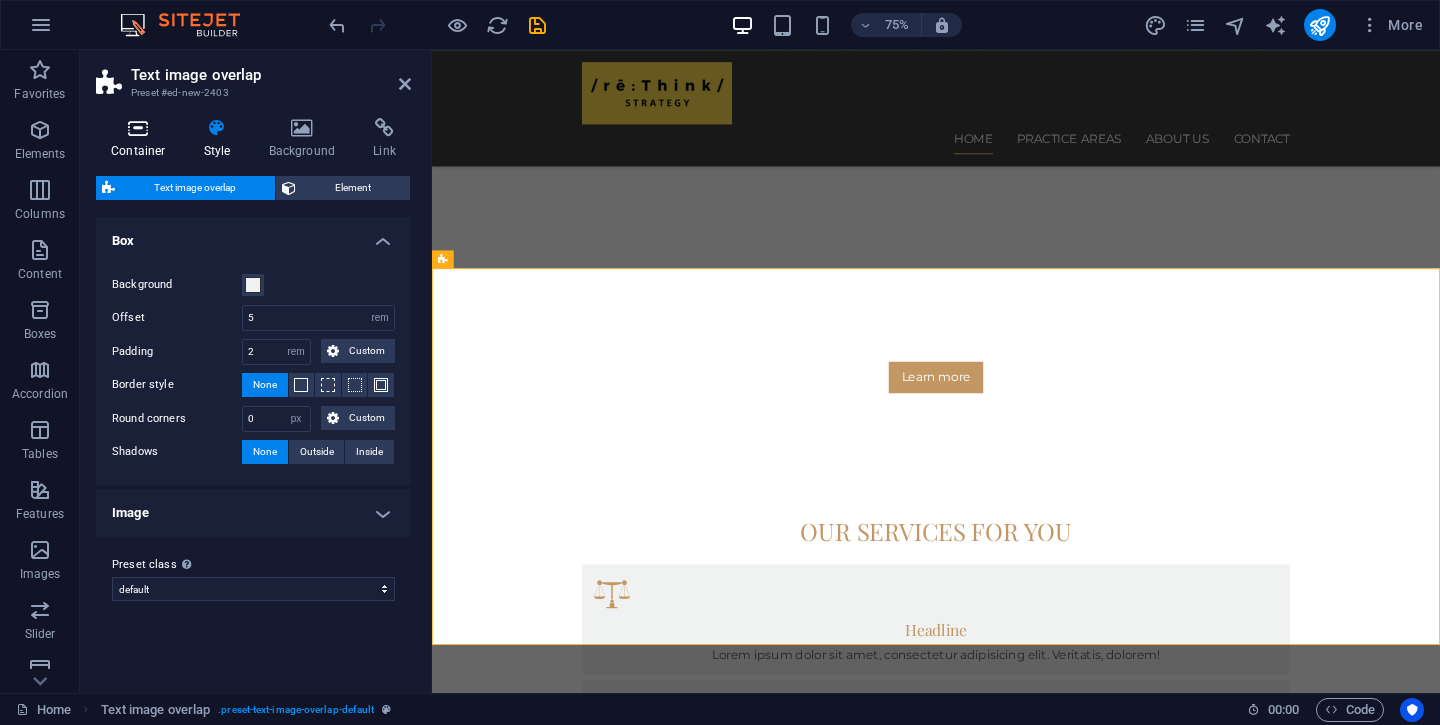 click at bounding box center [138, 128] 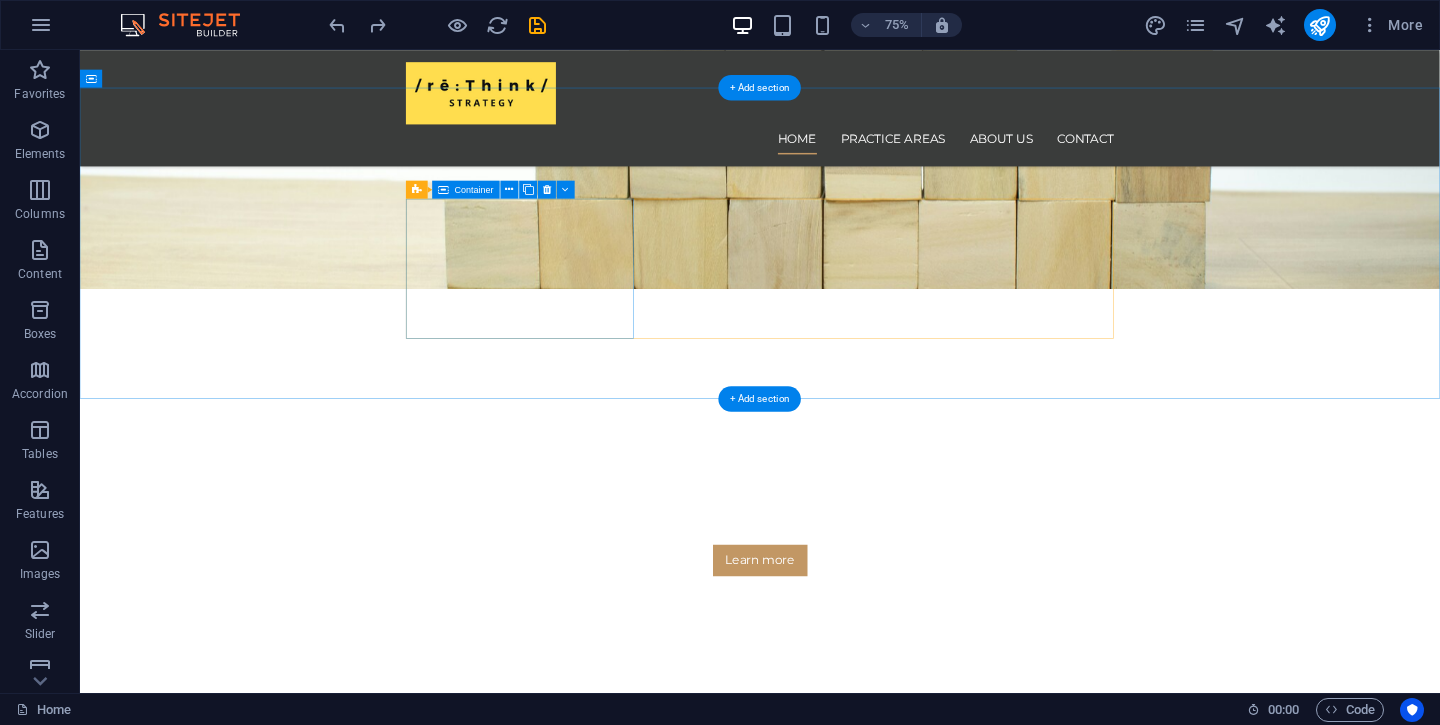 scroll, scrollTop: 321, scrollLeft: 0, axis: vertical 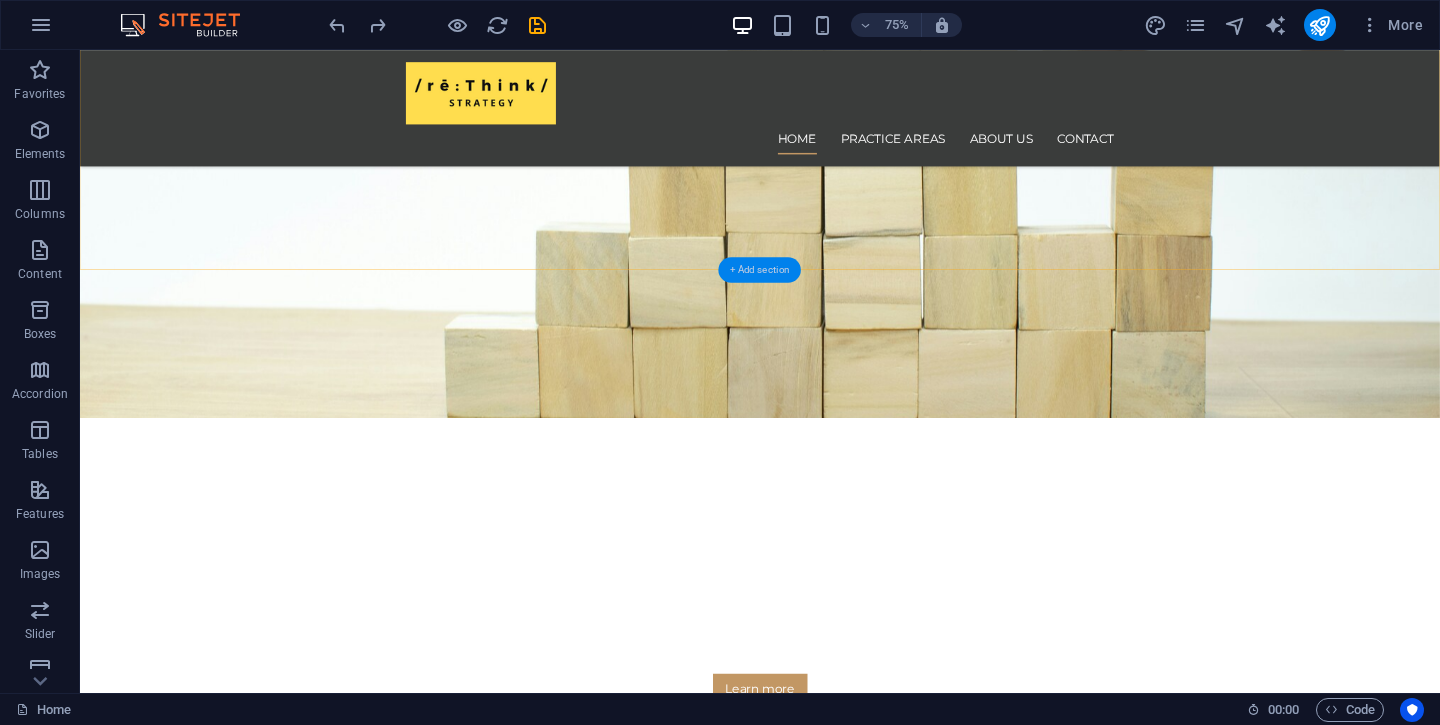click on "+ Add section" at bounding box center (759, 270) 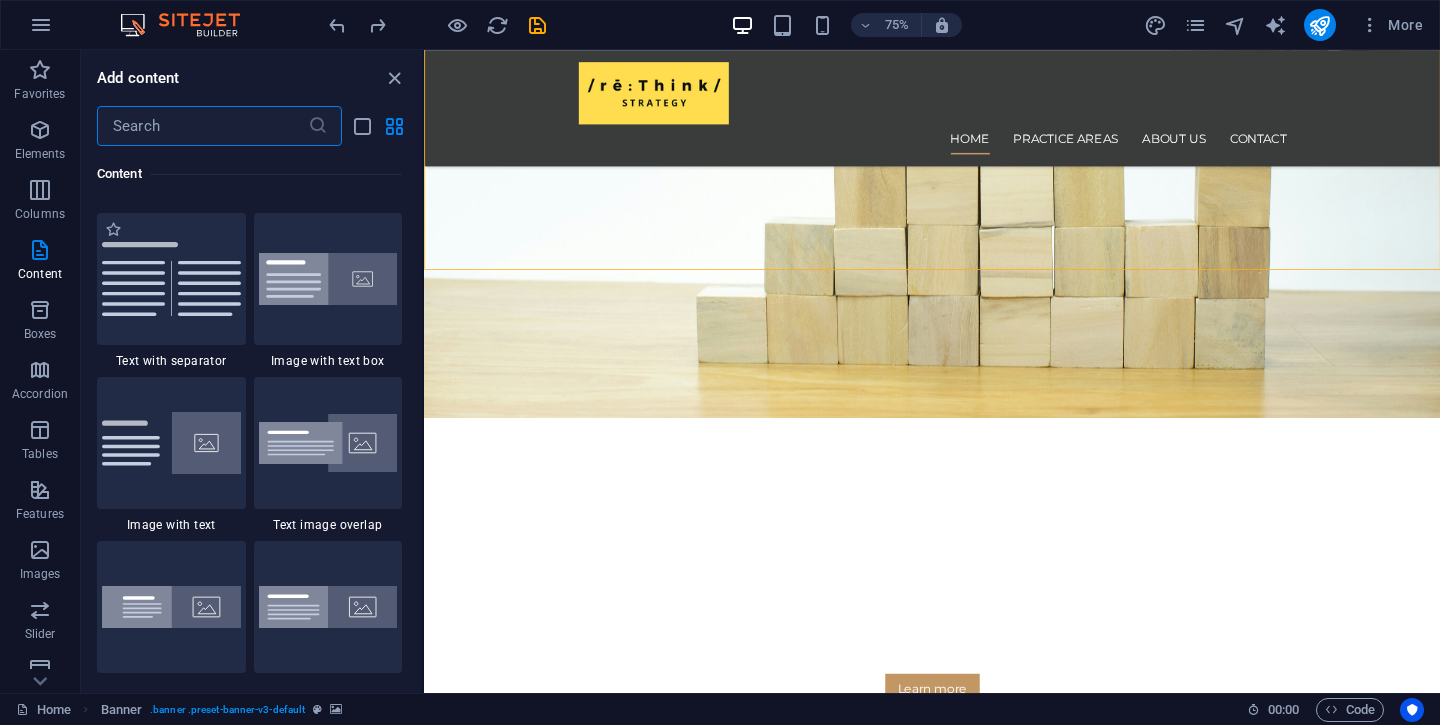 scroll, scrollTop: 3658, scrollLeft: 0, axis: vertical 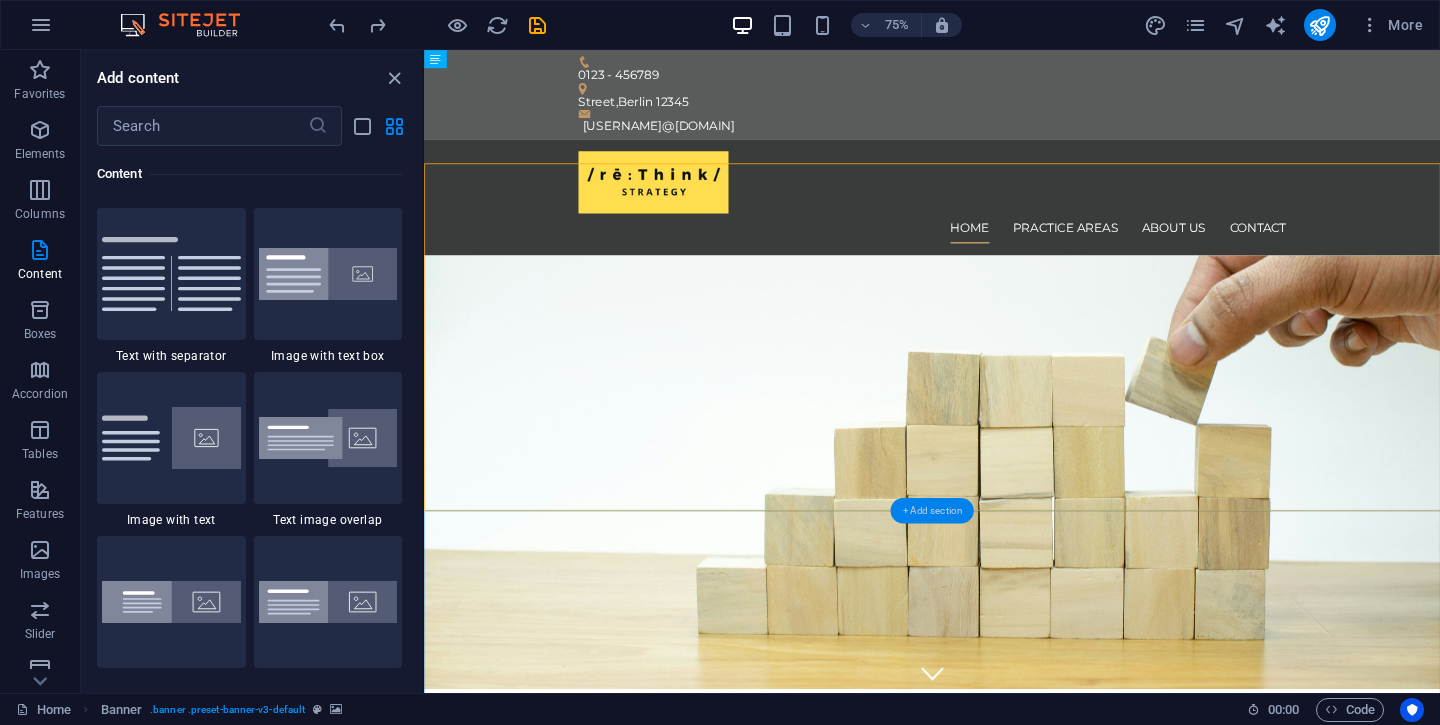 click on "+ Add section" at bounding box center (931, 511) 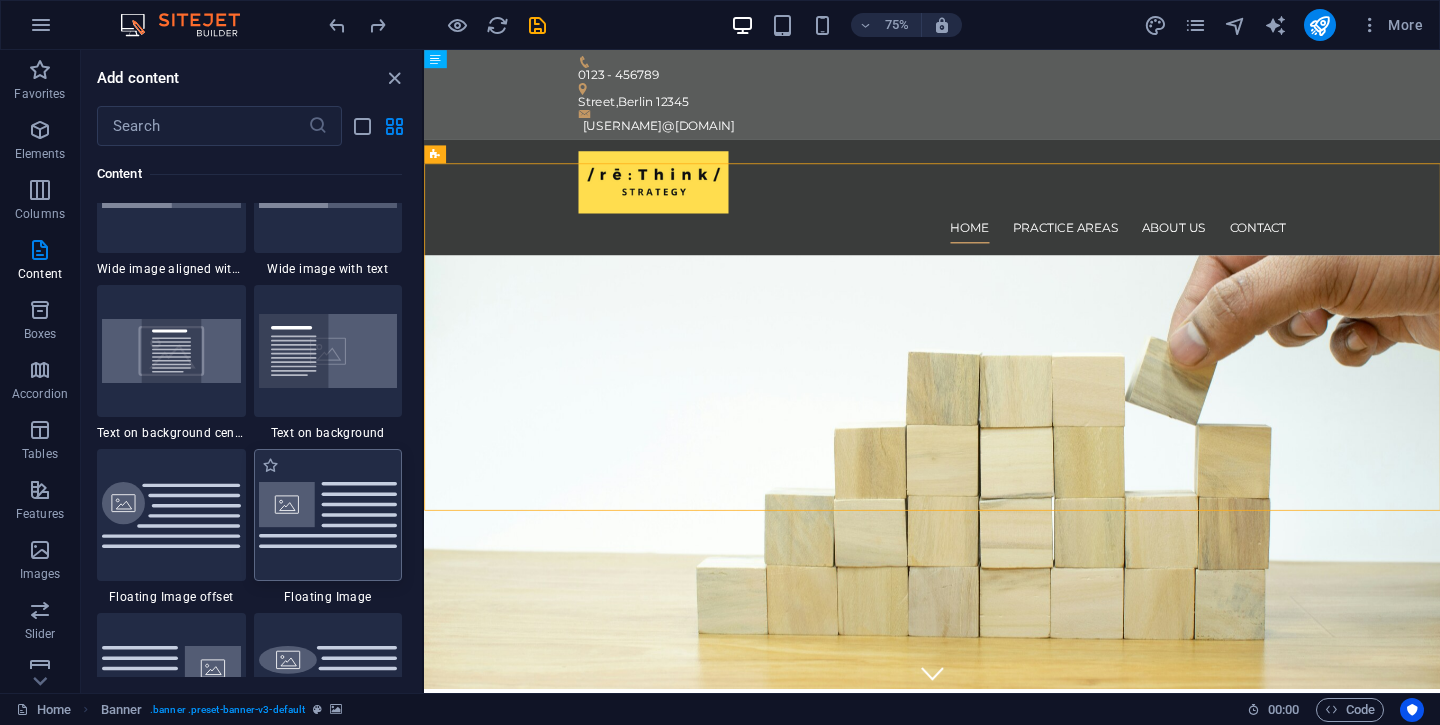 scroll, scrollTop: 4063, scrollLeft: 0, axis: vertical 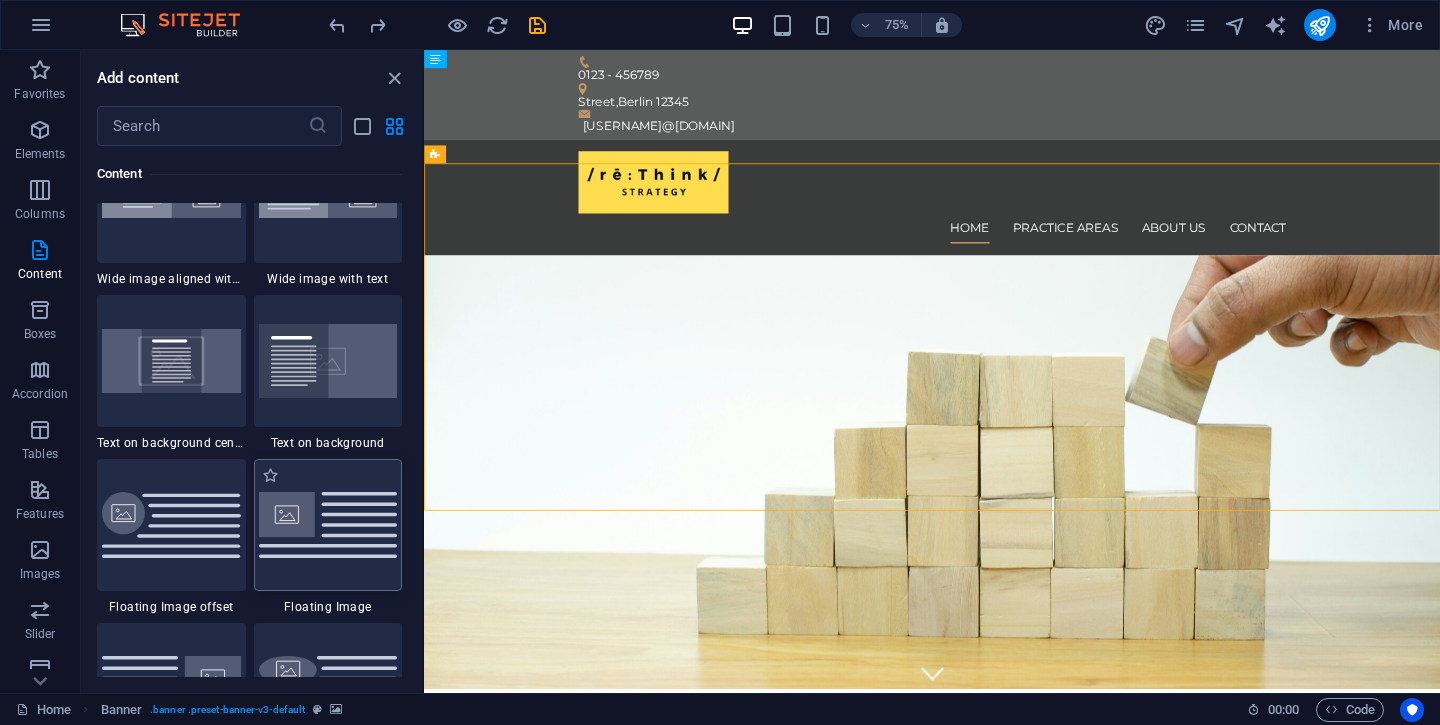 click at bounding box center (328, 524) 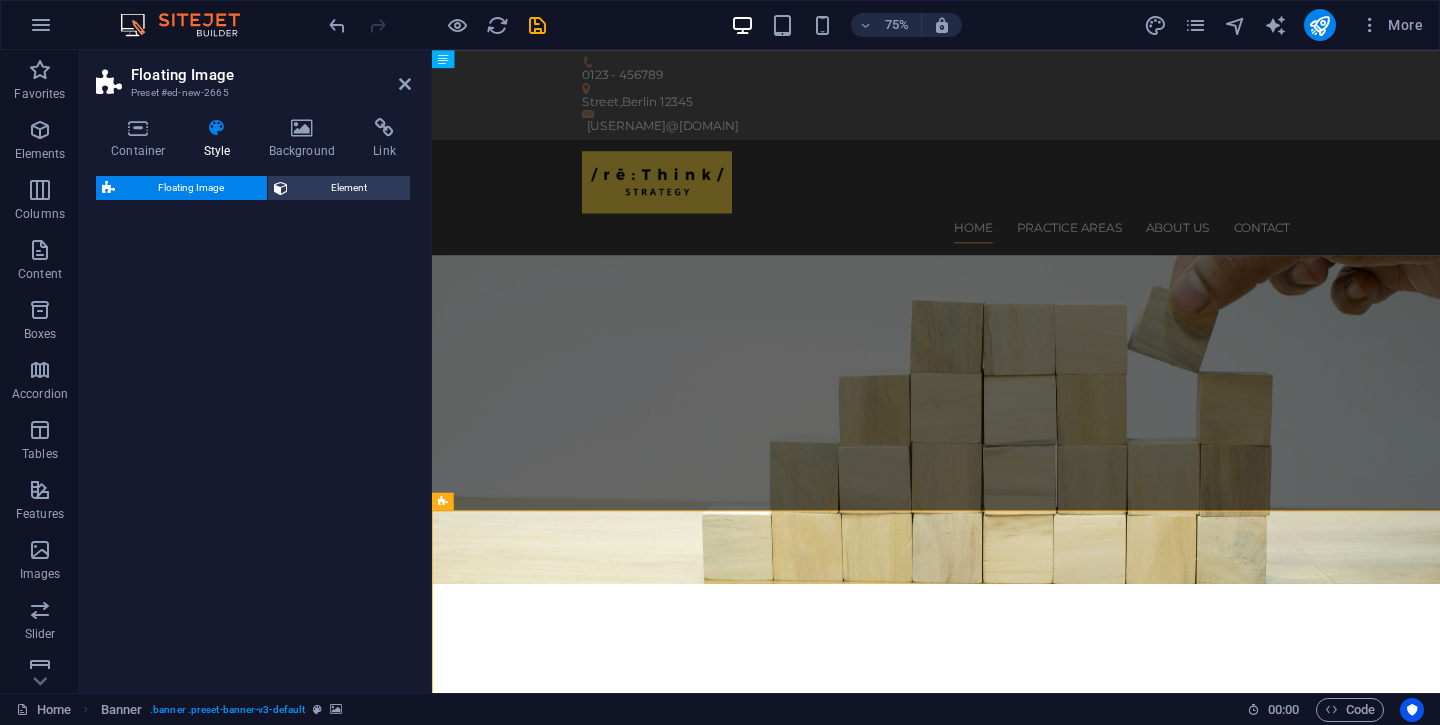 select on "%" 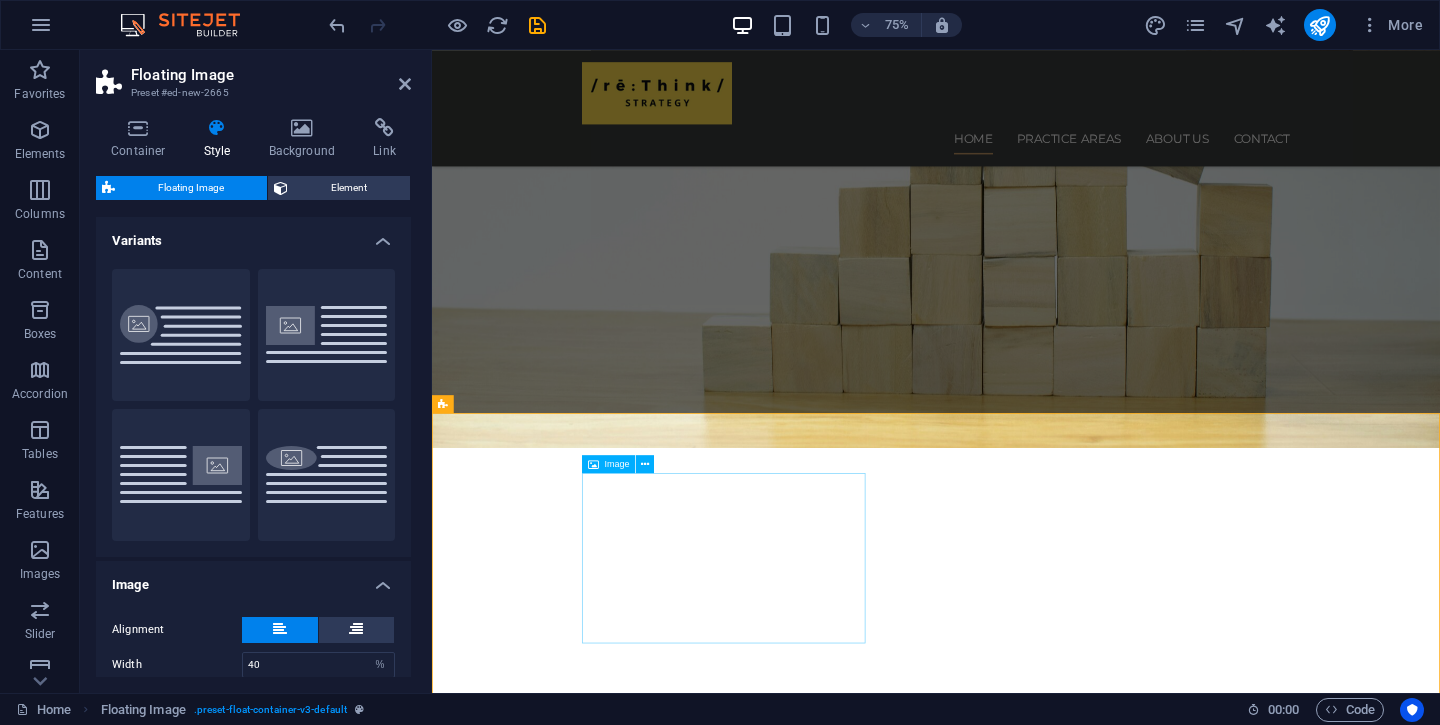 scroll, scrollTop: 343, scrollLeft: 0, axis: vertical 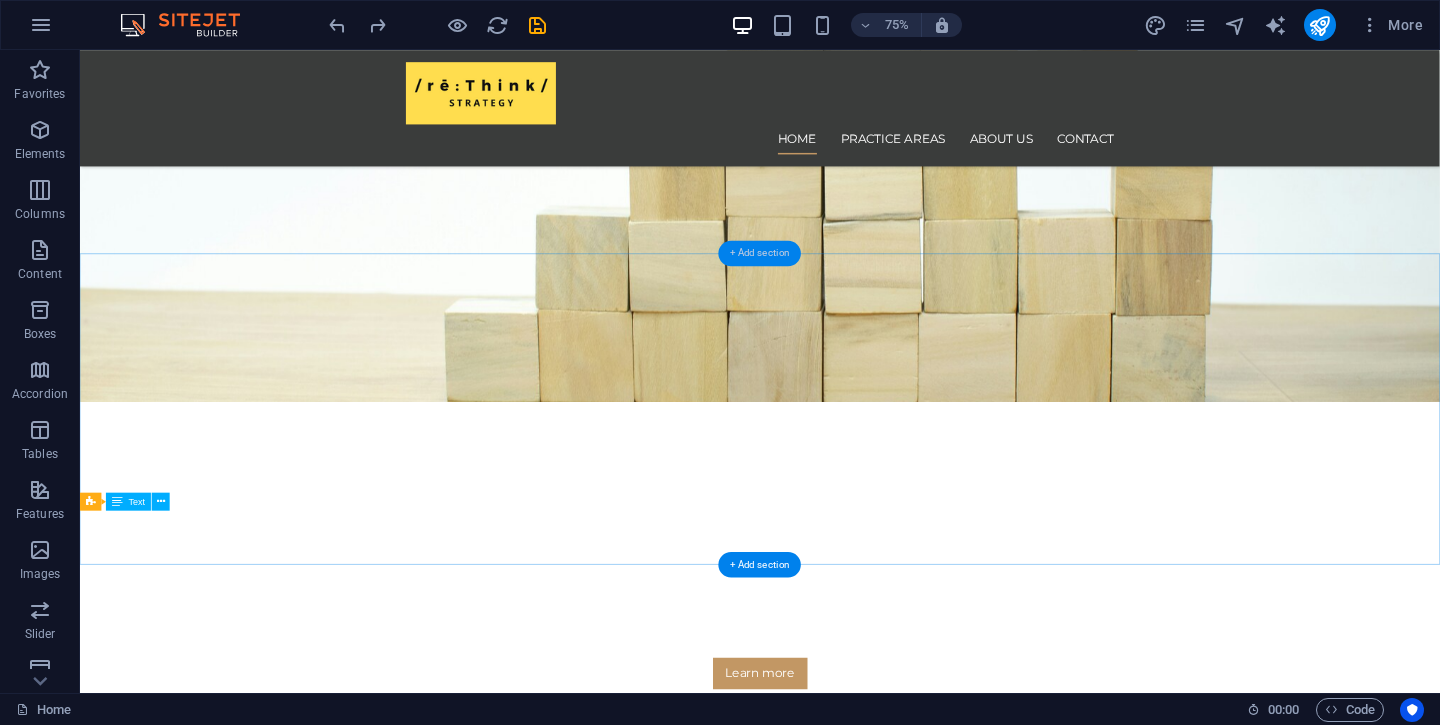 click on "+ Add section" at bounding box center [759, 254] 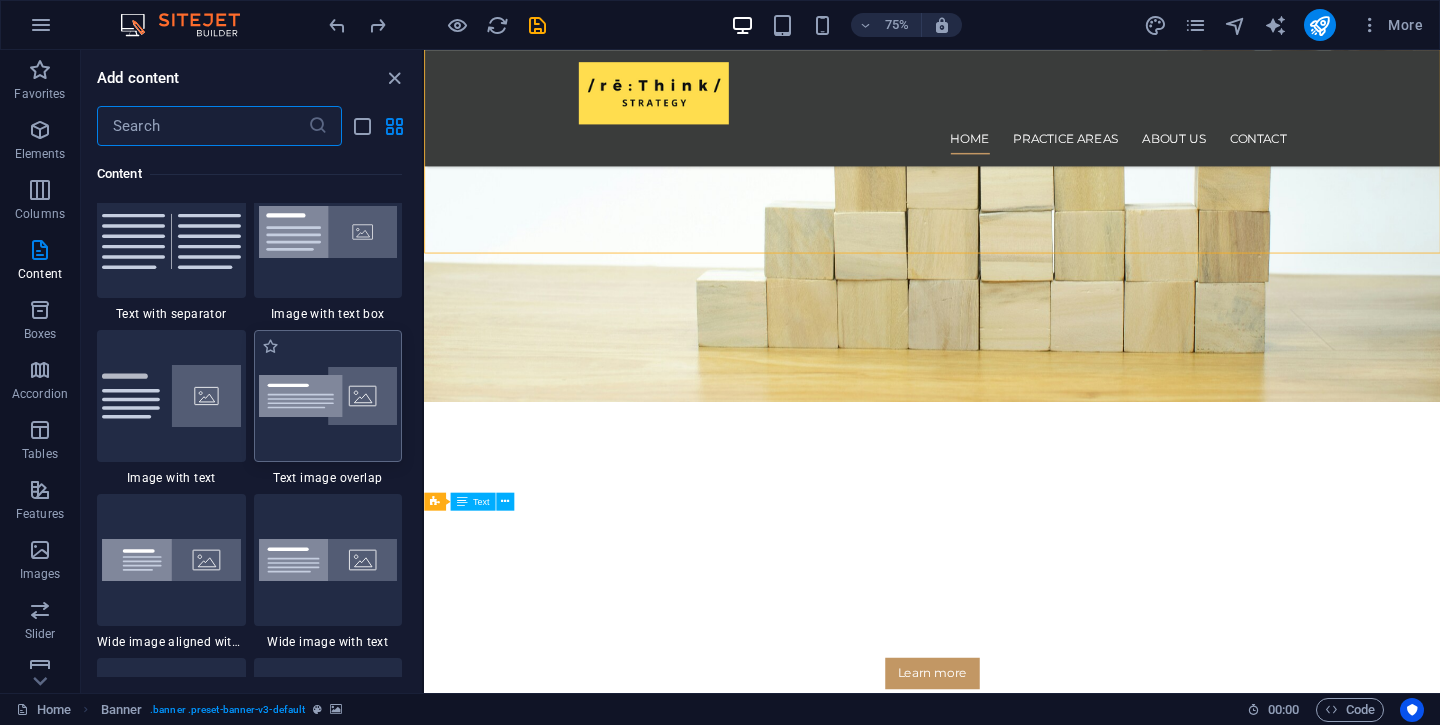 scroll, scrollTop: 3764, scrollLeft: 0, axis: vertical 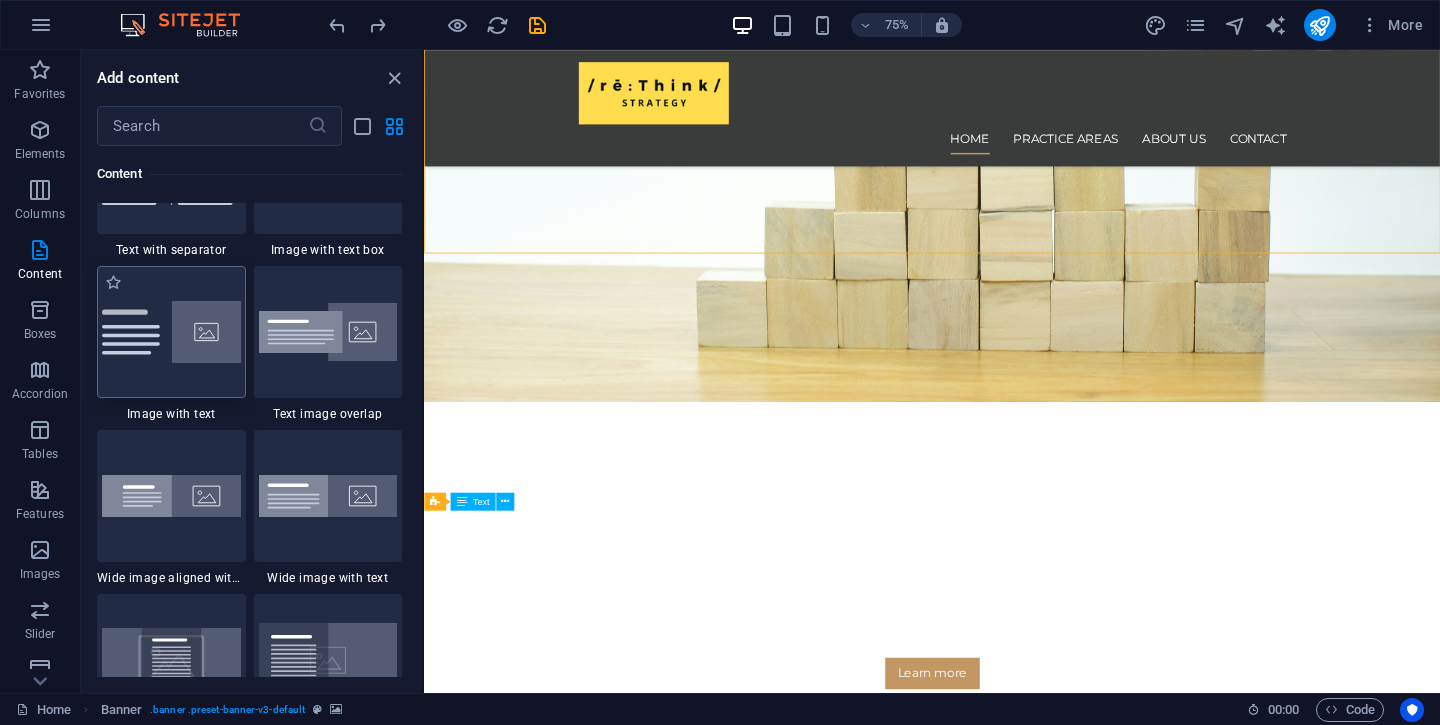 click at bounding box center [171, 332] 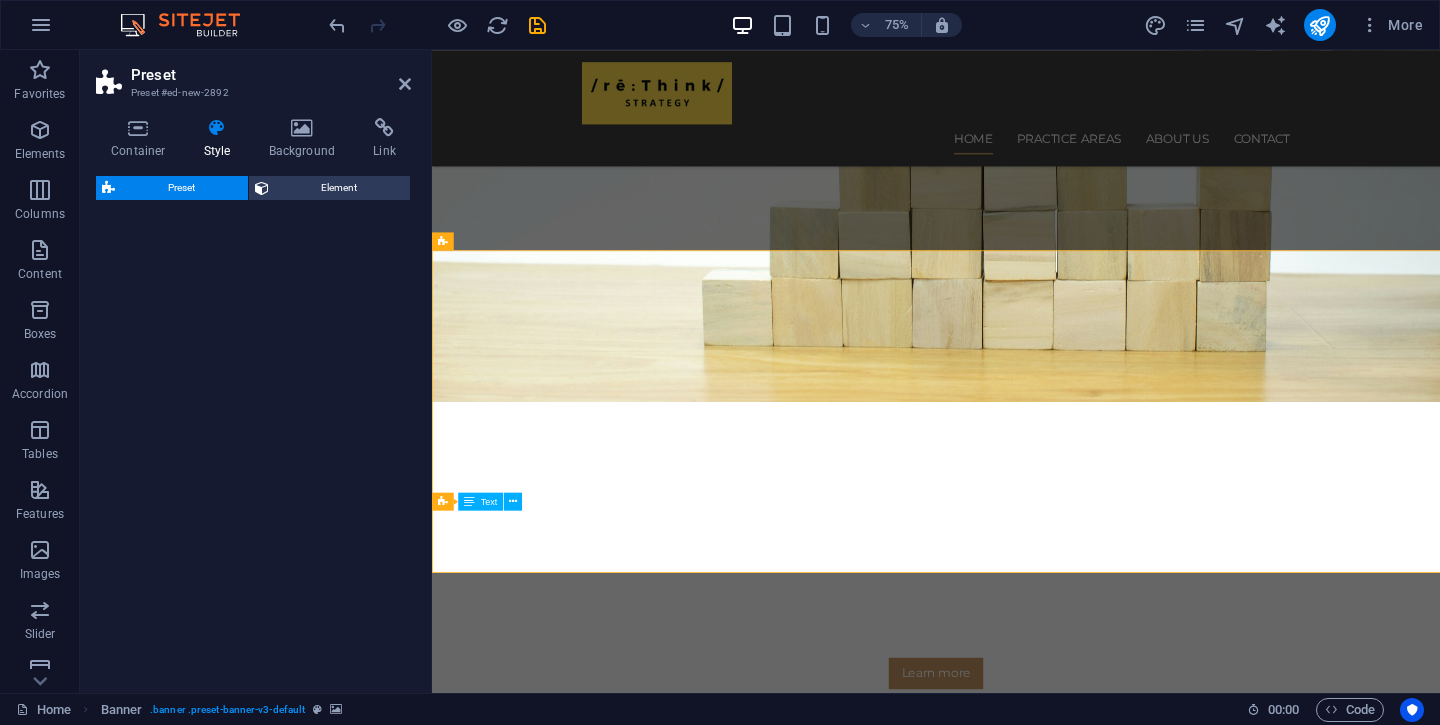 scroll, scrollTop: 347, scrollLeft: 0, axis: vertical 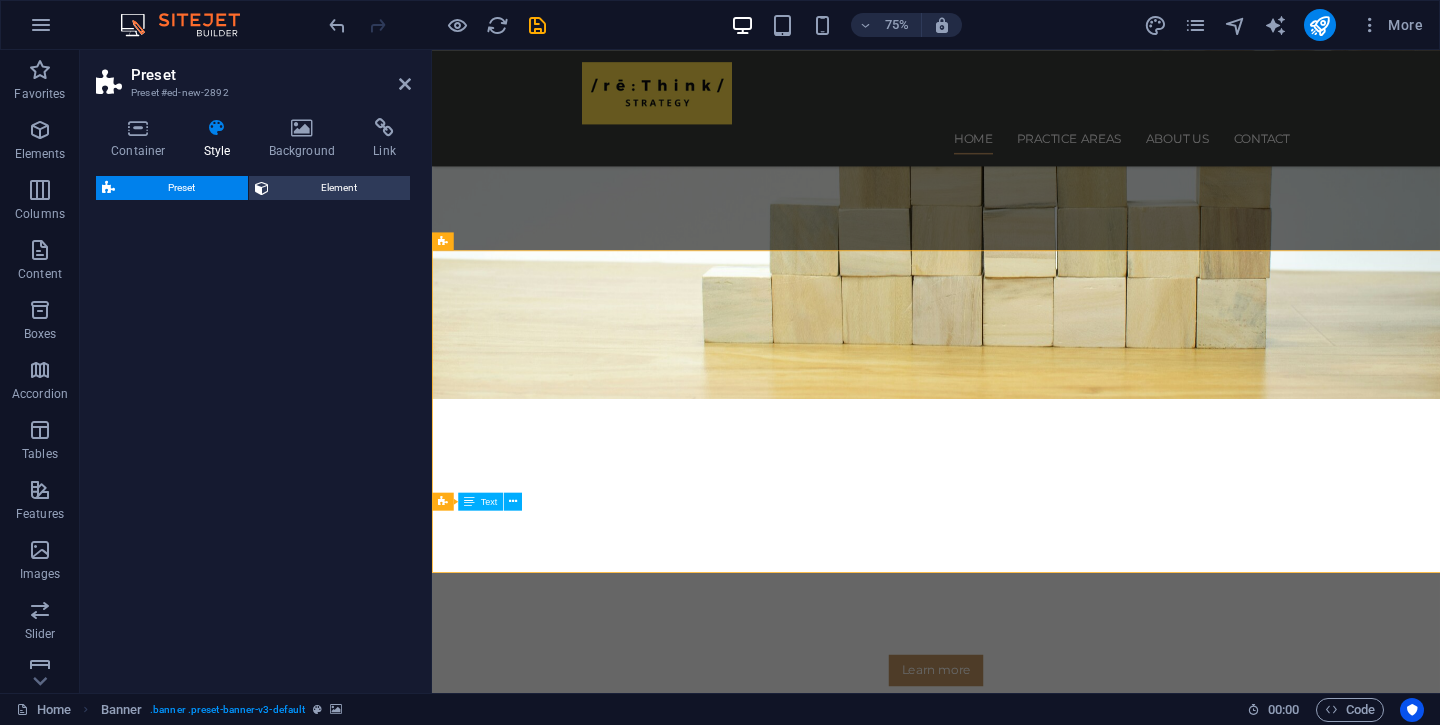 select on "rem" 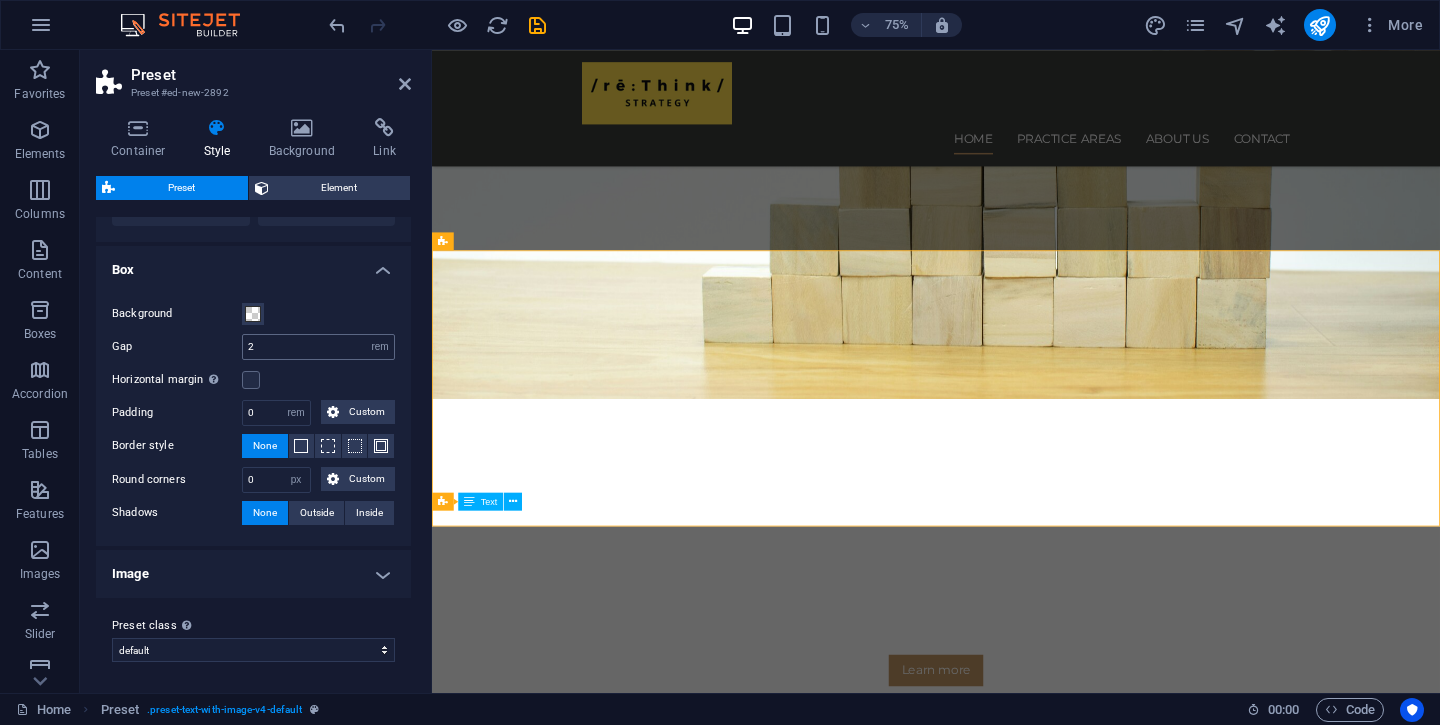 scroll, scrollTop: 0, scrollLeft: 0, axis: both 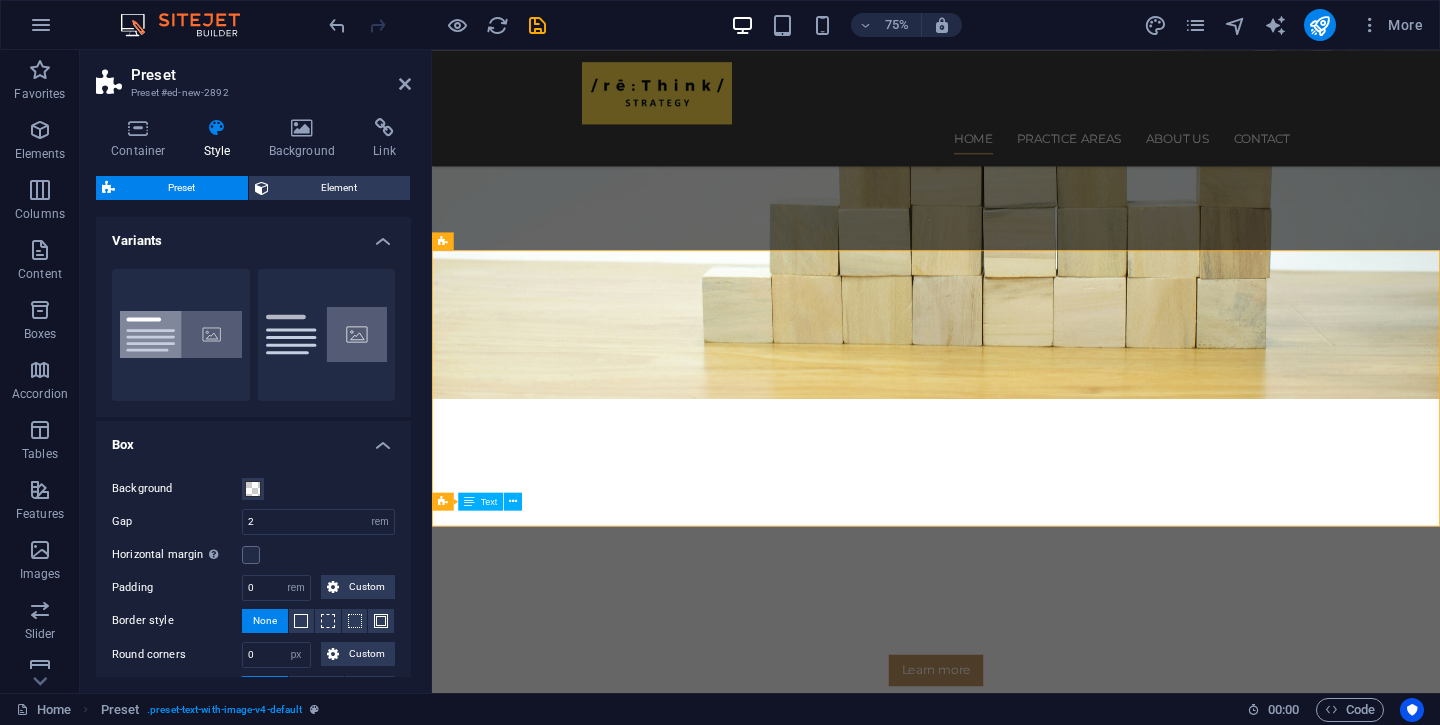 click on "Variants" at bounding box center [253, 235] 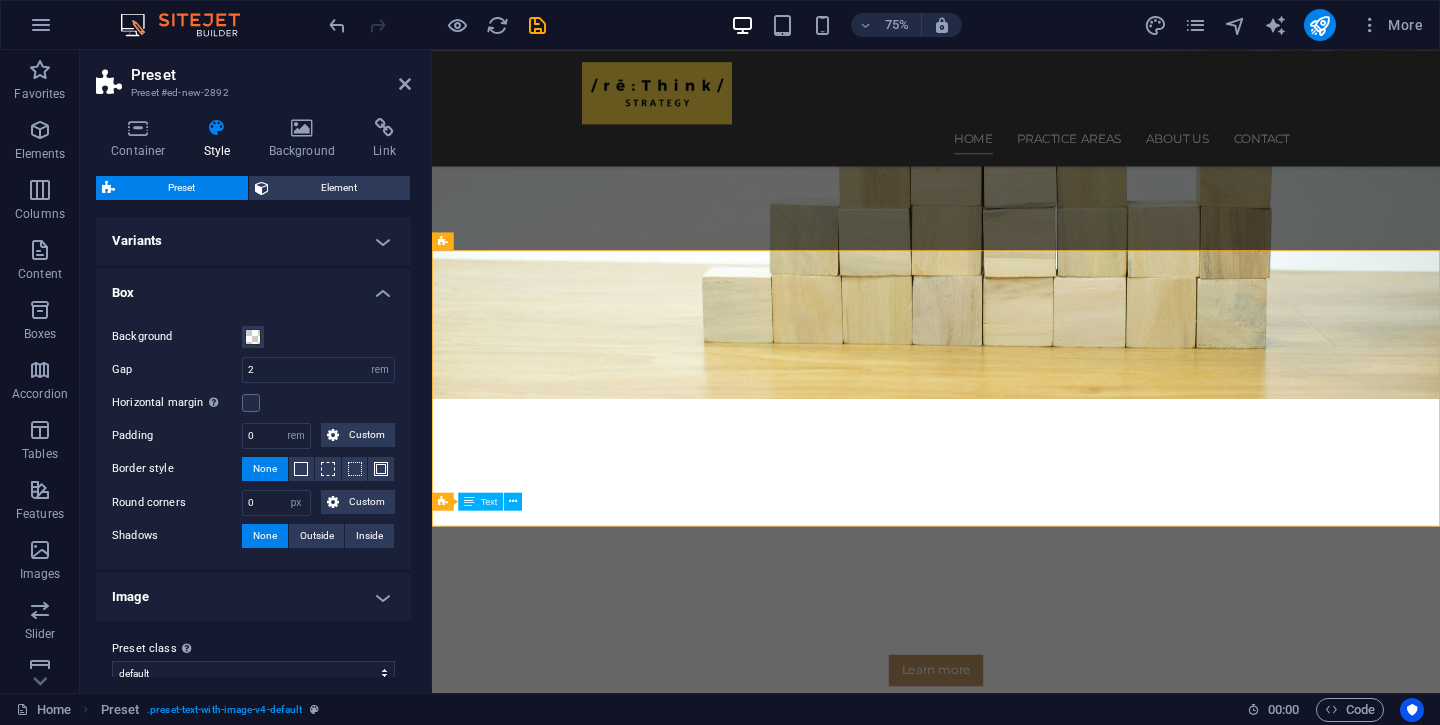 click on "Variants" at bounding box center (253, 241) 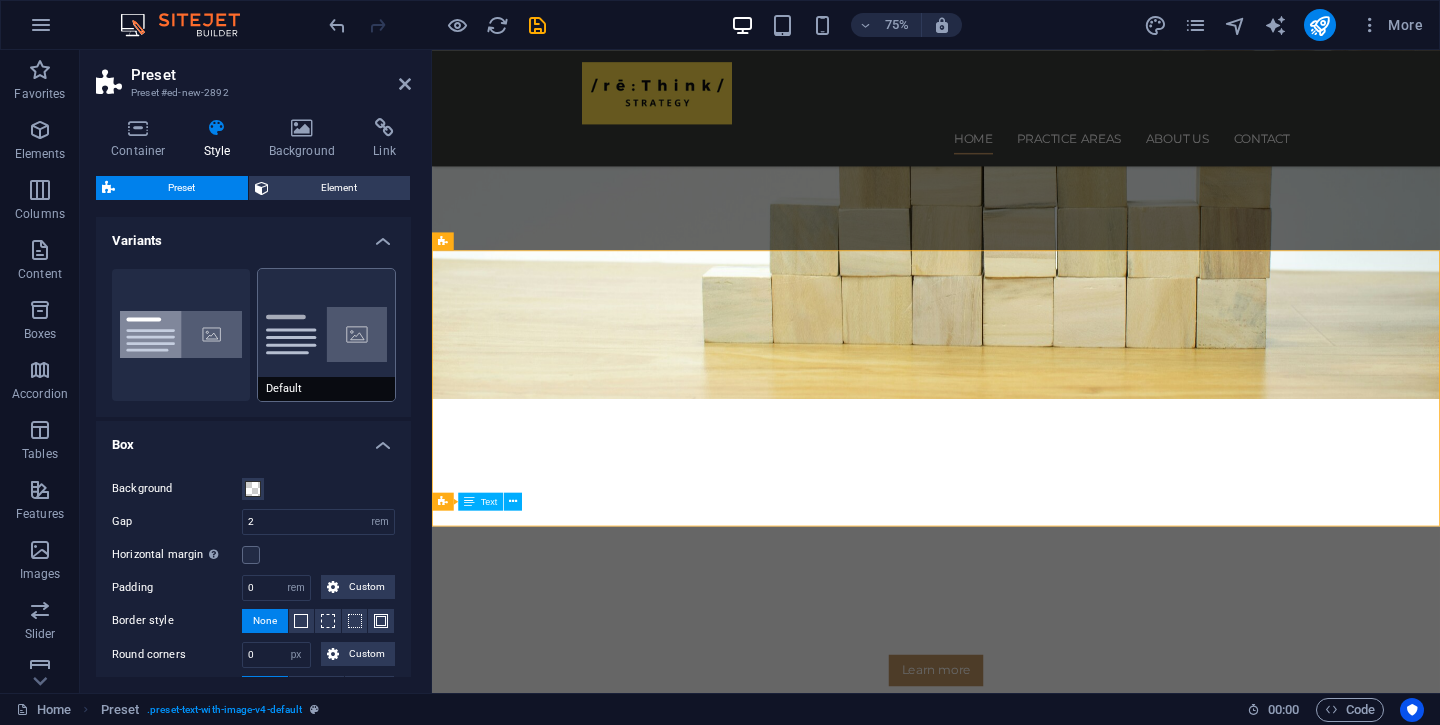 click on "Default" at bounding box center (327, 335) 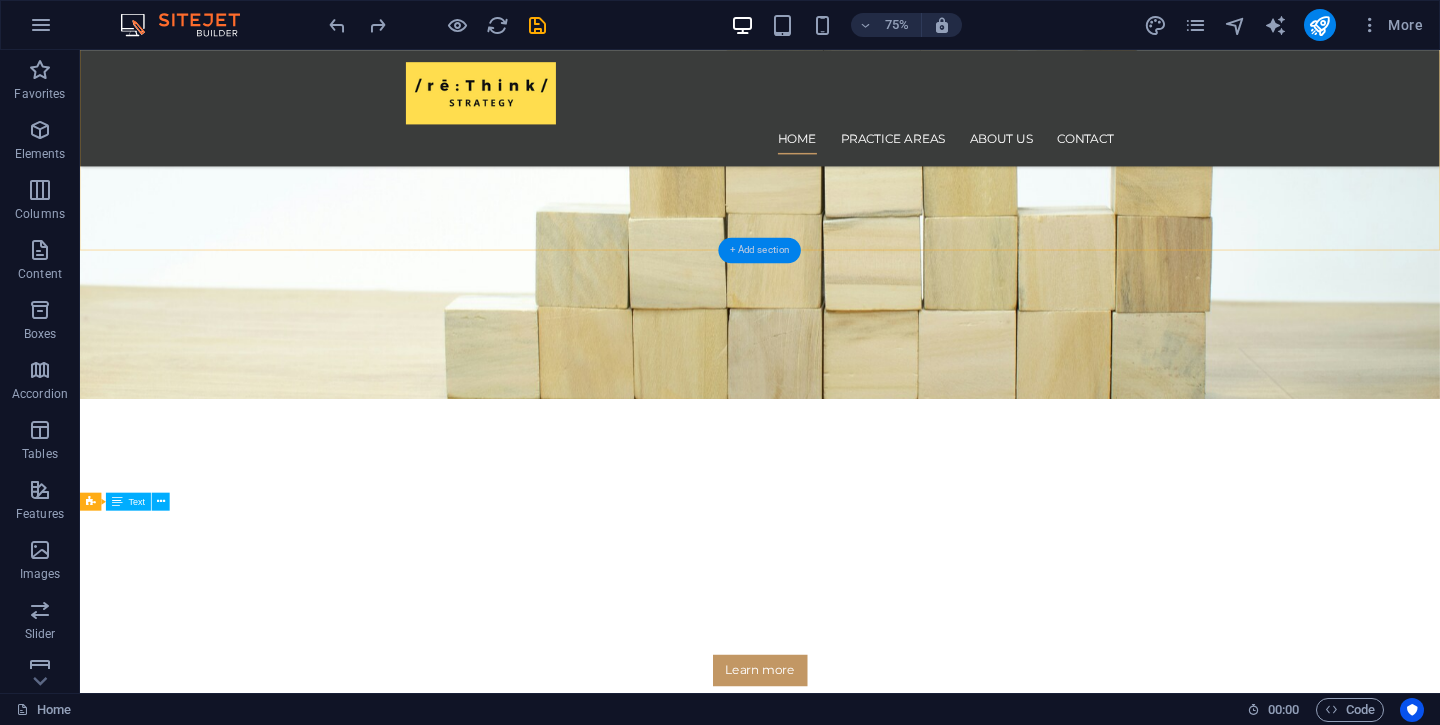 click on "+ Add section" at bounding box center (759, 251) 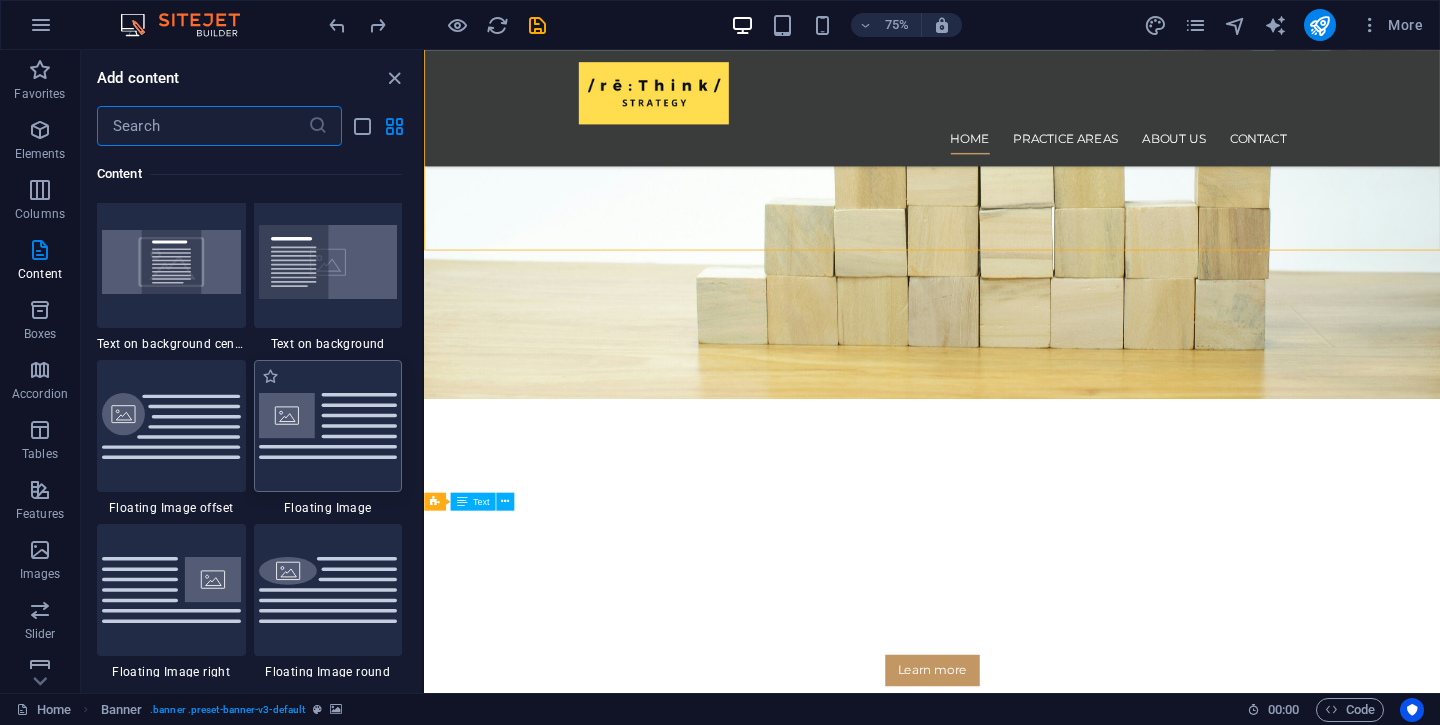 scroll, scrollTop: 4186, scrollLeft: 0, axis: vertical 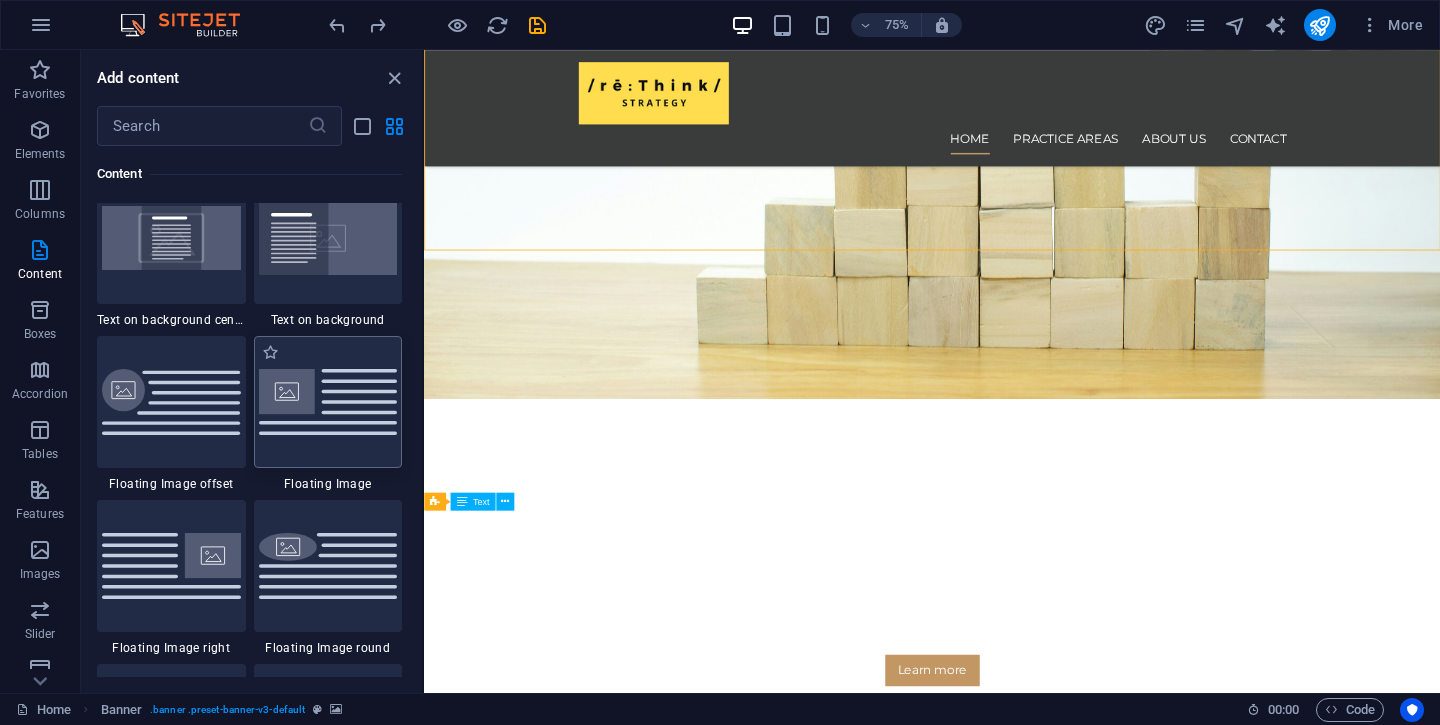 click at bounding box center (328, 402) 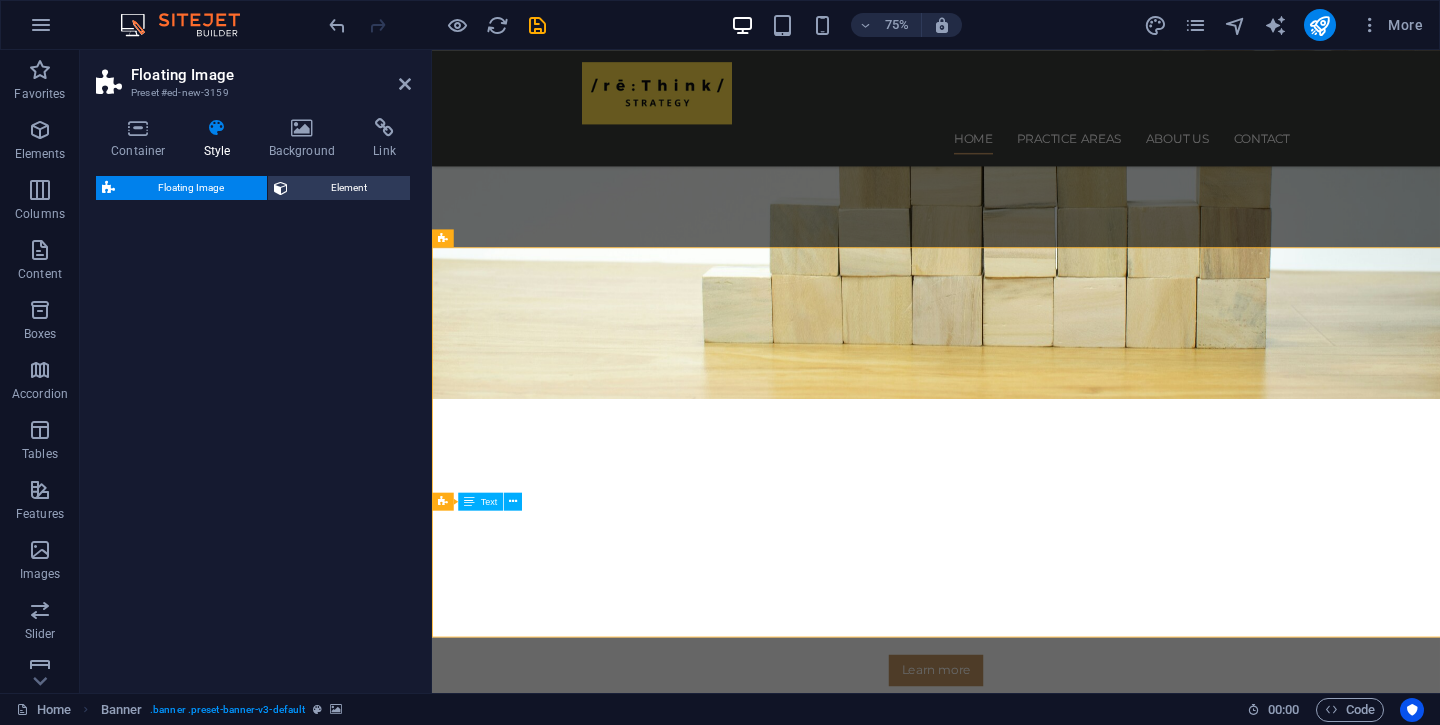scroll, scrollTop: 351, scrollLeft: 0, axis: vertical 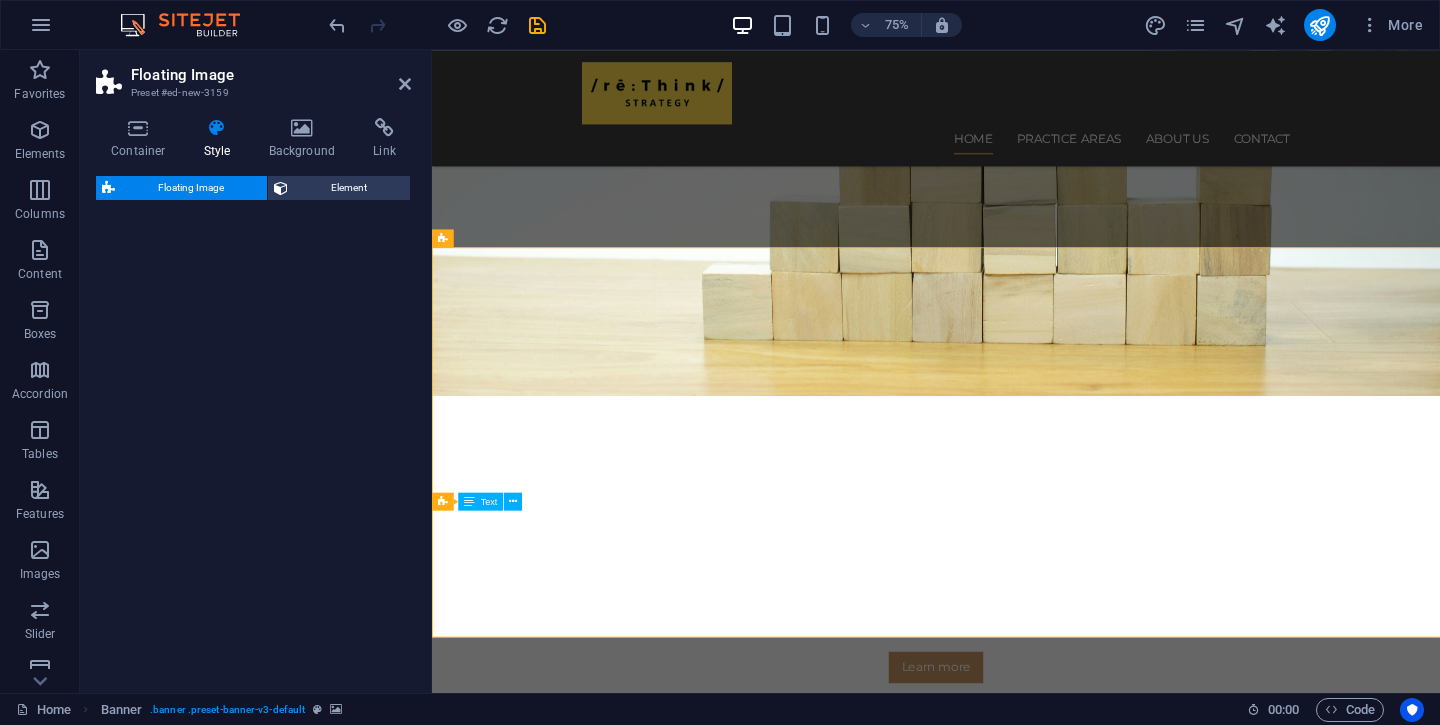 select on "%" 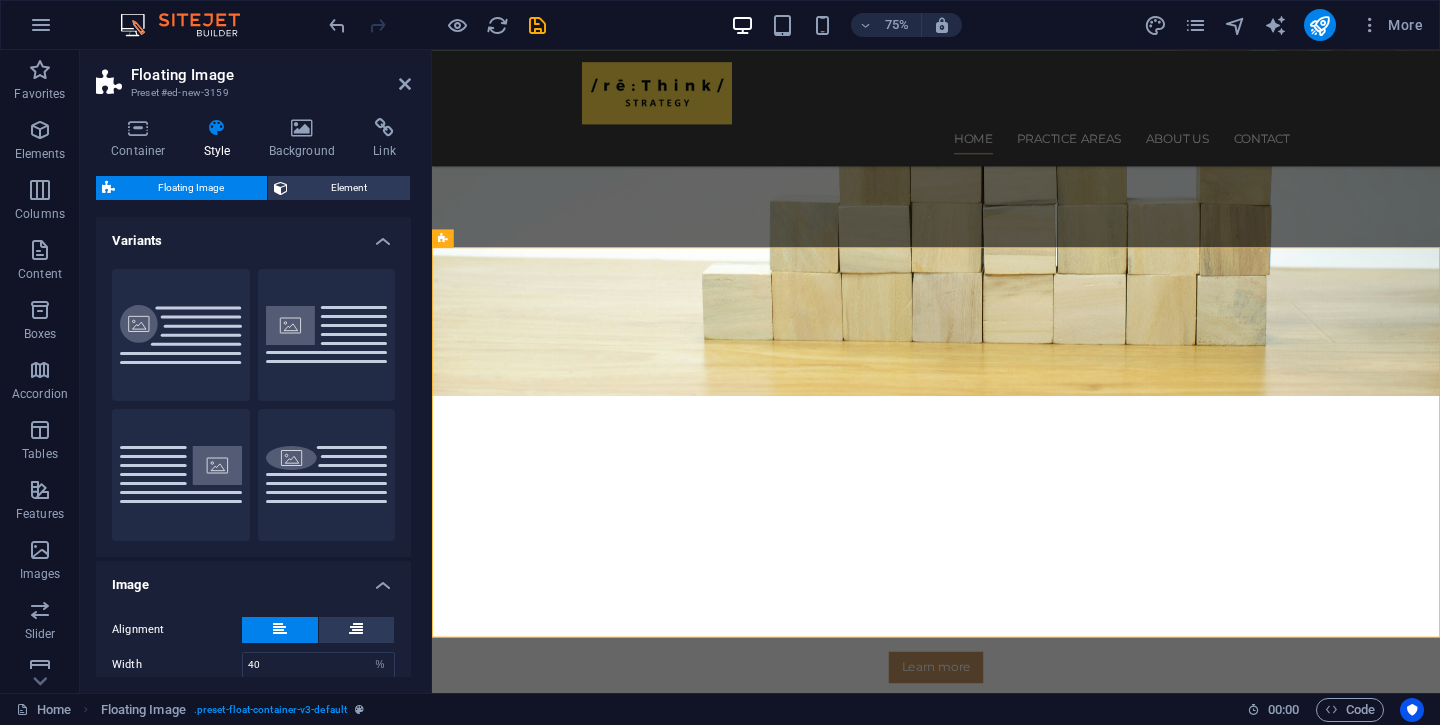 click on "Floating Image Element Layout How this element expands within the layout (Flexbox). Size Default auto px % 1/1 1/2 1/3 1/4 1/5 1/6 1/7 1/8 1/9 1/10 Grow Shrink Order Container layout Visible Visible Opacity 100 % Overflow Spacing Margin Default auto px % rem vw vh Custom Custom auto px % rem vw vh auto px % rem vw vh auto px % rem vw vh auto px % rem vw vh Padding Default px rem % vh vw Custom Custom px rem % vh vw px rem % vh vw px rem % vh vw px rem % vh vw Border Style              - Width 1 auto px rem % vh vw Custom Custom 1 auto px rem % vh vw 1 auto px rem % vh vw 1 auto px rem % vh vw 1 auto px rem % vh vw  - Color Round corners For background overlay and background images, the overflow must be hidden so that the round corners are visible Default px rem % vh vw Custom Custom px rem % vh vw px rem % vh vw px rem % vh vw px rem % vh vw Shadow Default None Outside Inside Color X offset 0 px rem vh vw Y offset 0 px rem vh vw Blur 0 px rem % vh vw Spread 0 px rem vh vw Text Shadow Default None 0" at bounding box center (253, 426) 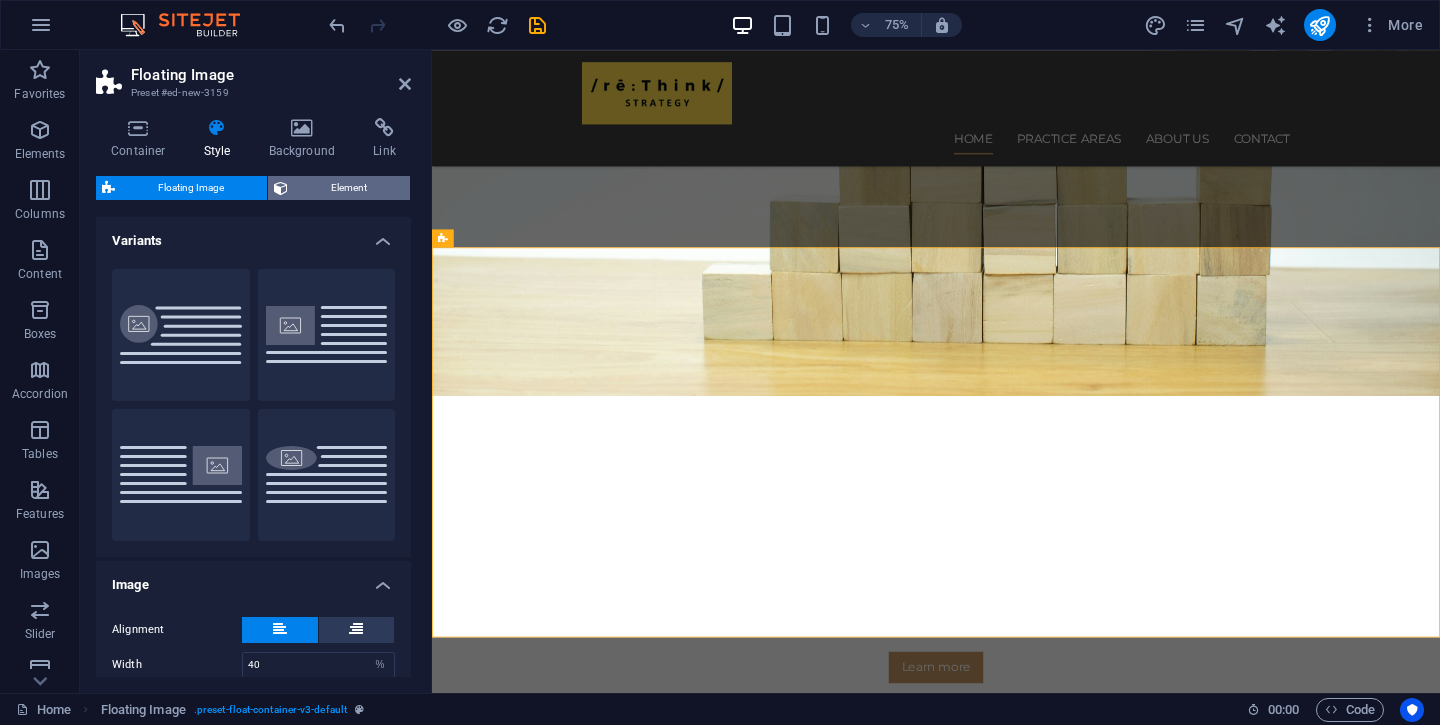 click on "Element" at bounding box center [349, 188] 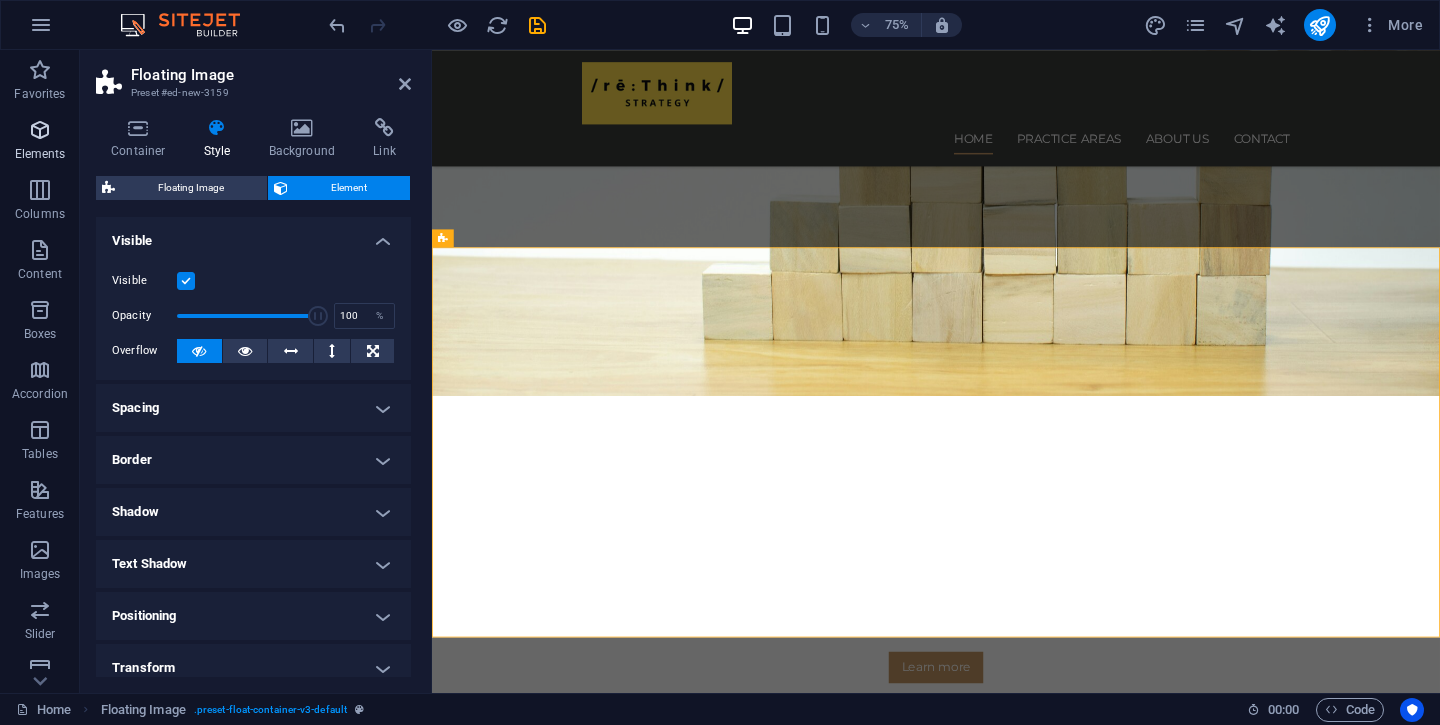 click at bounding box center [40, 130] 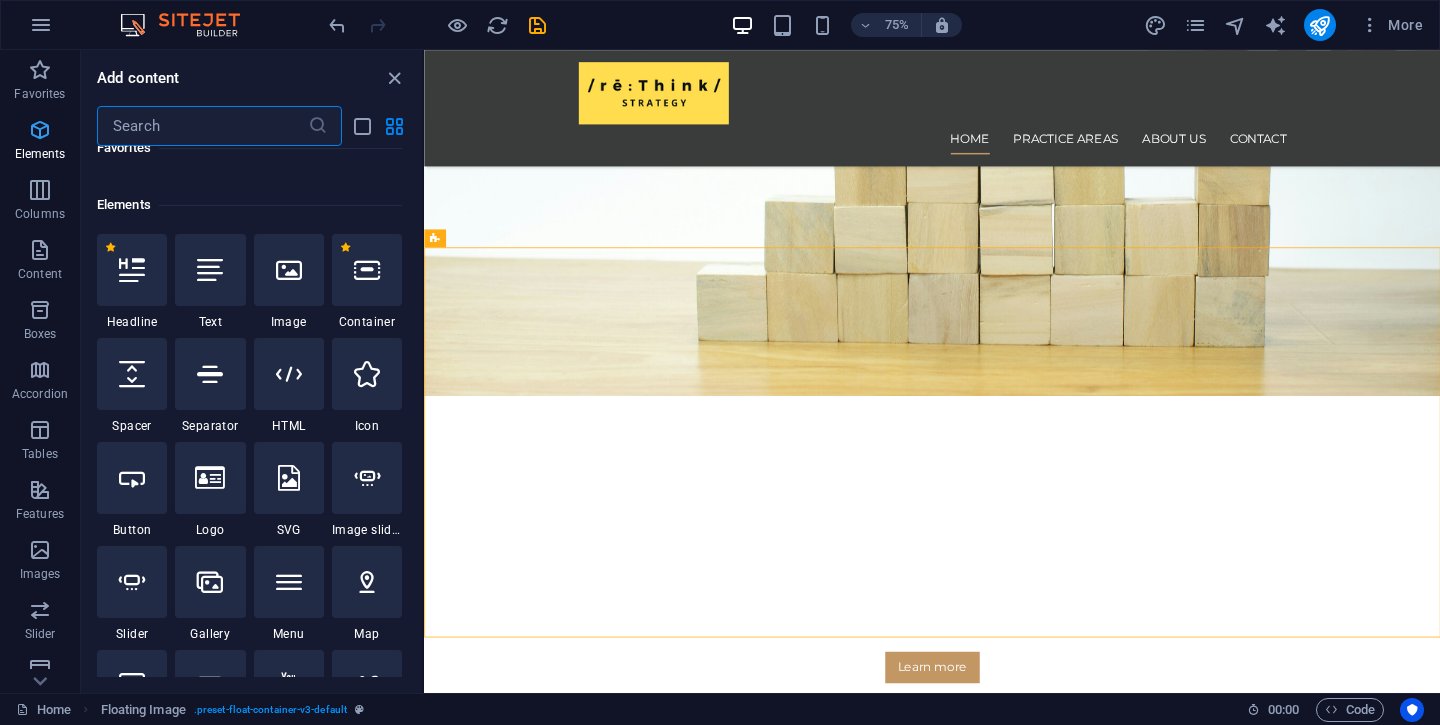 scroll, scrollTop: 213, scrollLeft: 0, axis: vertical 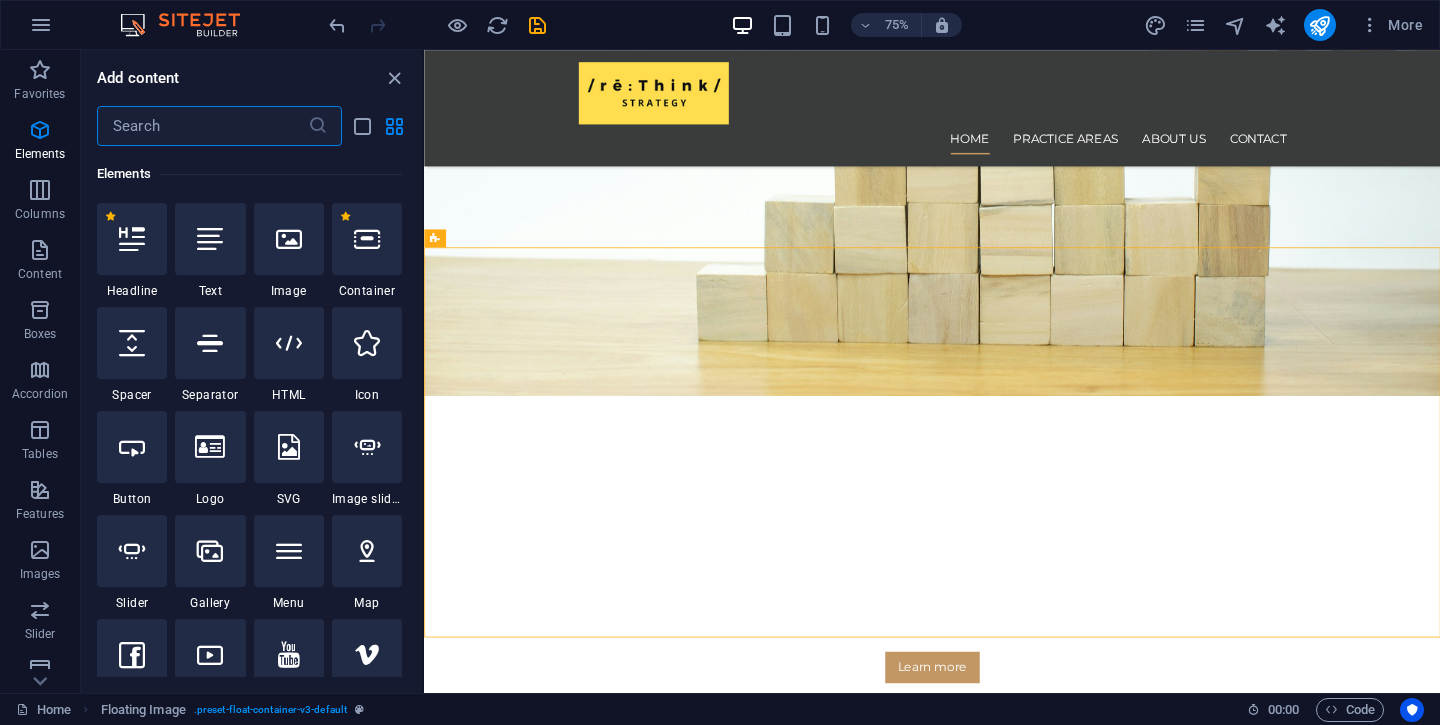 click at bounding box center (367, 239) 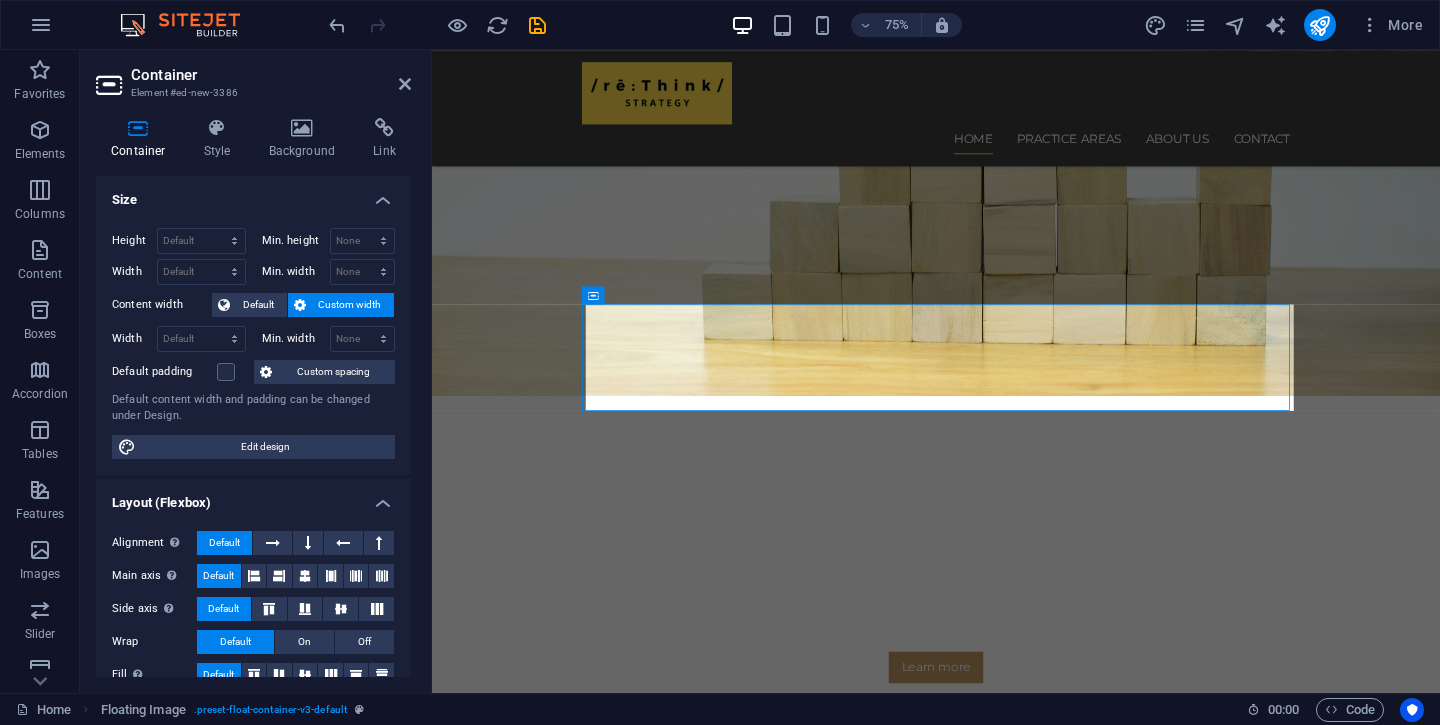 scroll, scrollTop: 355, scrollLeft: 0, axis: vertical 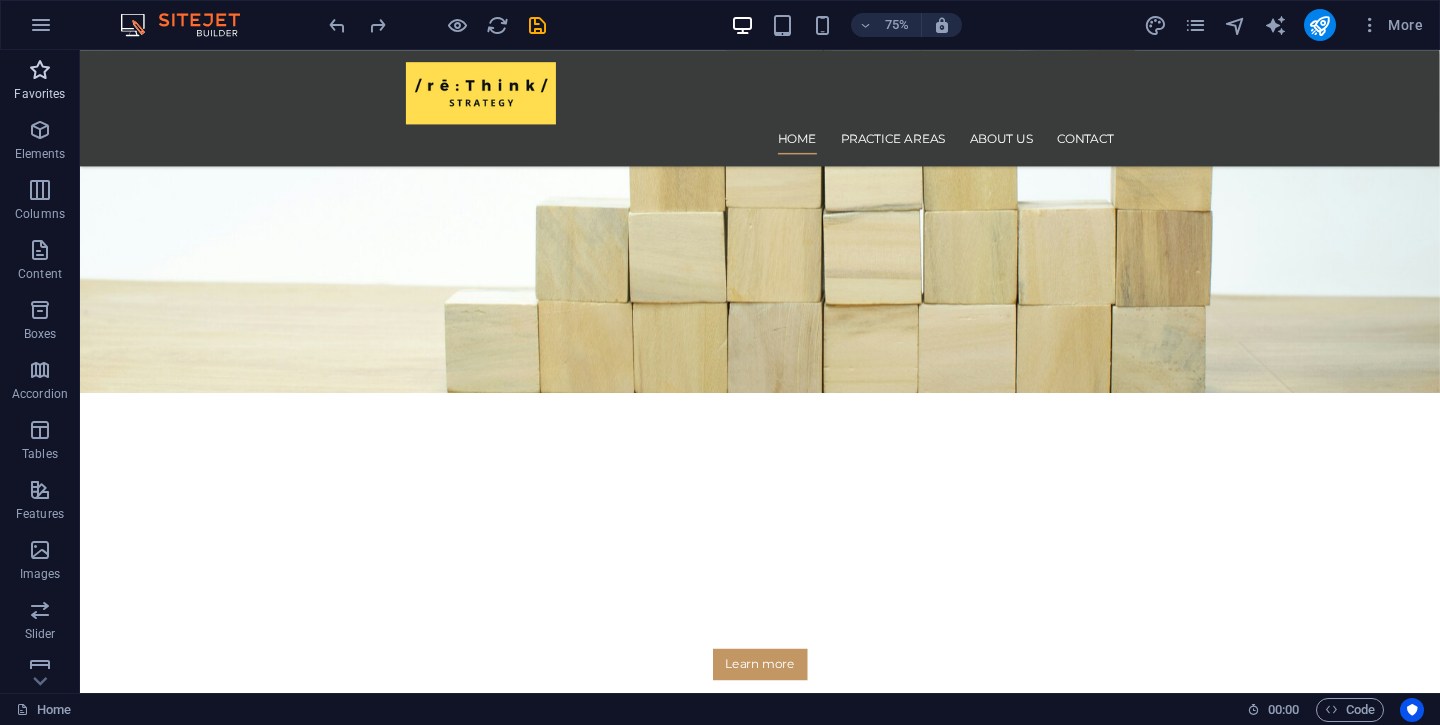 click on "Favorites" at bounding box center (40, 82) 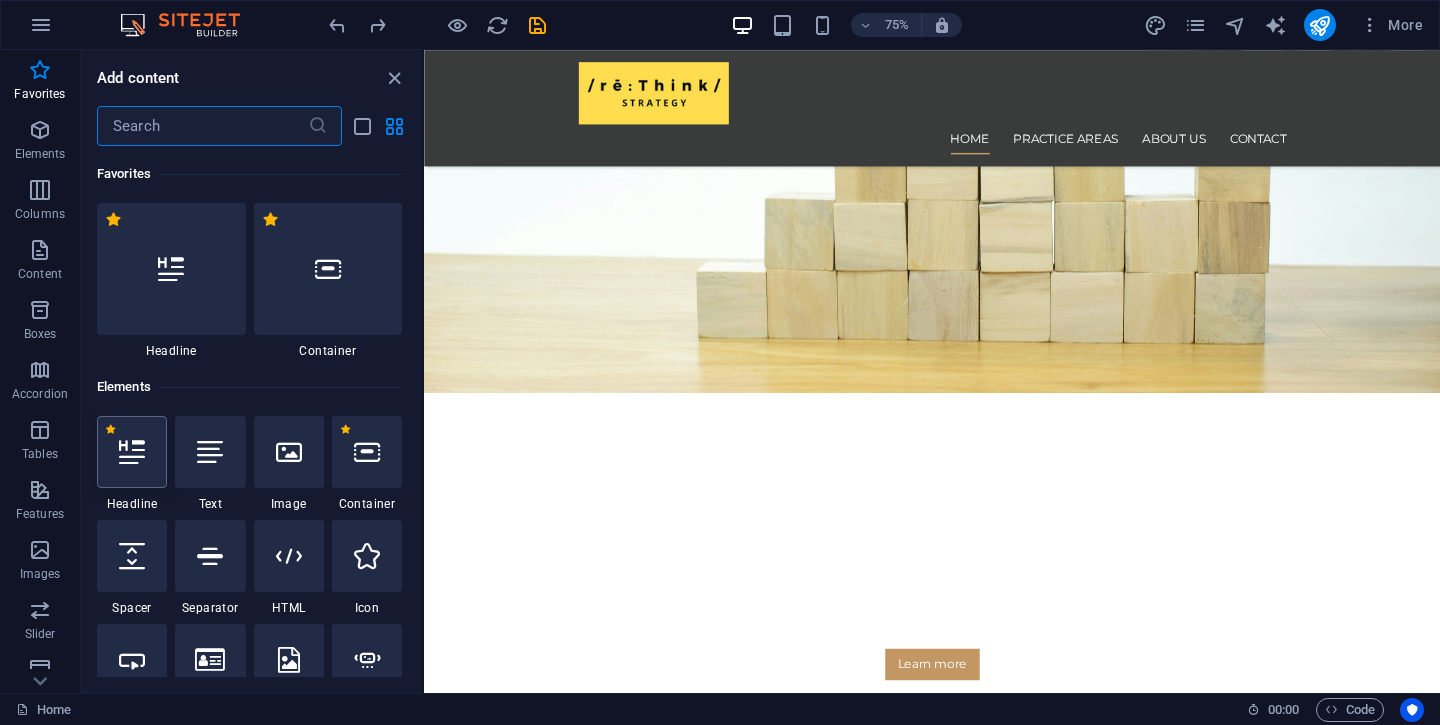 click at bounding box center [132, 452] 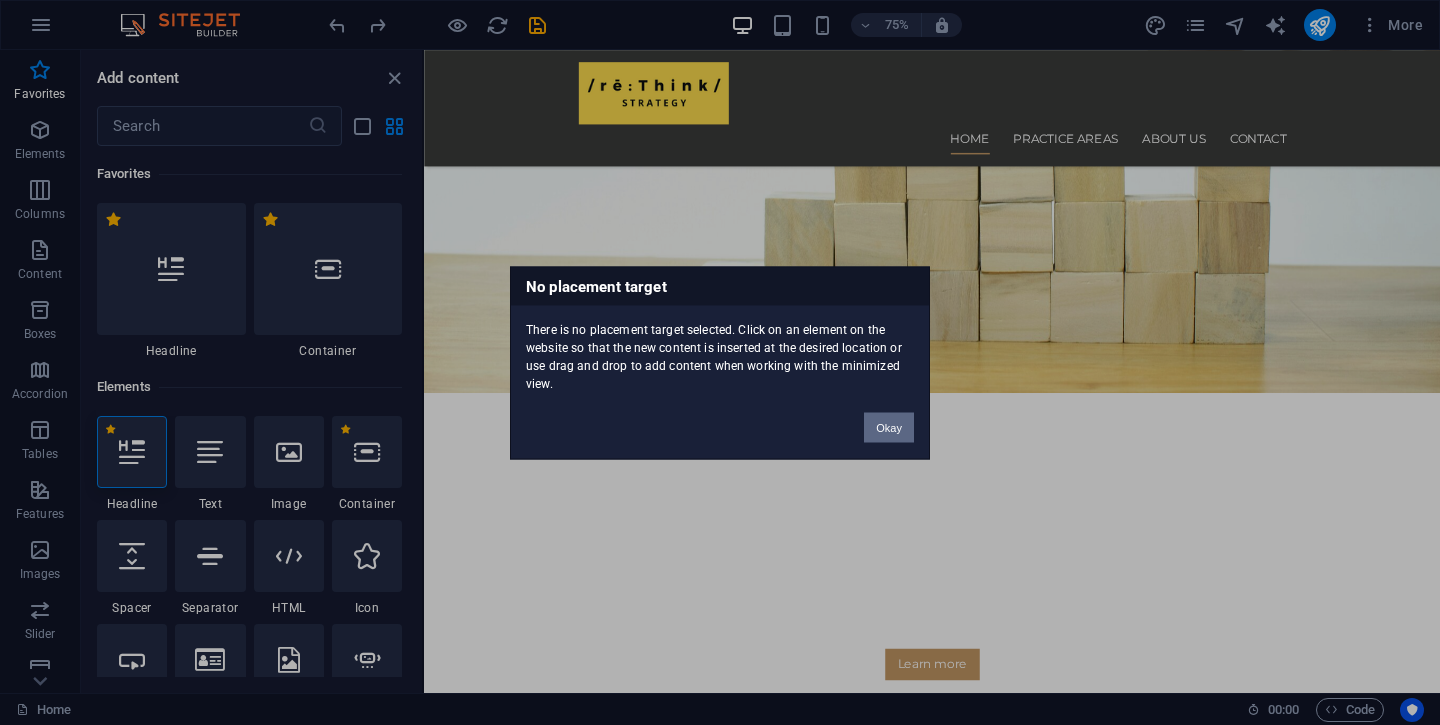 drag, startPoint x: 899, startPoint y: 420, endPoint x: 633, endPoint y: 495, distance: 276.37112 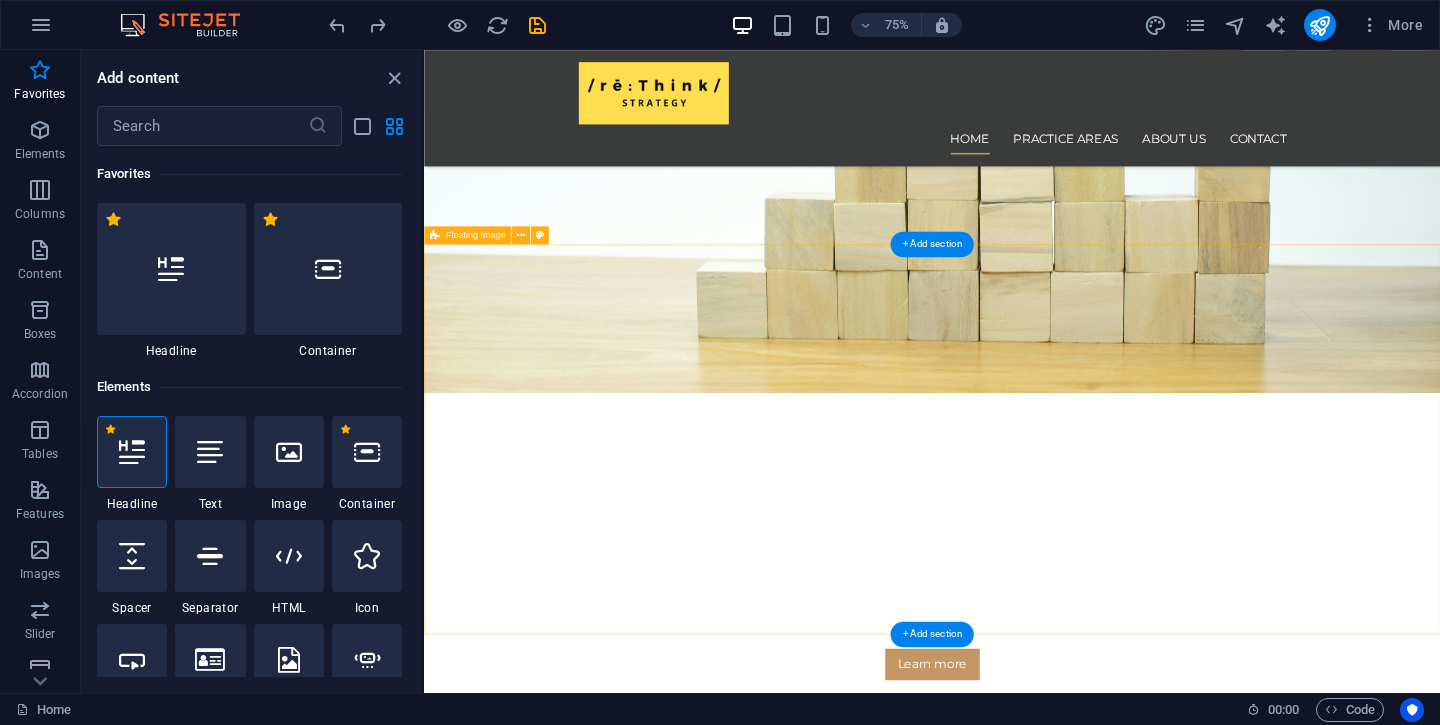 click at bounding box center [1101, 1230] 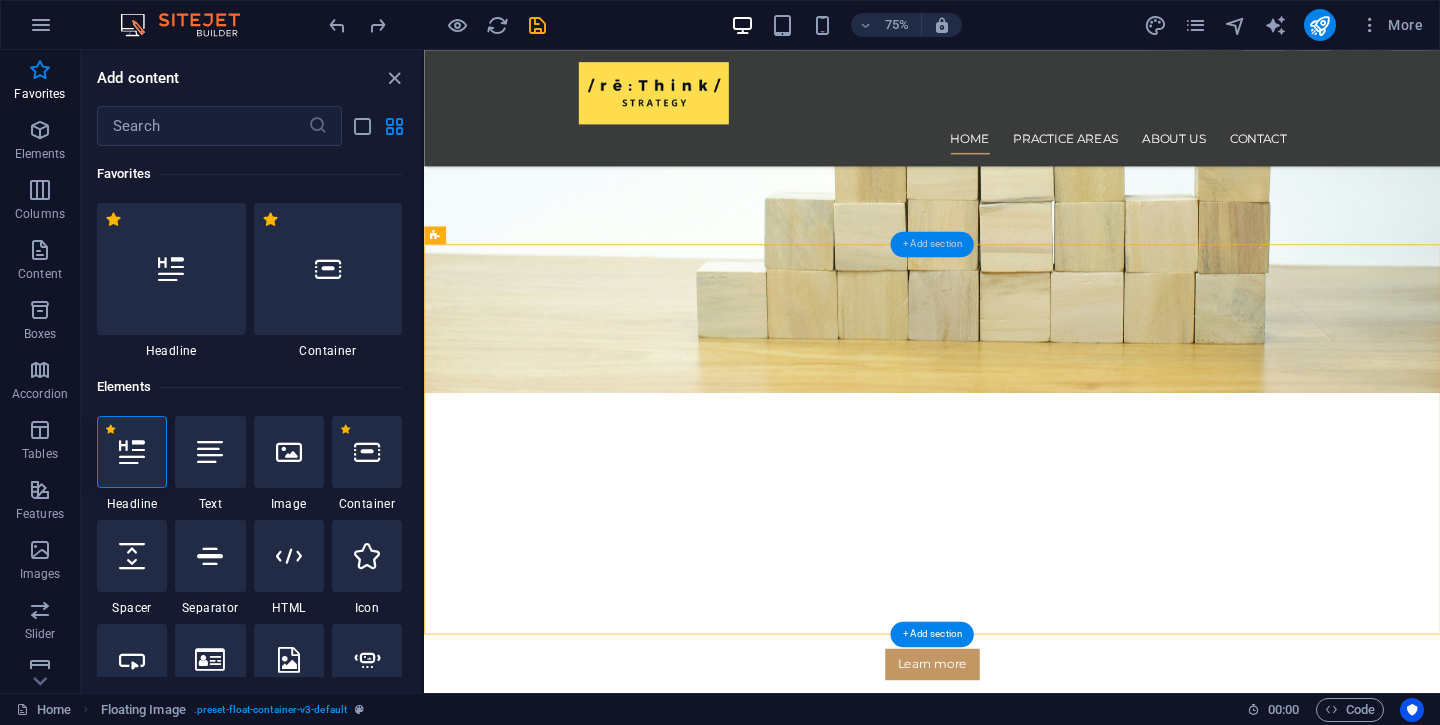 click on "+ Add section" at bounding box center [931, 245] 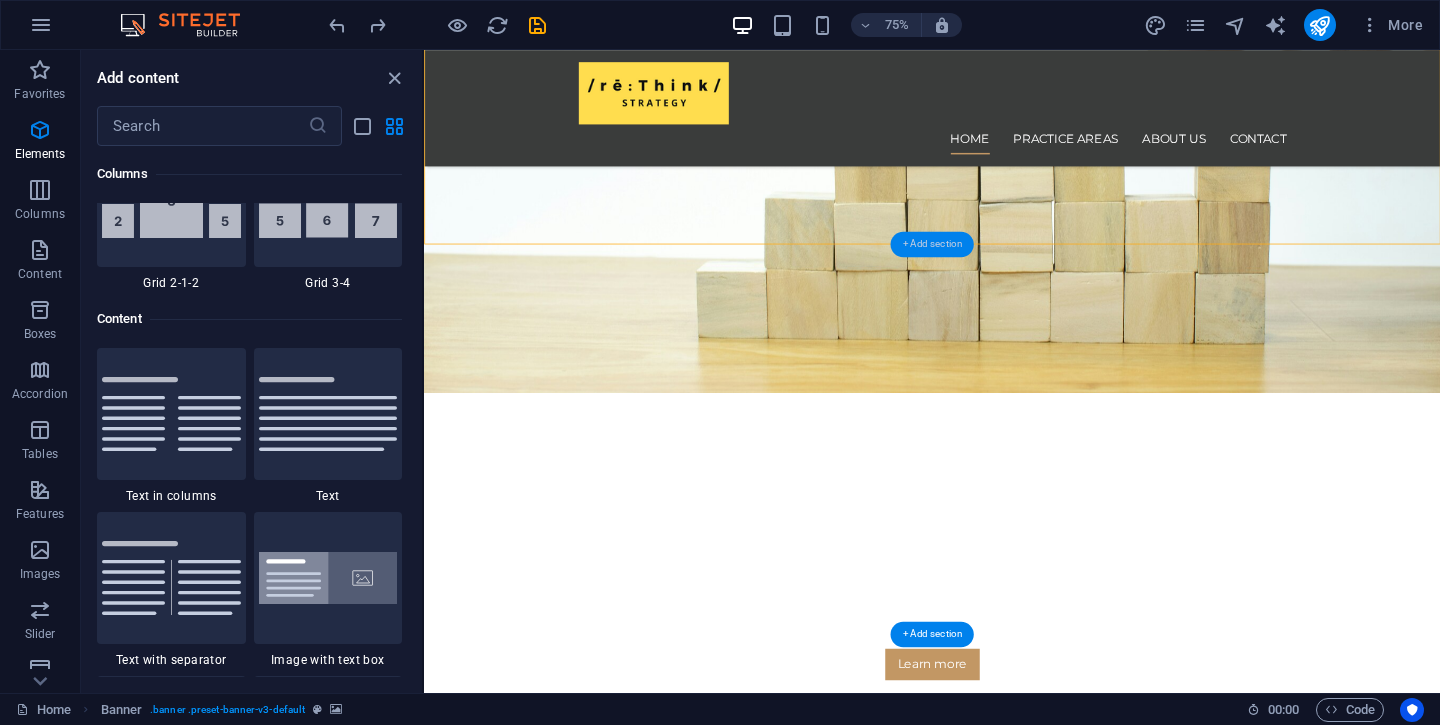 scroll, scrollTop: 3499, scrollLeft: 0, axis: vertical 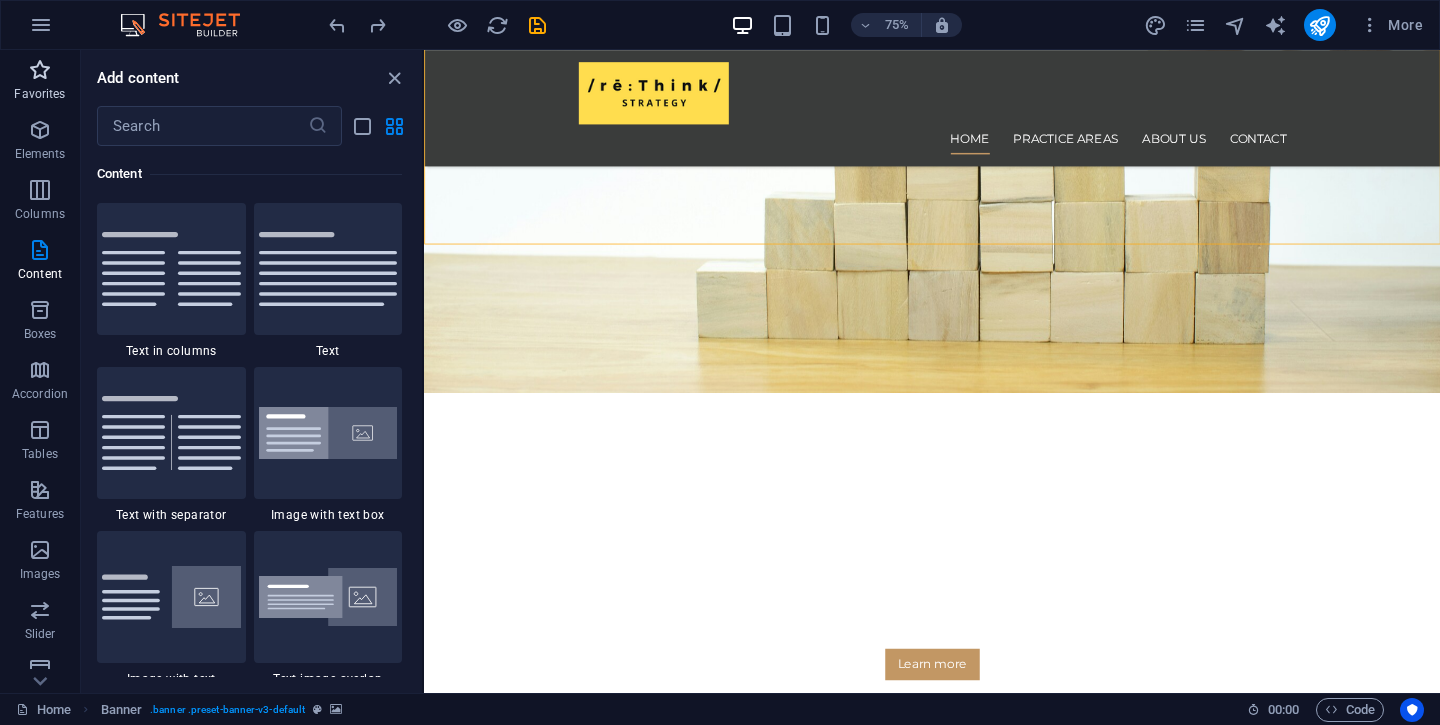click on "Favorites" at bounding box center [39, 94] 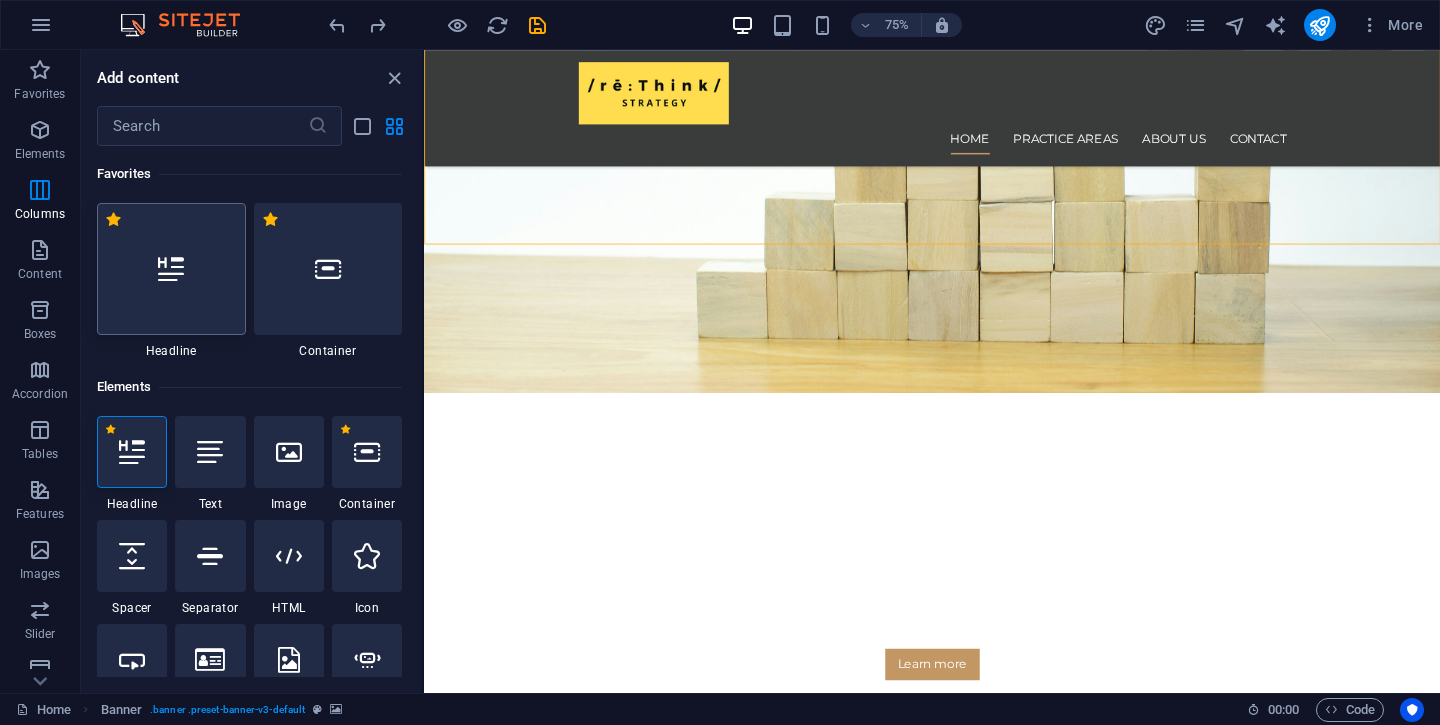 scroll, scrollTop: 0, scrollLeft: 0, axis: both 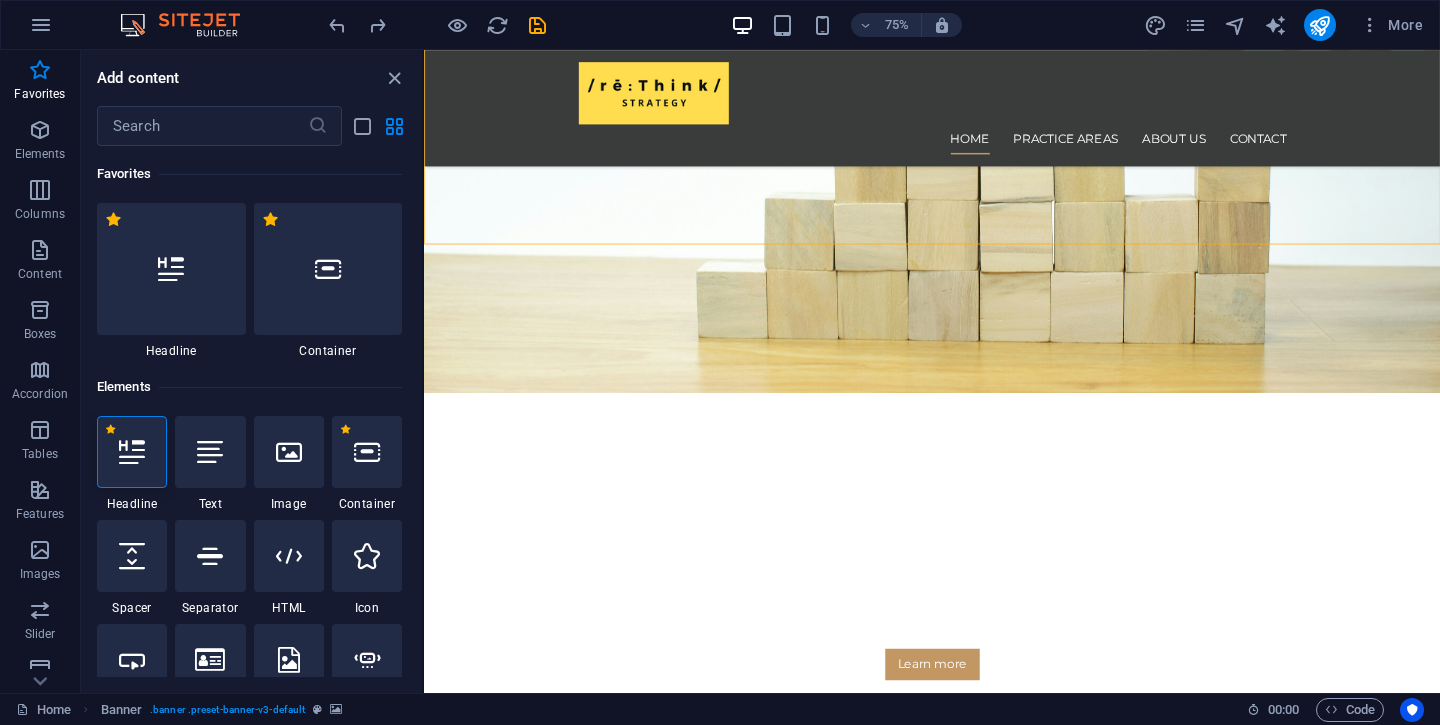 click at bounding box center (132, 452) 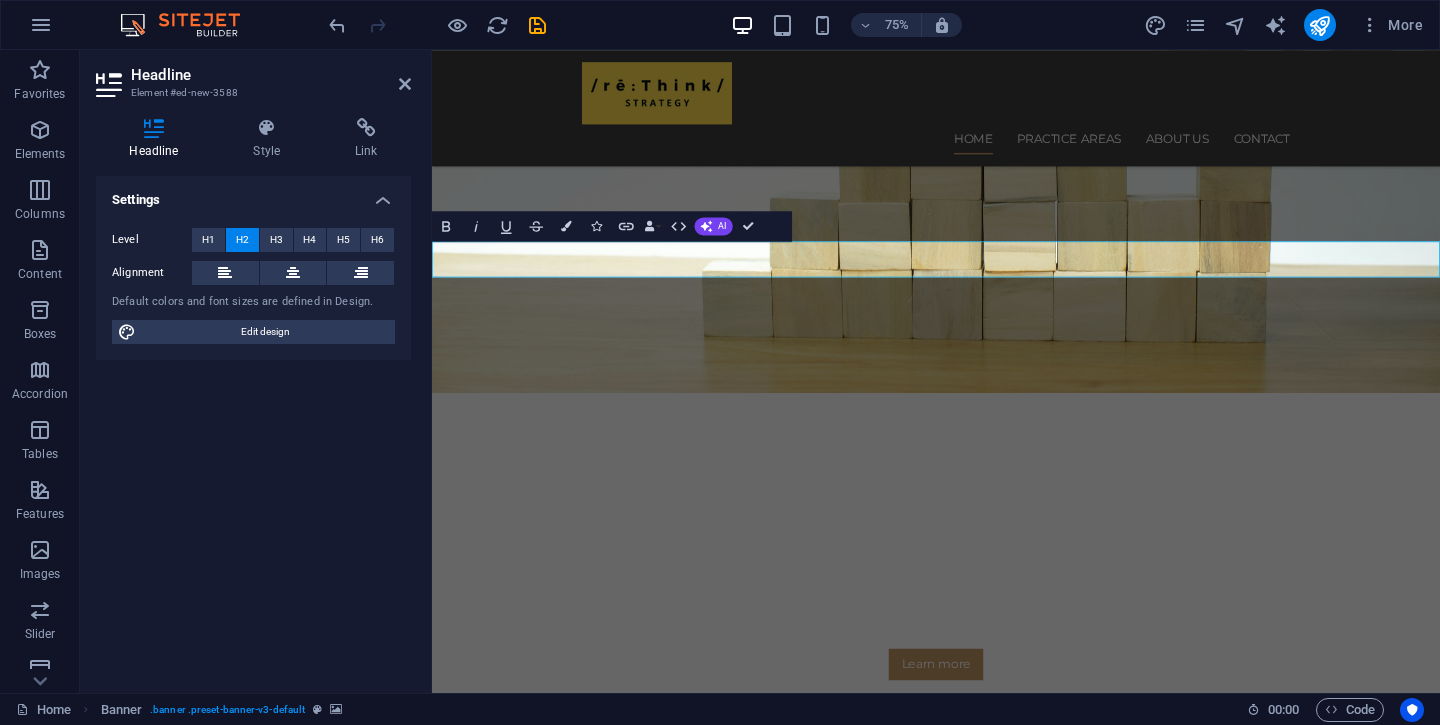 scroll, scrollTop: 359, scrollLeft: 0, axis: vertical 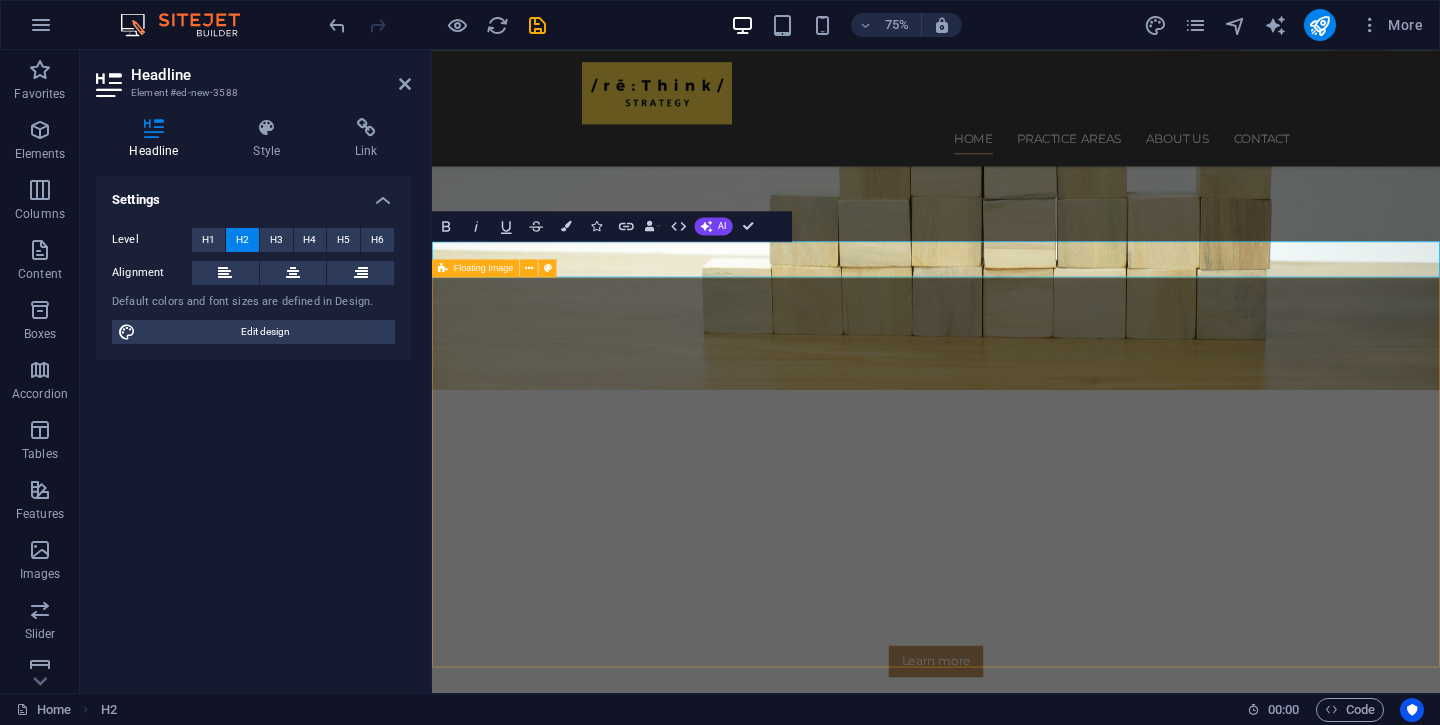 click at bounding box center (1104, 1274) 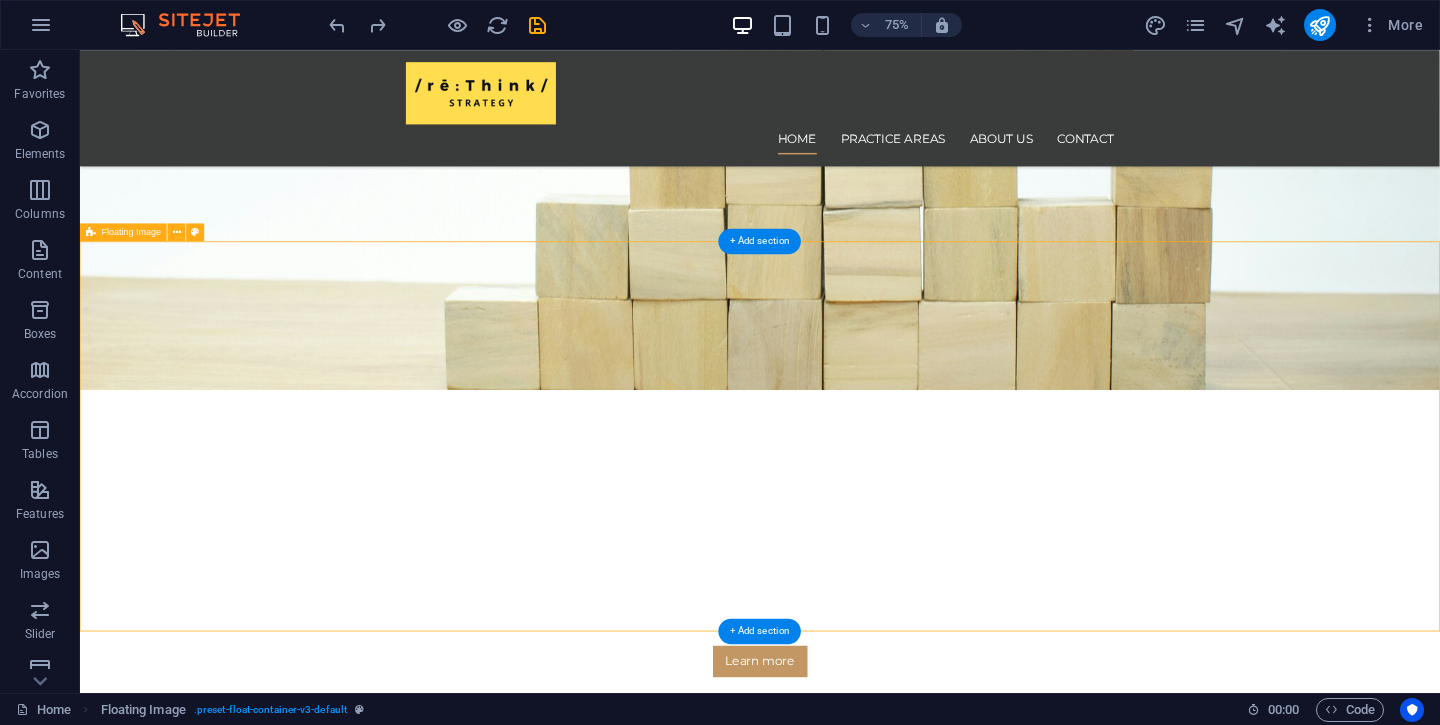 click at bounding box center [986, 1226] 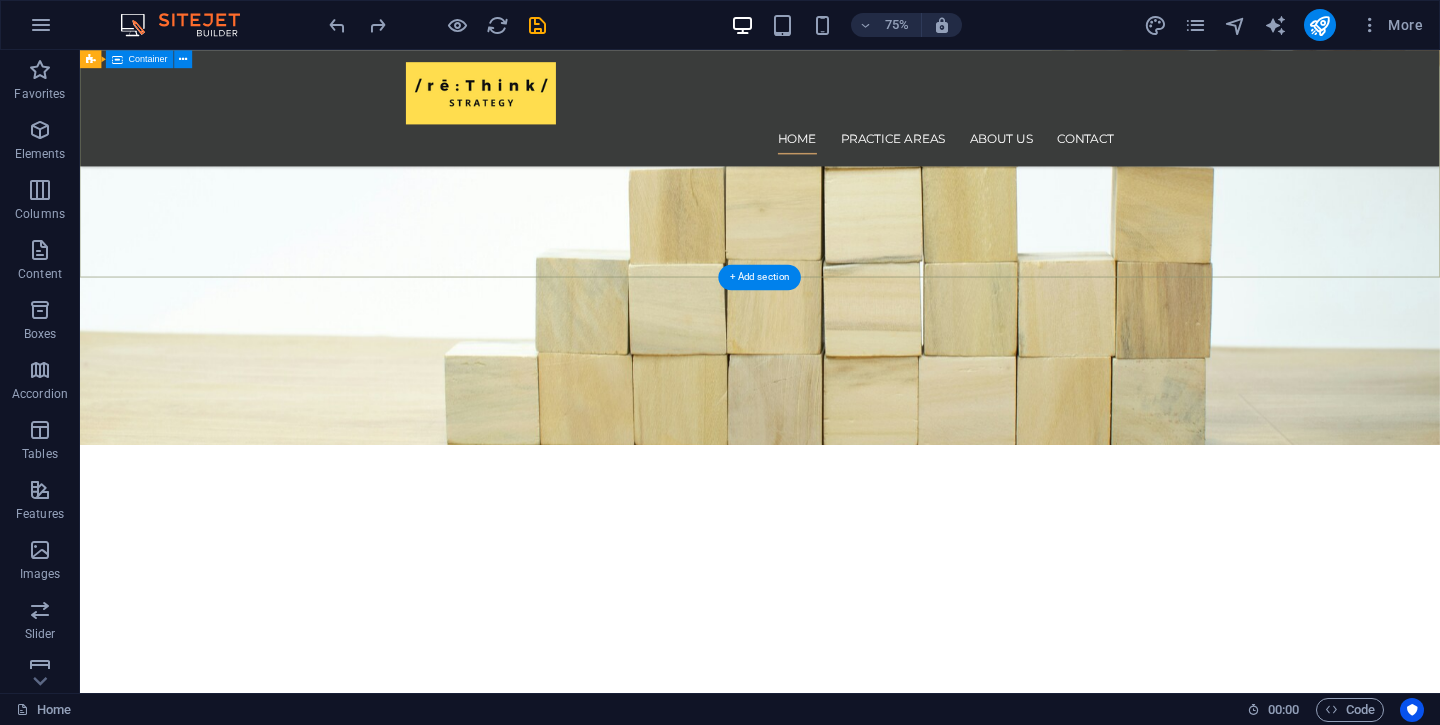 scroll, scrollTop: 183, scrollLeft: 0, axis: vertical 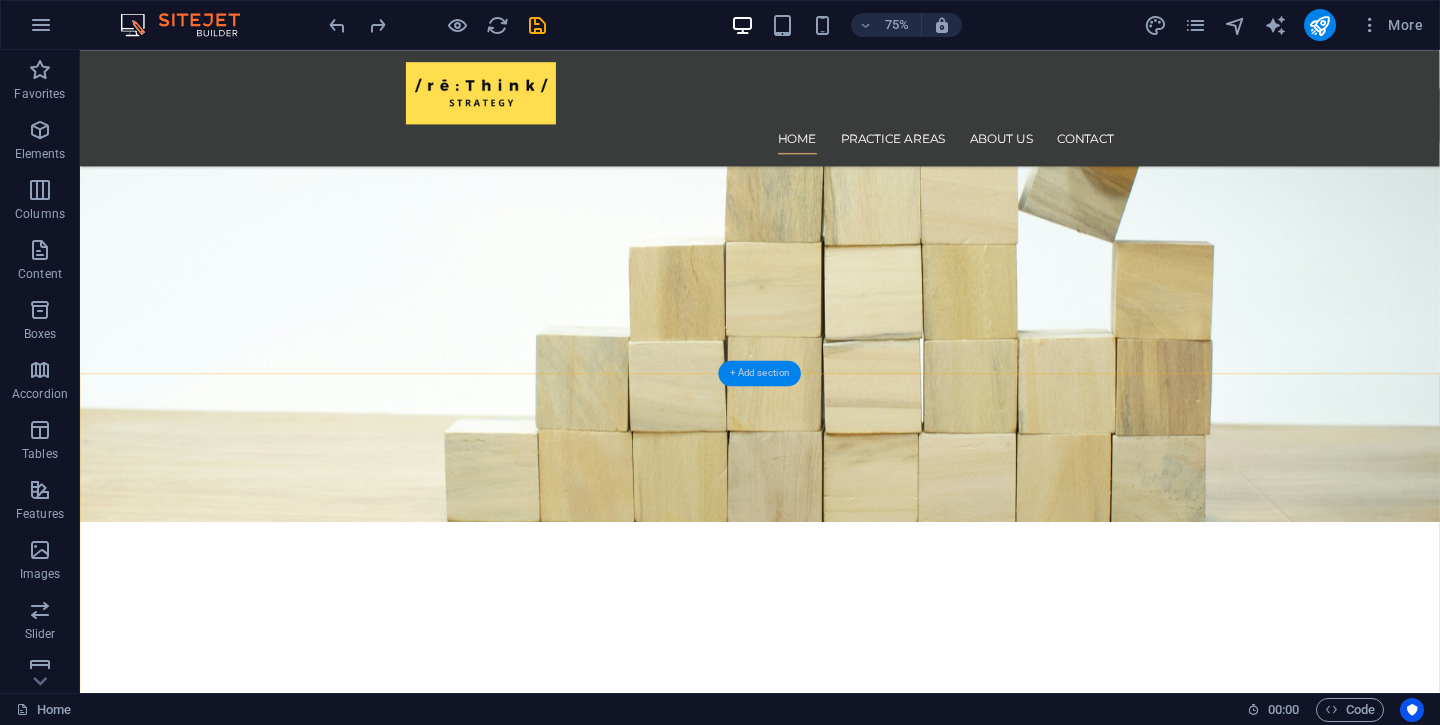 click on "+ Add section" at bounding box center (759, 374) 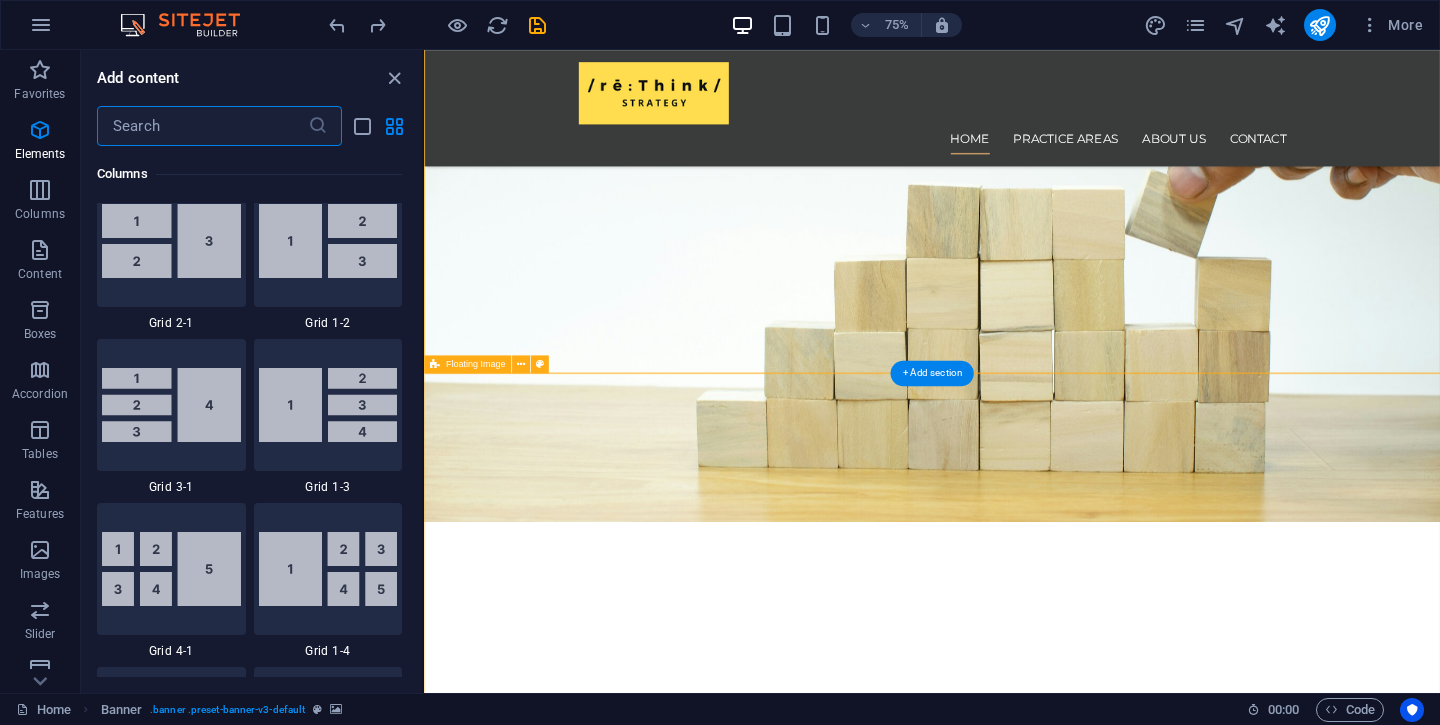 scroll, scrollTop: 3499, scrollLeft: 0, axis: vertical 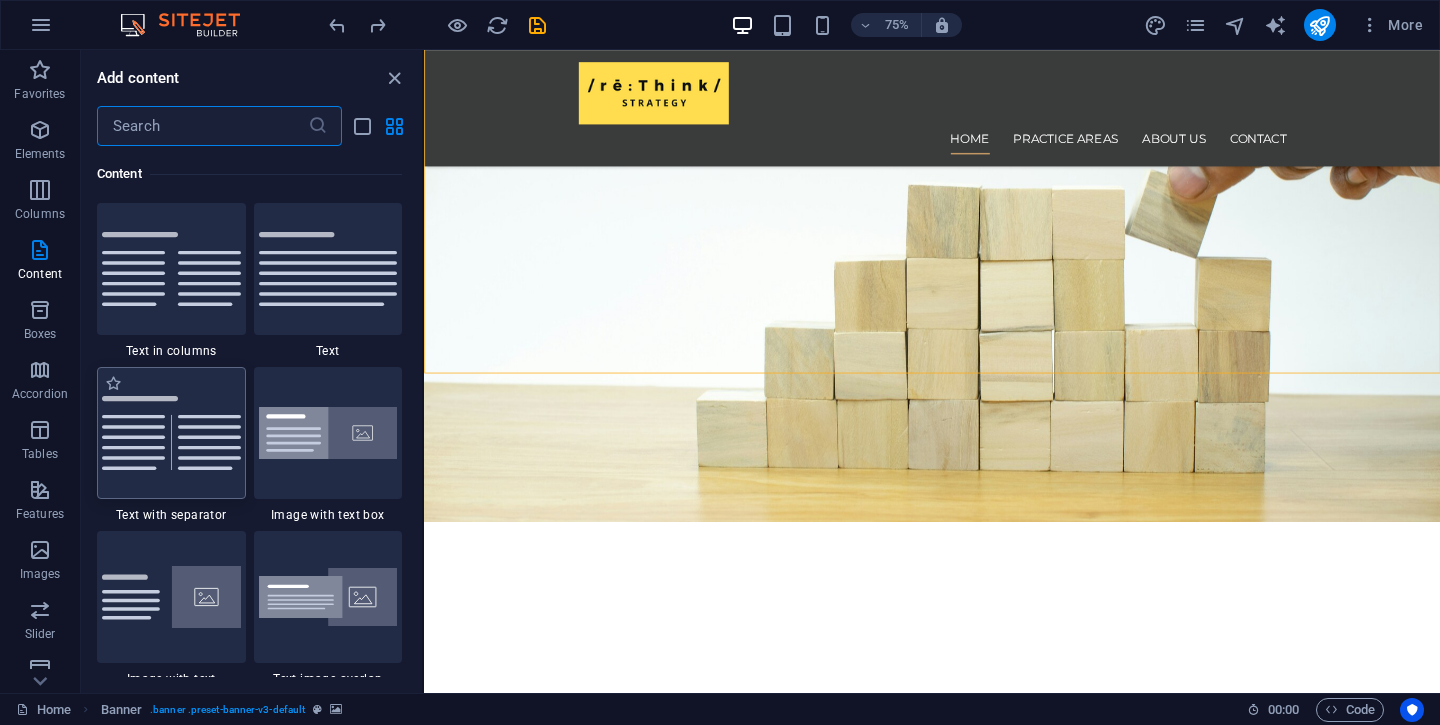 click at bounding box center [171, 433] 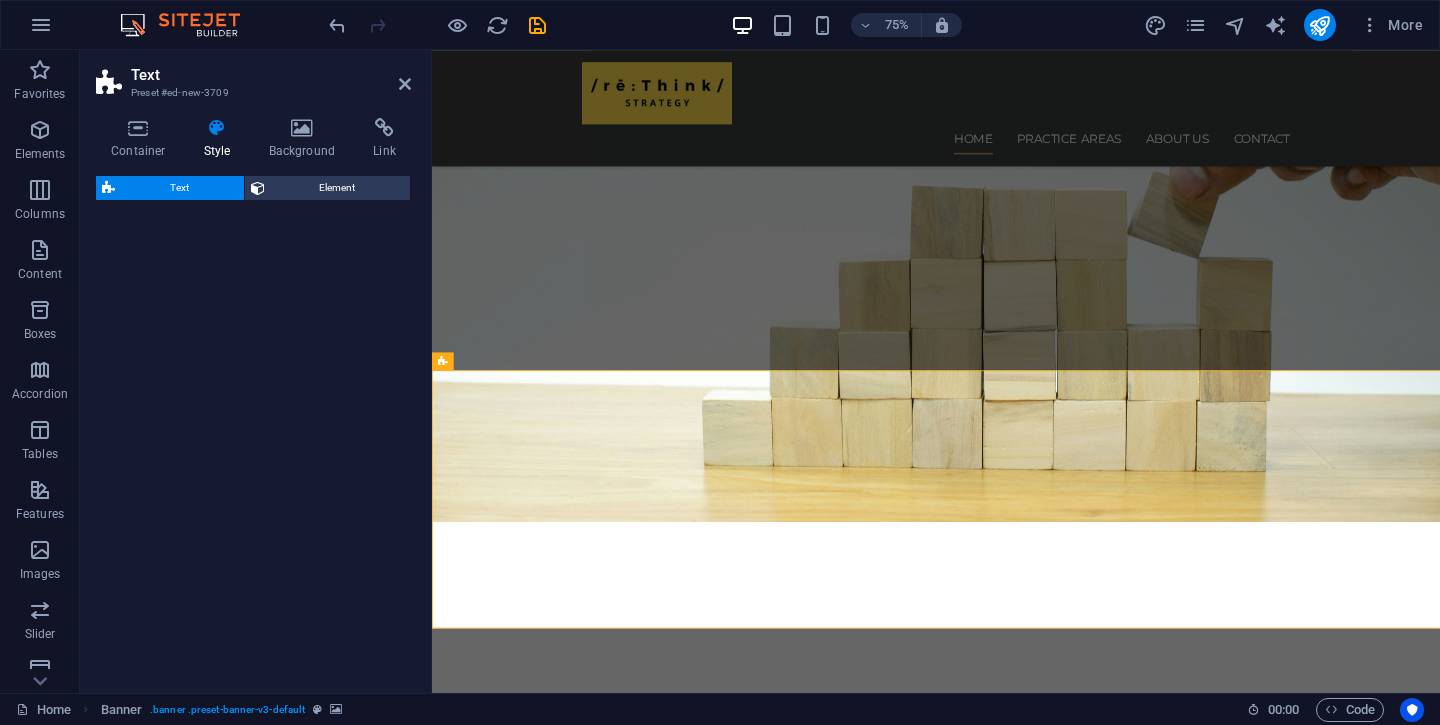 scroll, scrollTop: 187, scrollLeft: 0, axis: vertical 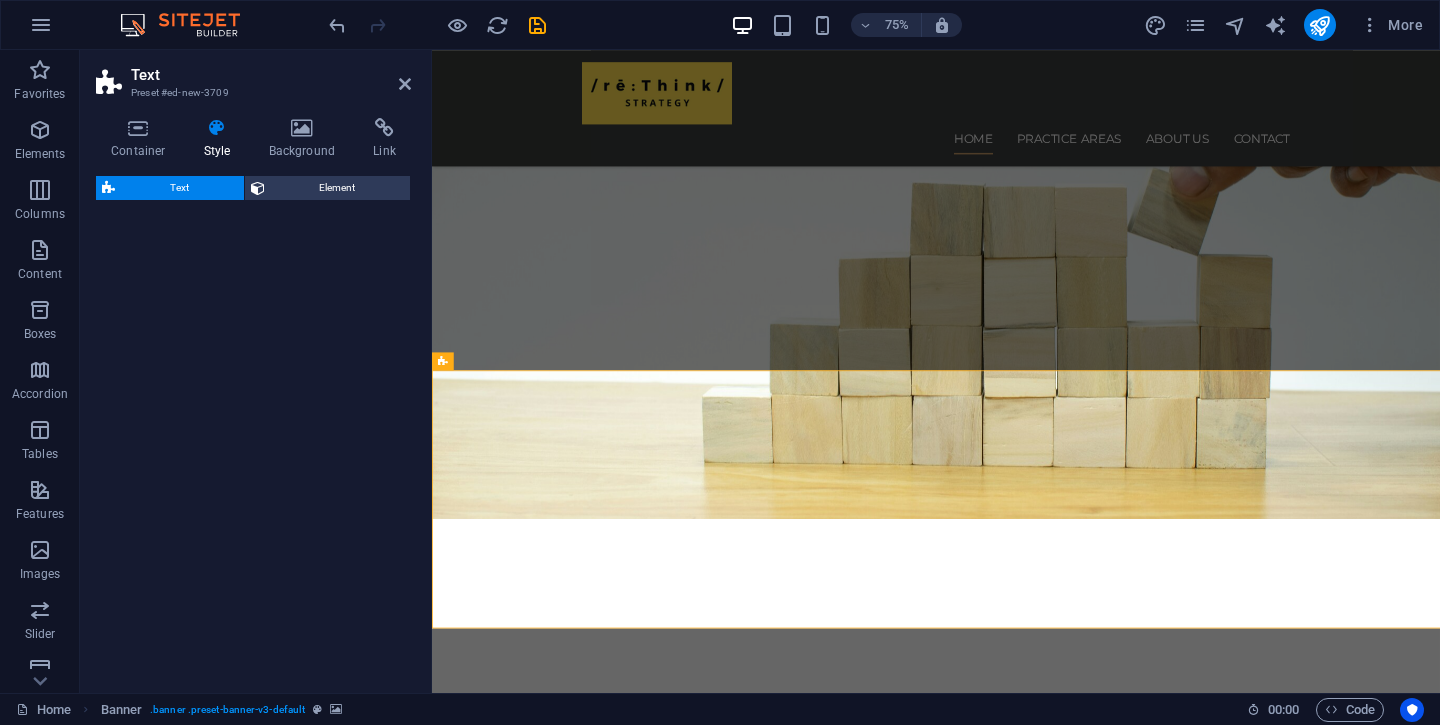 select on "rem" 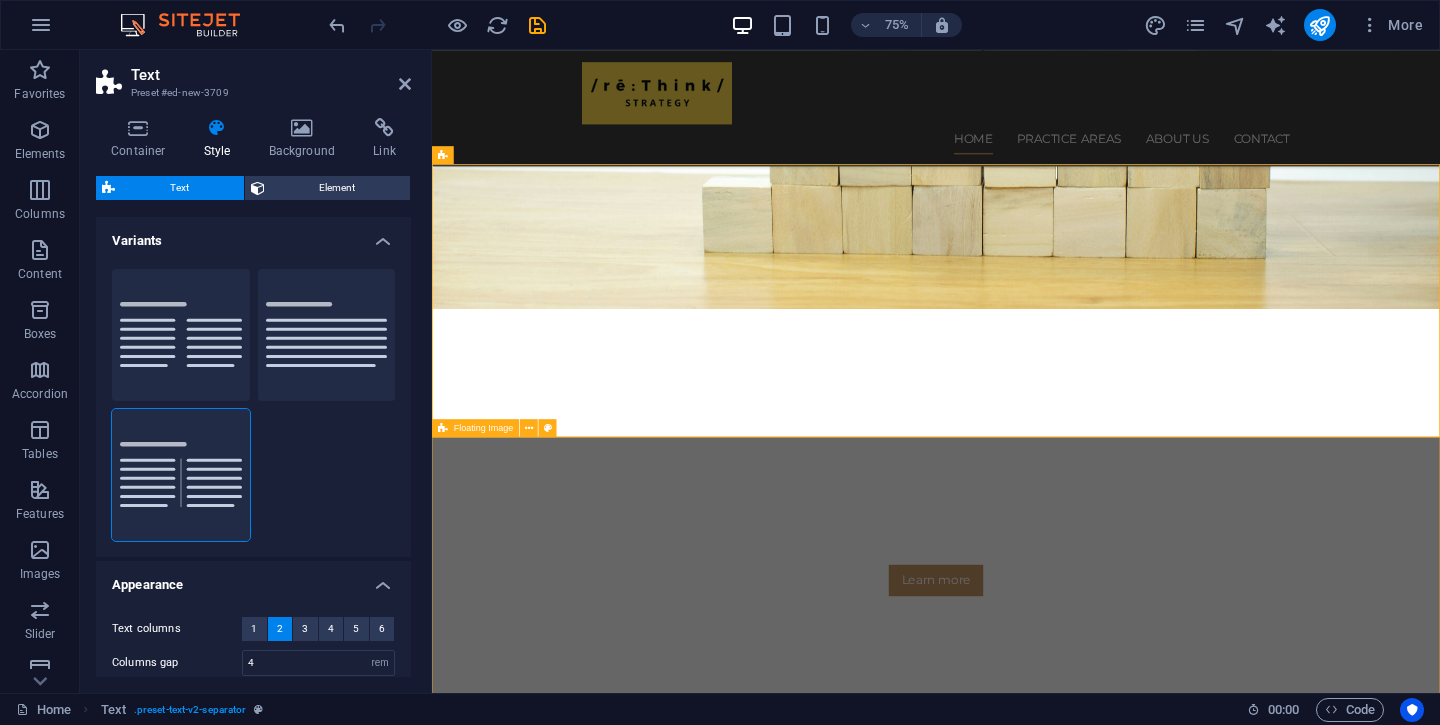 scroll, scrollTop: 461, scrollLeft: 0, axis: vertical 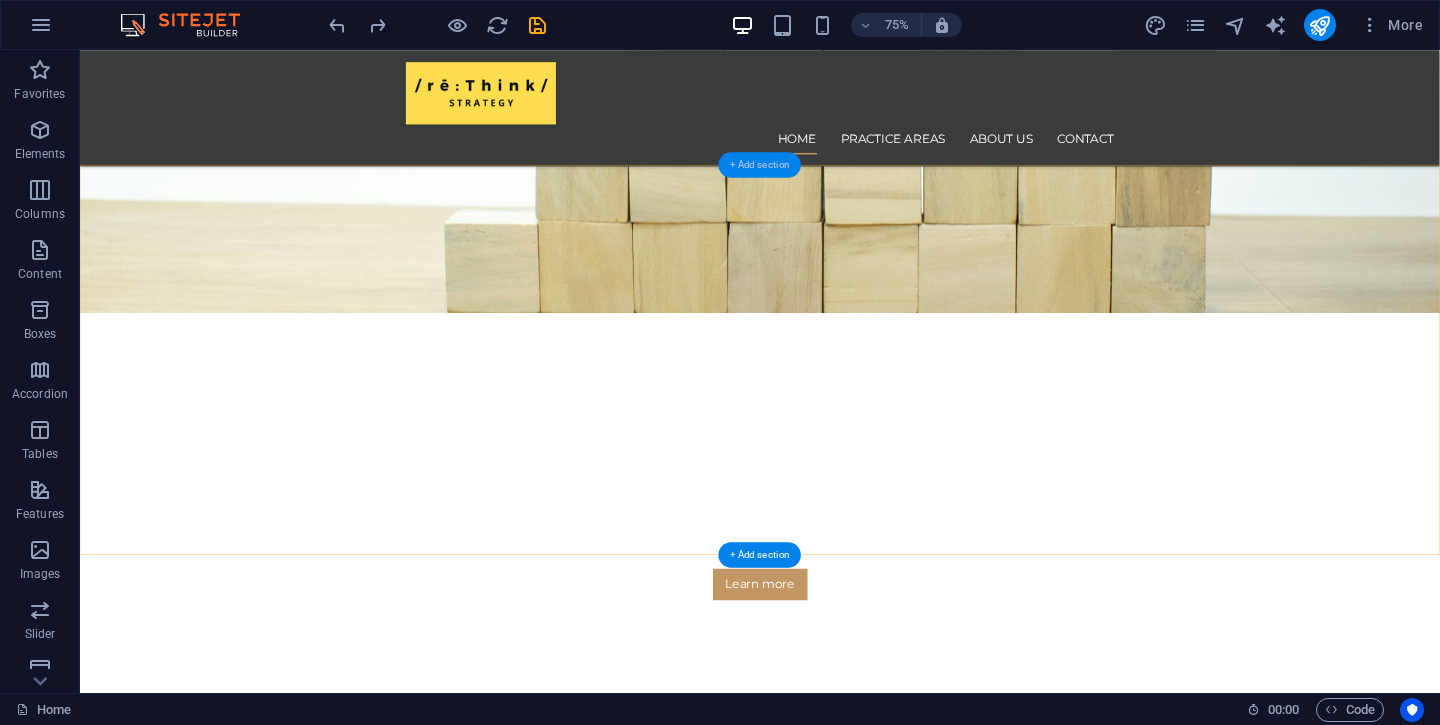 click on "+ Add section" at bounding box center (759, 165) 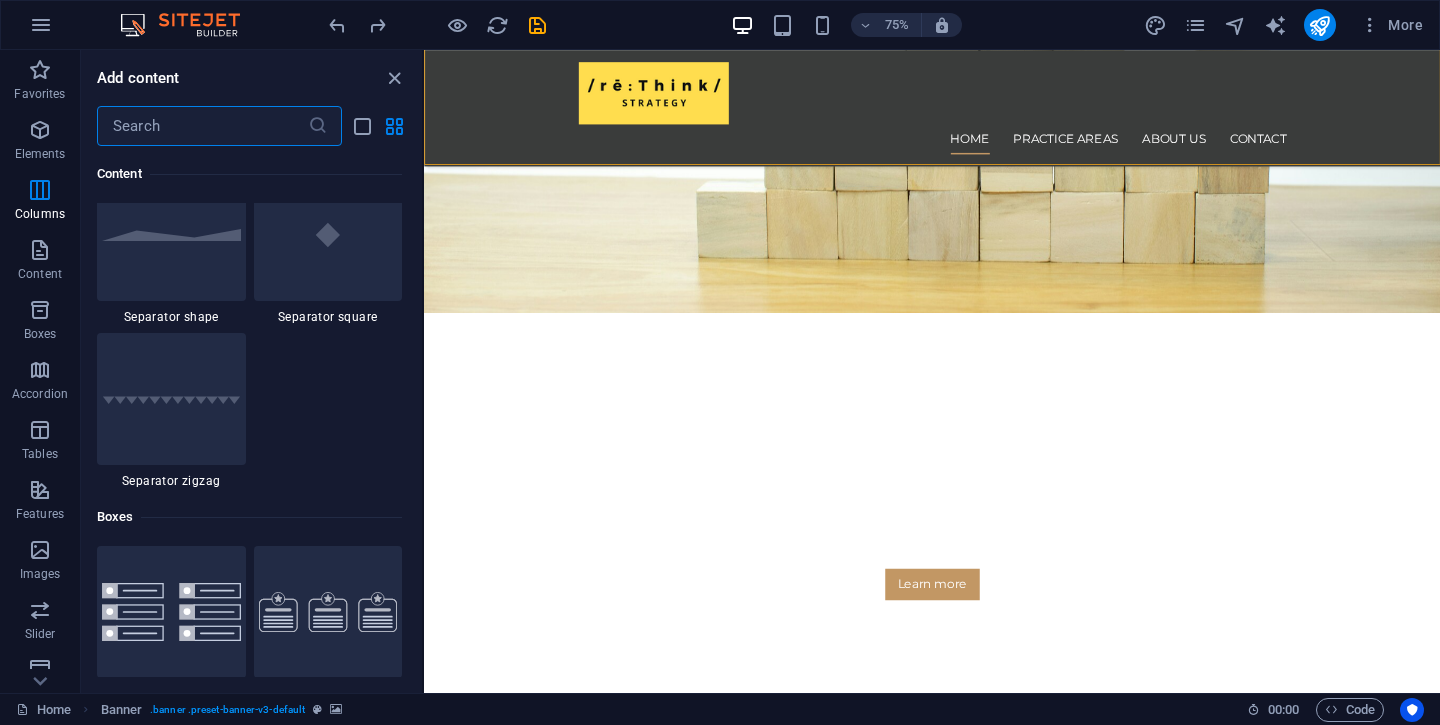scroll, scrollTop: 5161, scrollLeft: 0, axis: vertical 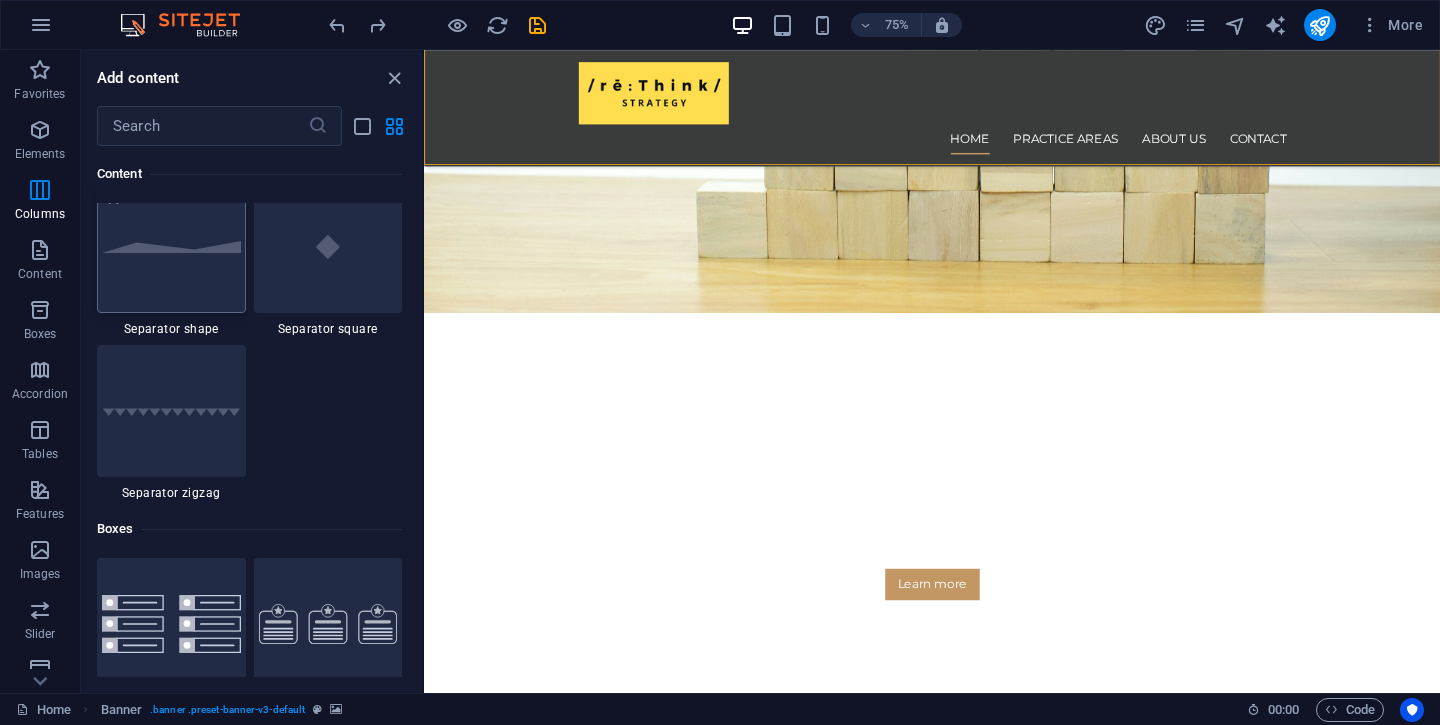 click at bounding box center (171, 247) 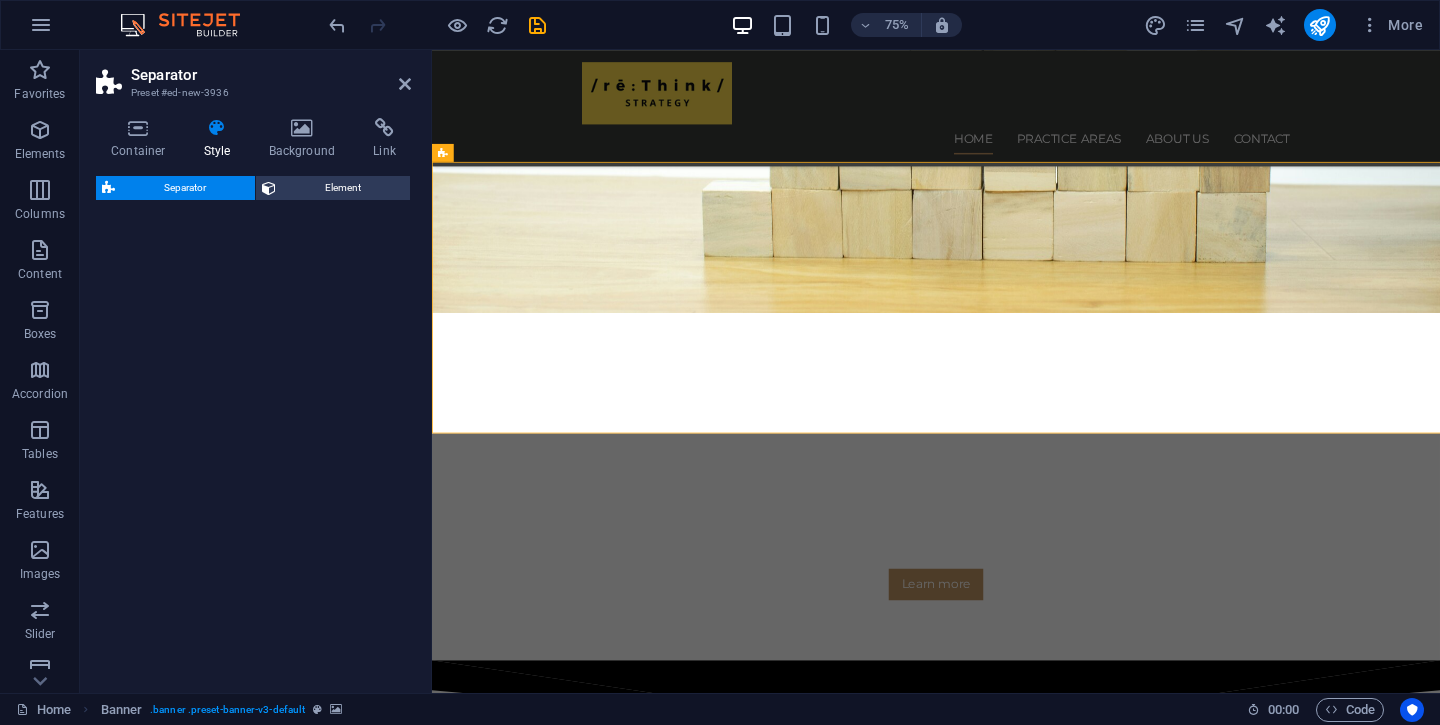 scroll, scrollTop: 465, scrollLeft: 0, axis: vertical 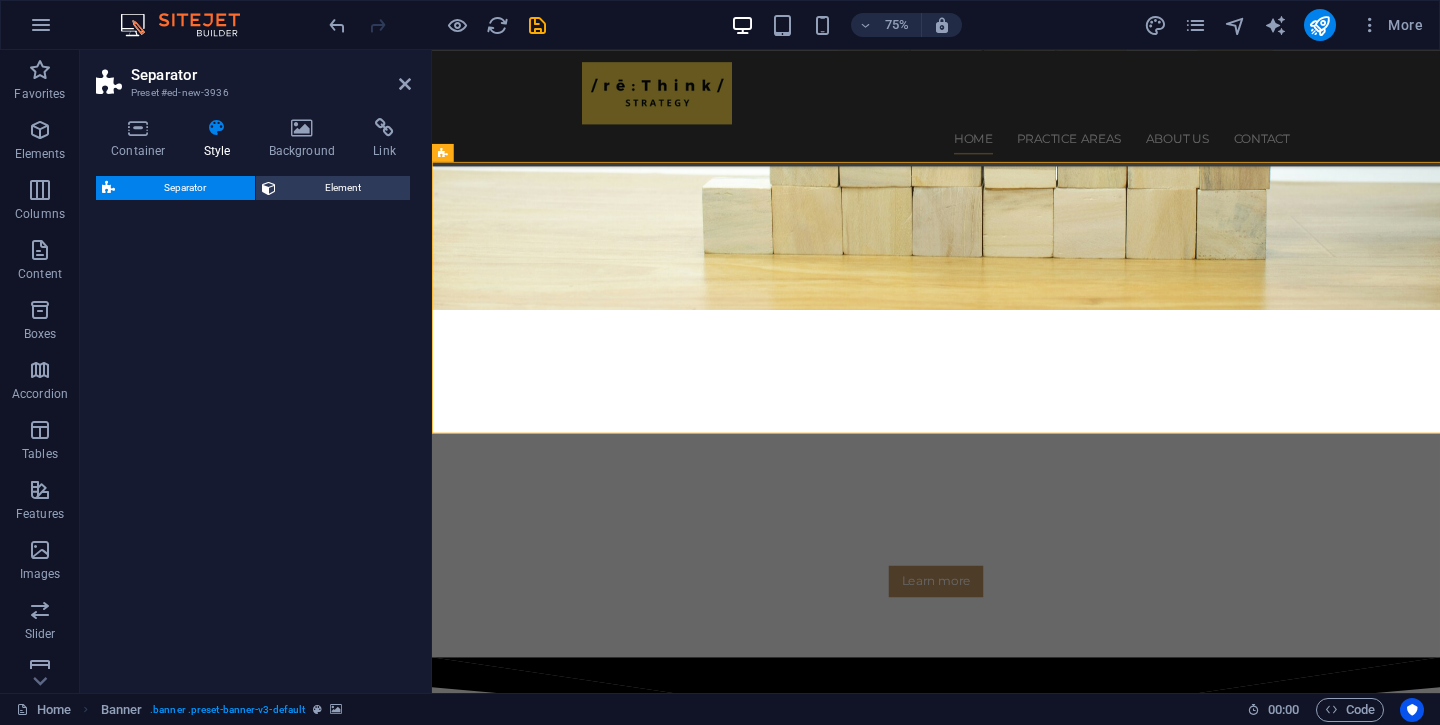 select on "polygon2" 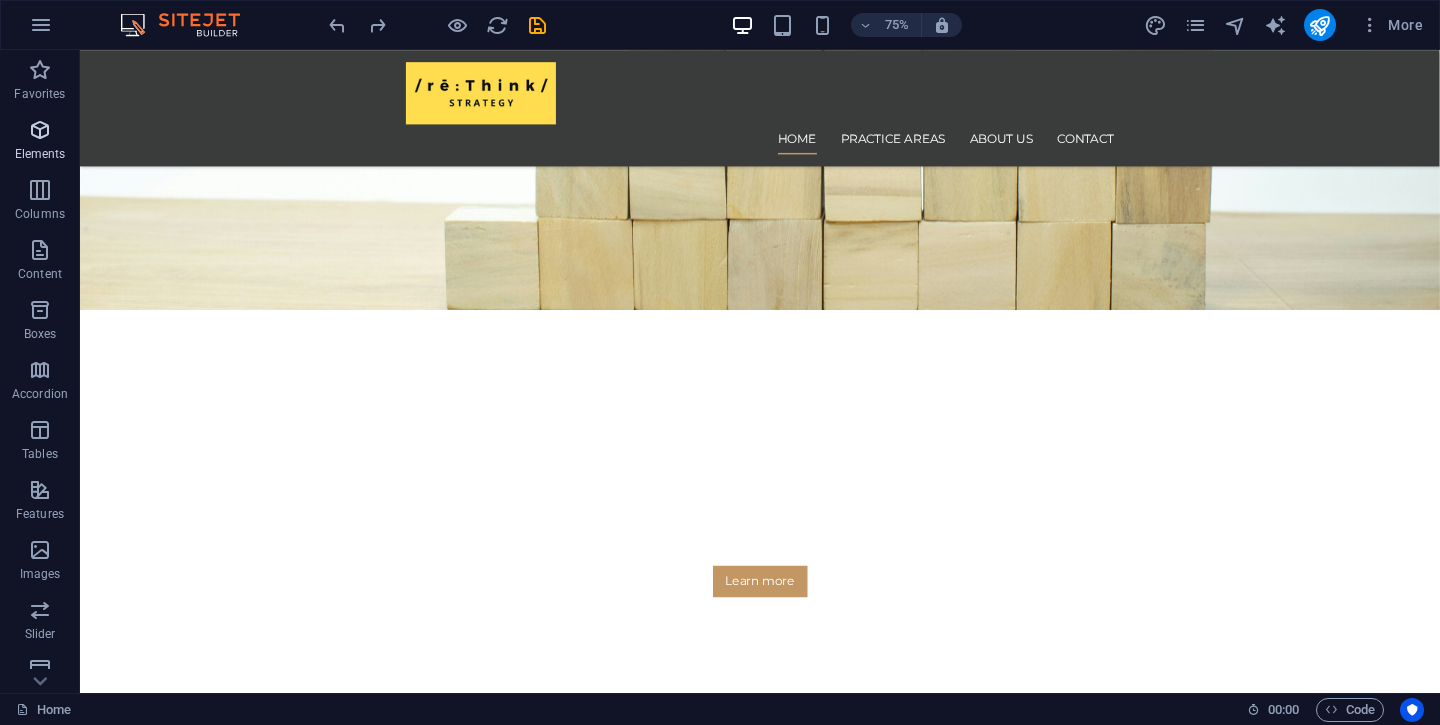 click at bounding box center (40, 130) 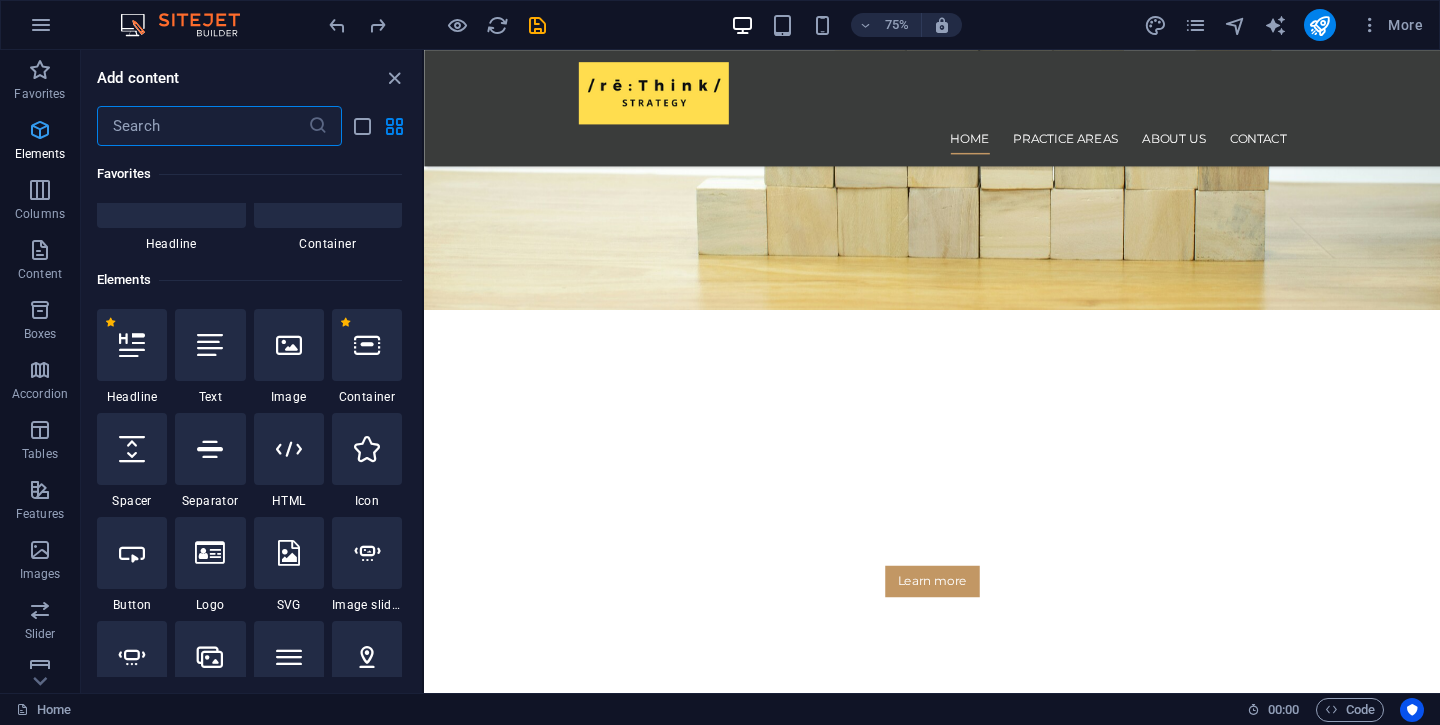 scroll, scrollTop: 213, scrollLeft: 0, axis: vertical 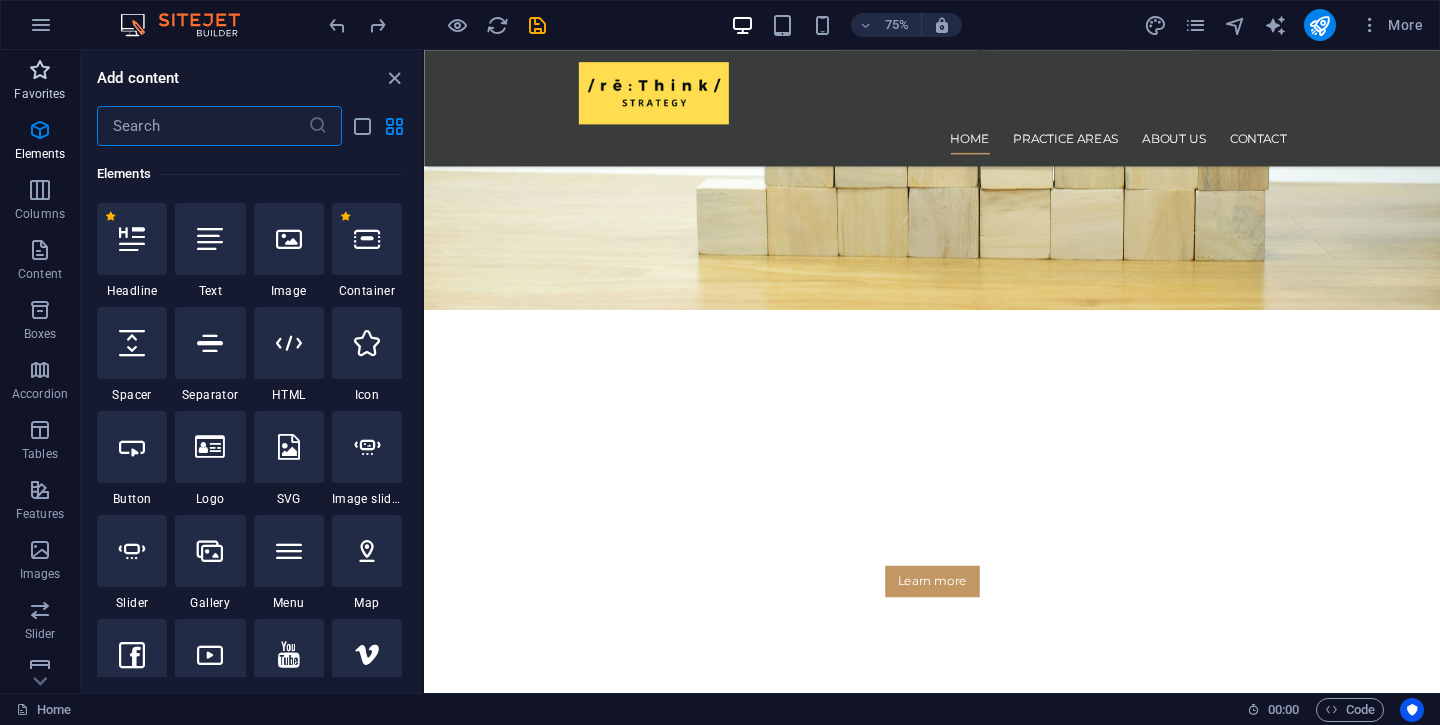 click on "Favorites" at bounding box center [40, 82] 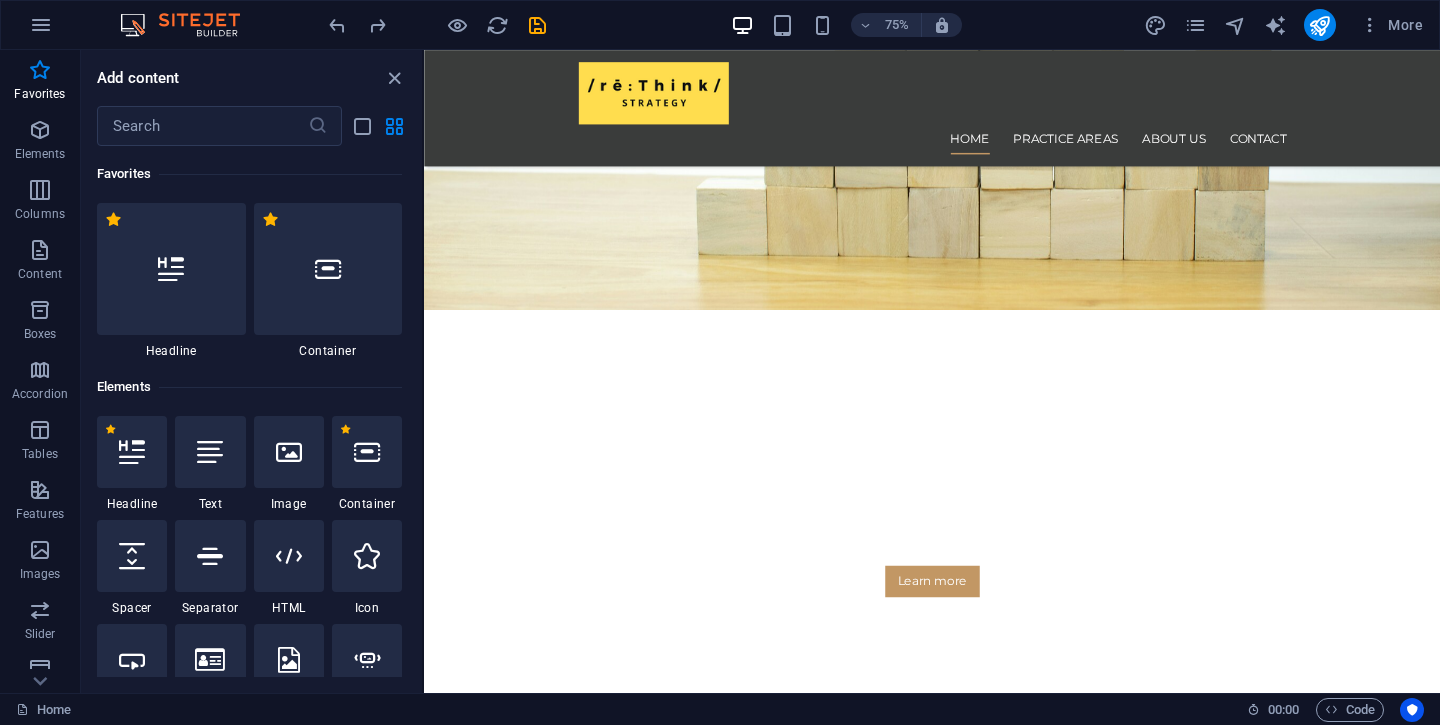 scroll, scrollTop: 0, scrollLeft: 0, axis: both 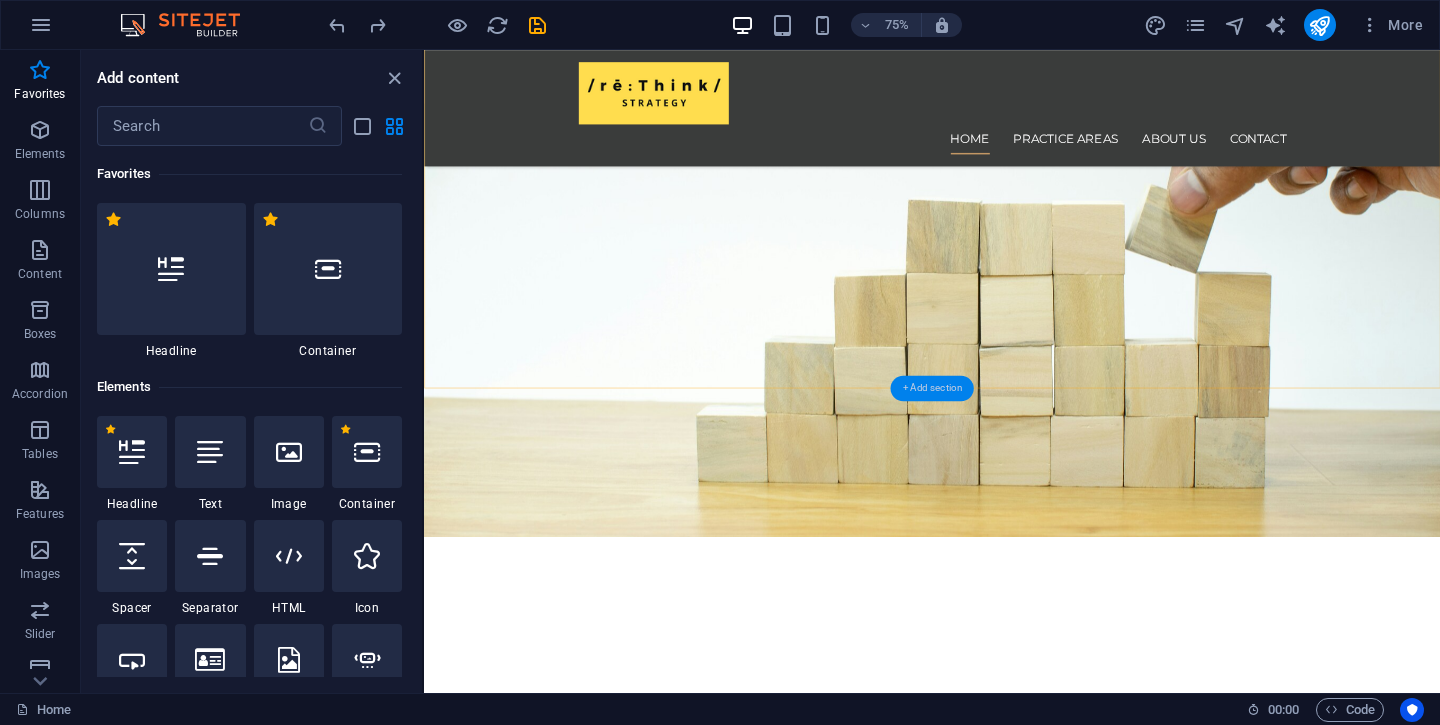 click on "+ Add section" at bounding box center (931, 389) 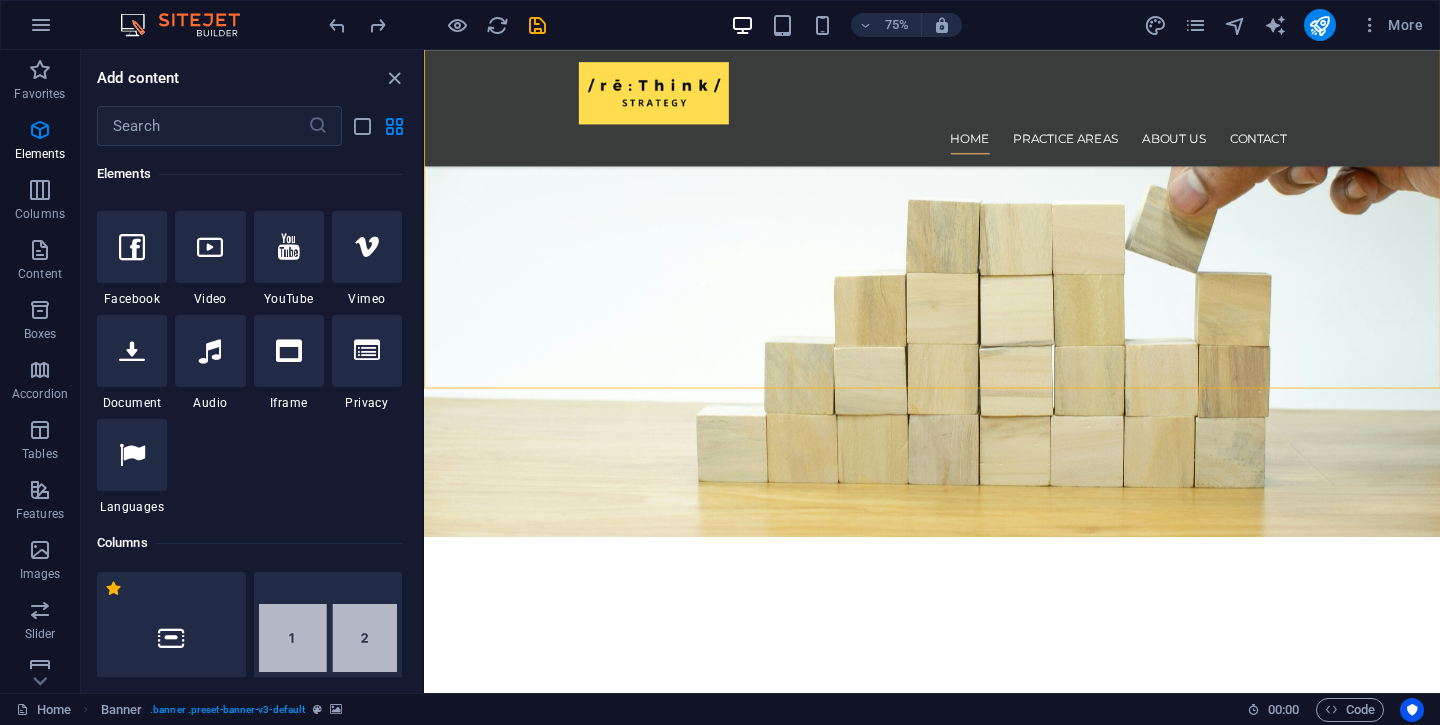 scroll, scrollTop: 1134, scrollLeft: 0, axis: vertical 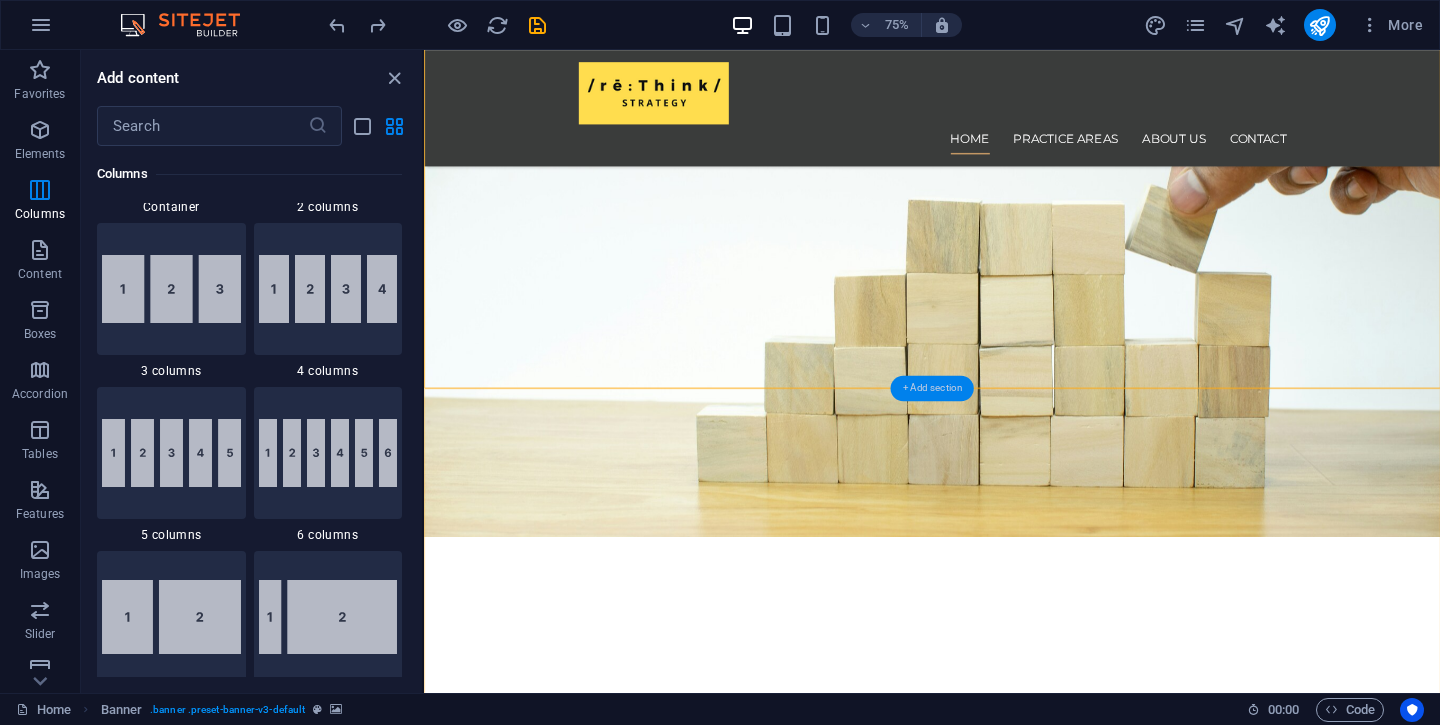 click on "+ Add section" at bounding box center [931, 389] 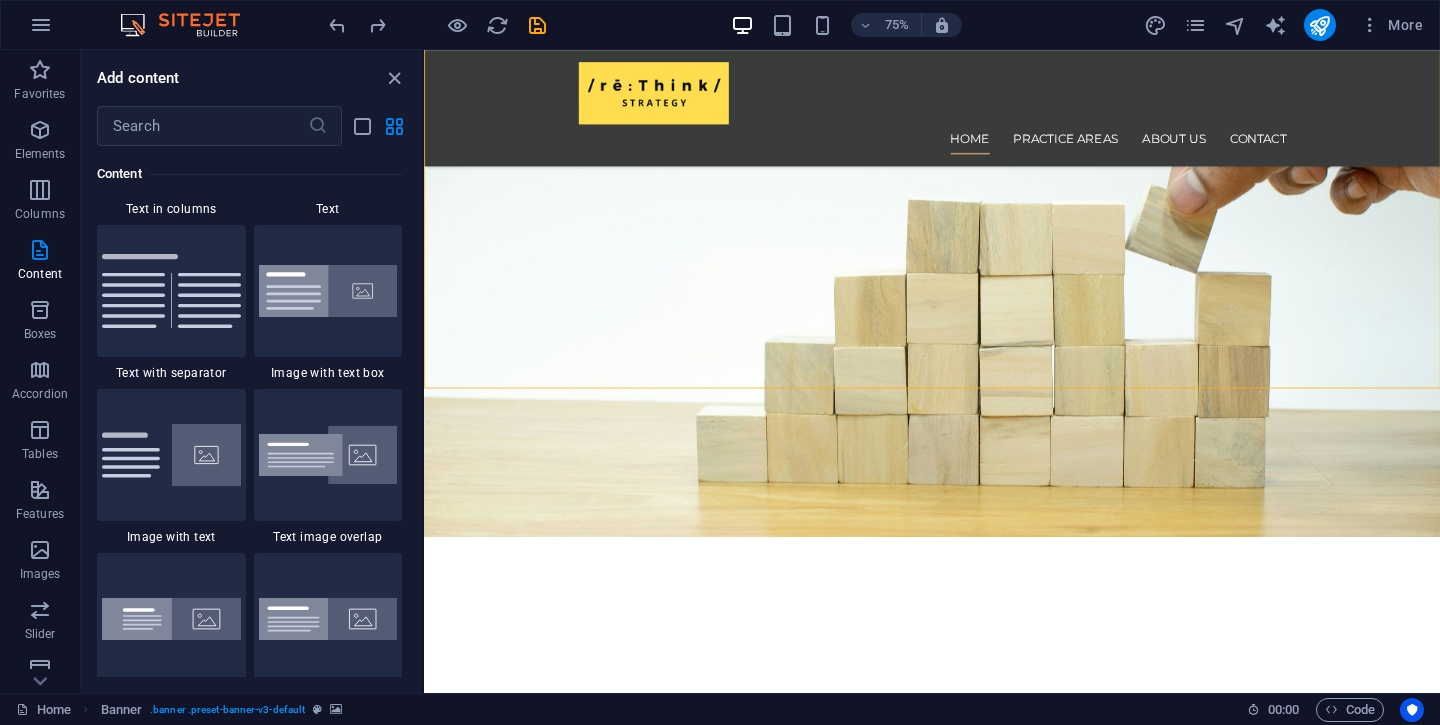 scroll, scrollTop: 3643, scrollLeft: 0, axis: vertical 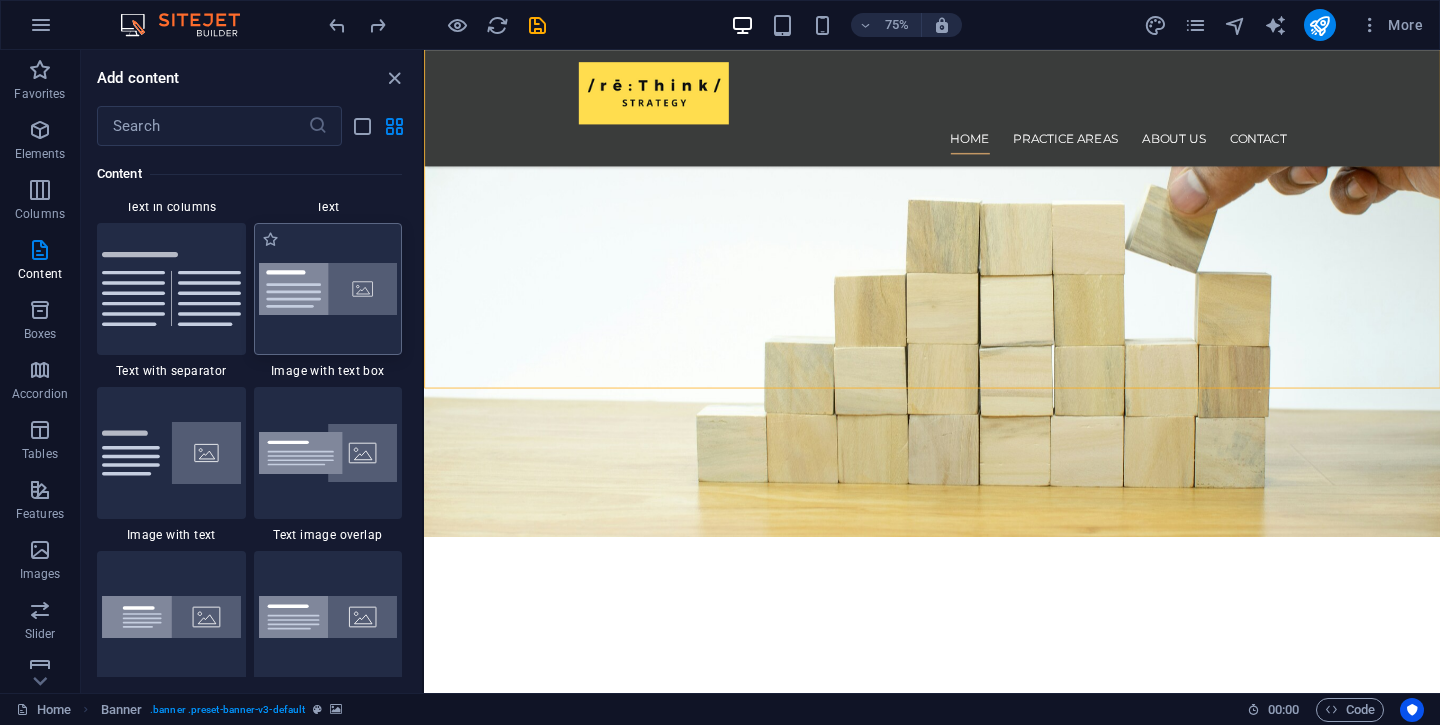 click at bounding box center (328, 289) 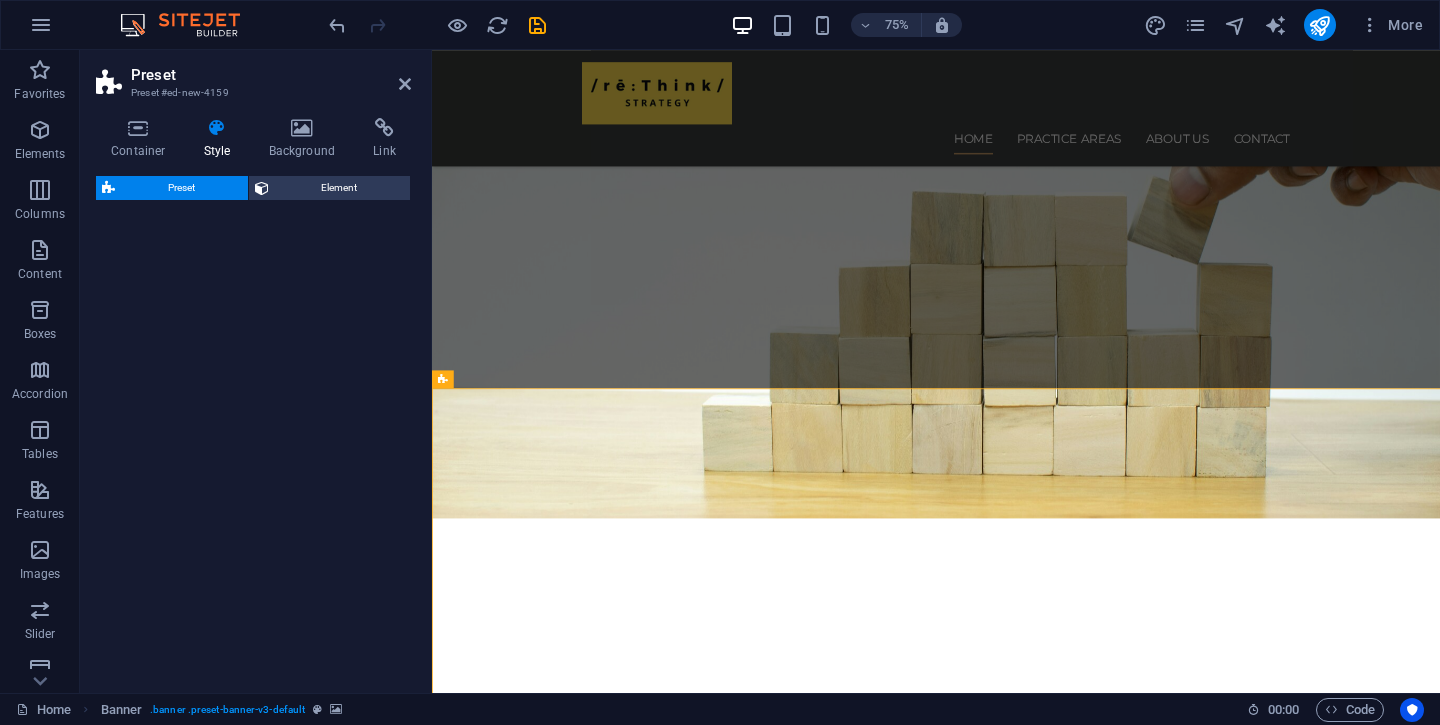 select on "rem" 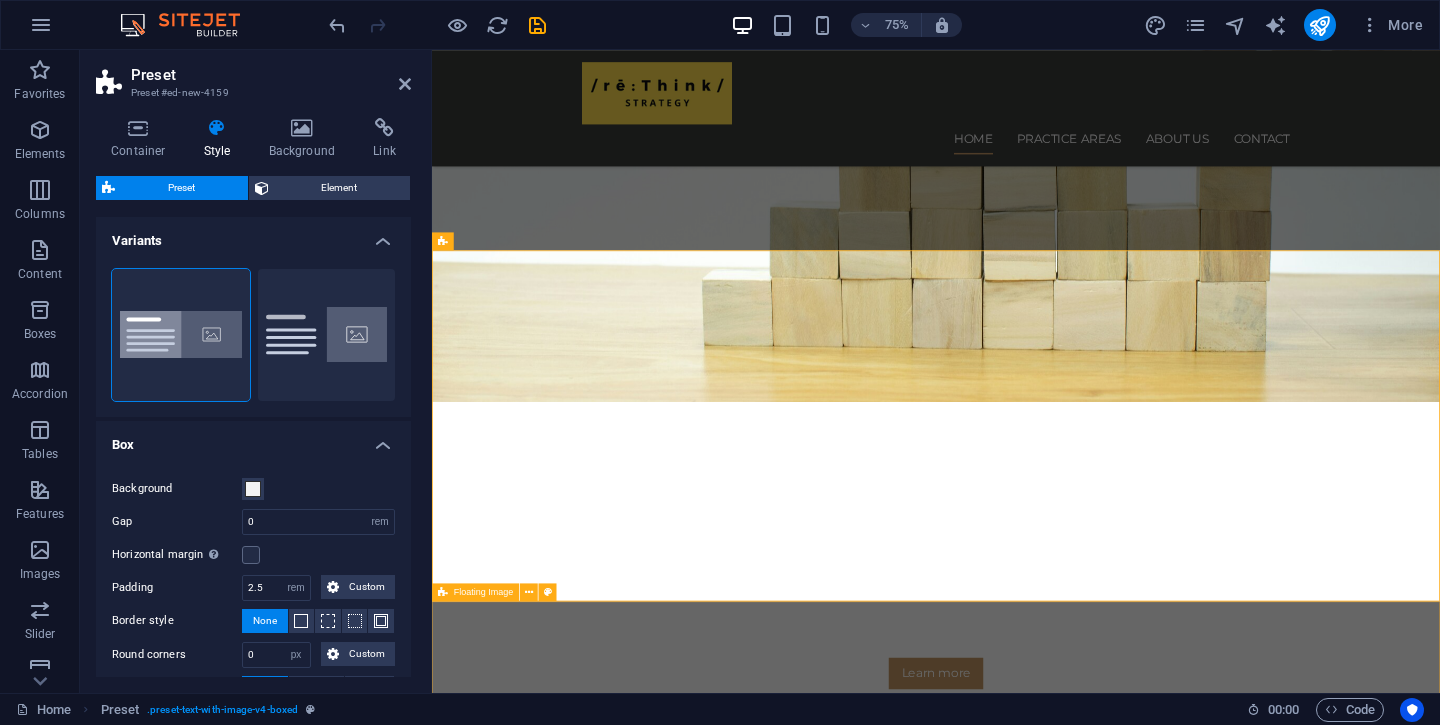 scroll, scrollTop: 347, scrollLeft: 0, axis: vertical 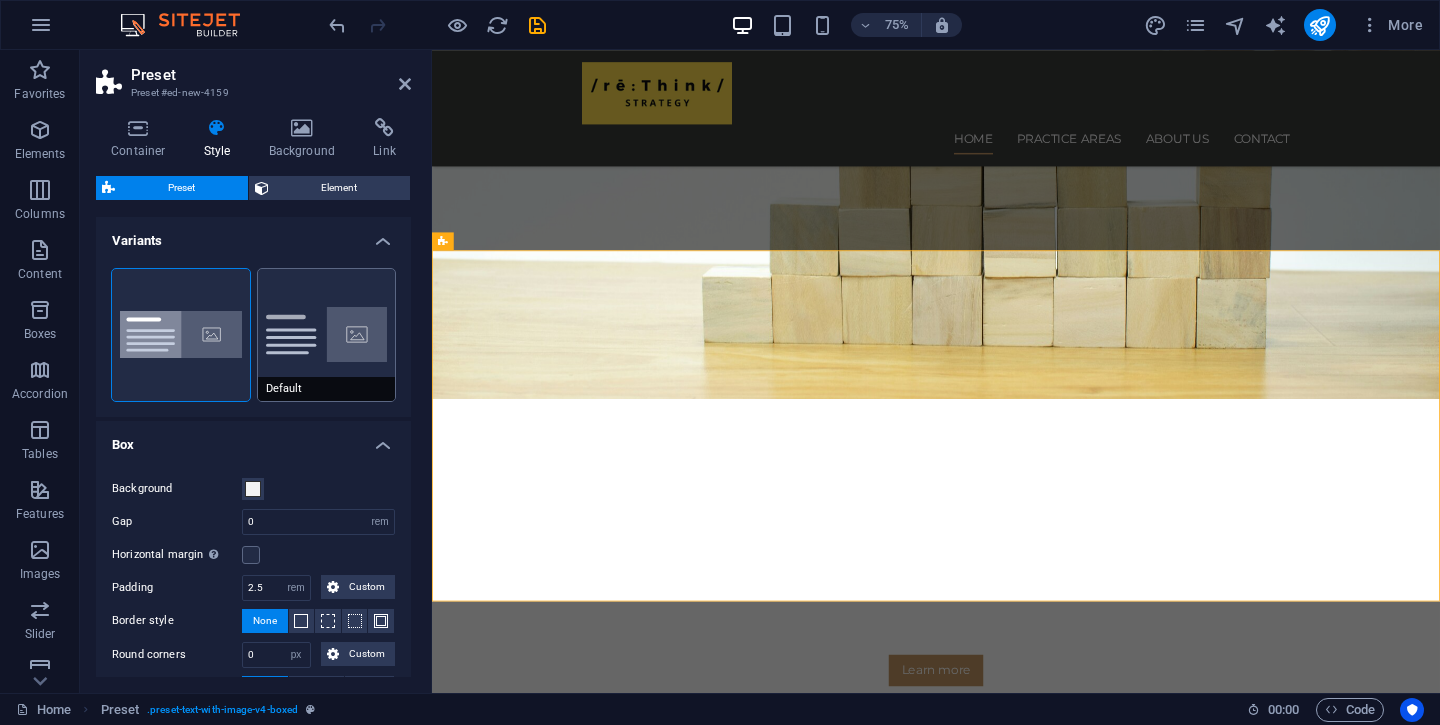 click on "Default" at bounding box center [327, 335] 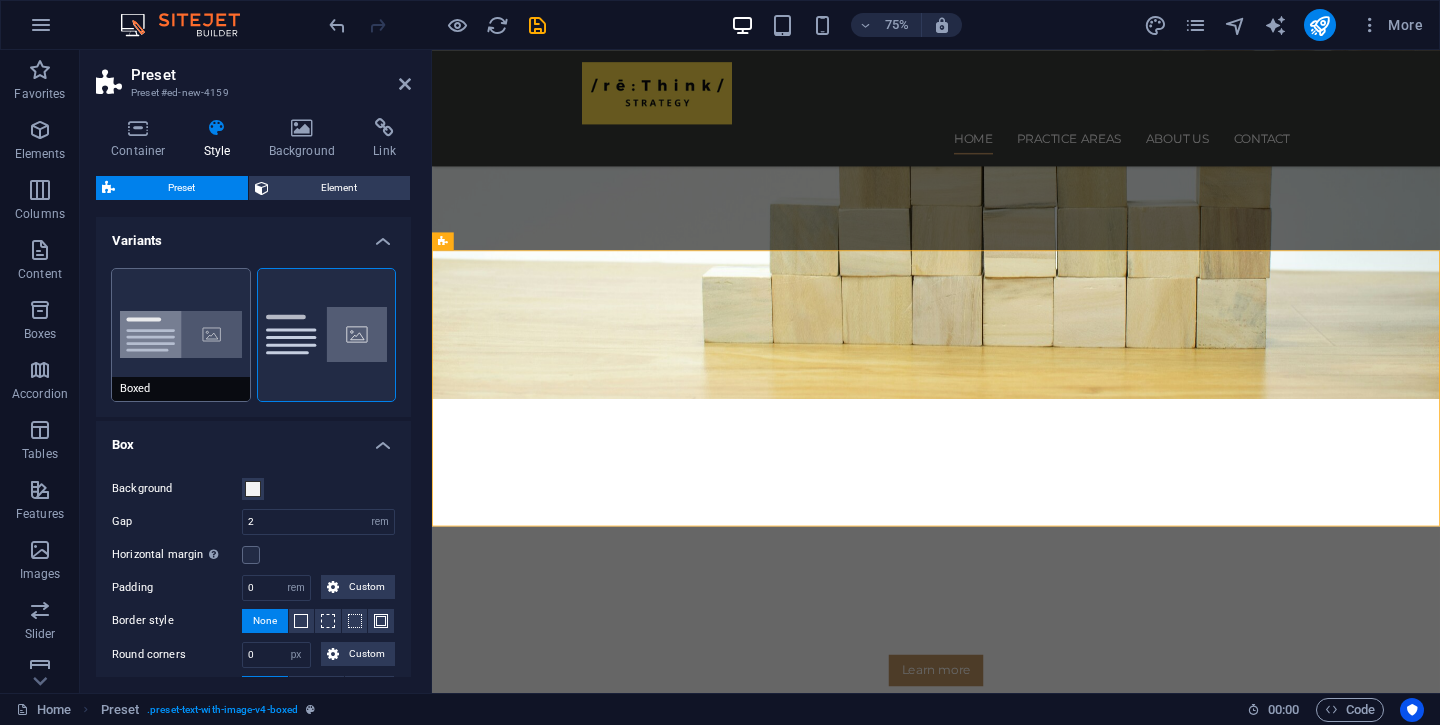 click on "Boxed" at bounding box center [181, 335] 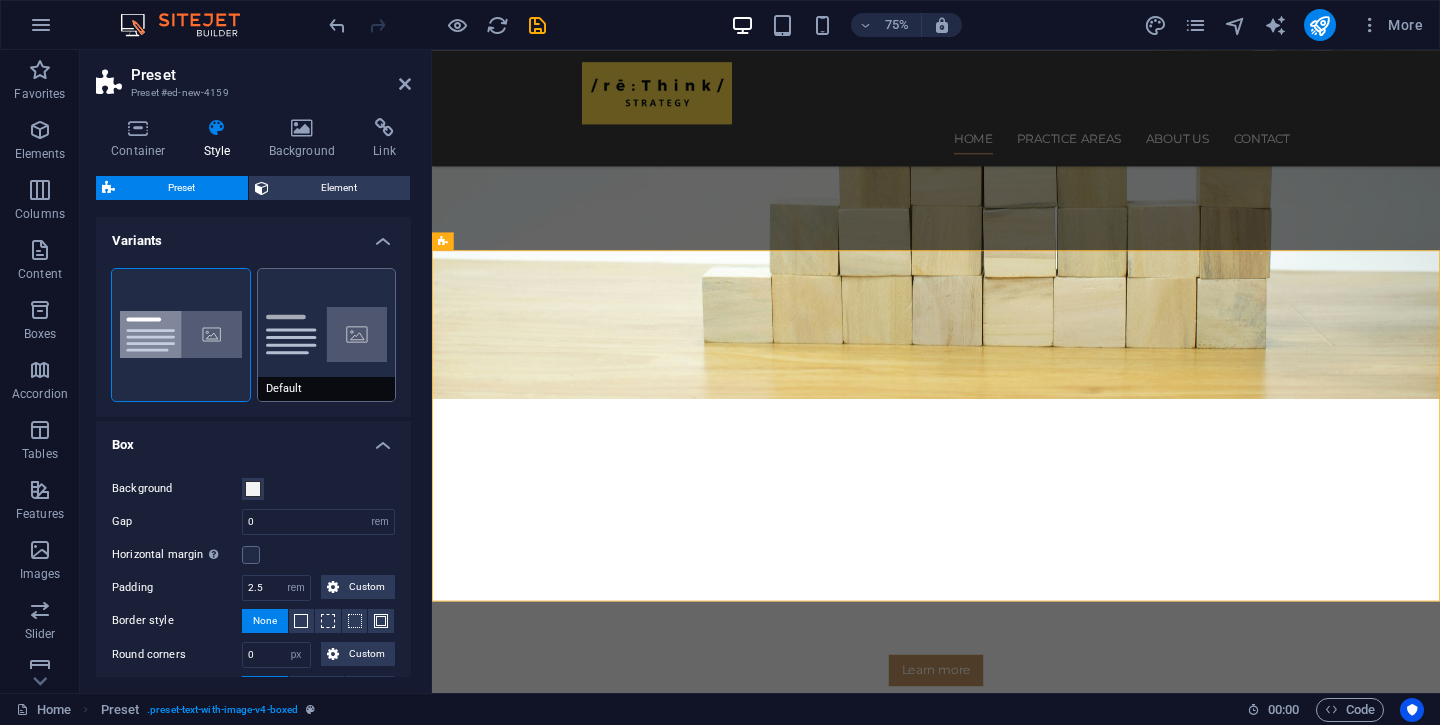 click on "Default" at bounding box center (327, 335) 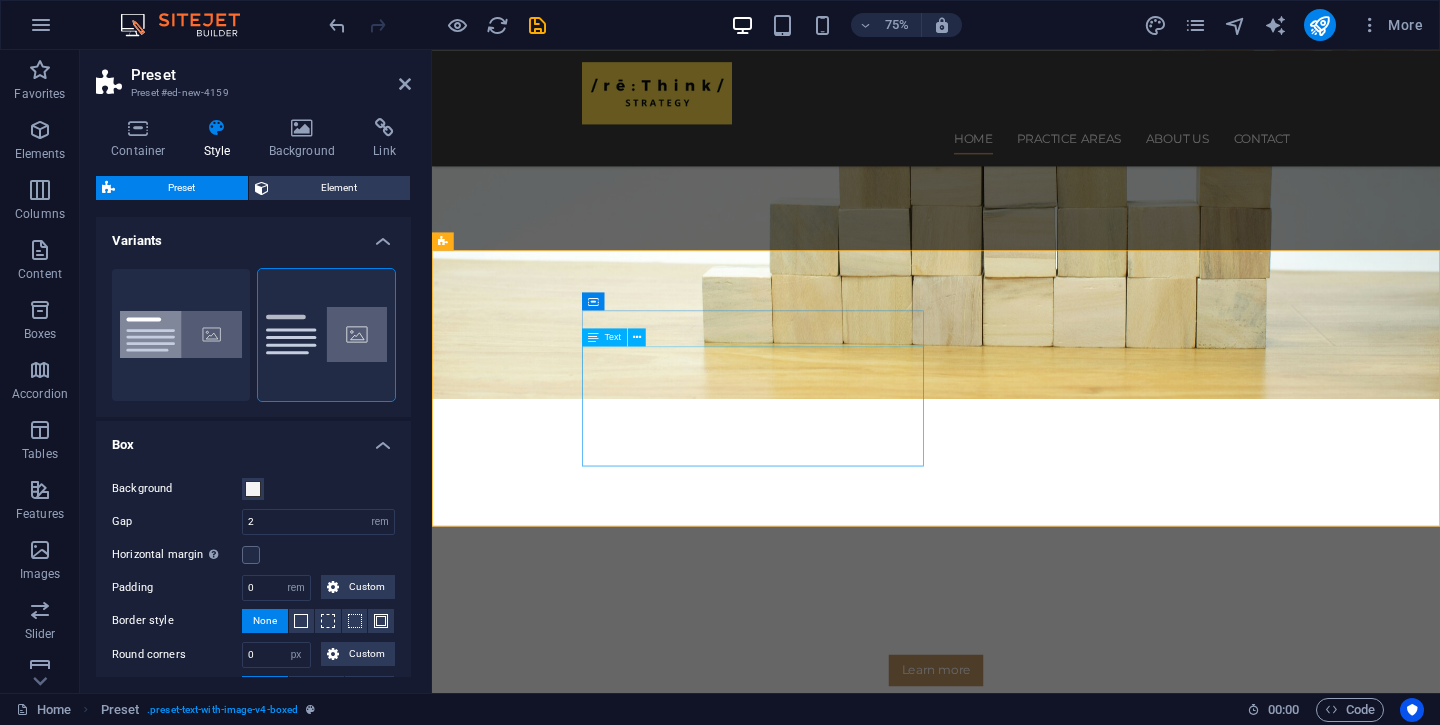 click on "Lorem ipsum dolor sit amet, consectetuer adipiscing elit. Aenean commodo ligula eget dolor. Lorem ipsum dolor sit amet, consectetuer adipiscing elit leget dolor. Lorem ipsum dolor sit amet, consectetuer adipiscing elit. Aenean commodo ligula eget dolor. Lorem ipsum dolor sit amet, consectetuer adipiscing elit dolor consectetuer adipiscing elit leget dolor. Lorem elit saget ipsum dolor sit amet, consectetuer." at bounding box center (920, 1146) 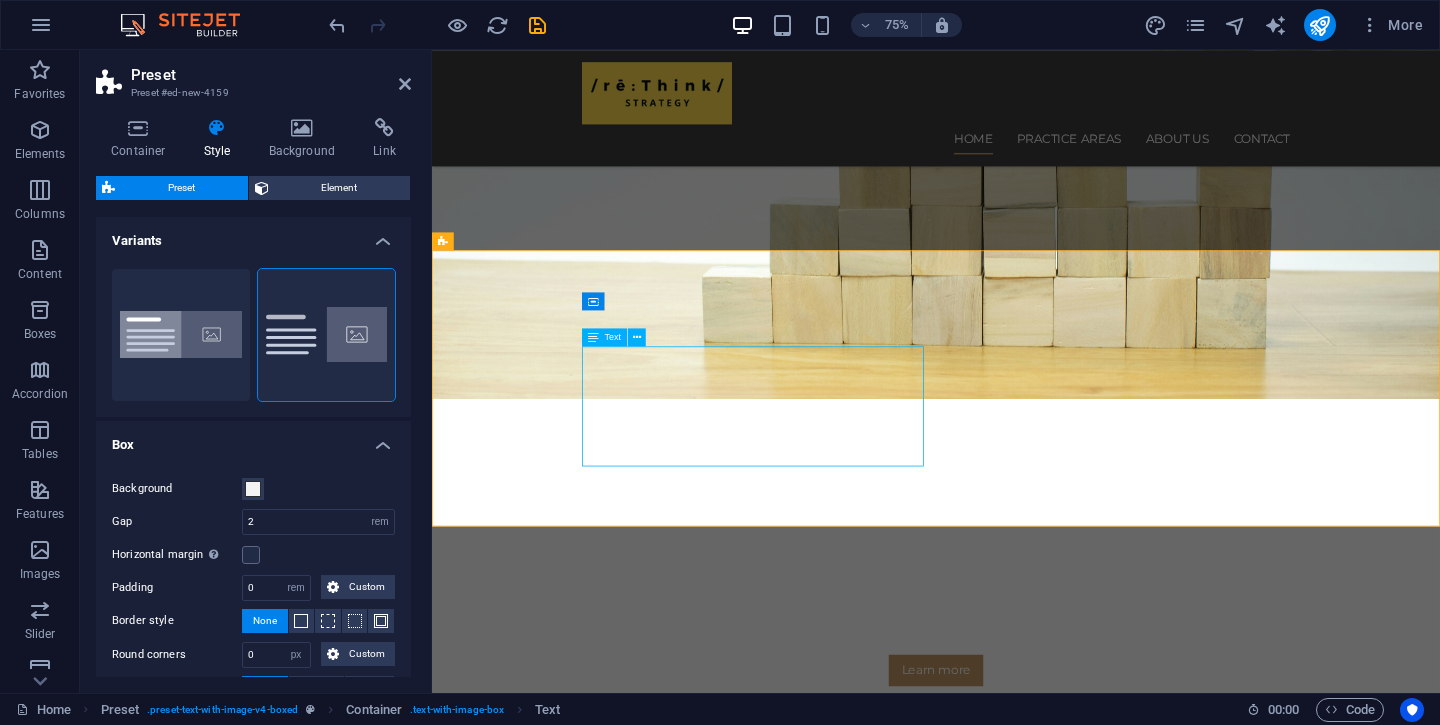 click on "Lorem ipsum dolor sit amet, consectetuer adipiscing elit. Aenean commodo ligula eget dolor. Lorem ipsum dolor sit amet, consectetuer adipiscing elit leget dolor. Lorem ipsum dolor sit amet, consectetuer adipiscing elit. Aenean commodo ligula eget dolor. Lorem ipsum dolor sit amet, consectetuer adipiscing elit dolor consectetuer adipiscing elit leget dolor. Lorem elit saget ipsum dolor sit amet, consectetuer." at bounding box center (920, 1146) 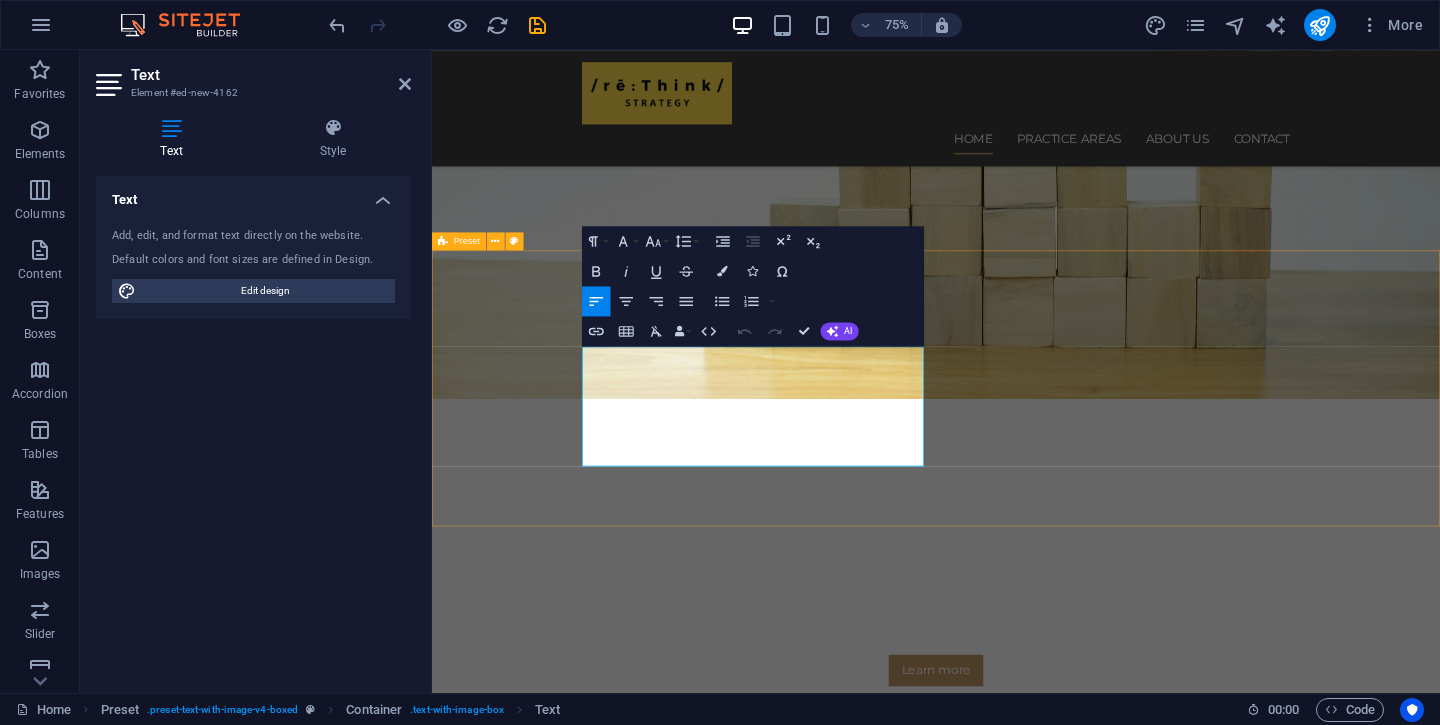 click on "New headline Lorem ipsum dolor sit amet, consectetuer adipiscing elit. Aenean commodo ligula eget dolor. Lorem ipsum dolor sit amet, consectetuer adipiscing elit leget dolor. Lorem ipsum dolor sit amet, consectetuer adipiscing elit. Aenean commodo ligula eget dolor. Lorem ipsum dolor sit amet, consectetuer adipiscing elit dolor consectetuer adipiscing elit leget dolor. Lorem elit saget ipsum dolor sit amet, consectetuer. Drop content here or  Add elements  Paste clipboard" at bounding box center (1104, 1305) 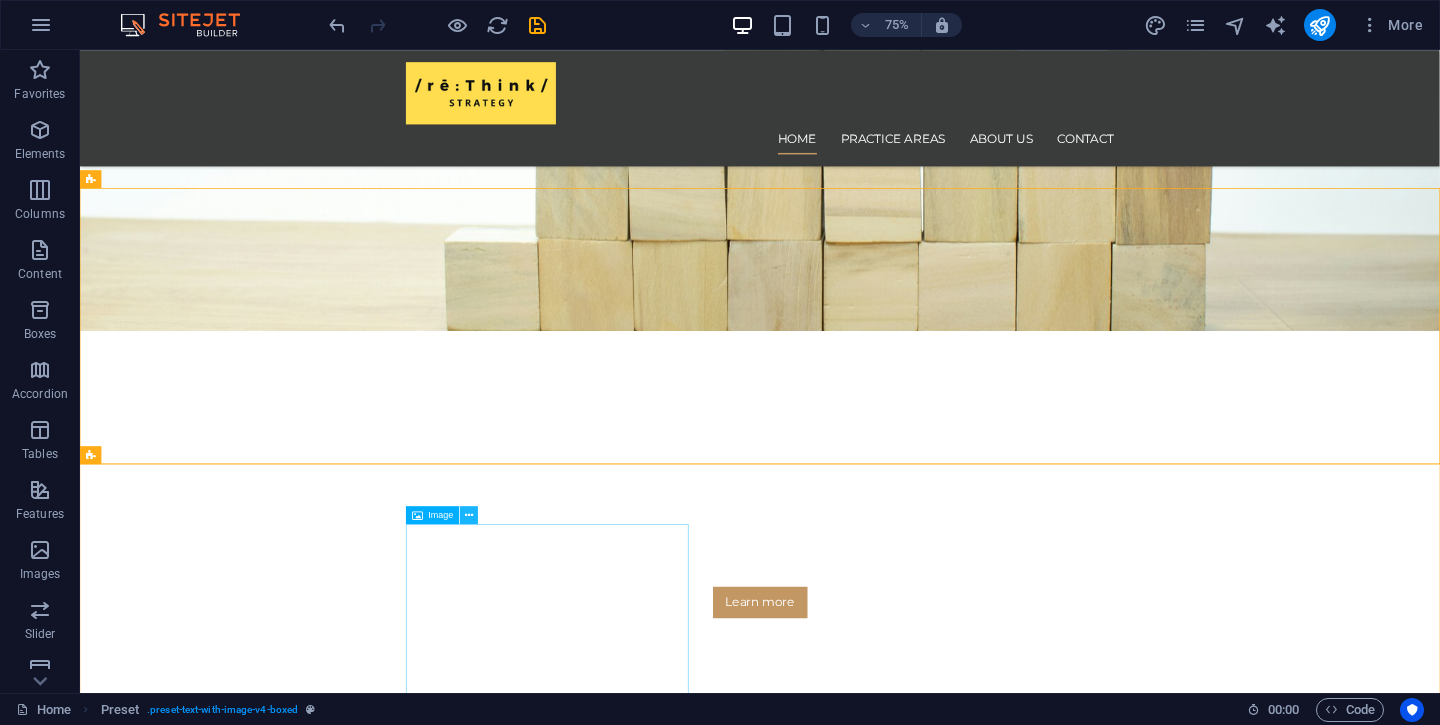 scroll, scrollTop: 430, scrollLeft: 0, axis: vertical 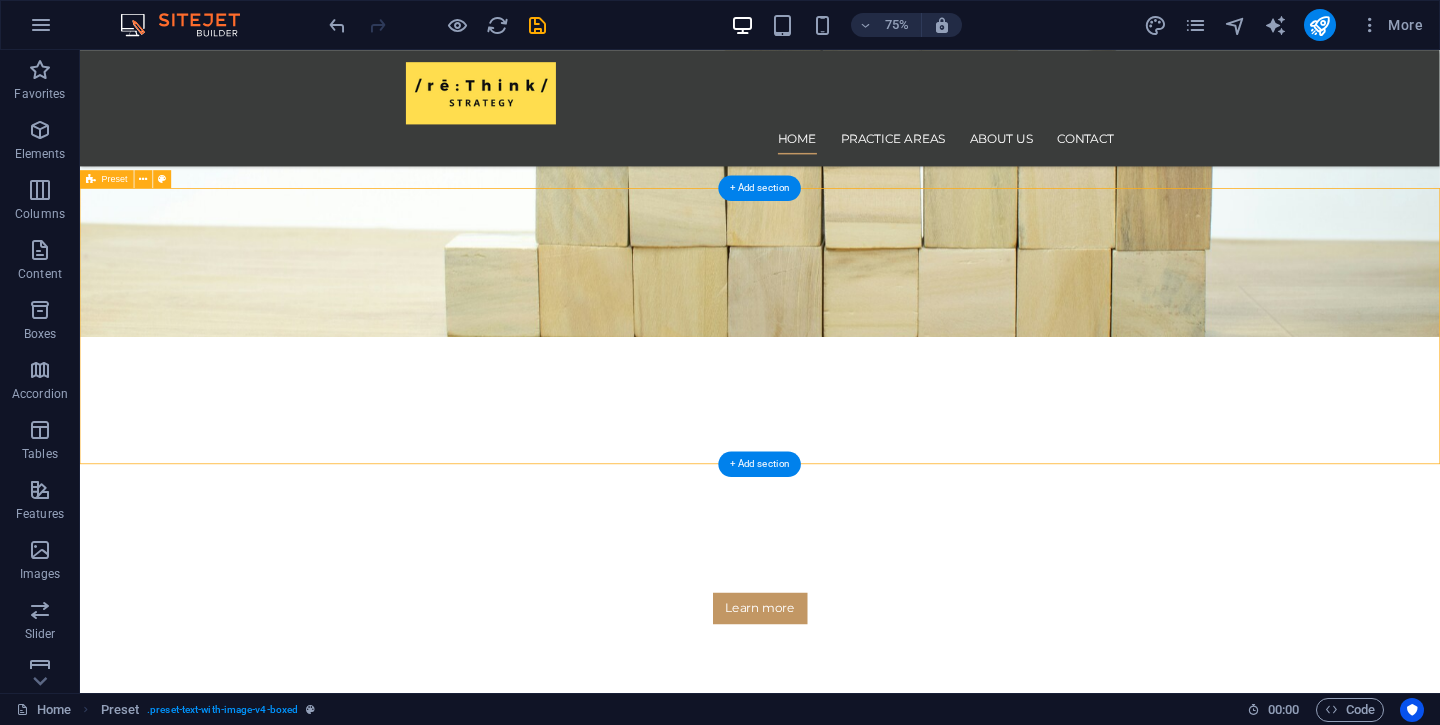 click on "New headline Lorem ipsum dolor sit amet, consectetuer adipiscing elit. Aenean commodo ligula eget dolor. Lorem ipsum dolor sit amet, consectetuer adipiscing elit leget dolor. Lorem ipsum dolor sit amet, consectetuer adipiscing elit. Aenean commodo ligula eget dolor. Lorem ipsum dolor sit amet, consectetuer adipiscing elit dolor consectetuer adipiscing elit leget dolor. Lorem elit saget ipsum dolor sit amet, consectetuer. Drop content here or  Add elements  Paste clipboard" at bounding box center [986, 1222] 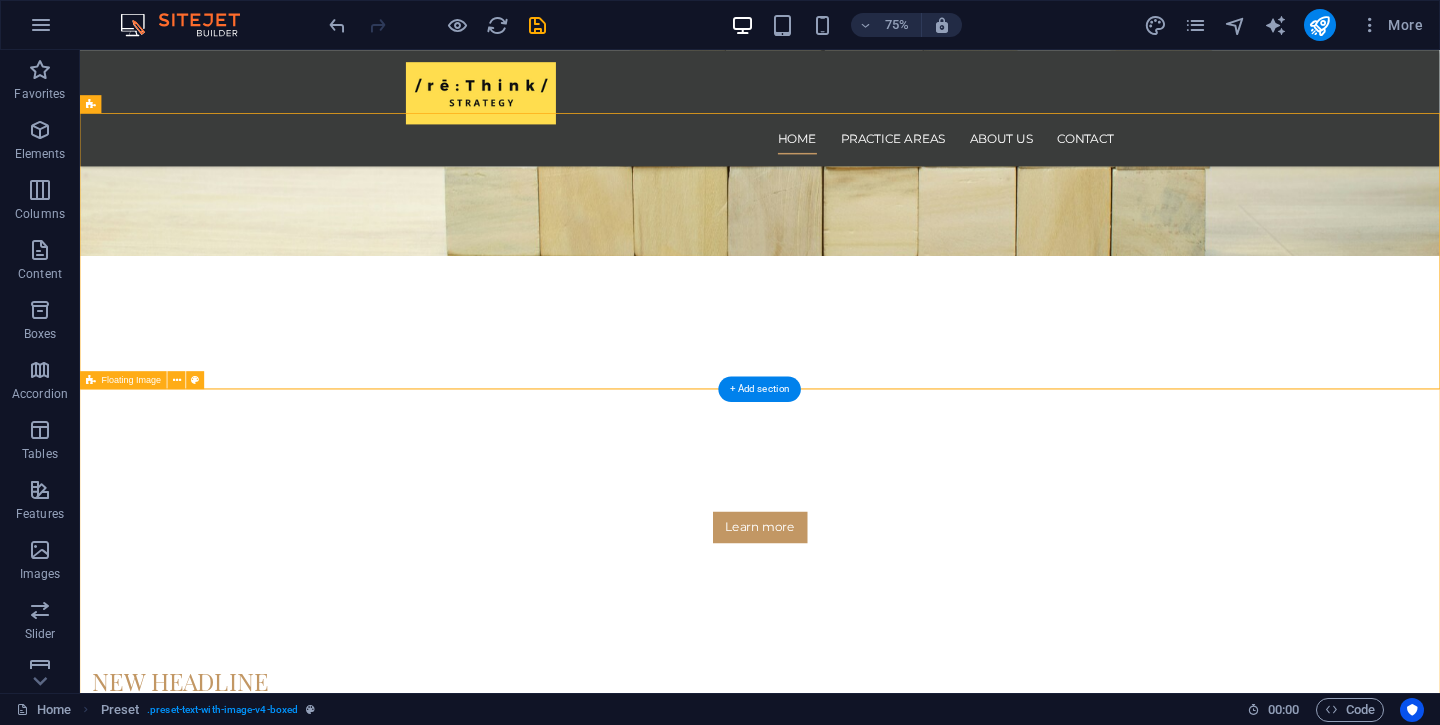 scroll, scrollTop: 513, scrollLeft: 0, axis: vertical 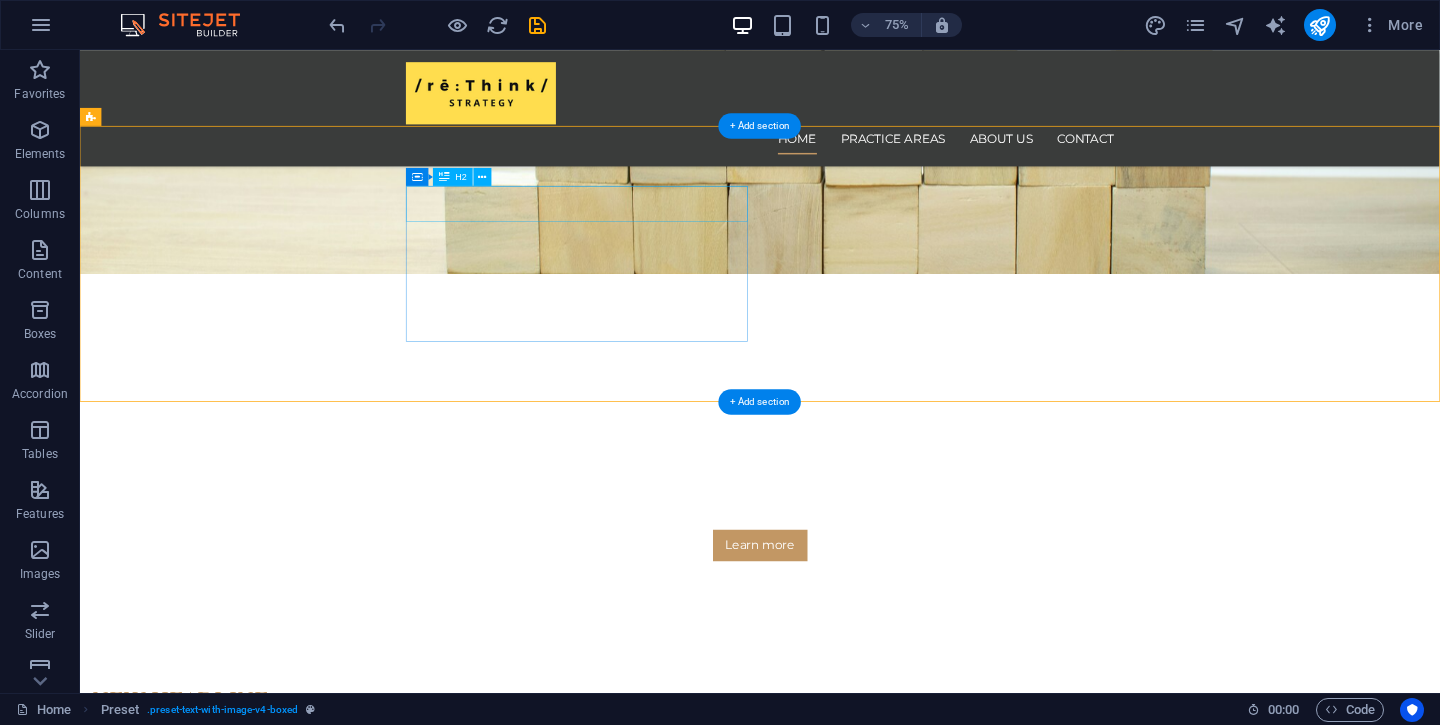 click on "New headline" at bounding box center [568, 916] 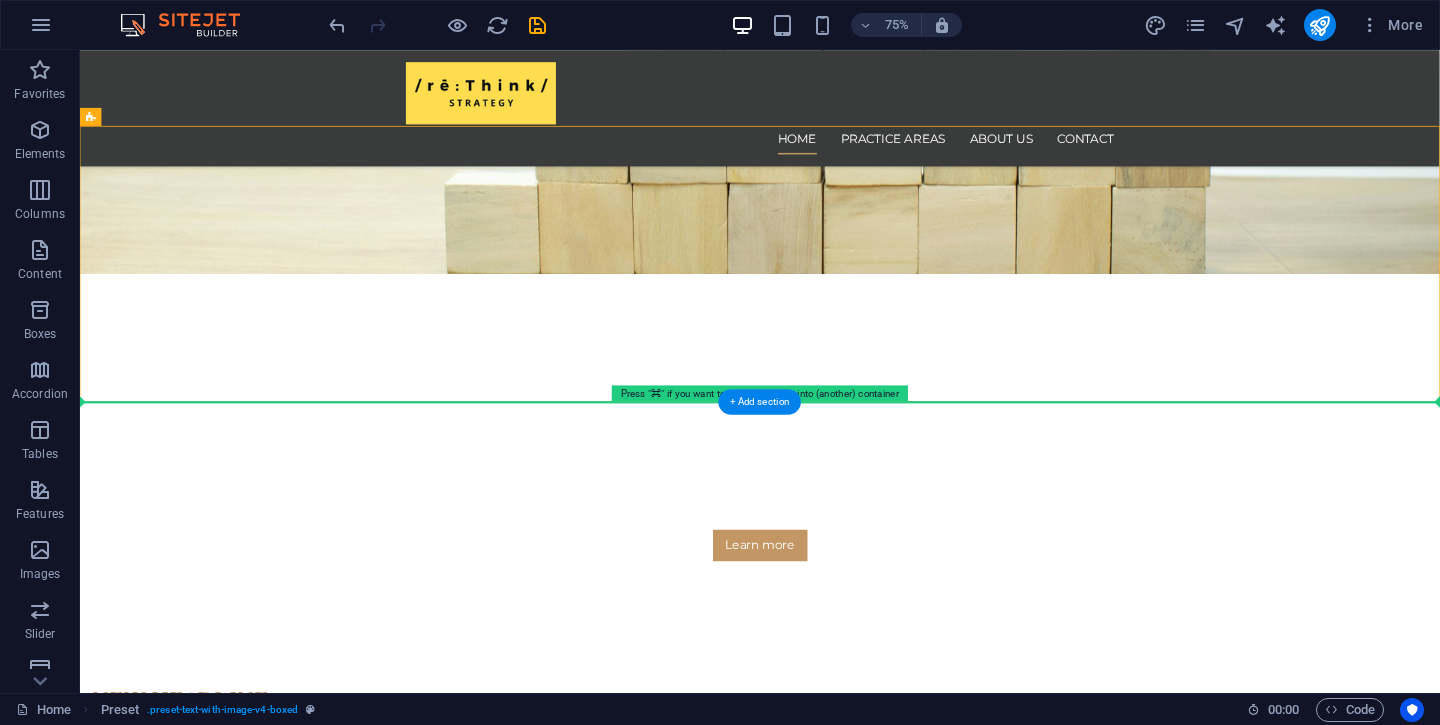 drag, startPoint x: 739, startPoint y: 228, endPoint x: 1242, endPoint y: 580, distance: 613.93243 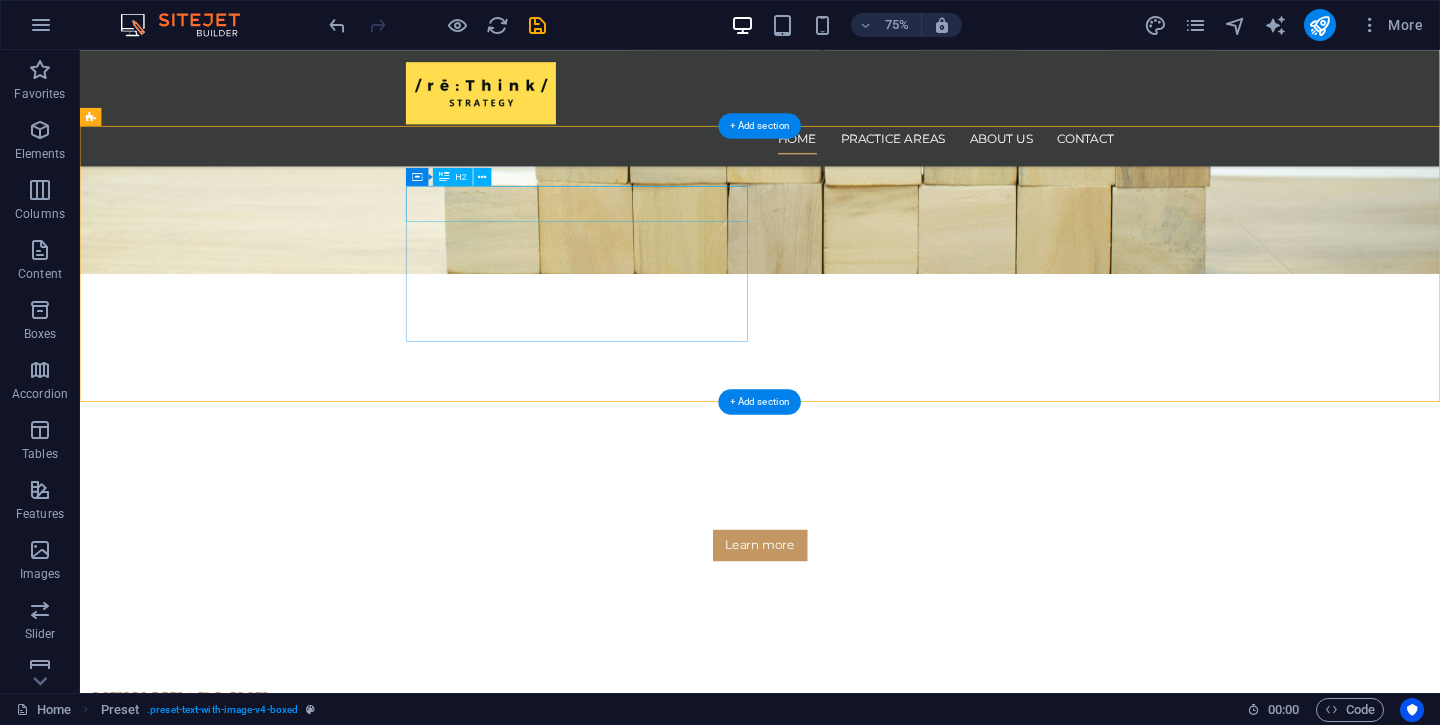 click on "New headline" at bounding box center (568, 916) 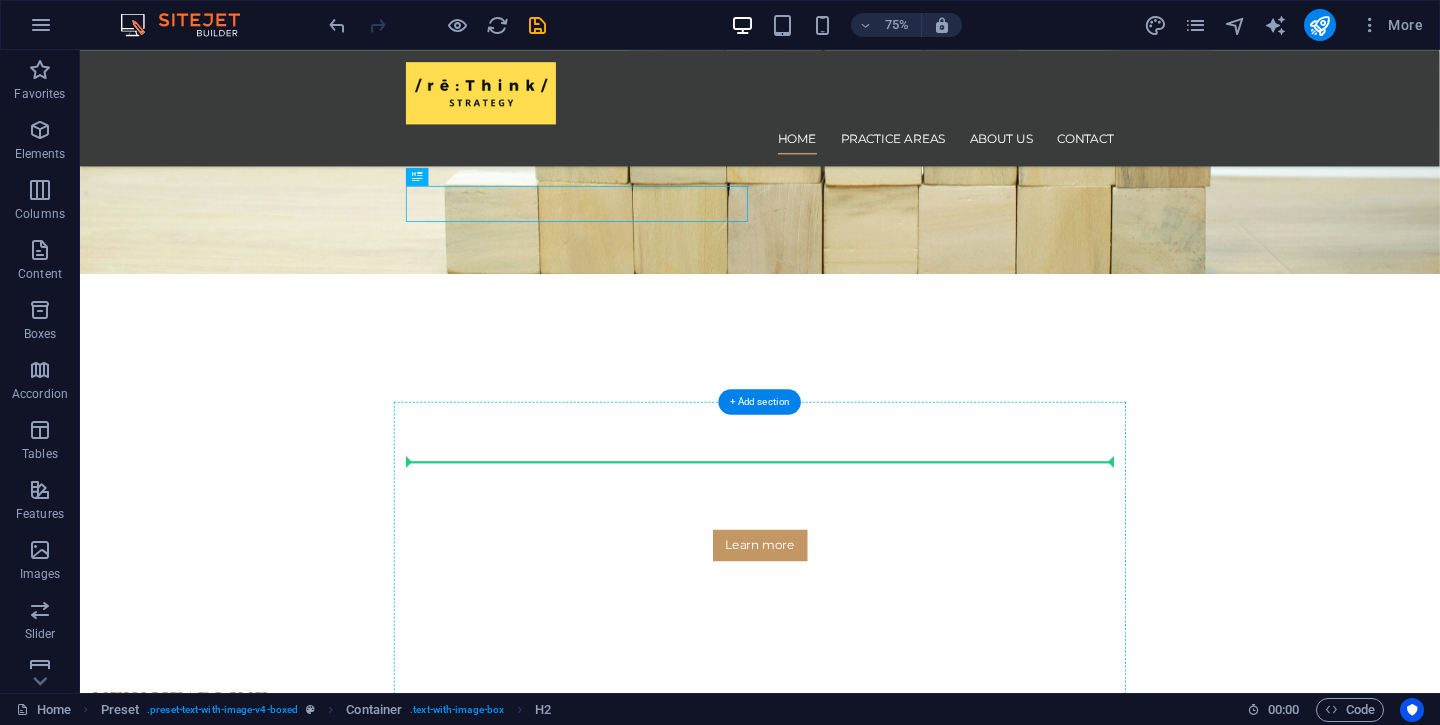 drag, startPoint x: 685, startPoint y: 232, endPoint x: 1194, endPoint y: 687, distance: 682.71954 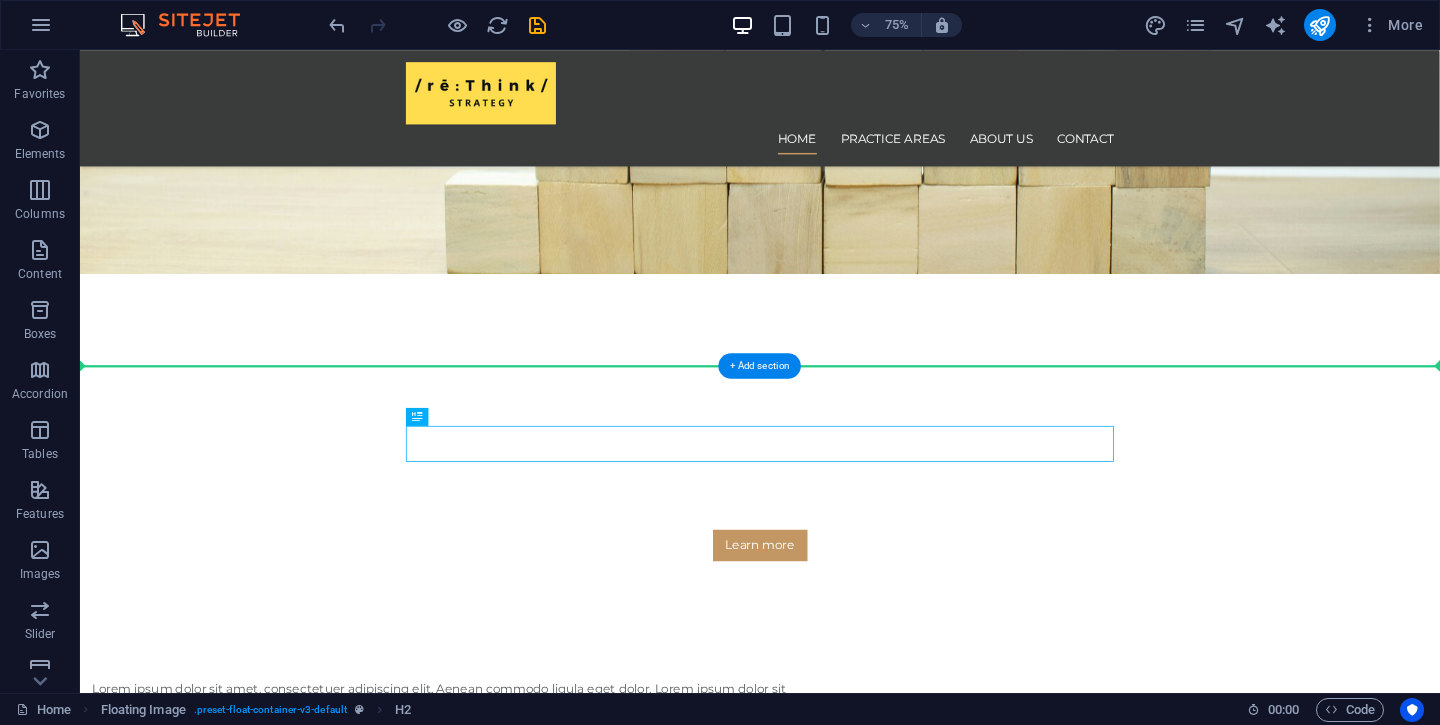 drag, startPoint x: 1003, startPoint y: 567, endPoint x: 1007, endPoint y: 534, distance: 33.24154 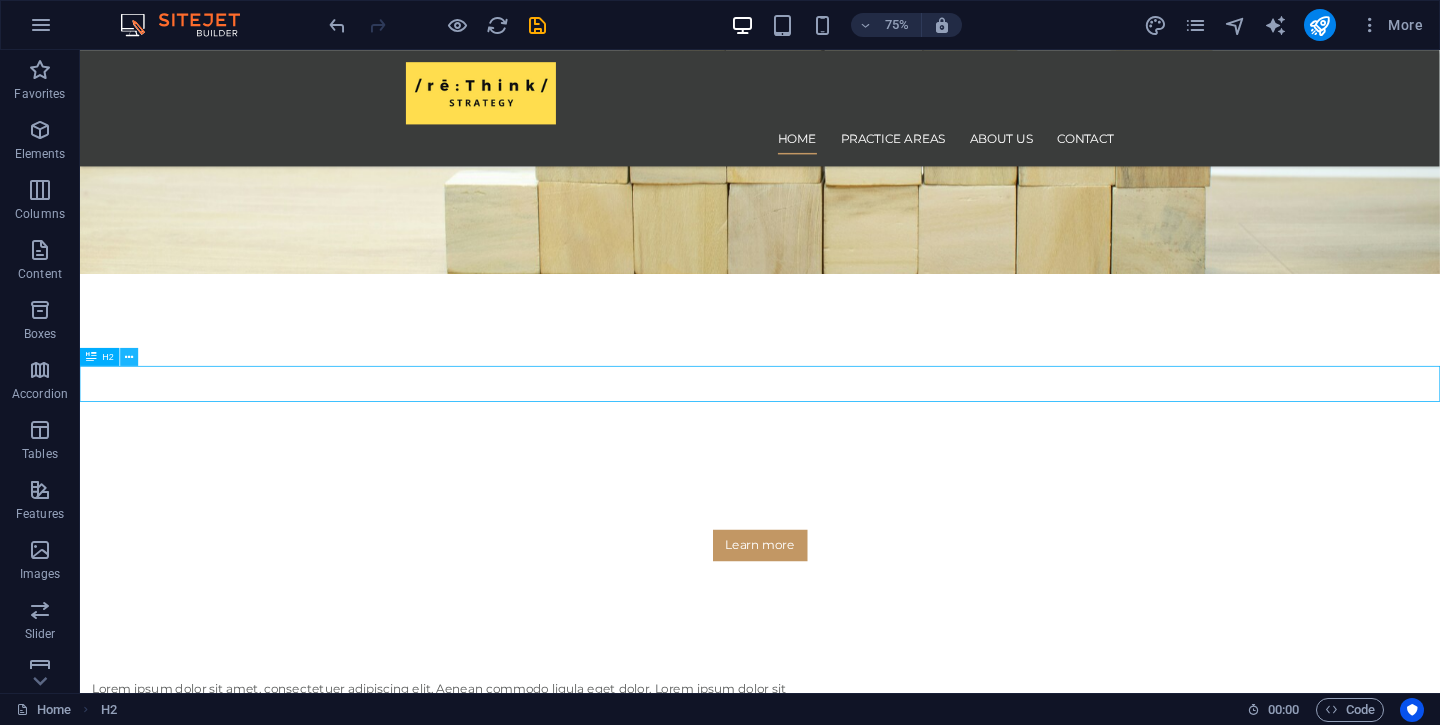 click at bounding box center [130, 357] 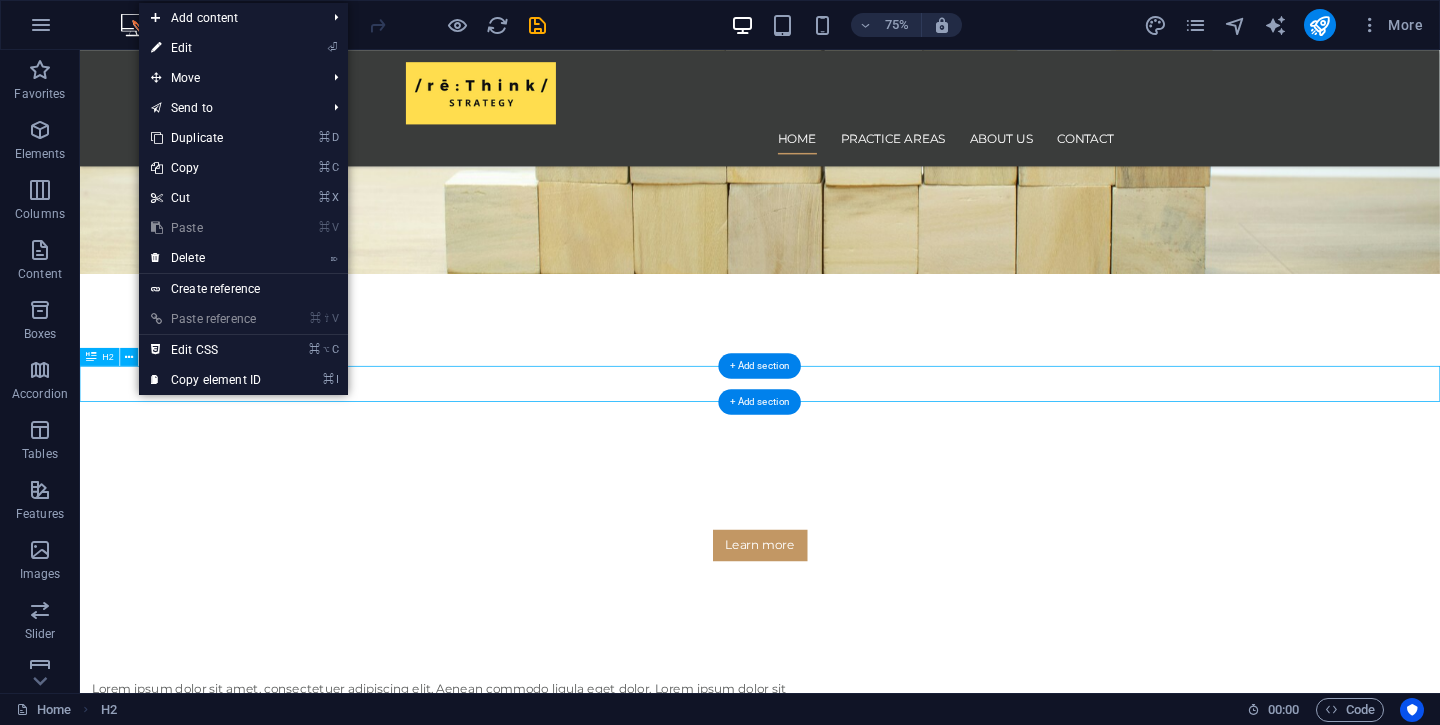click on "New headline" at bounding box center [986, 1394] 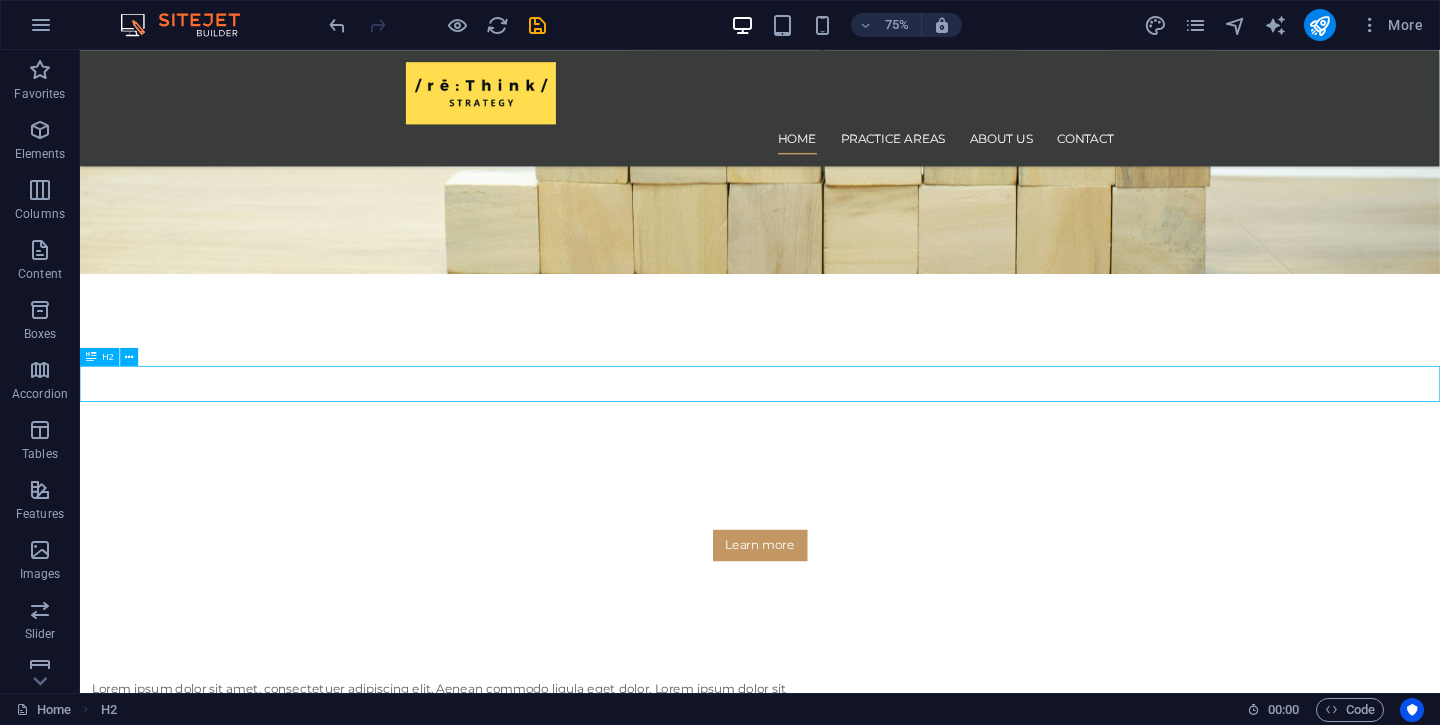 click on "H2" at bounding box center [114, 357] 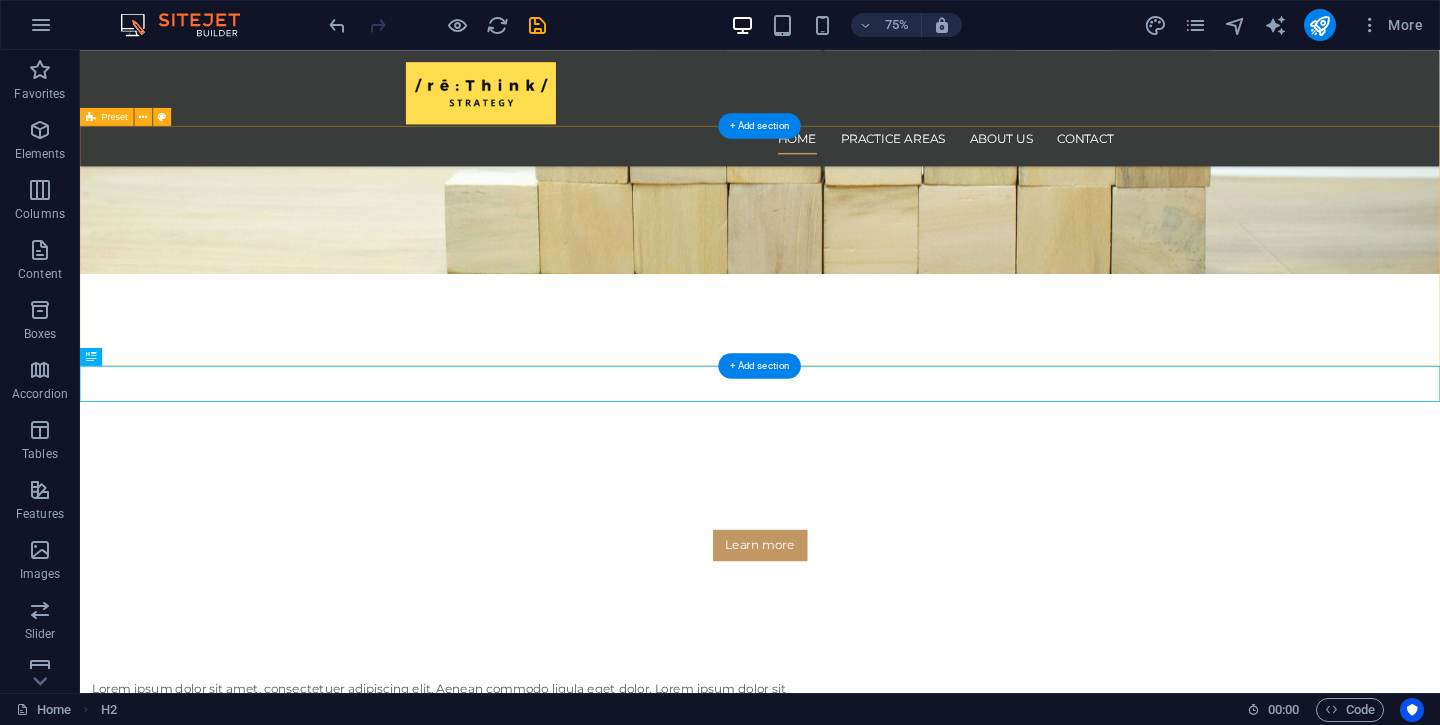 click on "Lorem ipsum dolor sit amet, consectetuer adipiscing elit. Aenean commodo ligula eget dolor. Lorem ipsum dolor sit amet, consectetuer adipiscing elit leget dolor. Lorem ipsum dolor sit amet, consectetuer adipiscing elit. Aenean commodo ligula eget dolor. Lorem ipsum dolor sit amet, consectetuer adipiscing elit dolor consectetuer adipiscing elit leget dolor. Lorem elit saget ipsum dolor sit amet, consectetuer. Drop content here or  Add elements  Paste clipboard" at bounding box center [986, 1091] 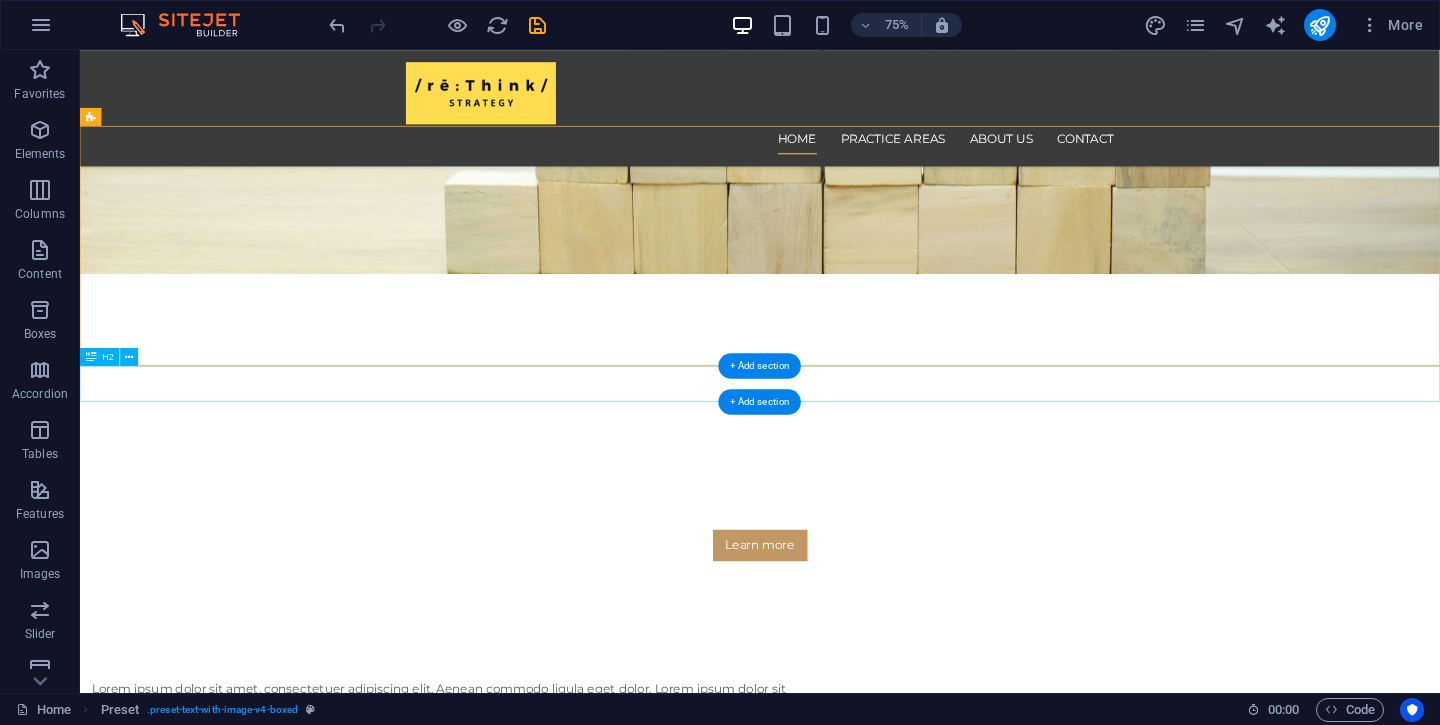 click on "New headline" at bounding box center [986, 1394] 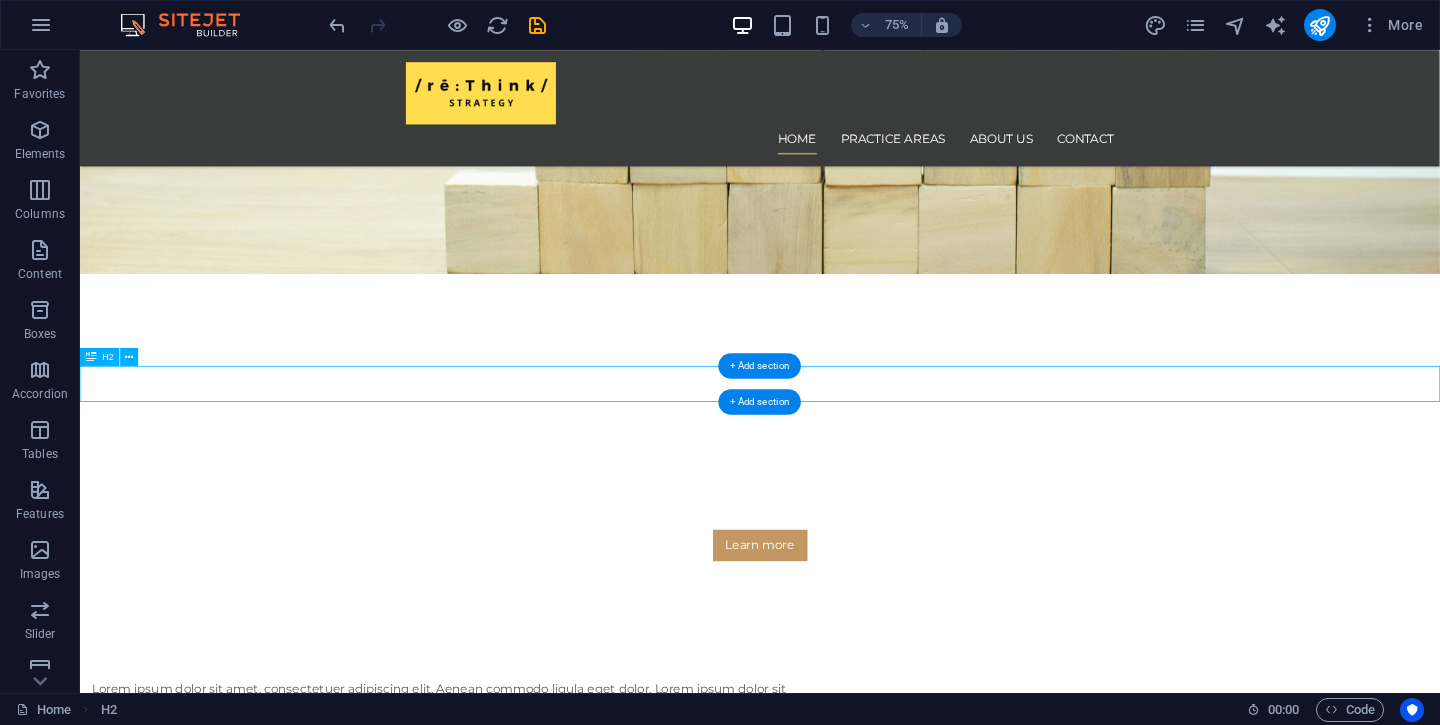 click on "New headline" at bounding box center (986, 1394) 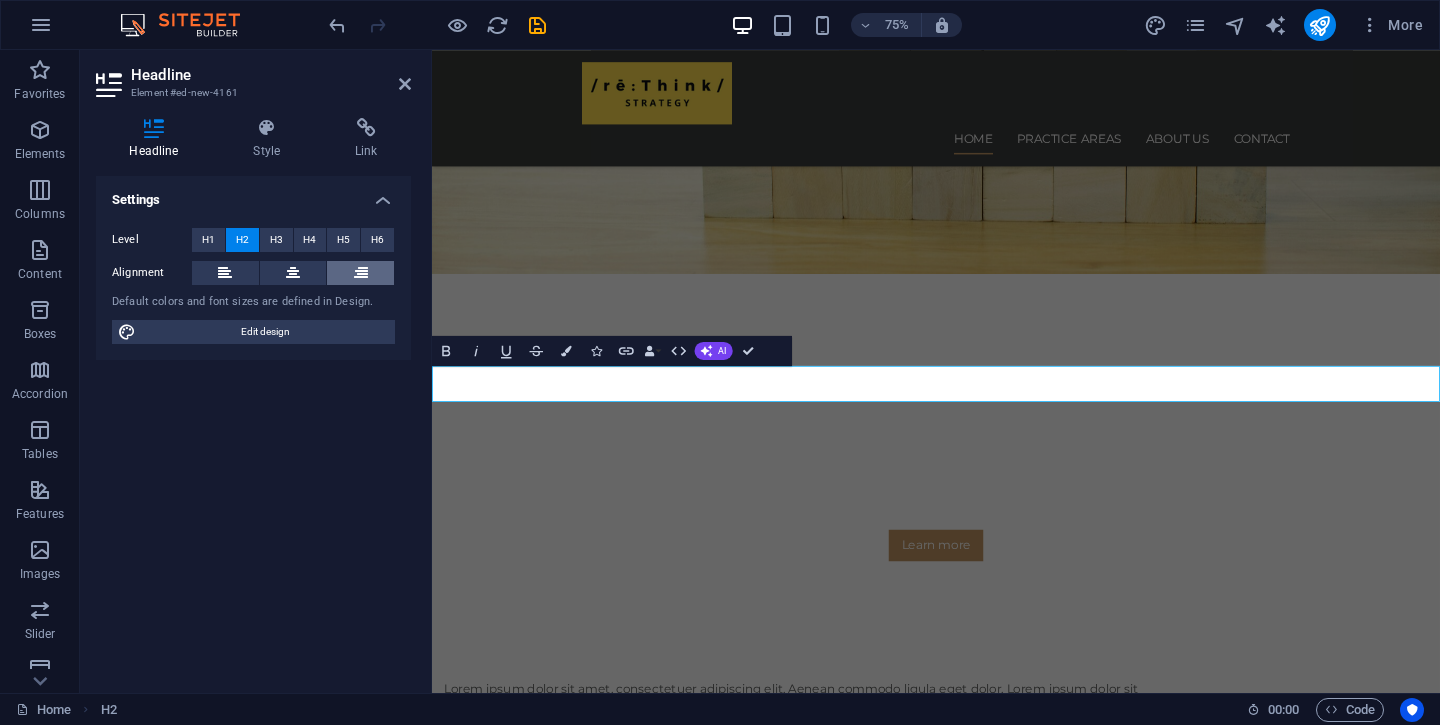 click at bounding box center [361, 273] 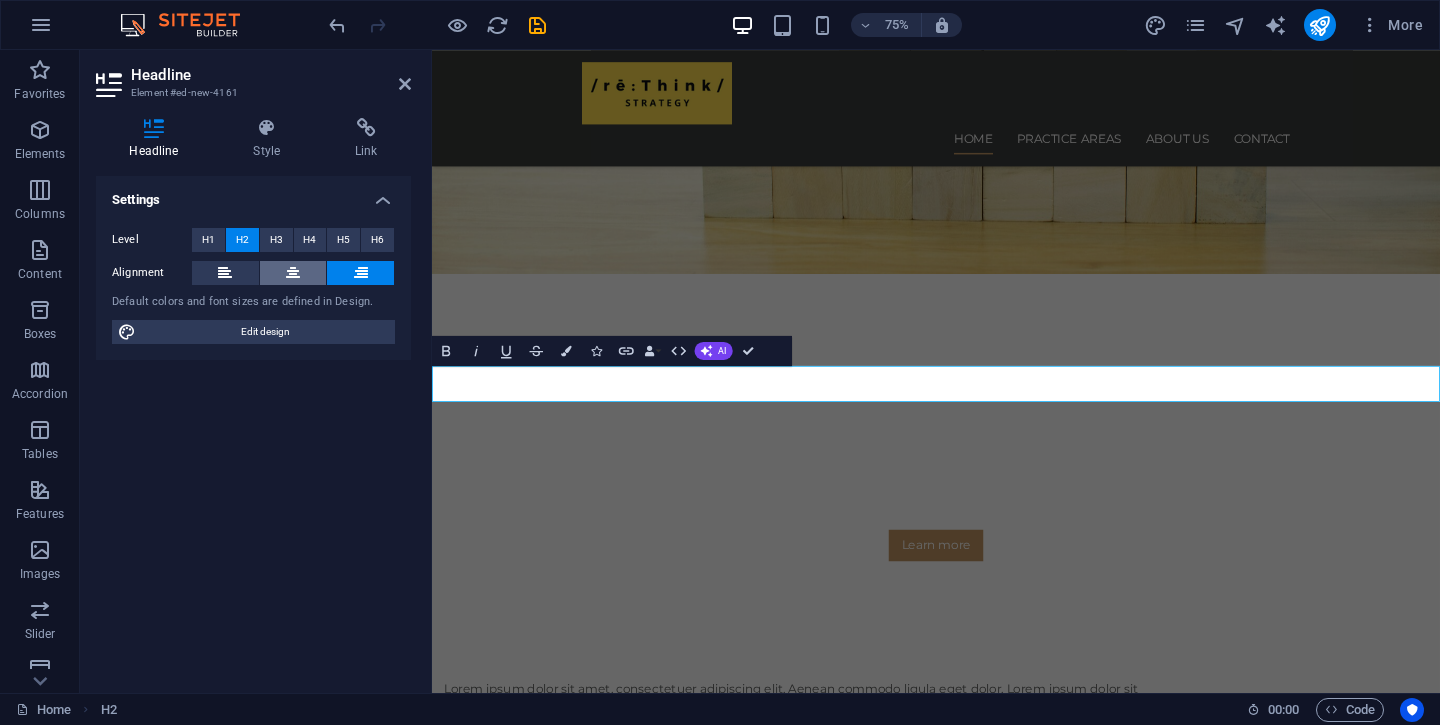 click at bounding box center (293, 273) 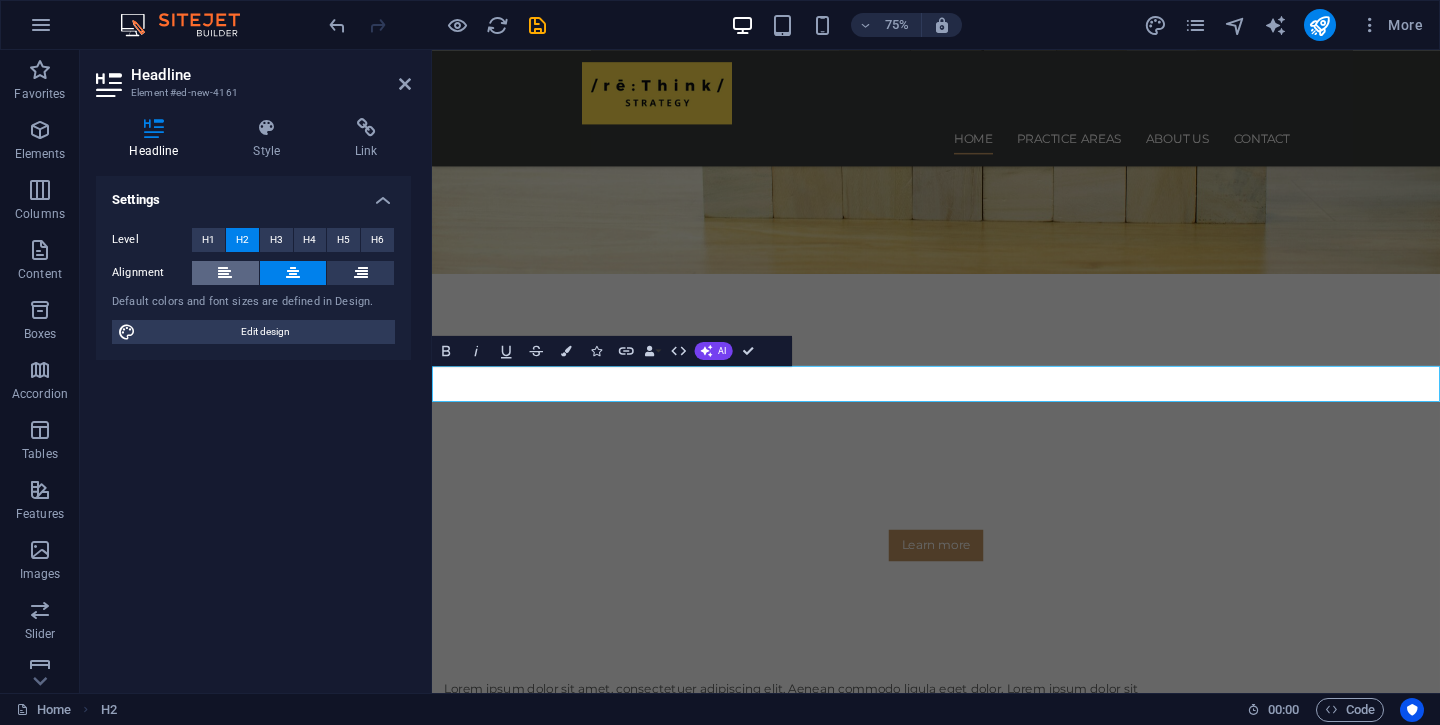 click at bounding box center [225, 273] 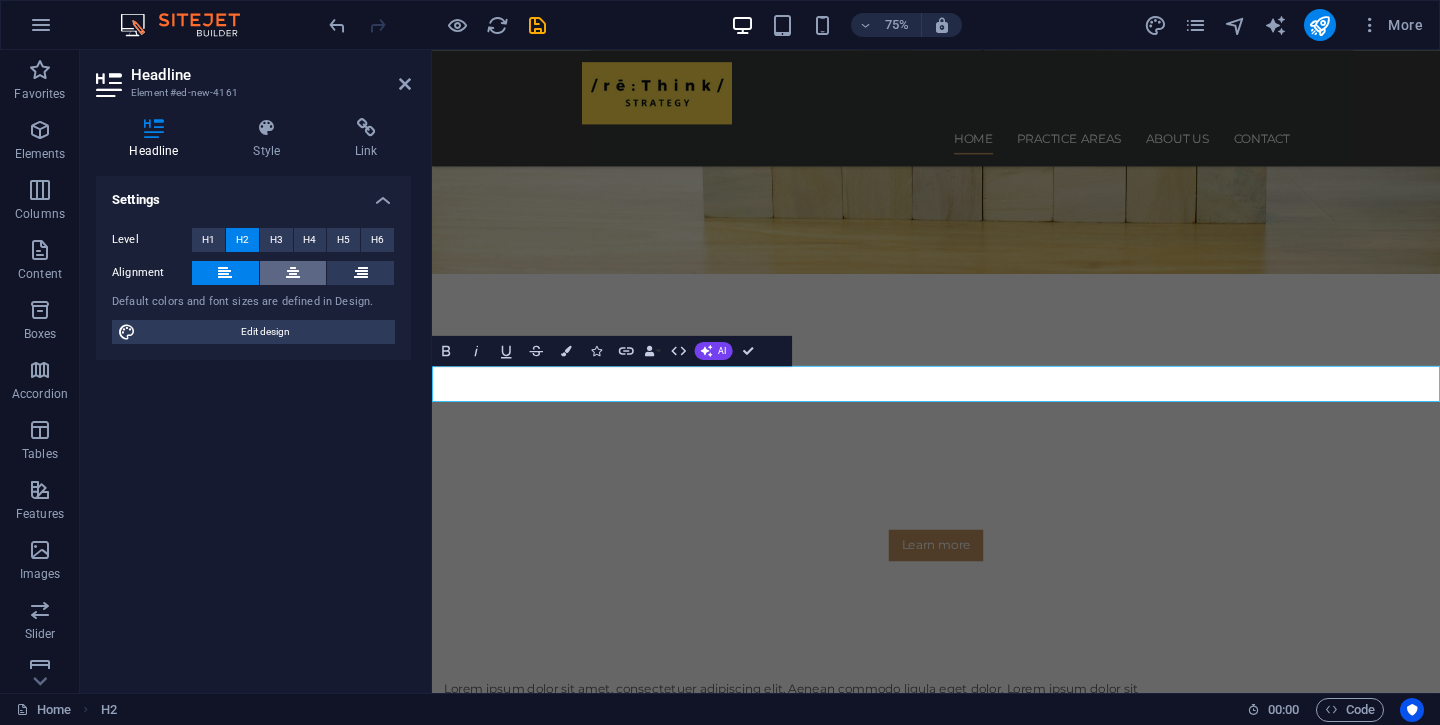 click at bounding box center (293, 273) 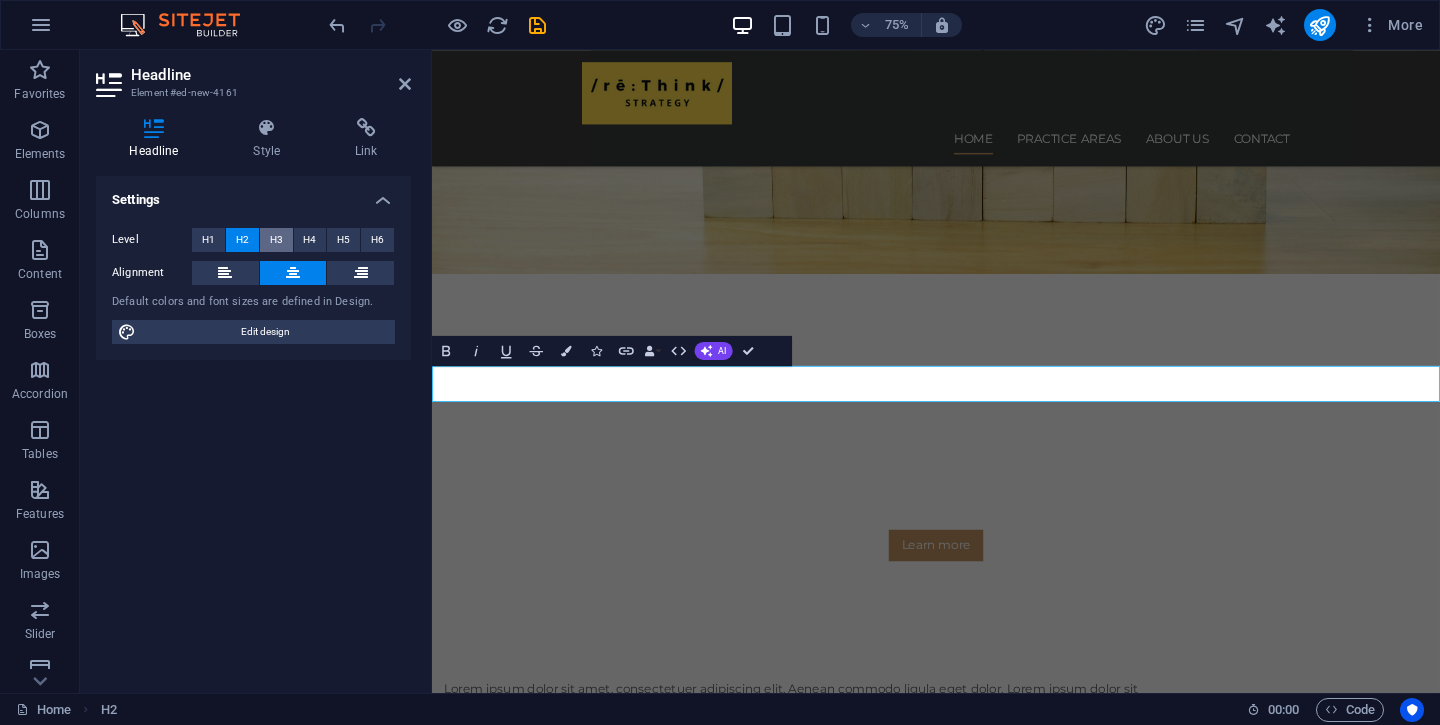 click on "H3" at bounding box center [276, 240] 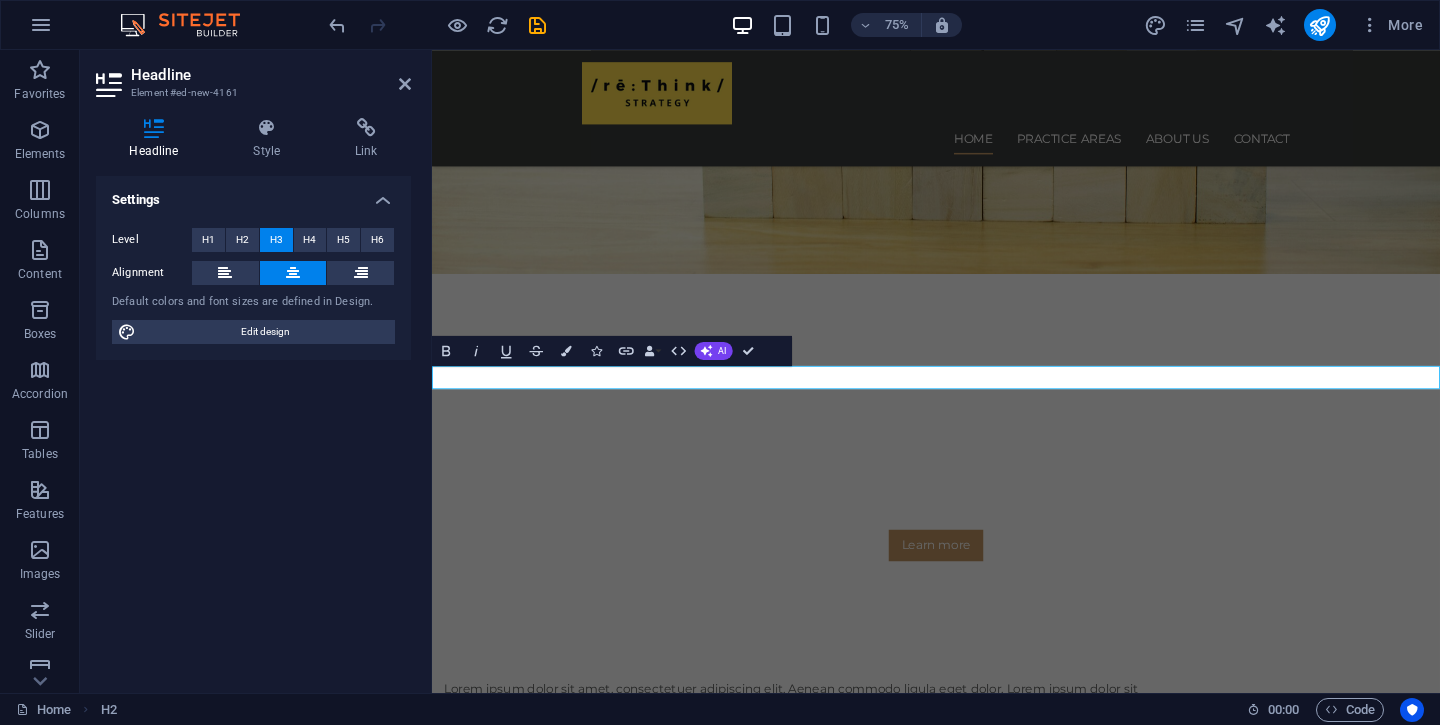 type 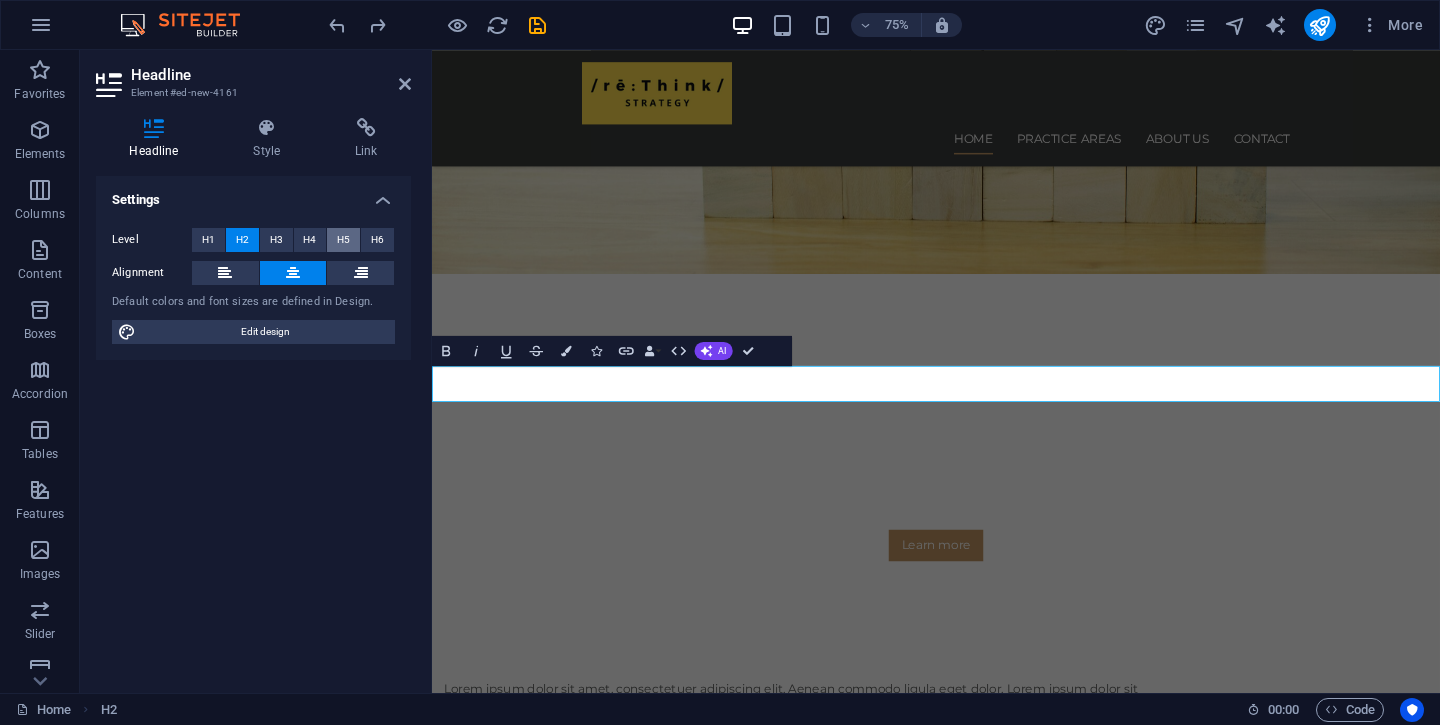 click on "H5" at bounding box center [343, 240] 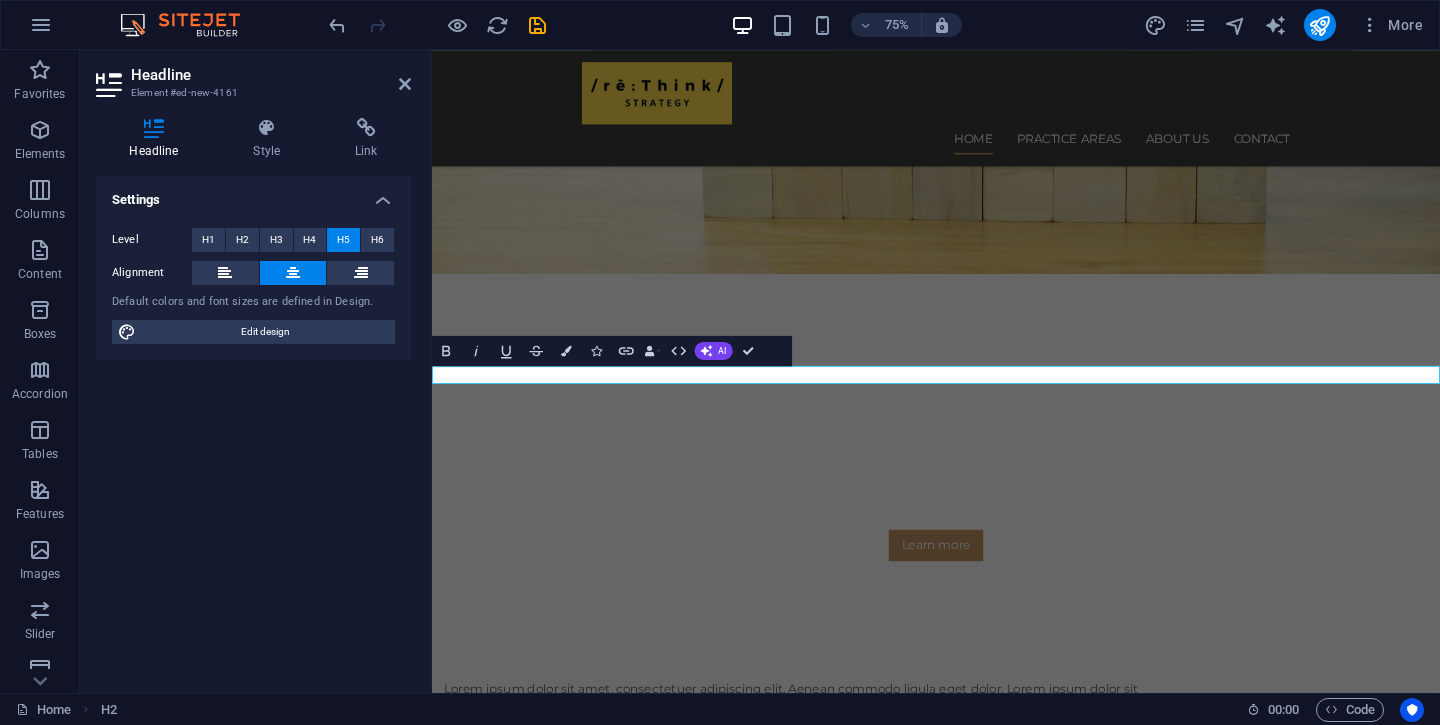 type 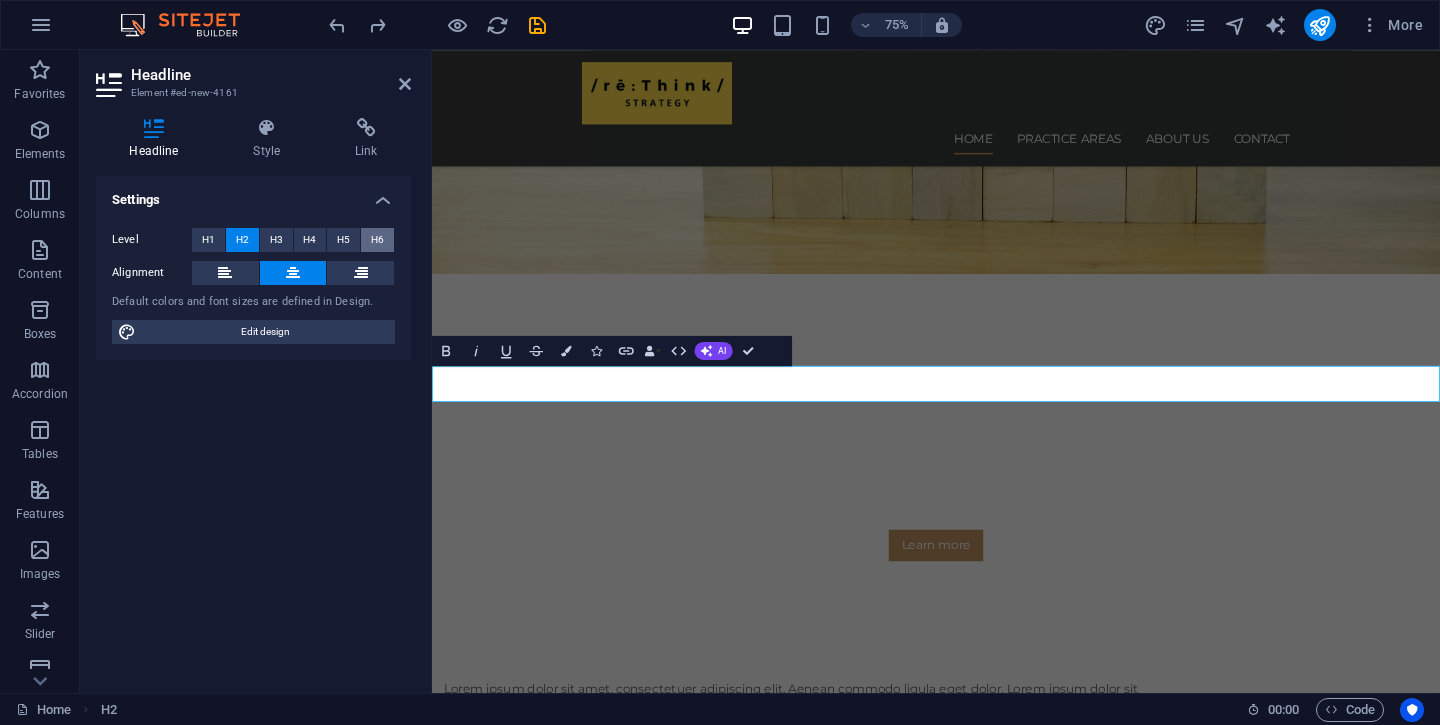 click on "H6" at bounding box center (377, 240) 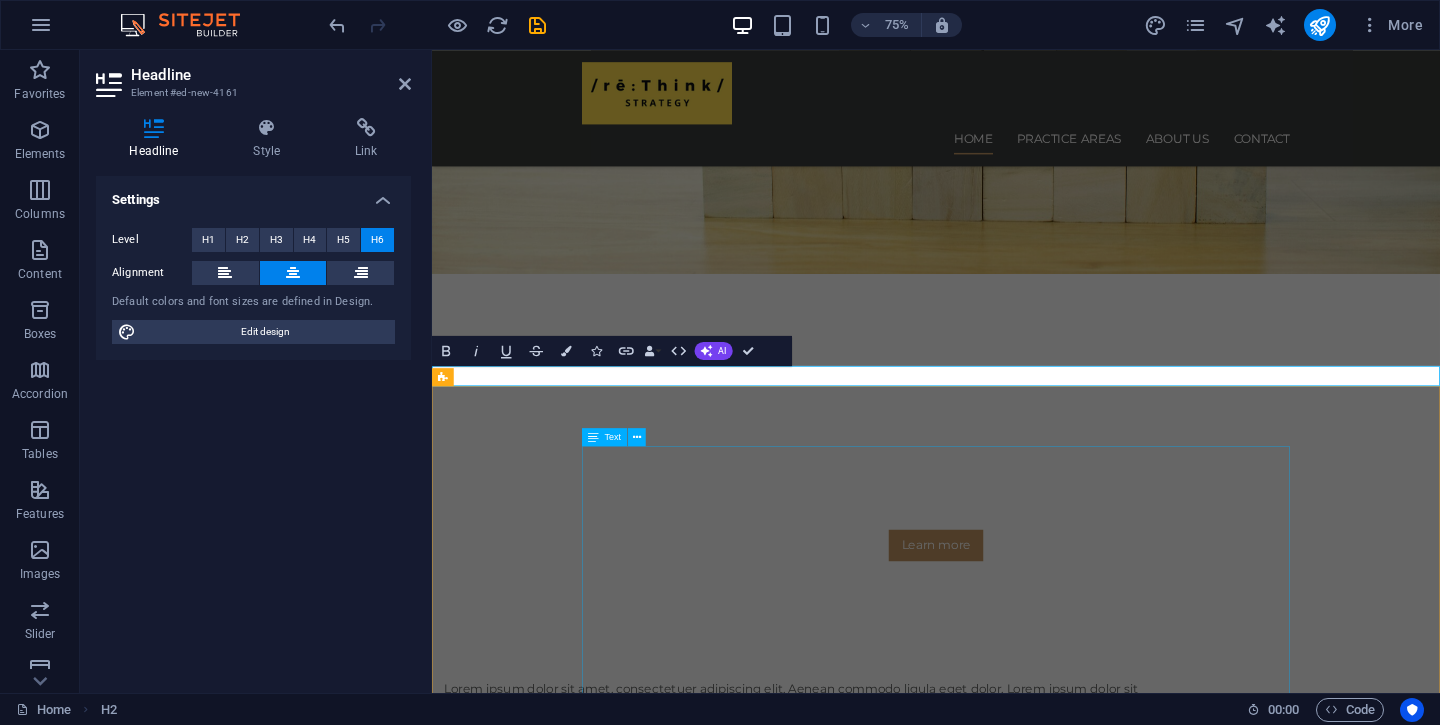 click at bounding box center [1104, 1657] 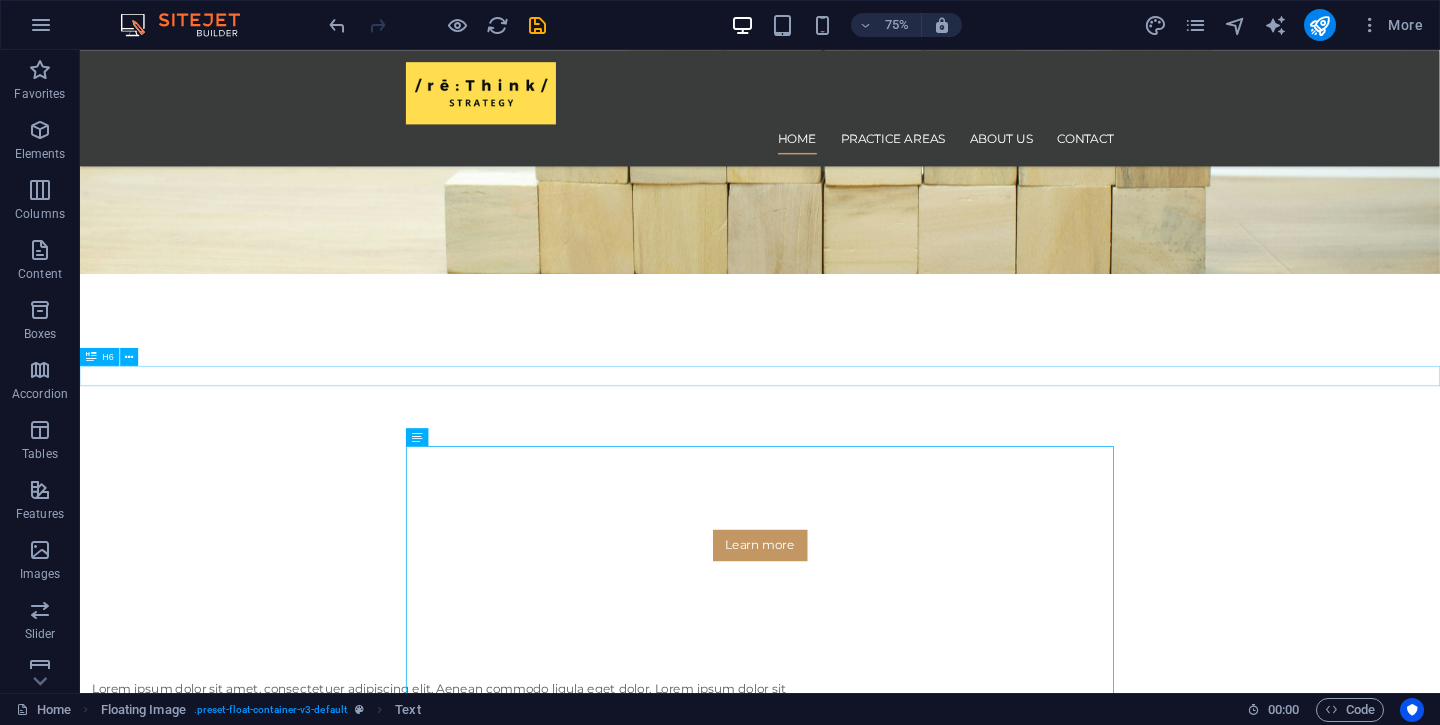 click on "New headline" at bounding box center (986, 1383) 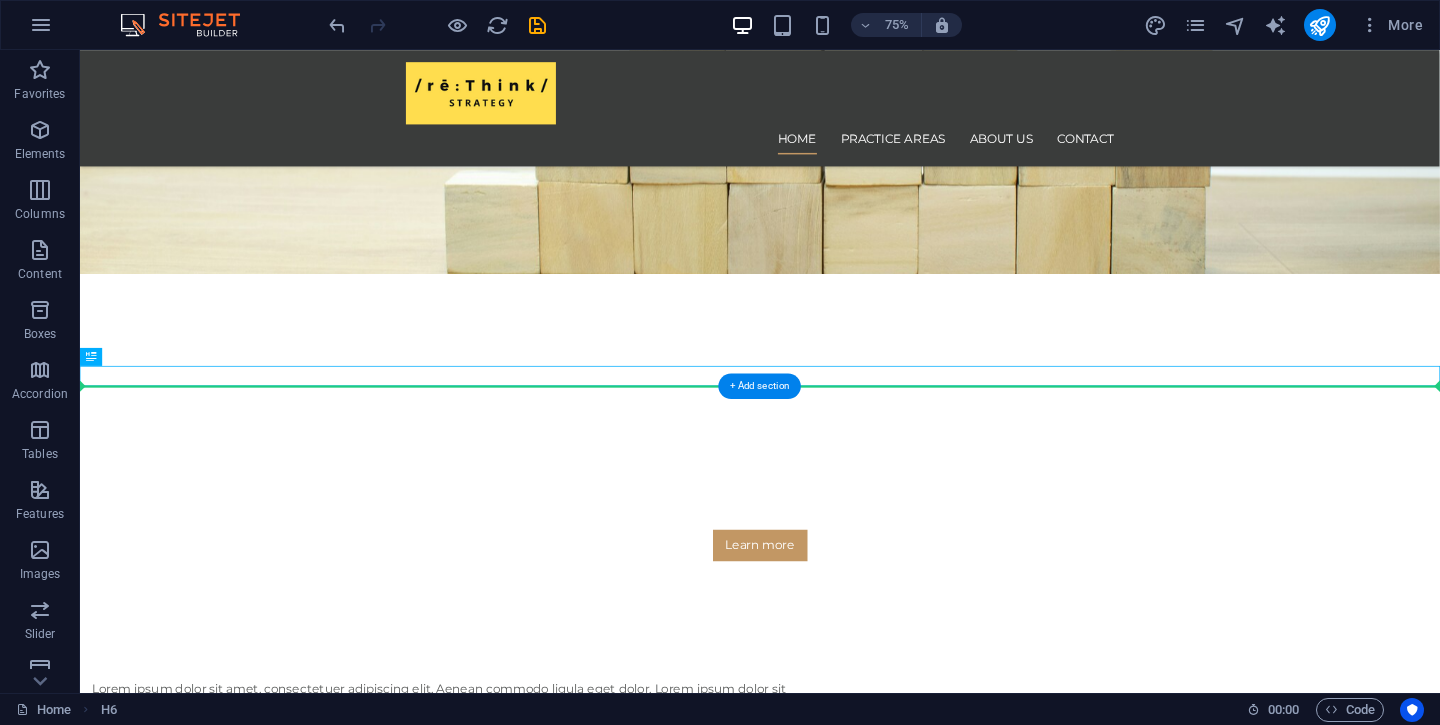 drag, startPoint x: 1125, startPoint y: 484, endPoint x: 1200, endPoint y: 573, distance: 116.38728 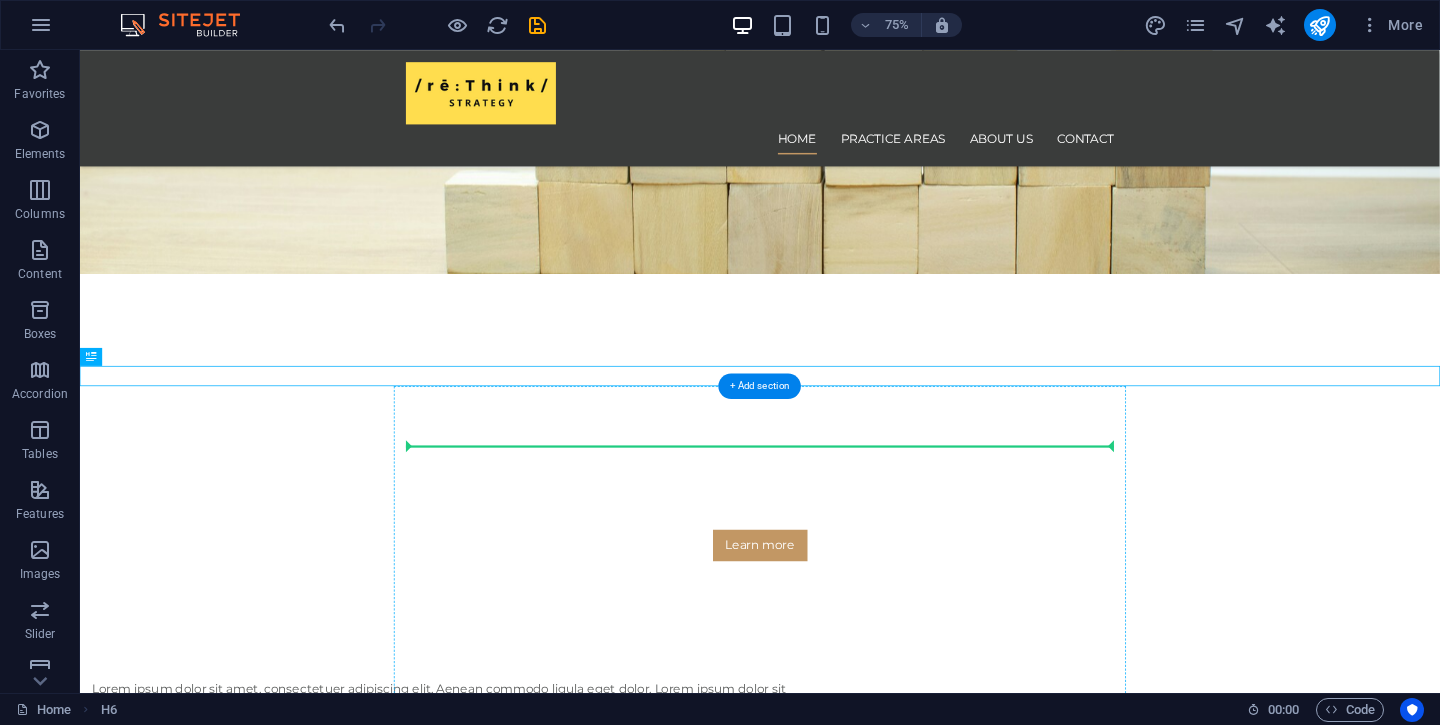 drag, startPoint x: 1062, startPoint y: 472, endPoint x: 1166, endPoint y: 575, distance: 146.37282 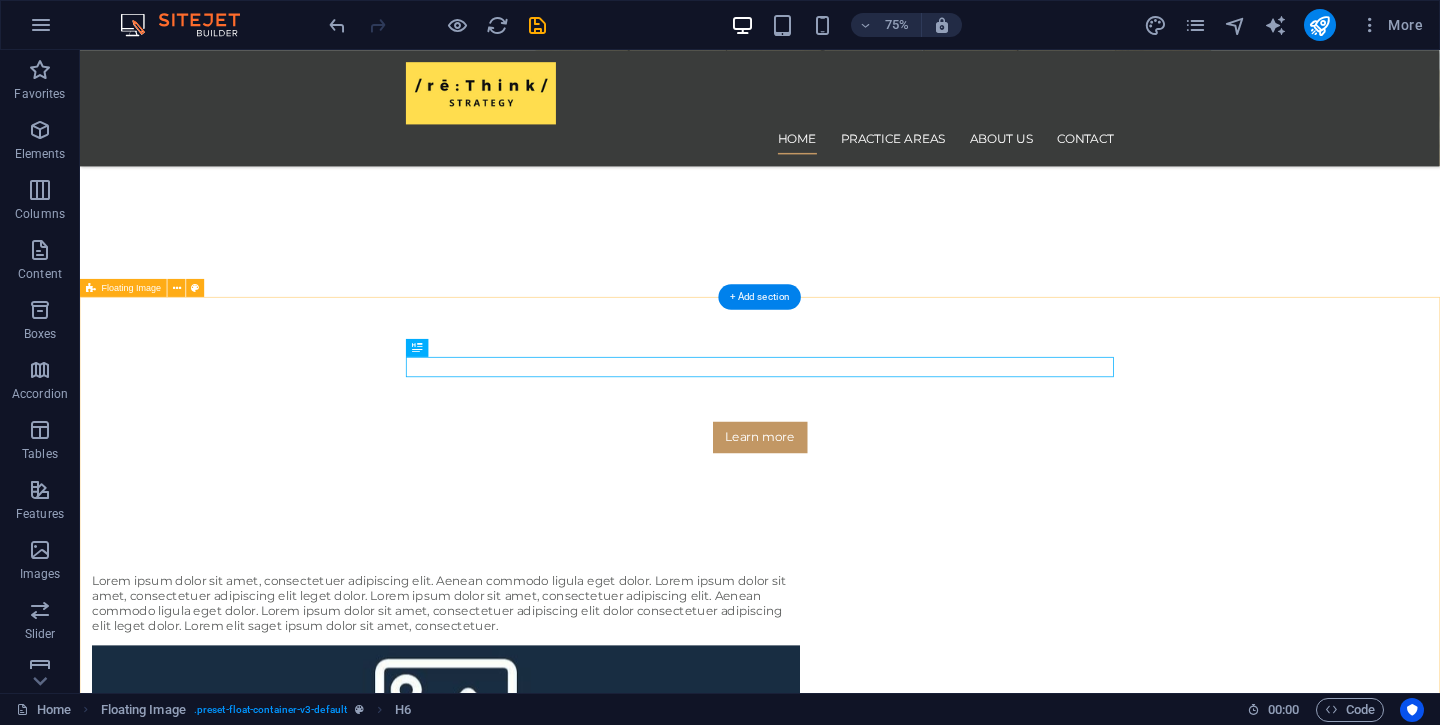 scroll, scrollTop: 664, scrollLeft: 0, axis: vertical 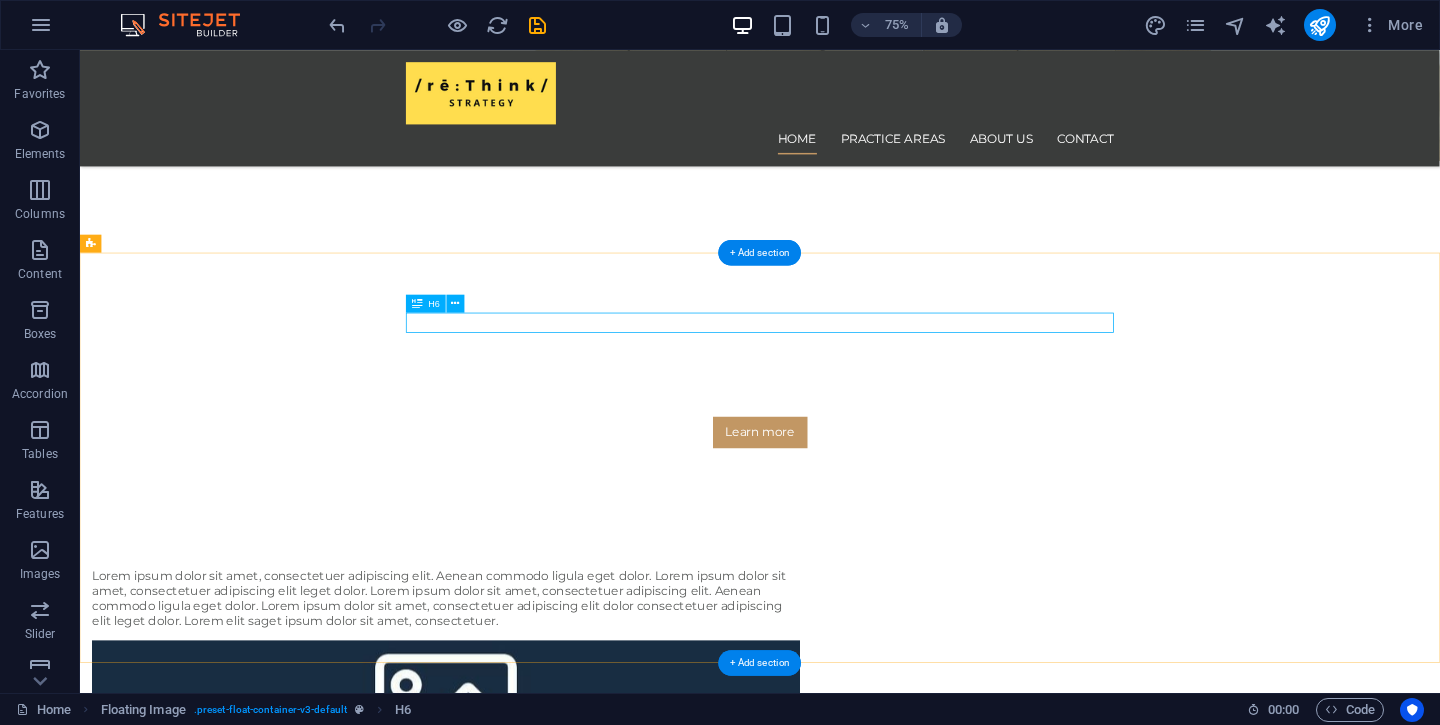 click on "New headline" at bounding box center (987, 1312) 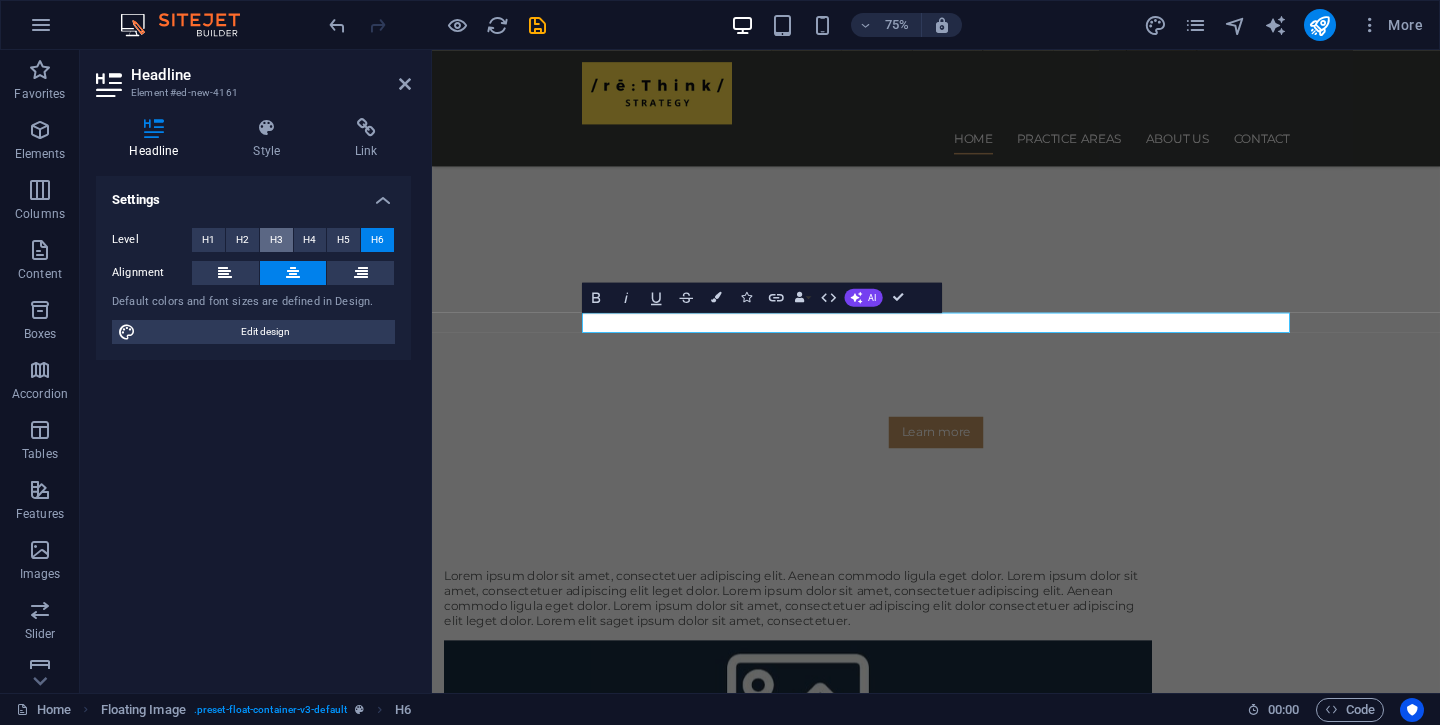 click on "H3" at bounding box center [276, 240] 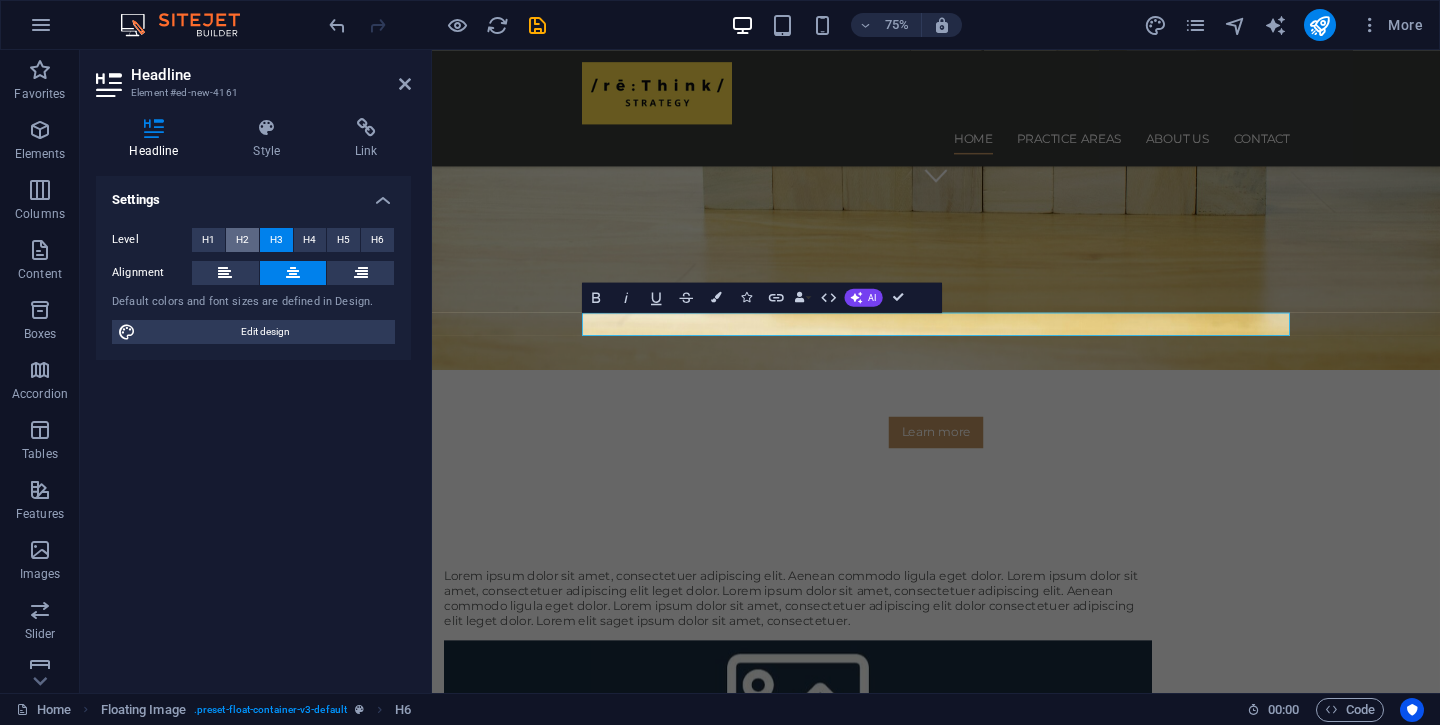 click on "H2" at bounding box center (242, 240) 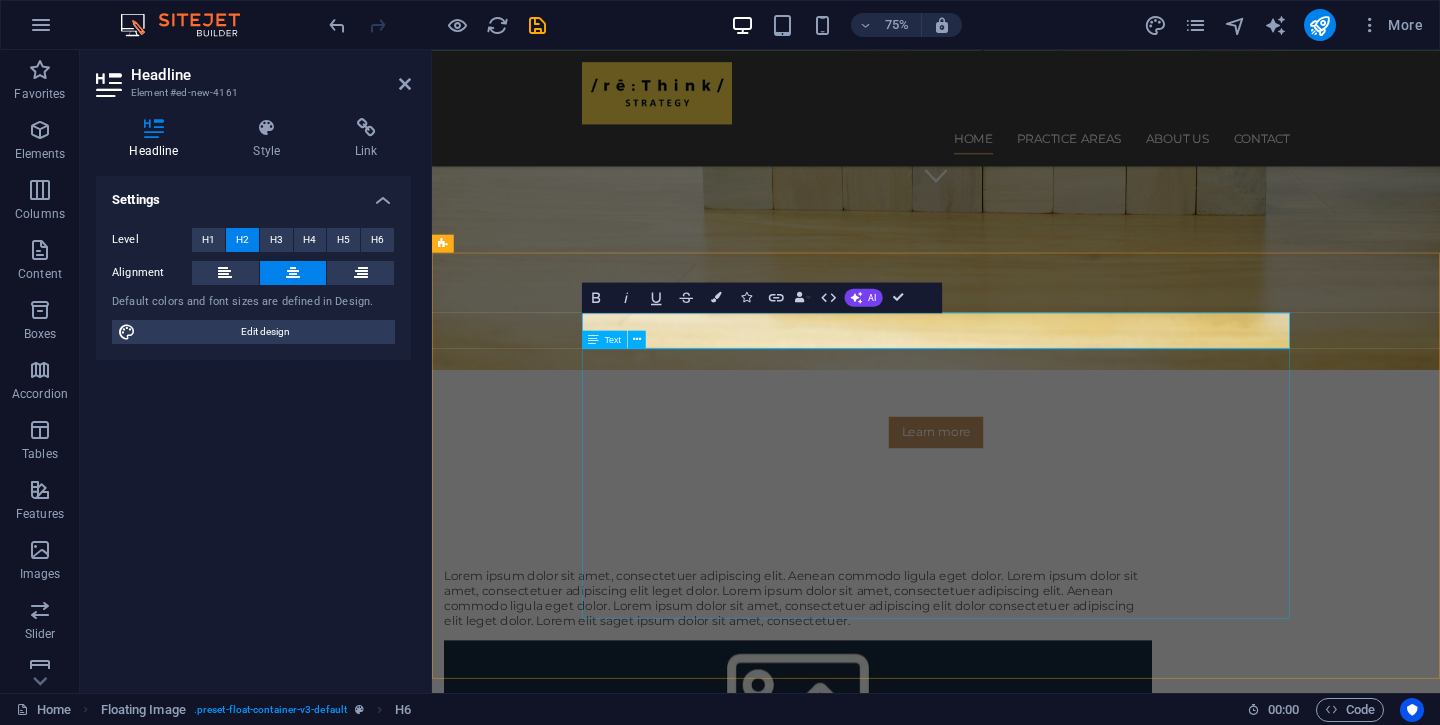 click at bounding box center (1104, 1527) 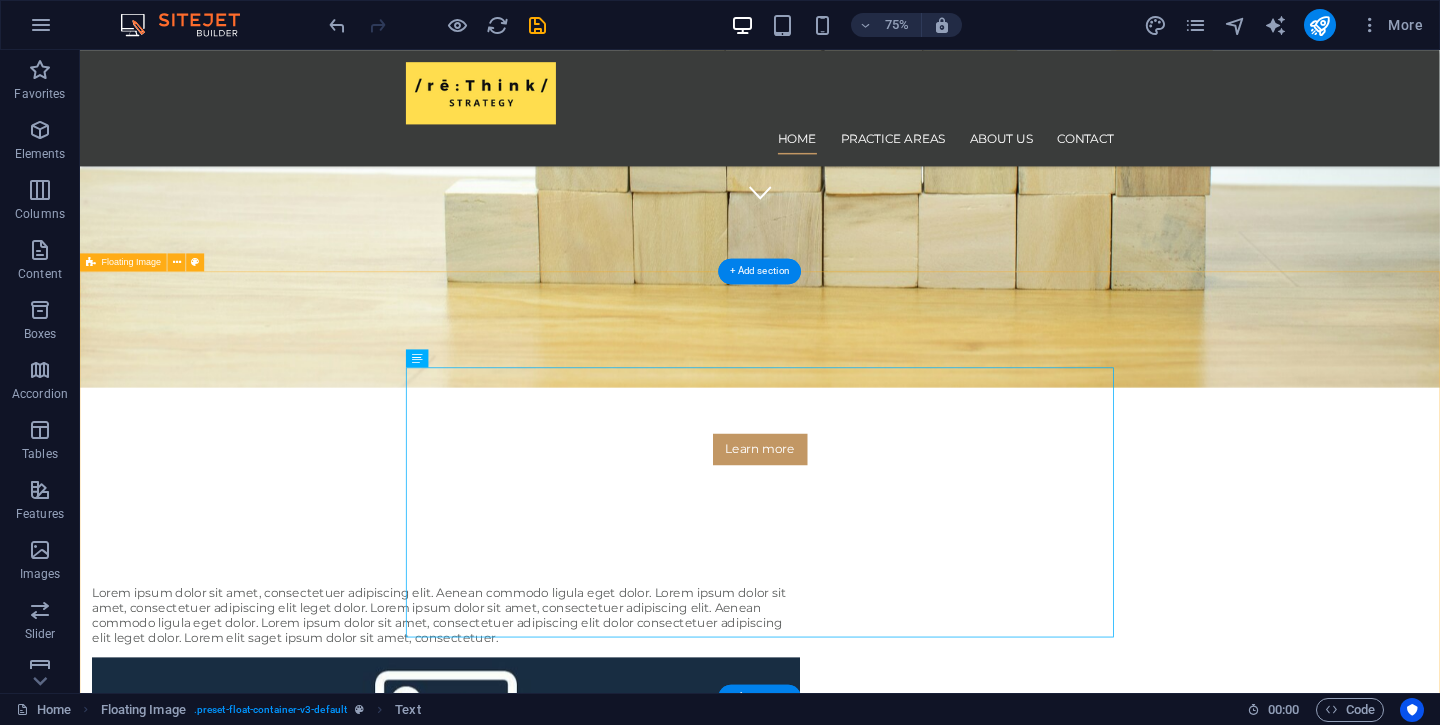scroll, scrollTop: 639, scrollLeft: 0, axis: vertical 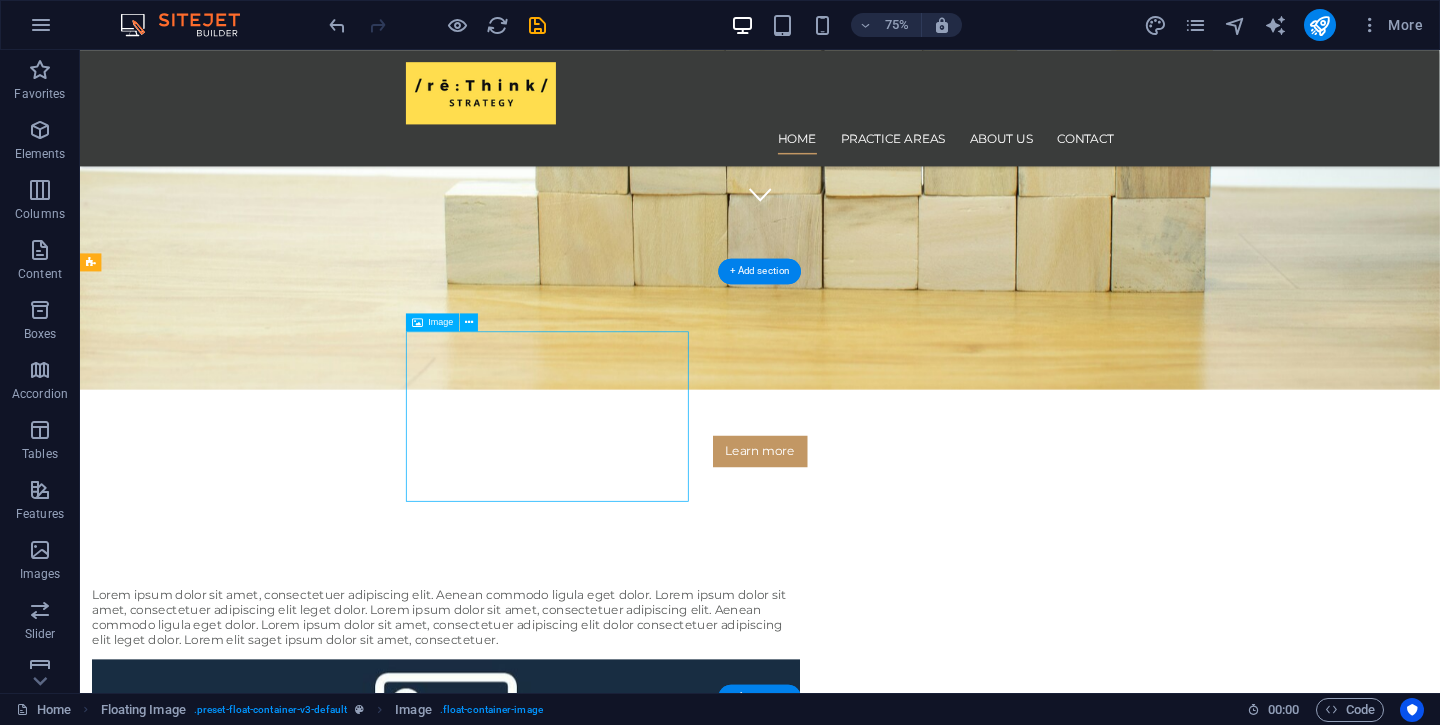 drag, startPoint x: 731, startPoint y: 539, endPoint x: 728, endPoint y: 589, distance: 50.08992 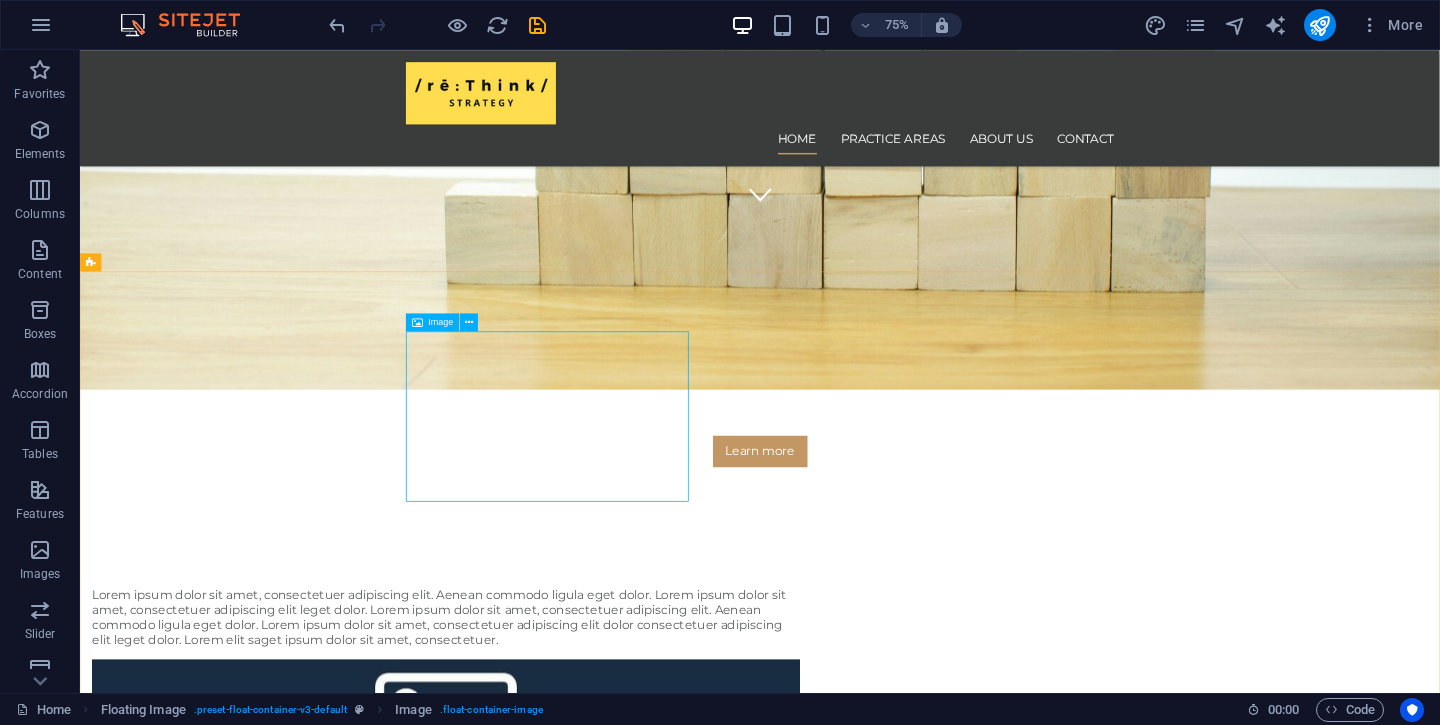 click on "Image" at bounding box center [433, 322] 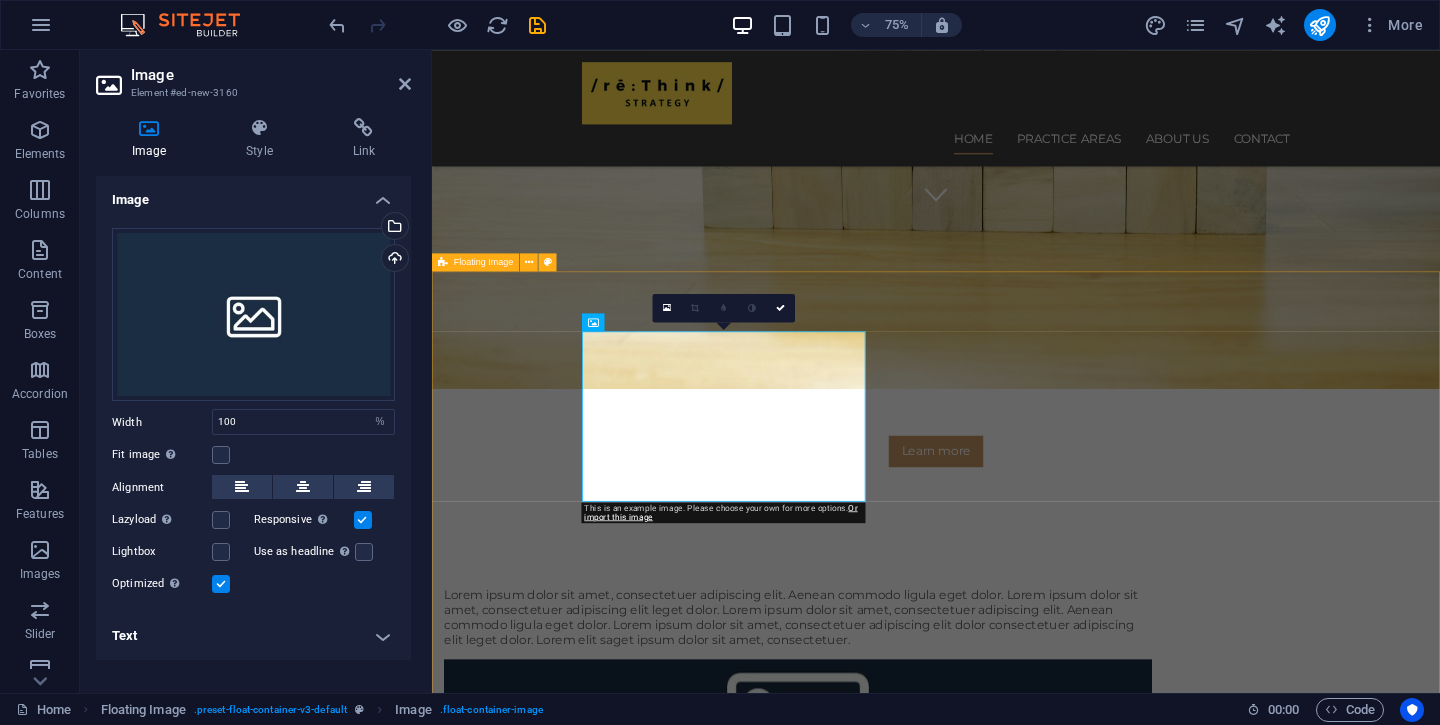 click on "New headline" at bounding box center [1104, 1528] 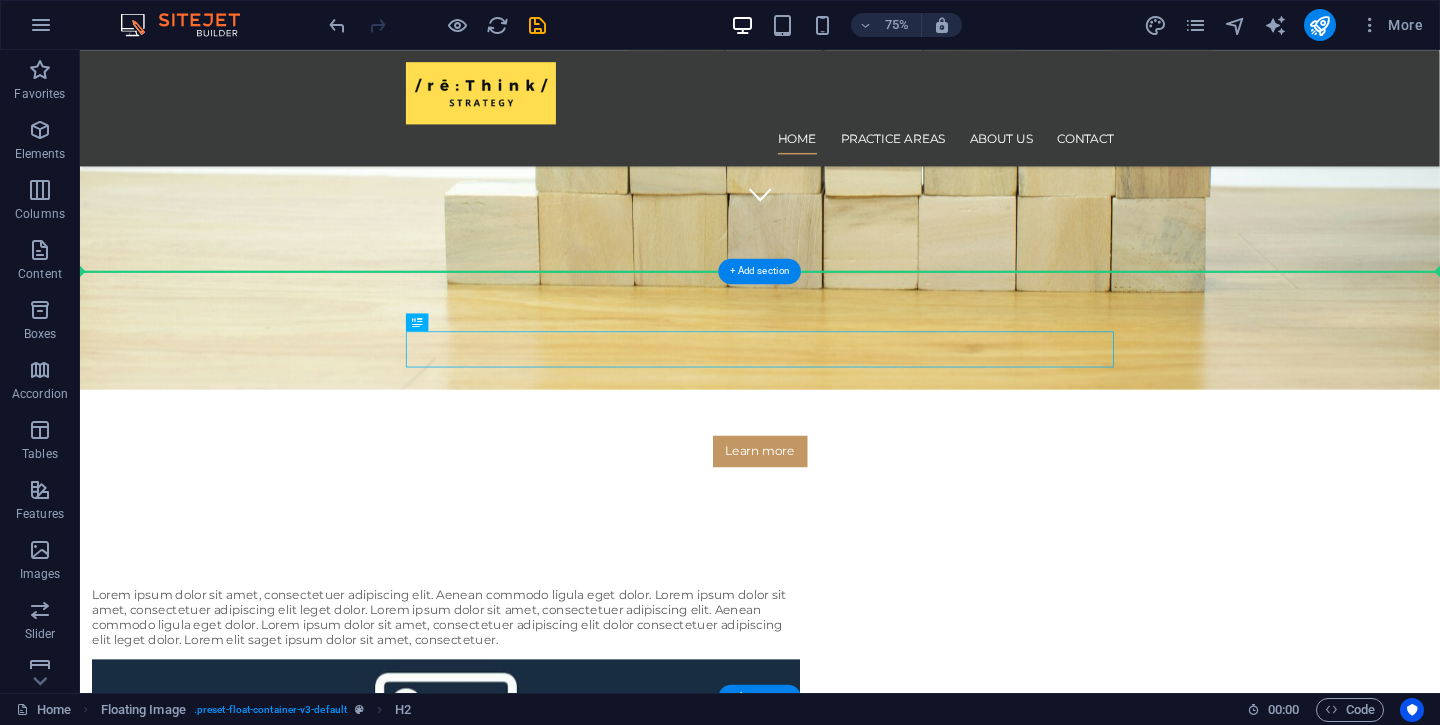 drag, startPoint x: 1199, startPoint y: 448, endPoint x: 1200, endPoint y: 407, distance: 41.01219 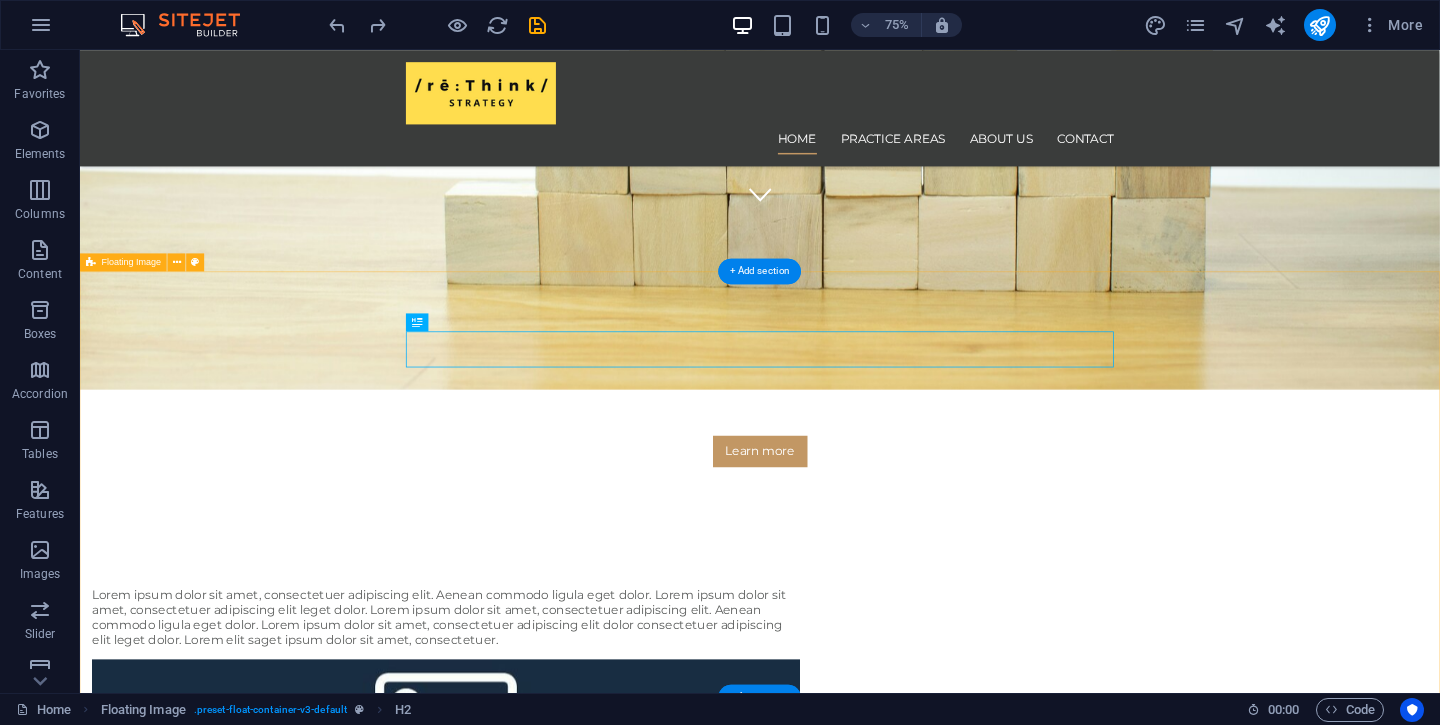 click on "New headline" at bounding box center [986, 1528] 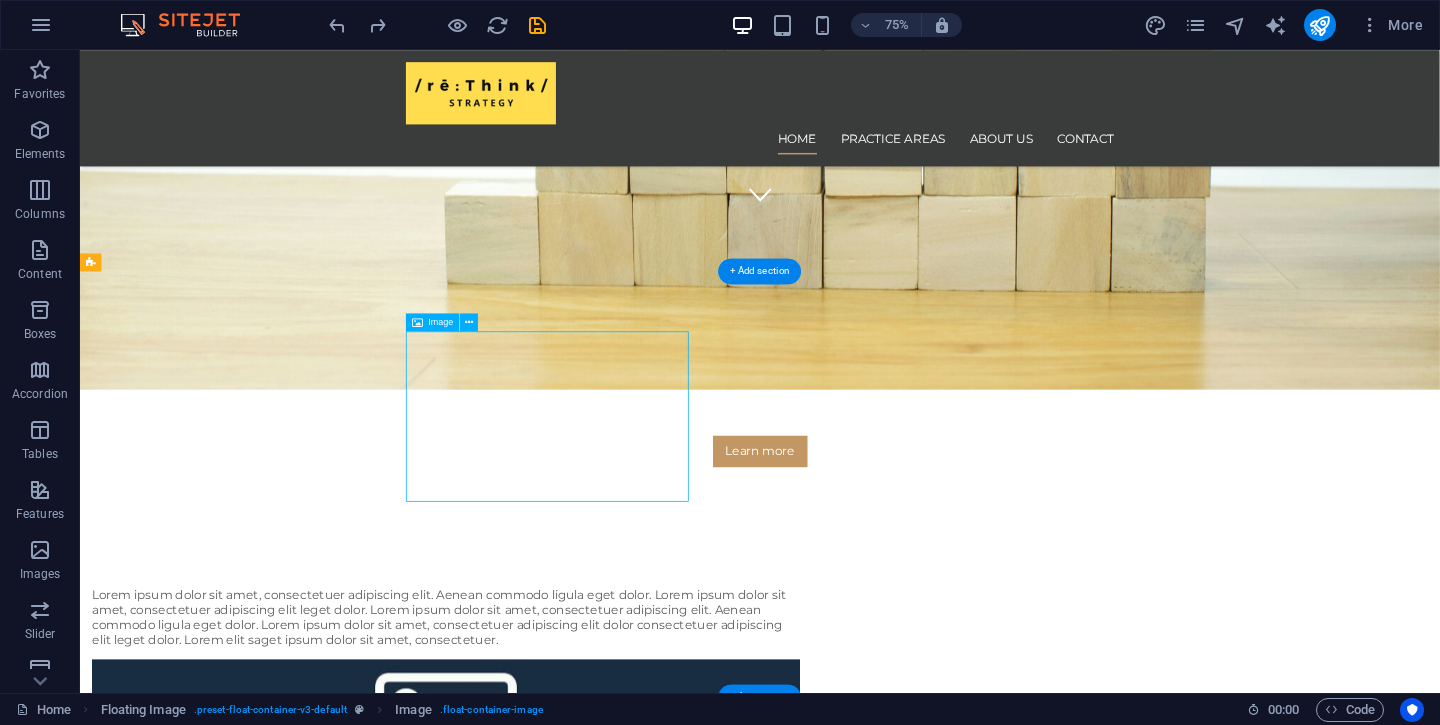 drag, startPoint x: 733, startPoint y: 612, endPoint x: 526, endPoint y: 611, distance: 207.00241 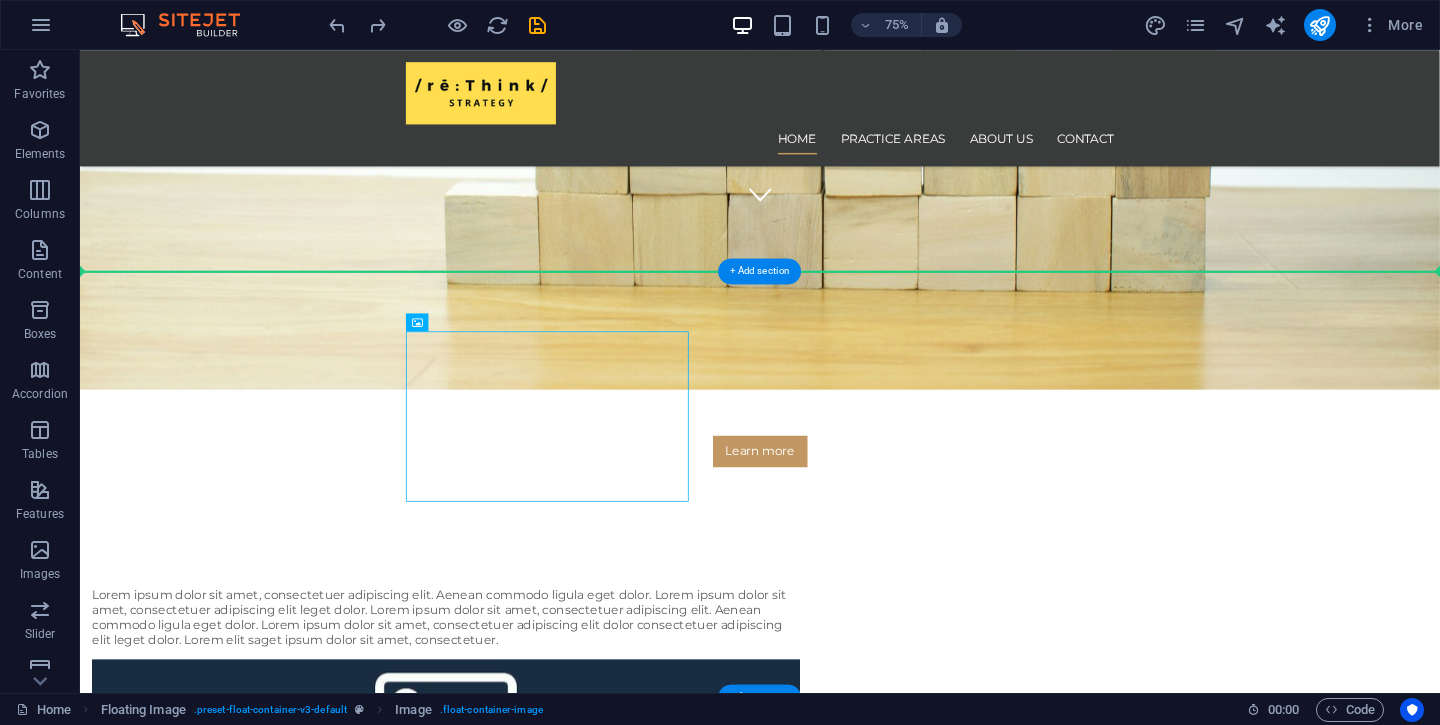 drag, startPoint x: 525, startPoint y: 611, endPoint x: 172, endPoint y: 611, distance: 353 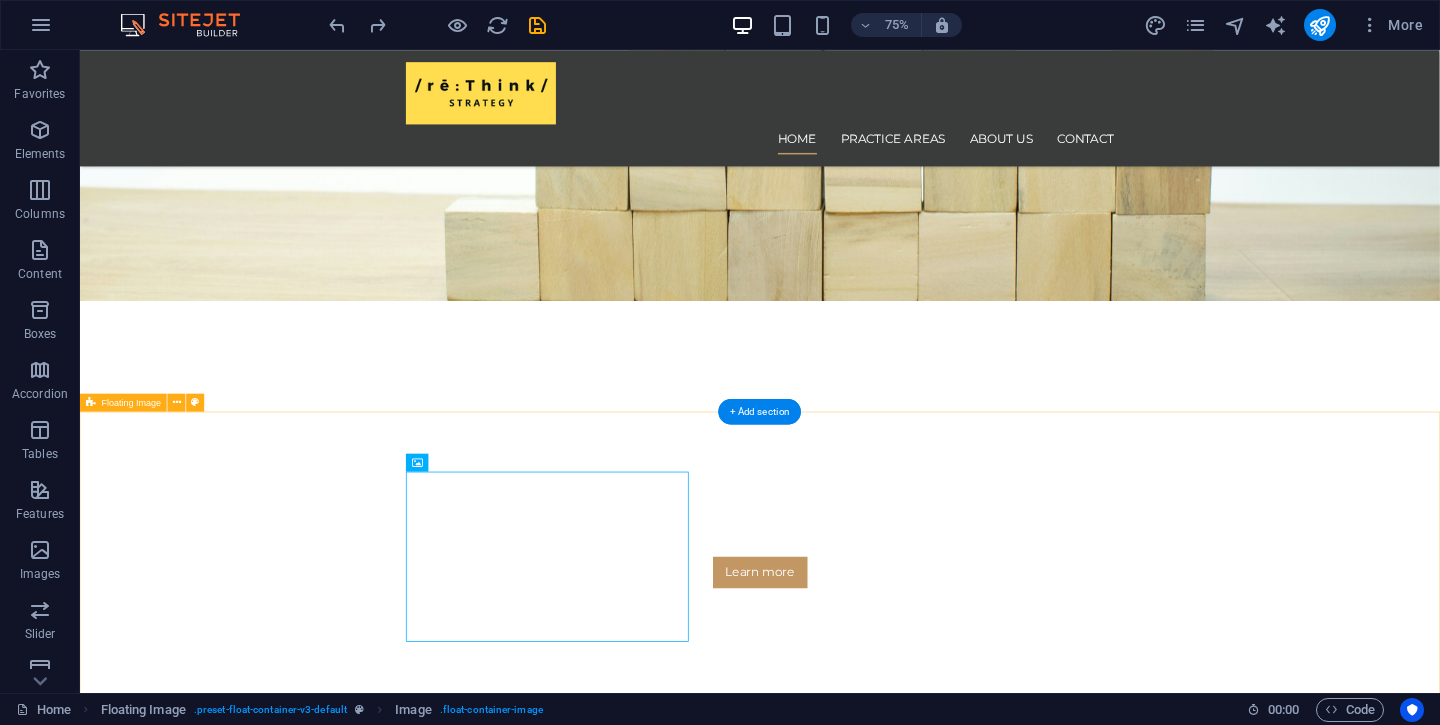 scroll, scrollTop: 672, scrollLeft: 0, axis: vertical 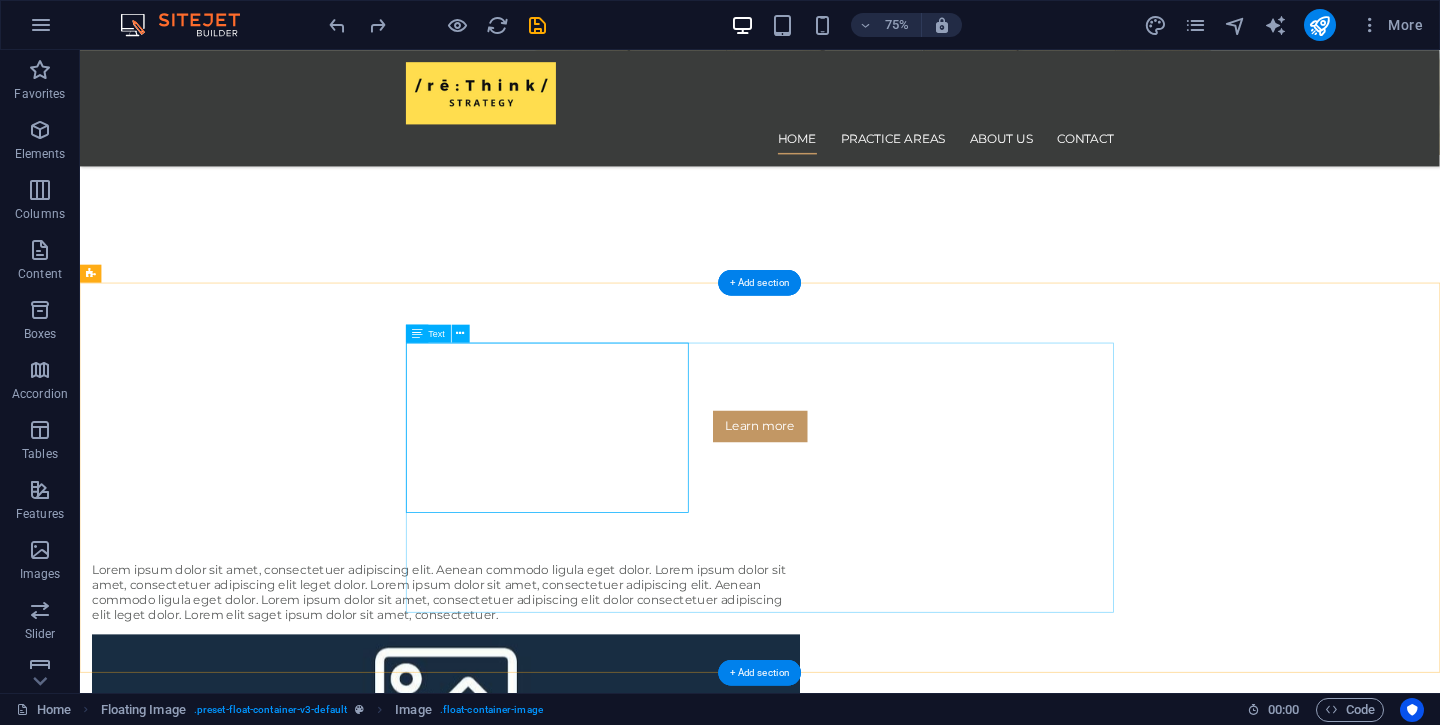 click at bounding box center [987, 1519] 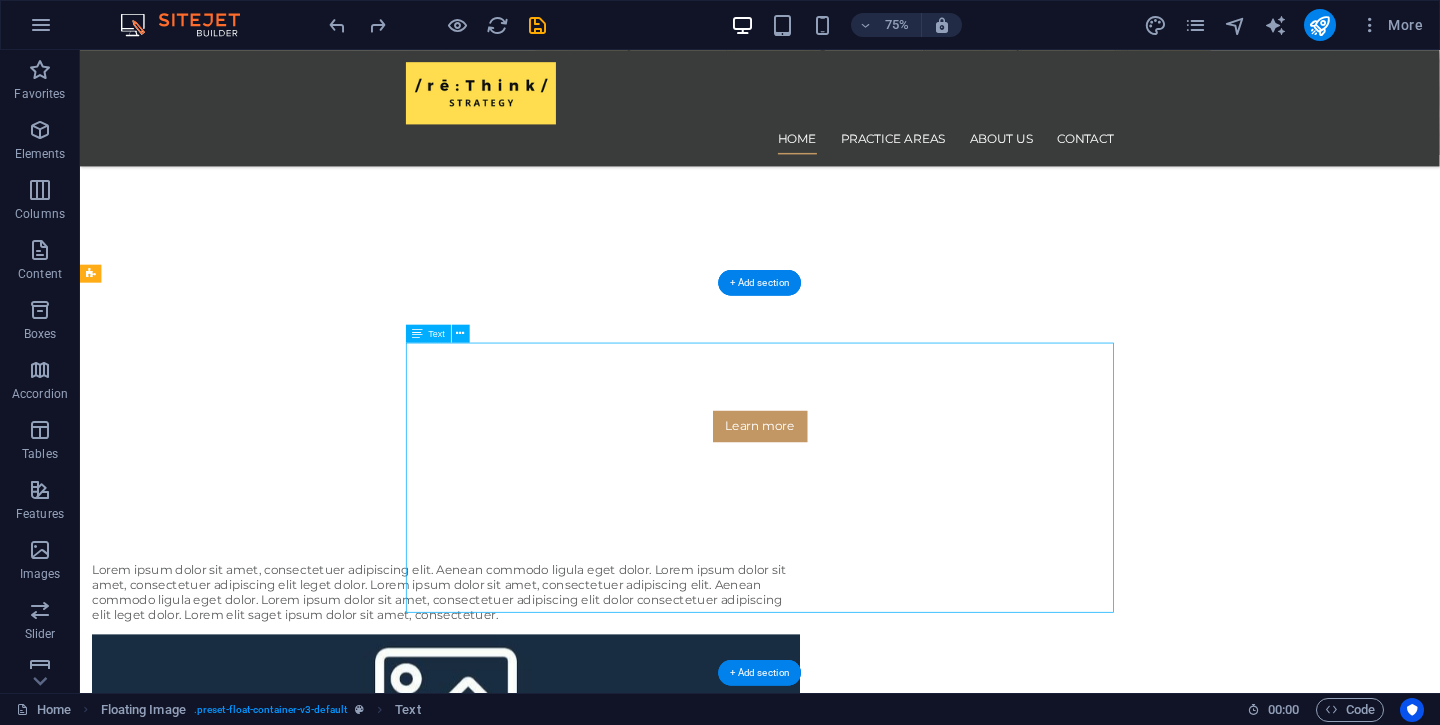 click at bounding box center (987, 1519) 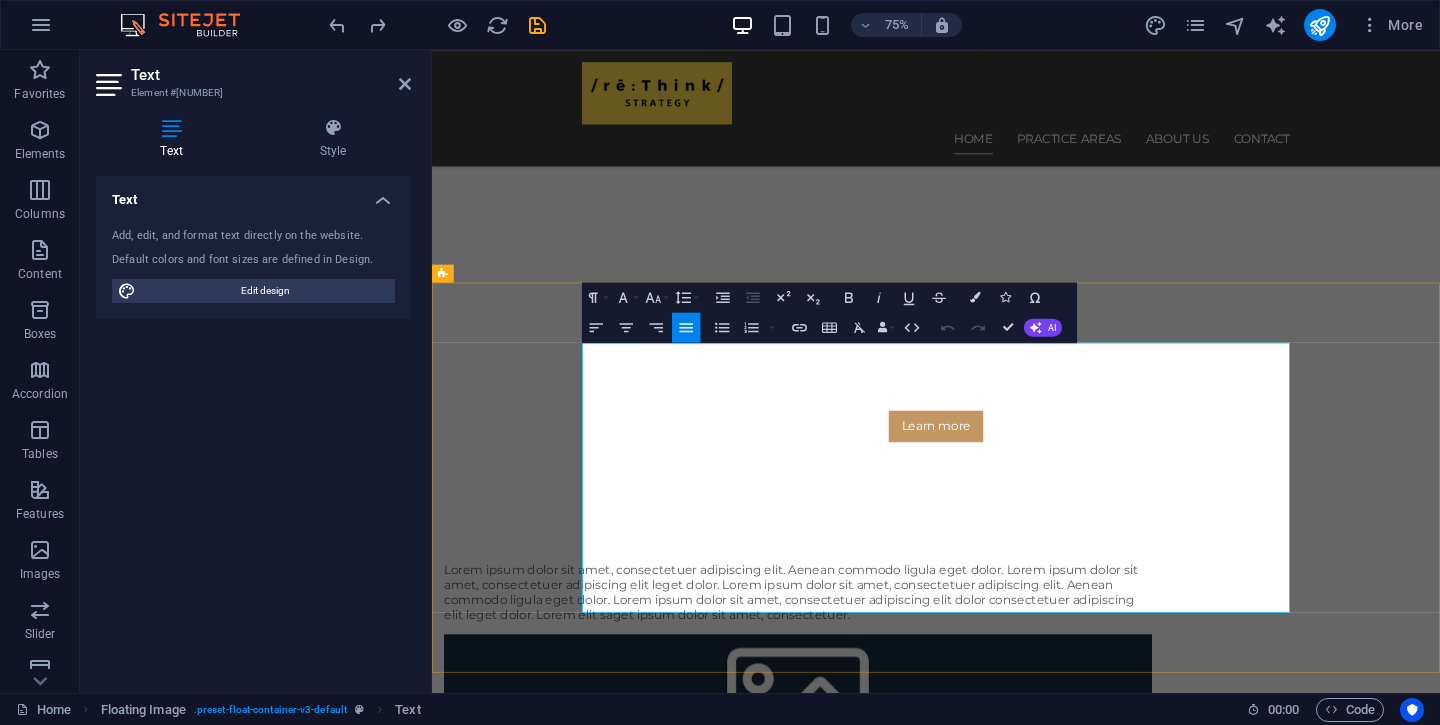 drag, startPoint x: 1139, startPoint y: 546, endPoint x: 1352, endPoint y: 784, distance: 319.39474 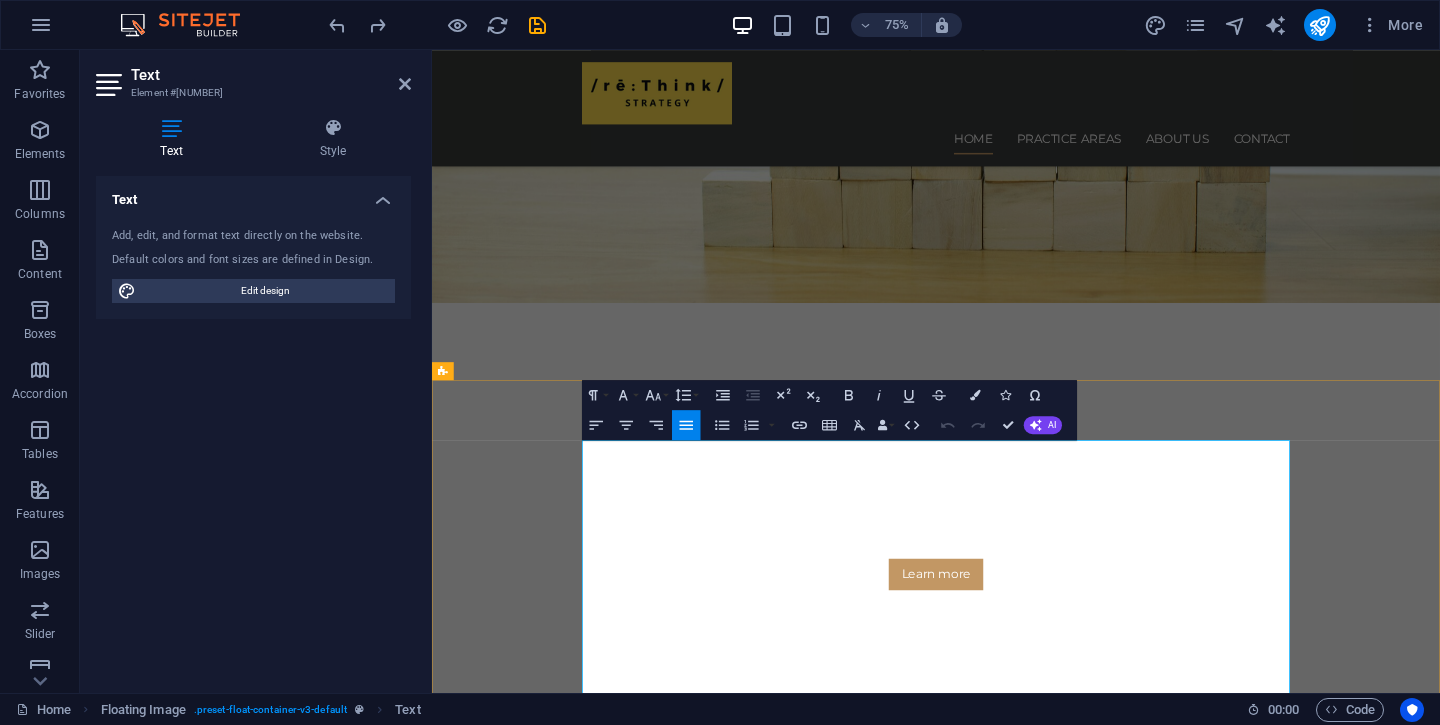 scroll, scrollTop: 353, scrollLeft: 0, axis: vertical 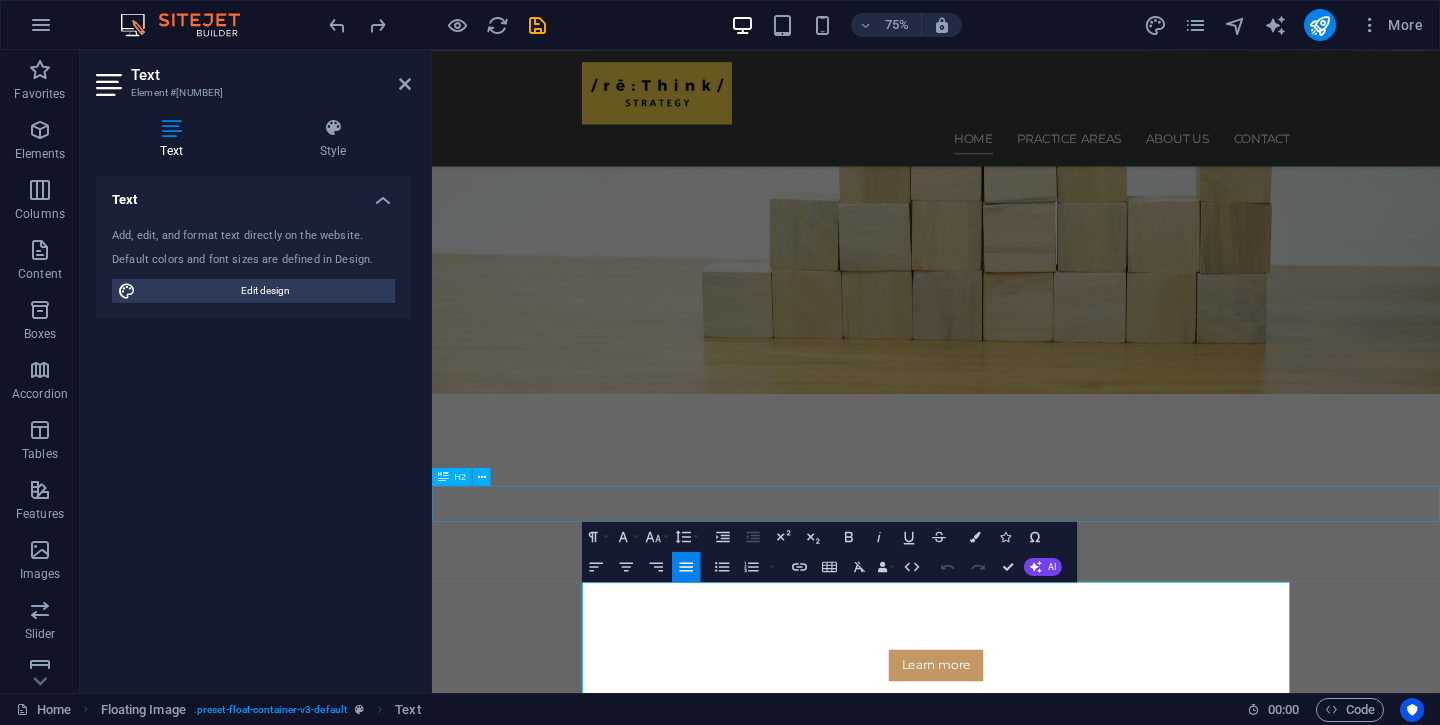 click on "New headline" at bounding box center (1104, 1554) 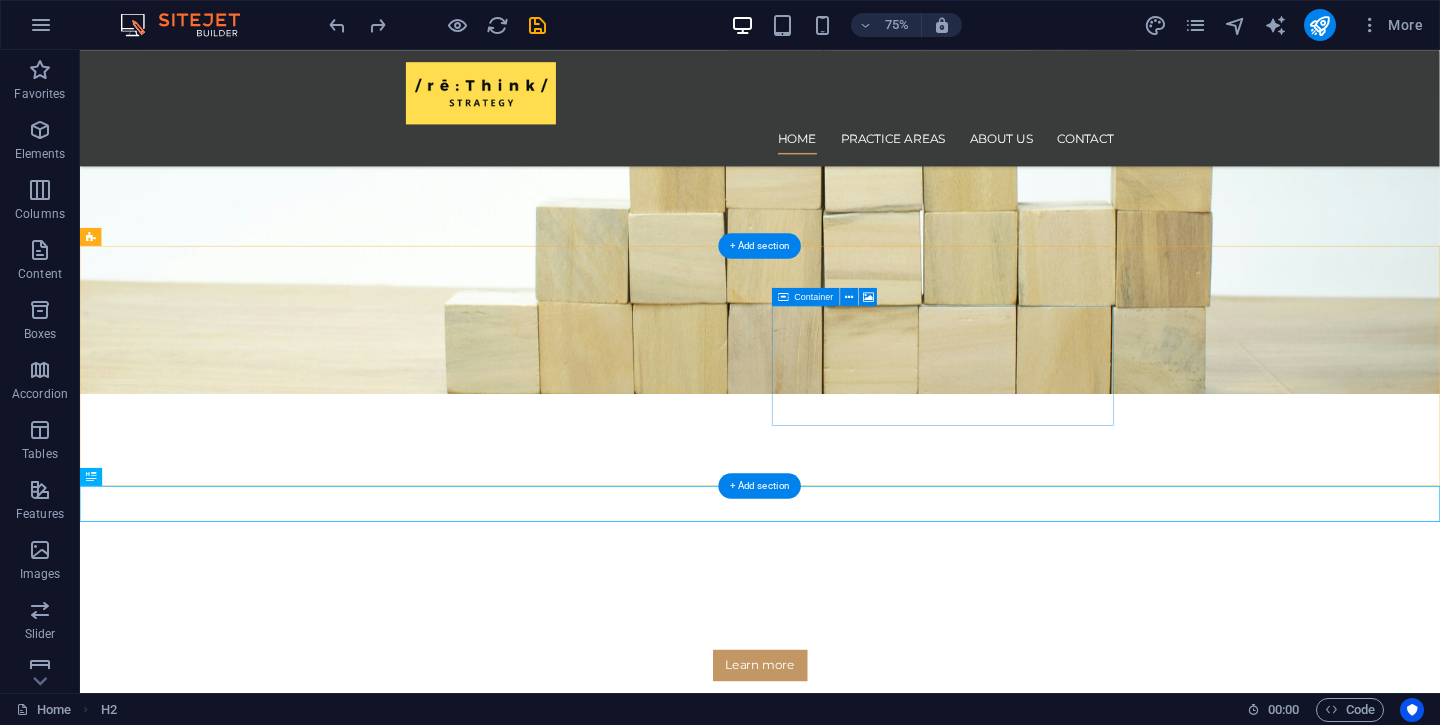 click on "Drop content here or  Add elements  Paste clipboard" at bounding box center [568, 1379] 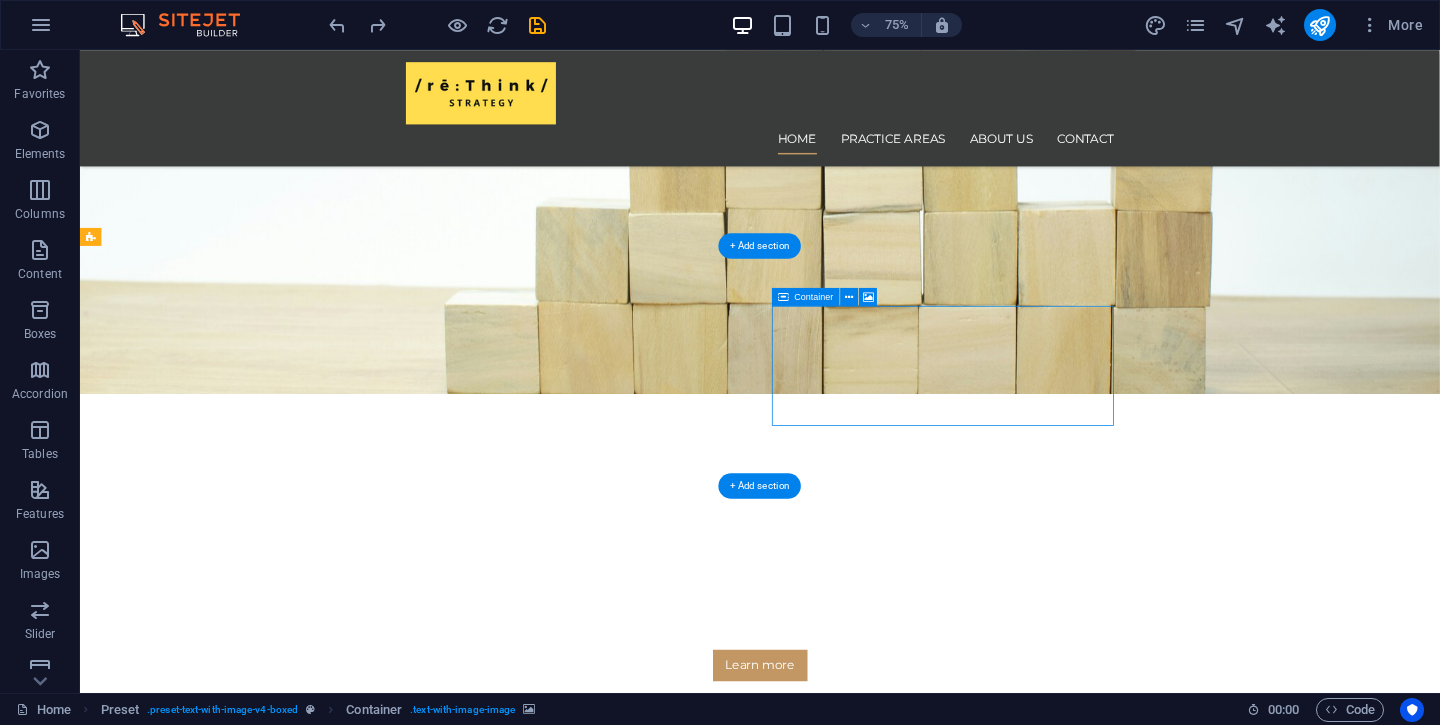 click on "Drop content here or  Add elements  Paste clipboard" at bounding box center [568, 1379] 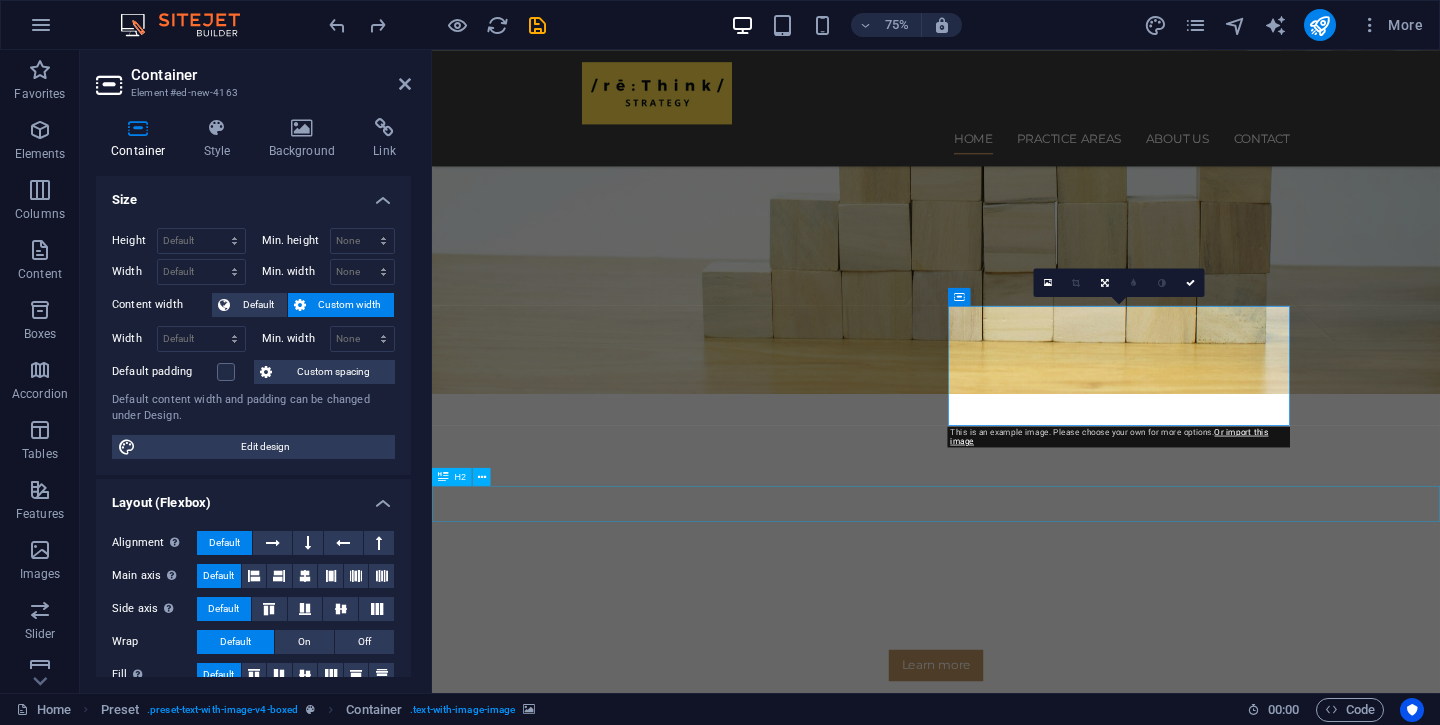 click at bounding box center (1104, 1838) 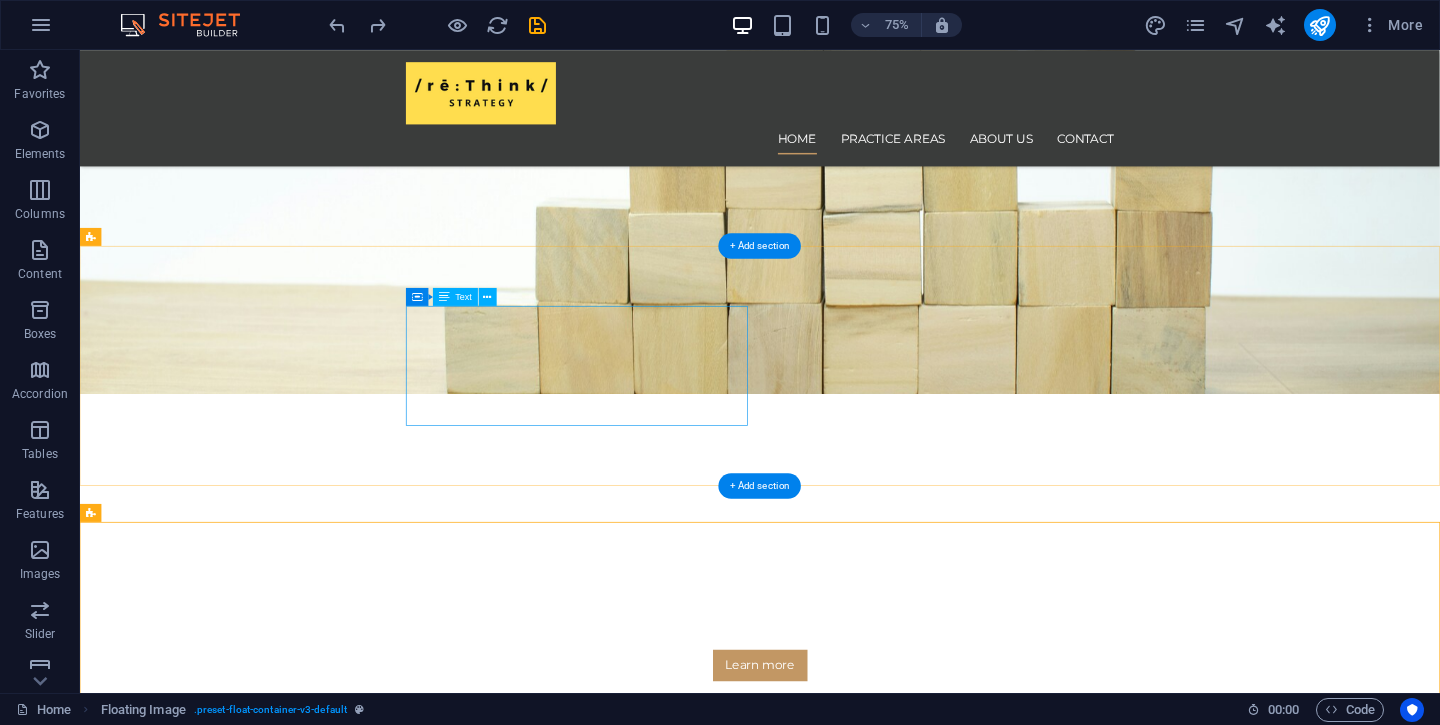 click on "Lorem ipsum dolor sit amet, consectetuer adipiscing elit. Aenean commodo ligula eget dolor. Lorem ipsum dolor sit amet, consectetuer adipiscing elit leget dolor. Lorem ipsum dolor sit amet, consectetuer adipiscing elit. Aenean commodo ligula eget dolor. Lorem ipsum dolor sit amet, consectetuer adipiscing elit dolor consectetuer adipiscing elit leget dolor. Lorem elit saget ipsum dolor sit amet, consectetuer." at bounding box center (568, 1092) 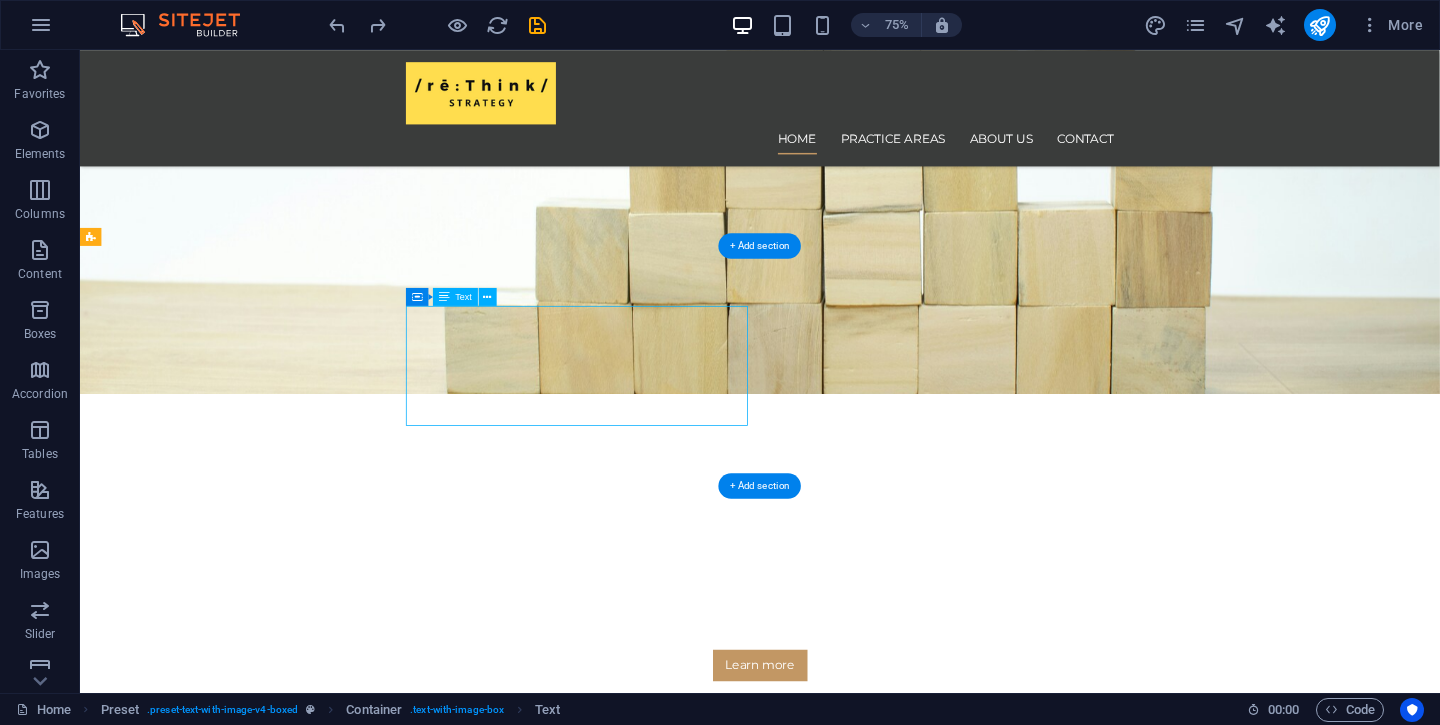 click on "Lorem ipsum dolor sit amet, consectetuer adipiscing elit. Aenean commodo ligula eget dolor. Lorem ipsum dolor sit amet, consectetuer adipiscing elit leget dolor. Lorem ipsum dolor sit amet, consectetuer adipiscing elit. Aenean commodo ligula eget dolor. Lorem ipsum dolor sit amet, consectetuer adipiscing elit dolor consectetuer adipiscing elit leget dolor. Lorem elit saget ipsum dolor sit amet, consectetuer." at bounding box center (568, 1092) 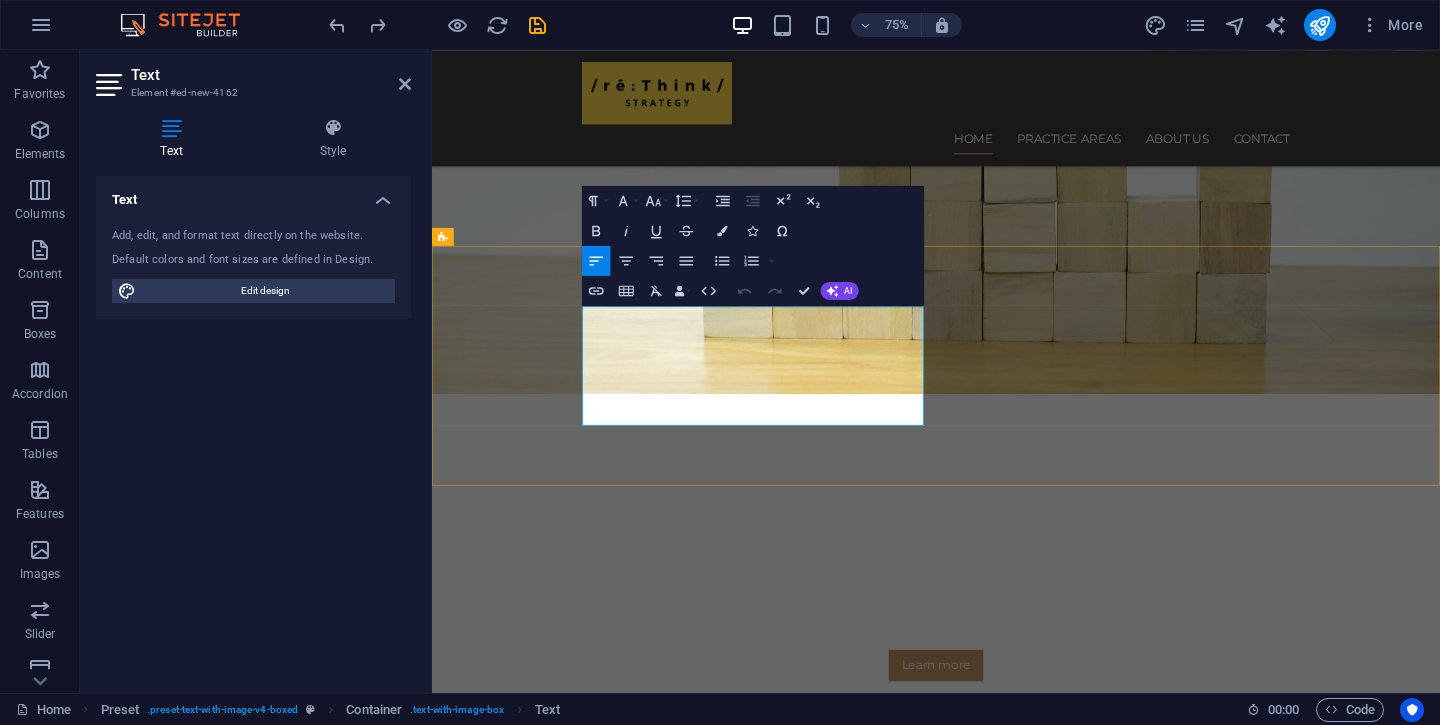 click on "Lorem ipsum dolor sit amet, consectetuer adipiscing elit. Aenean commodo ligula eget dolor. Lorem ipsum dolor sit amet, consectetuer adipiscing elit leget dolor. Lorem ipsum dolor sit amet, consectetuer adipiscing elit. Aenean commodo ligula eget dolor. Lorem ipsum dolor sit amet, consectetuer adipiscing elit dolor consectetuer adipiscing elit leget dolor. Lorem elit saget ipsum dolor sit amet, consectetuer." at bounding box center (920, 1092) 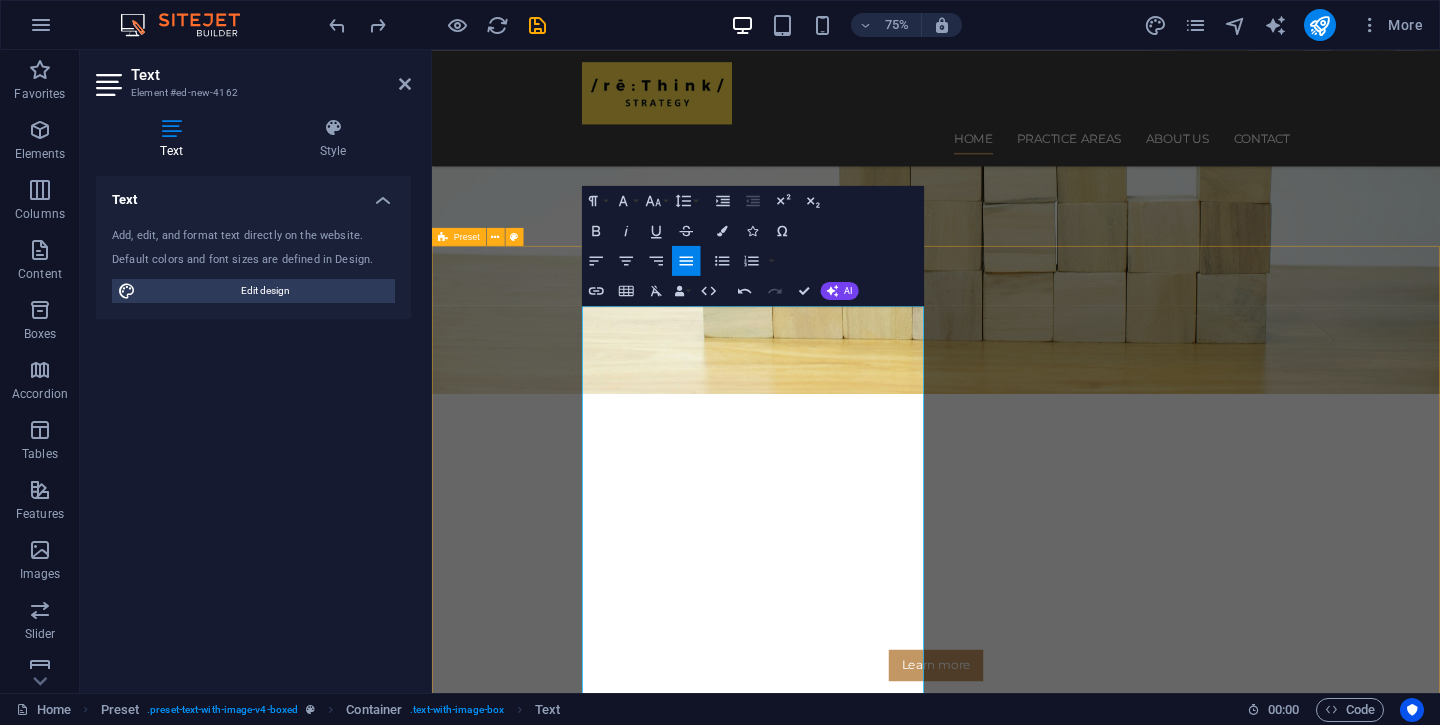 click on "Lorem ipsum dolor sit amet, consectetuer adipiscing elit. Aenean commodo ligula eget dolor. Lorem ipsum dolor sit amet, consectetuer adipiscing elit leget dolor. Lorem ipsum dolor sit amet, consectetuer adipiscing elit. Aenean commodo ligula eget dolor. Lorem ipsum dolor sit amet, consectetuer adipiscing elit dolor consectetuer adipiscing elit leget dolor. Lorem elit saget ipsum dolor sit amet, consectetuer. Drop content here or  Add elements  Paste clipboard" at bounding box center (1104, 1561) 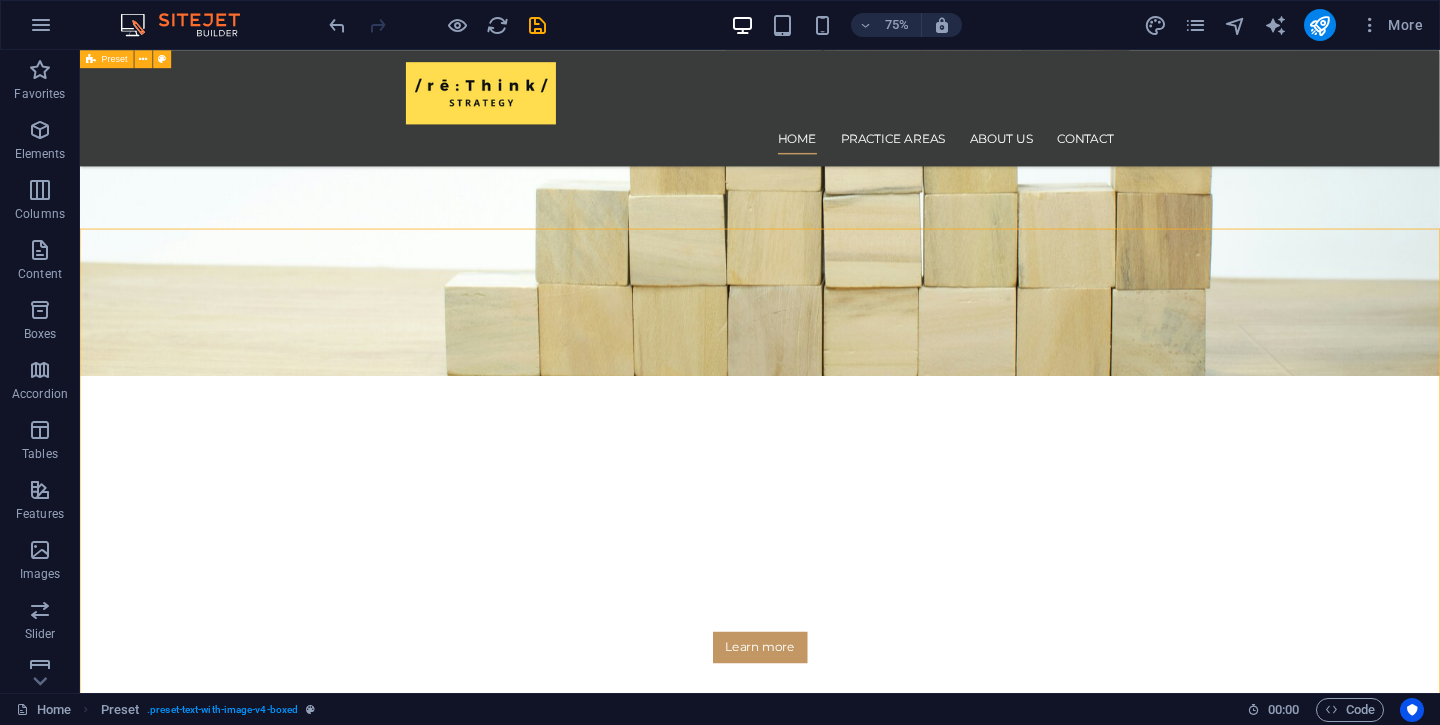 scroll, scrollTop: 375, scrollLeft: 0, axis: vertical 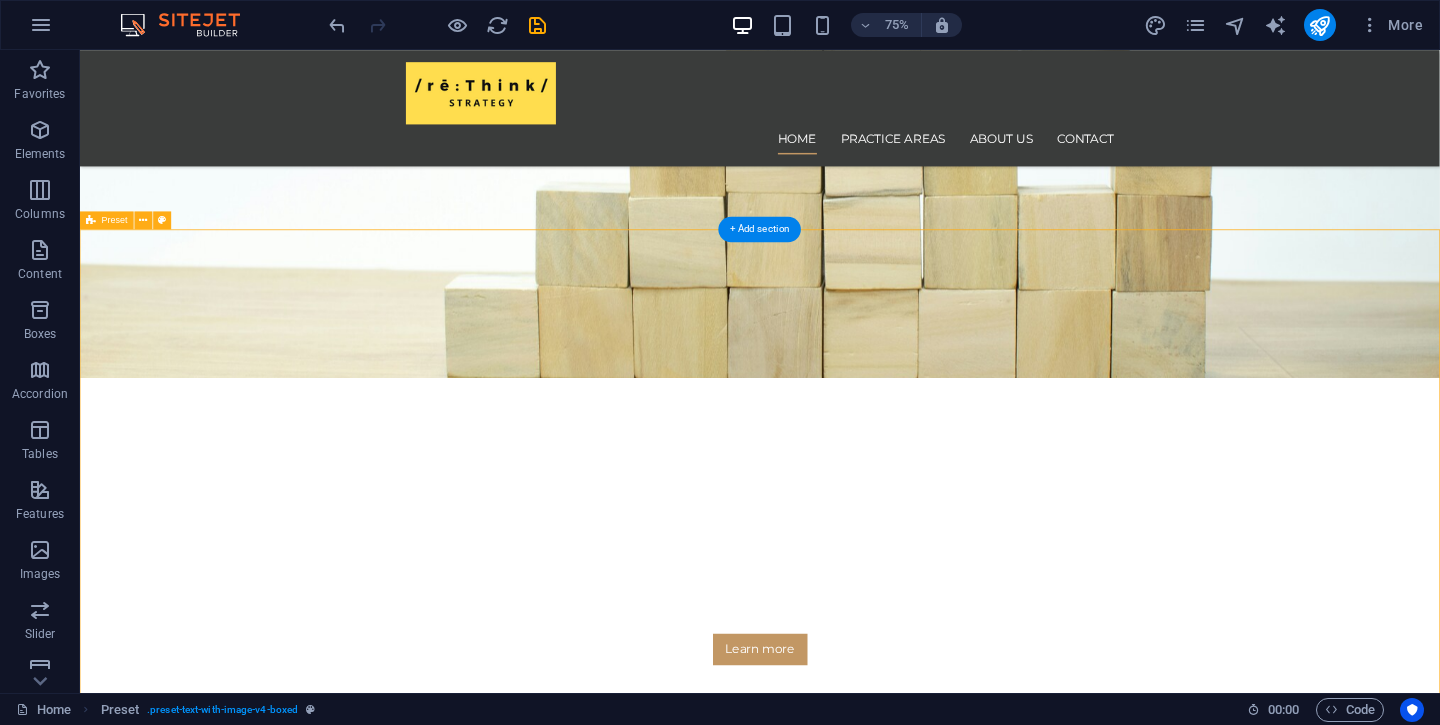 click at bounding box center [568, 1616] 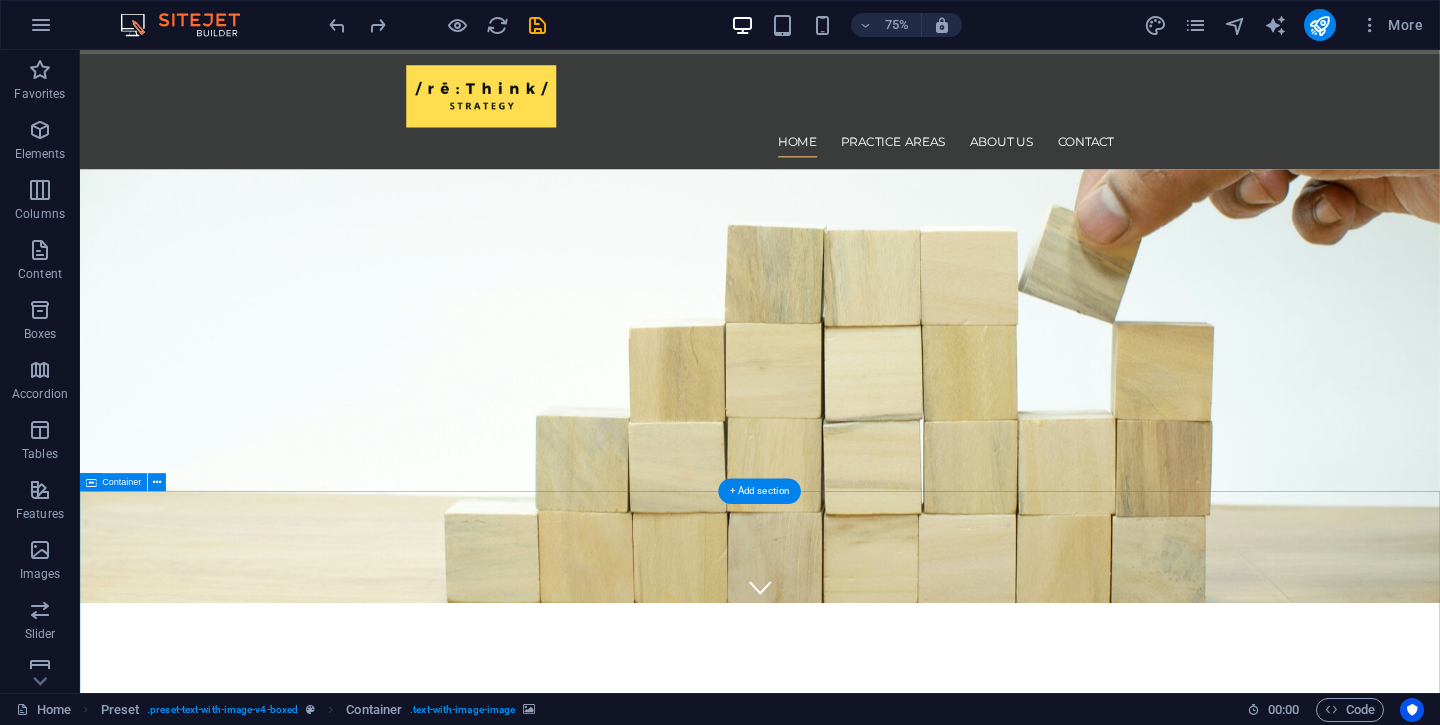 scroll, scrollTop: 2, scrollLeft: 0, axis: vertical 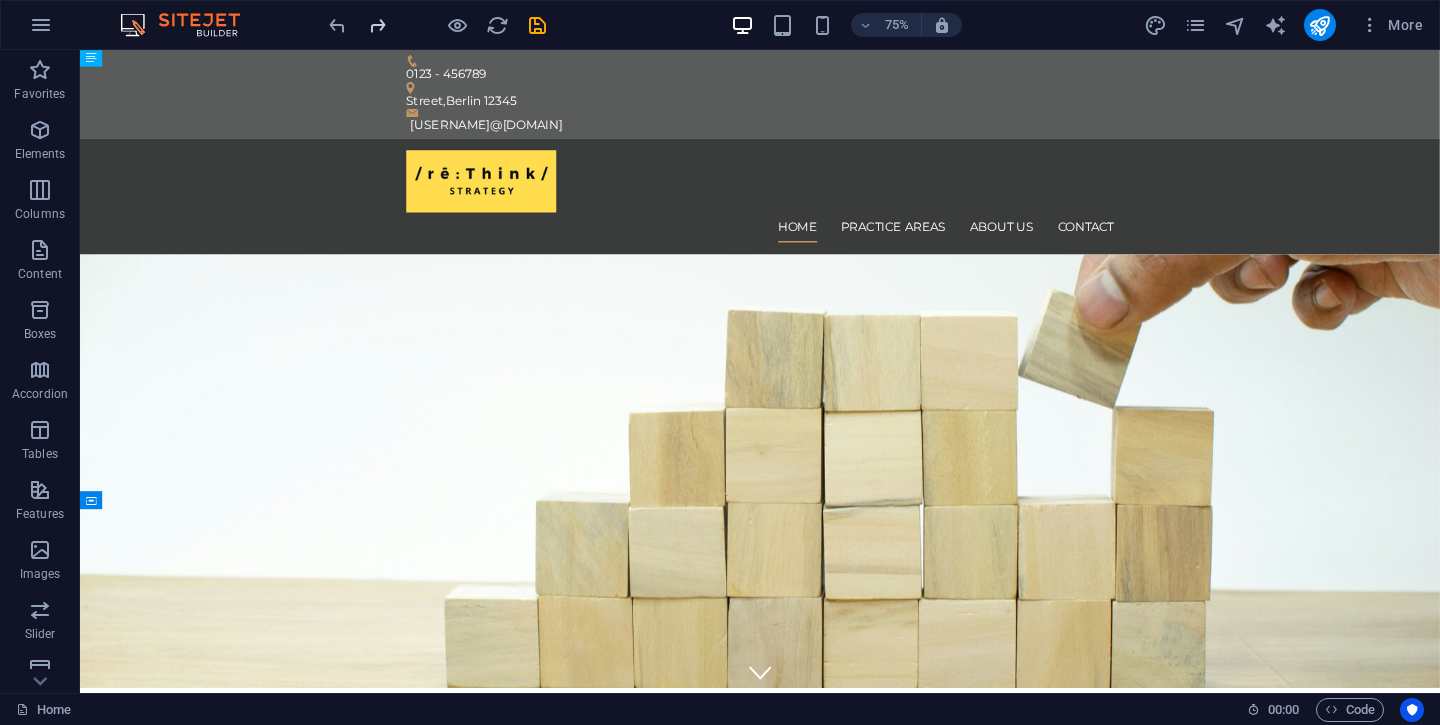 click at bounding box center [377, 25] 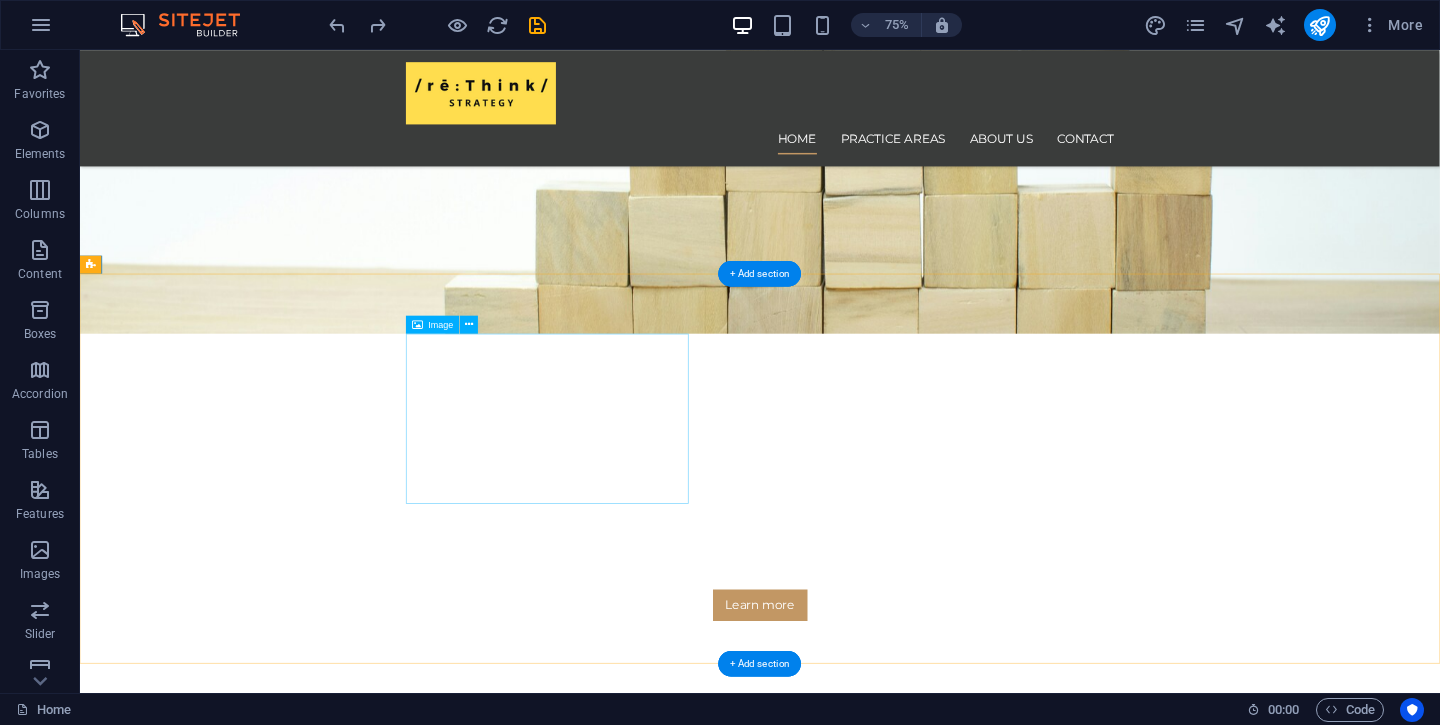 scroll, scrollTop: 315, scrollLeft: 0, axis: vertical 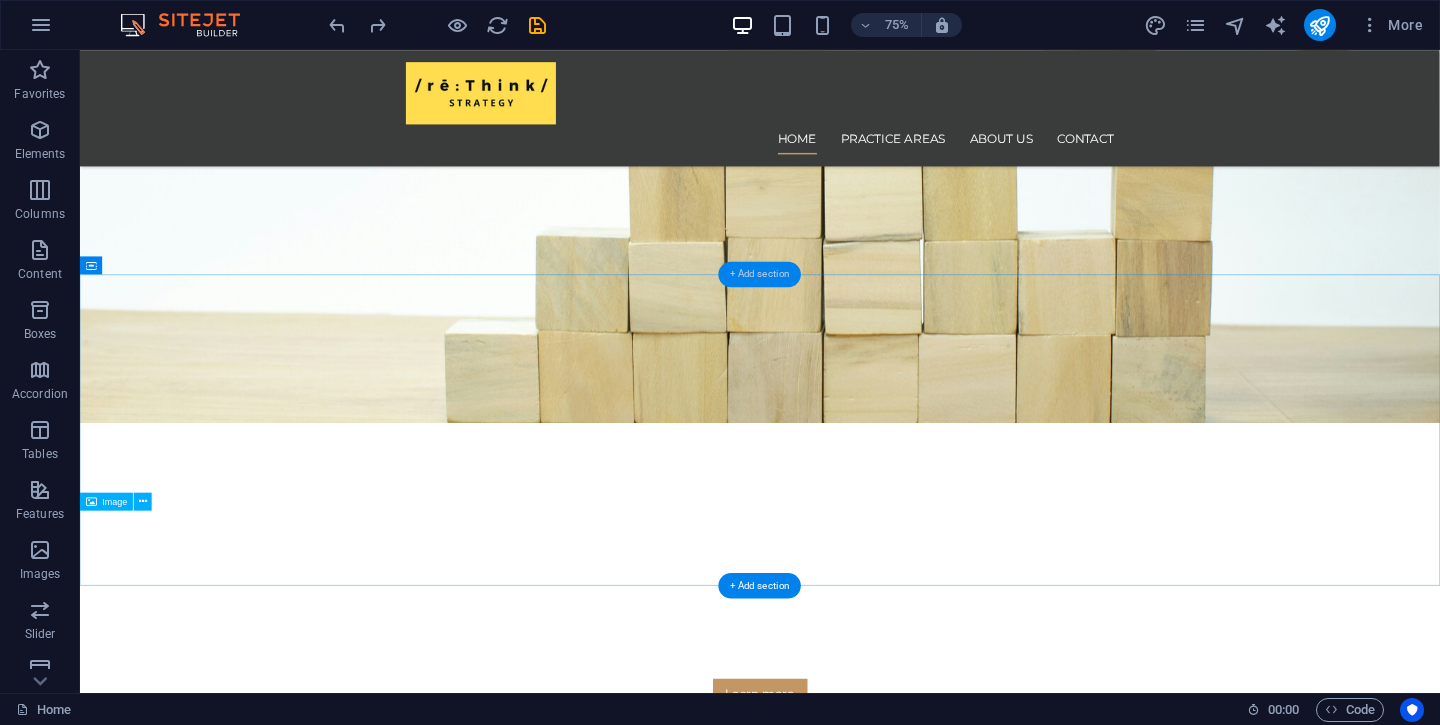 click on "+ Add section" at bounding box center [759, 275] 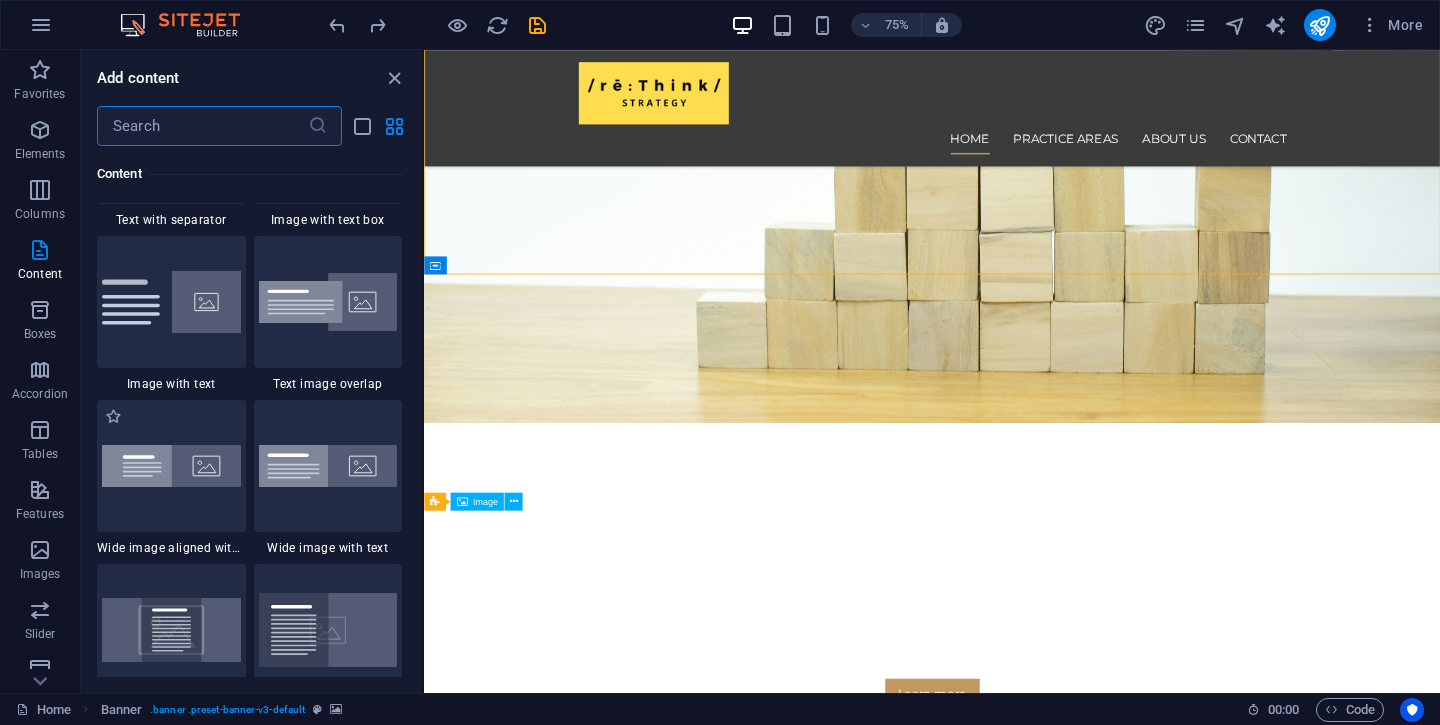 scroll, scrollTop: 3777, scrollLeft: 0, axis: vertical 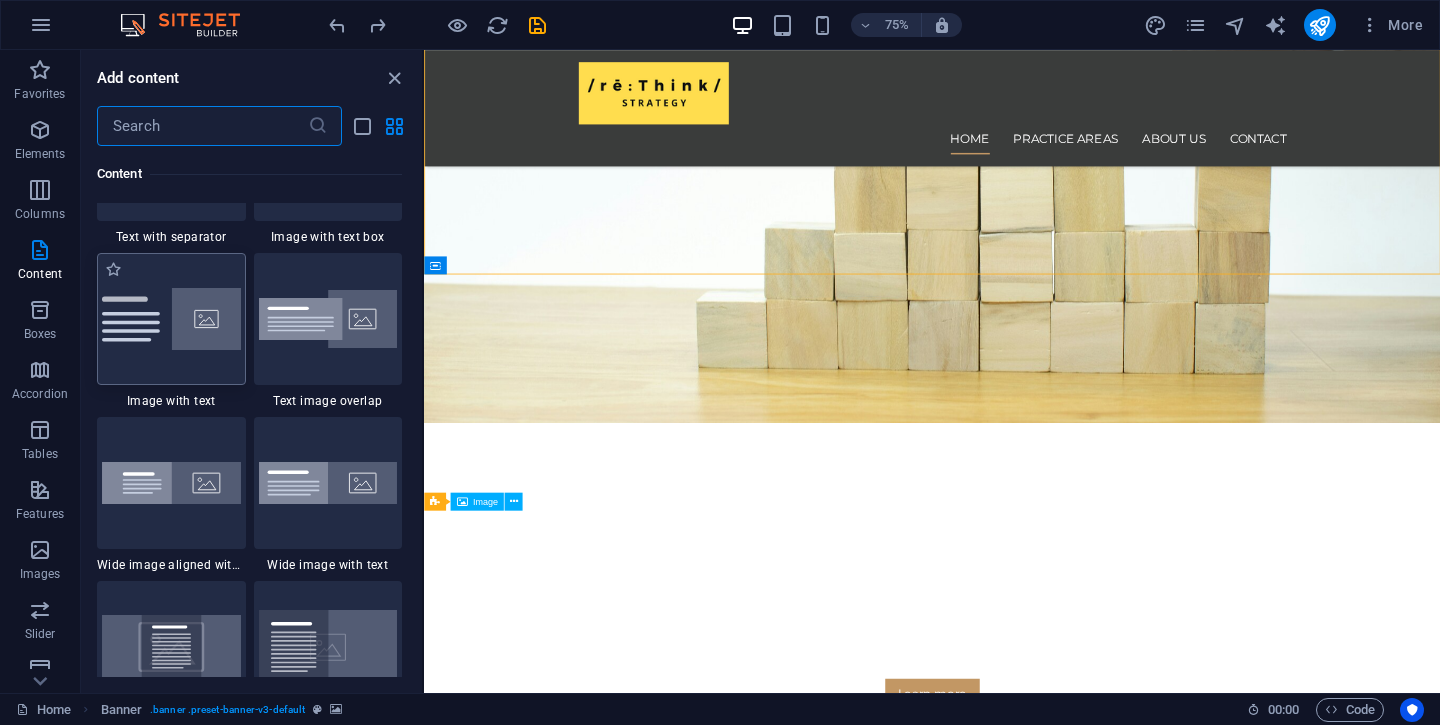 click at bounding box center (171, 319) 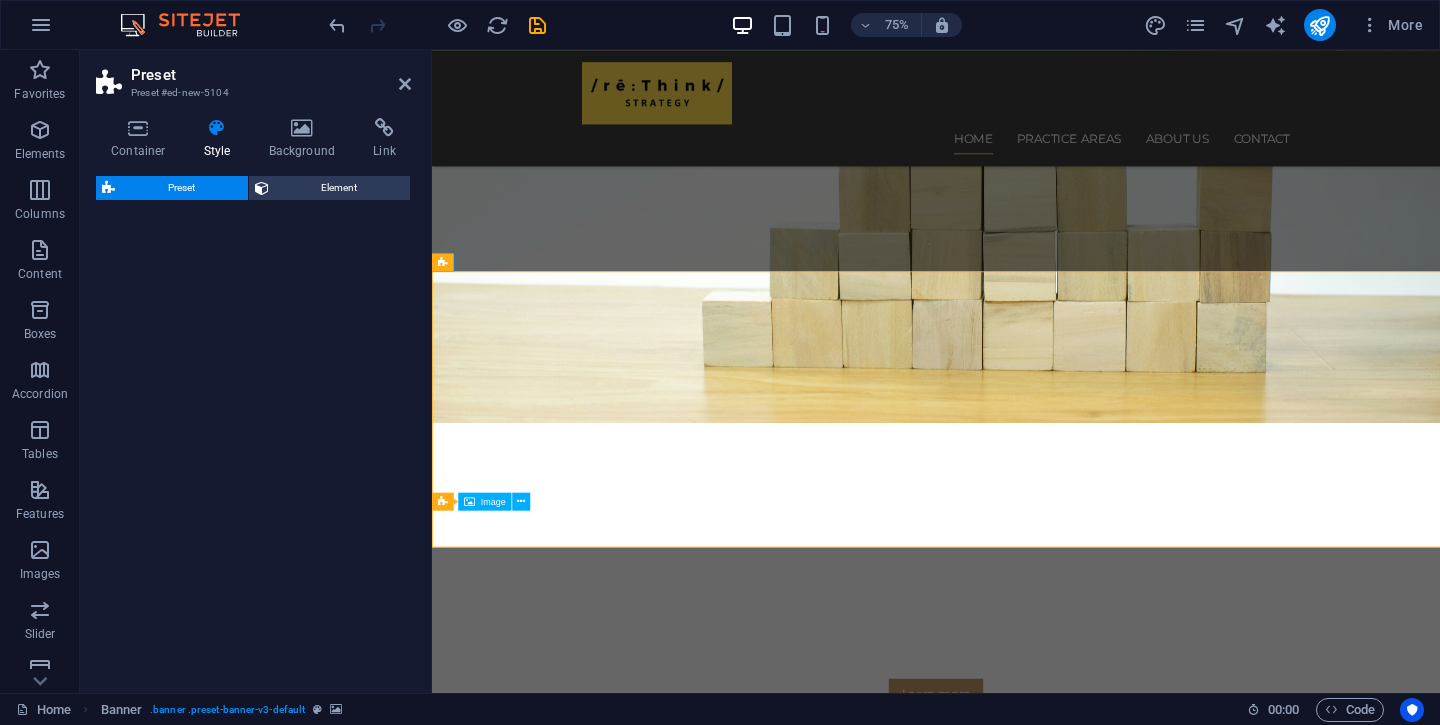 select on "rem" 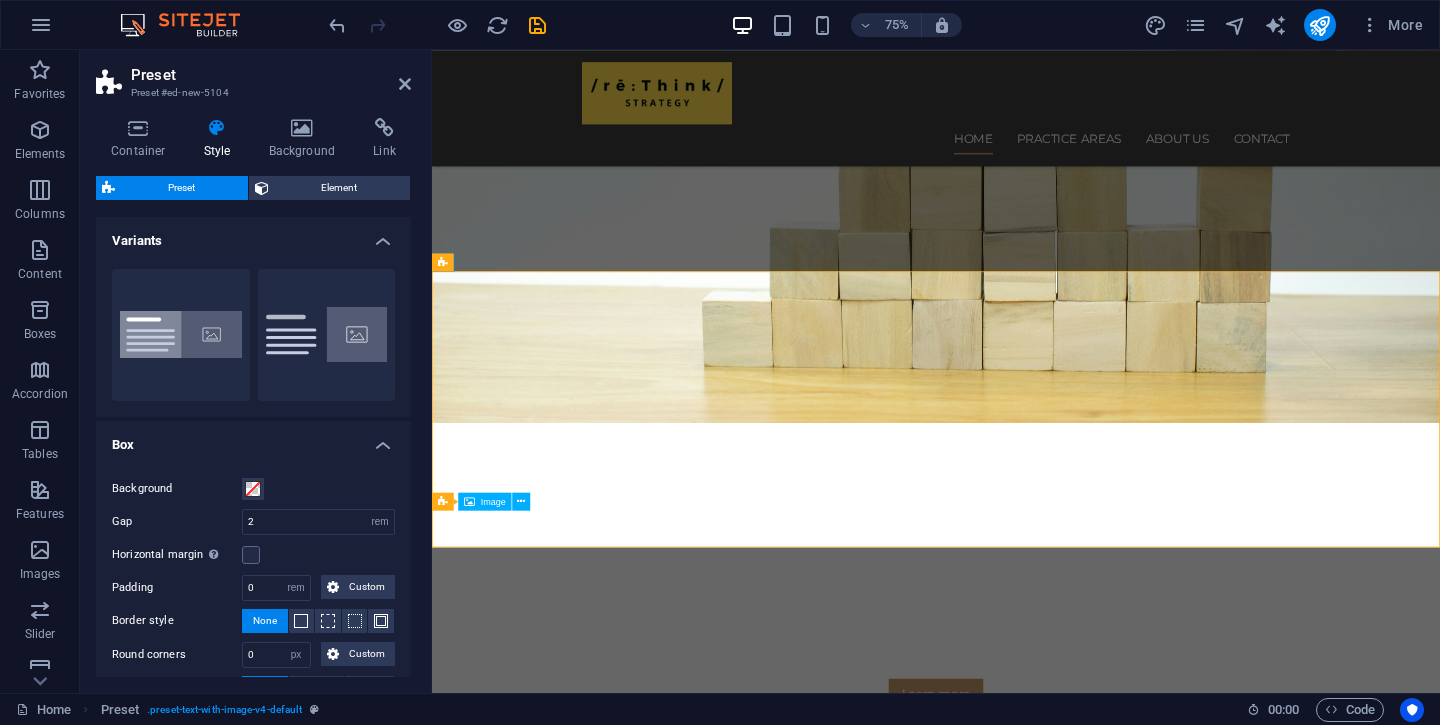 scroll, scrollTop: 319, scrollLeft: 0, axis: vertical 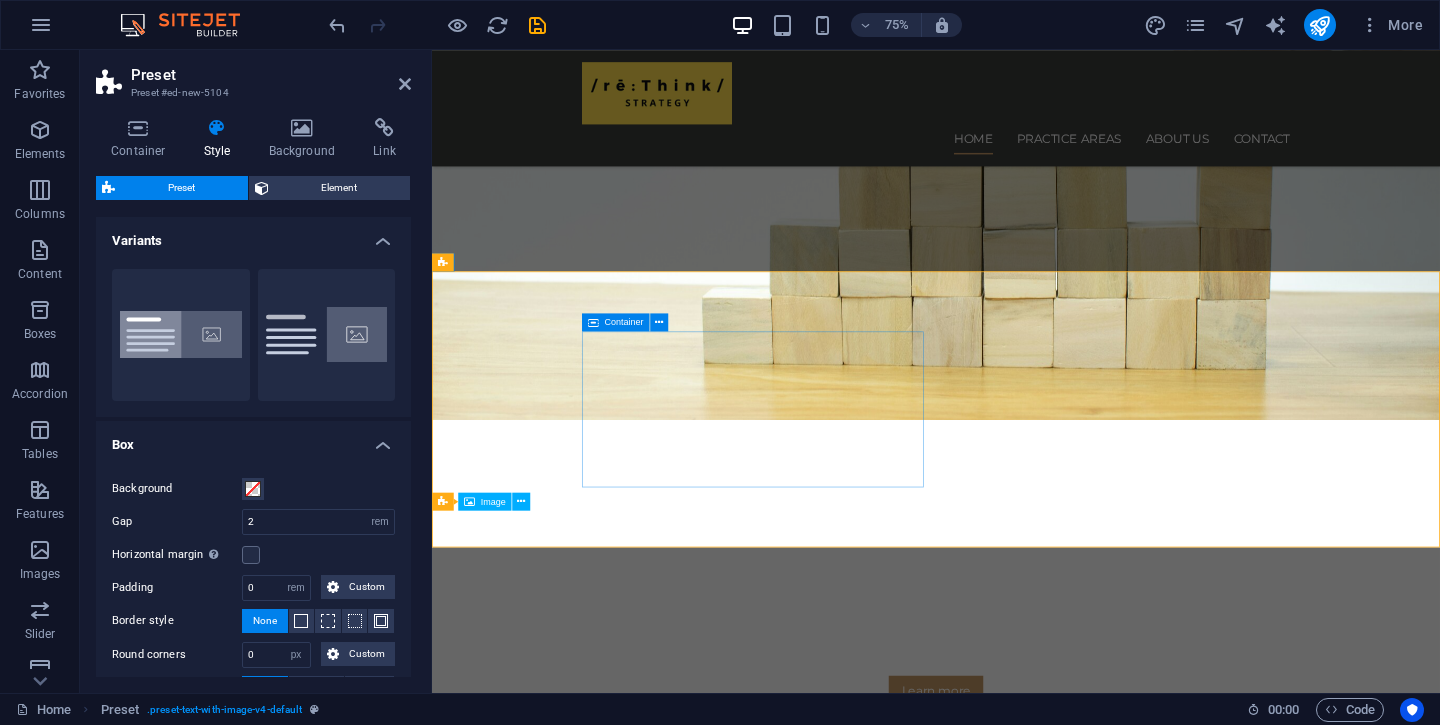 click on "Container" at bounding box center (624, 322) 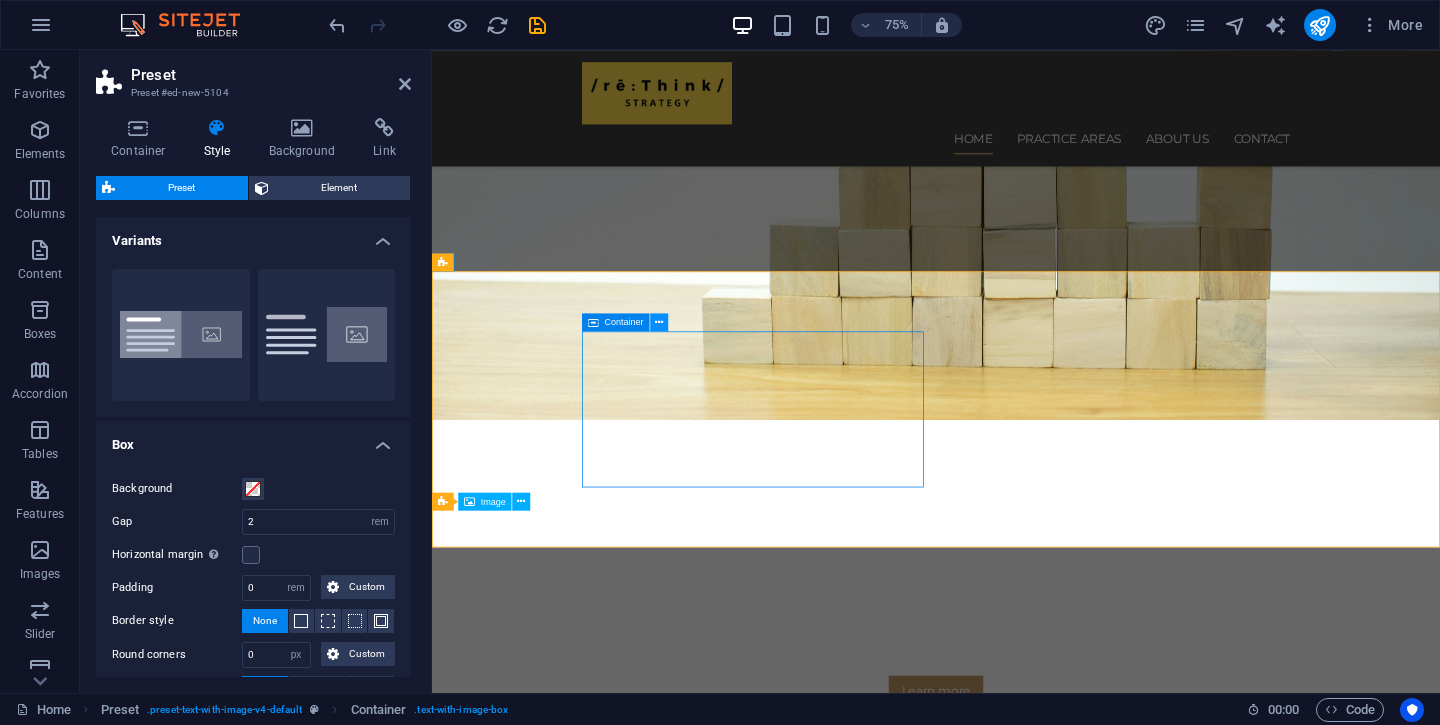 click at bounding box center [659, 322] 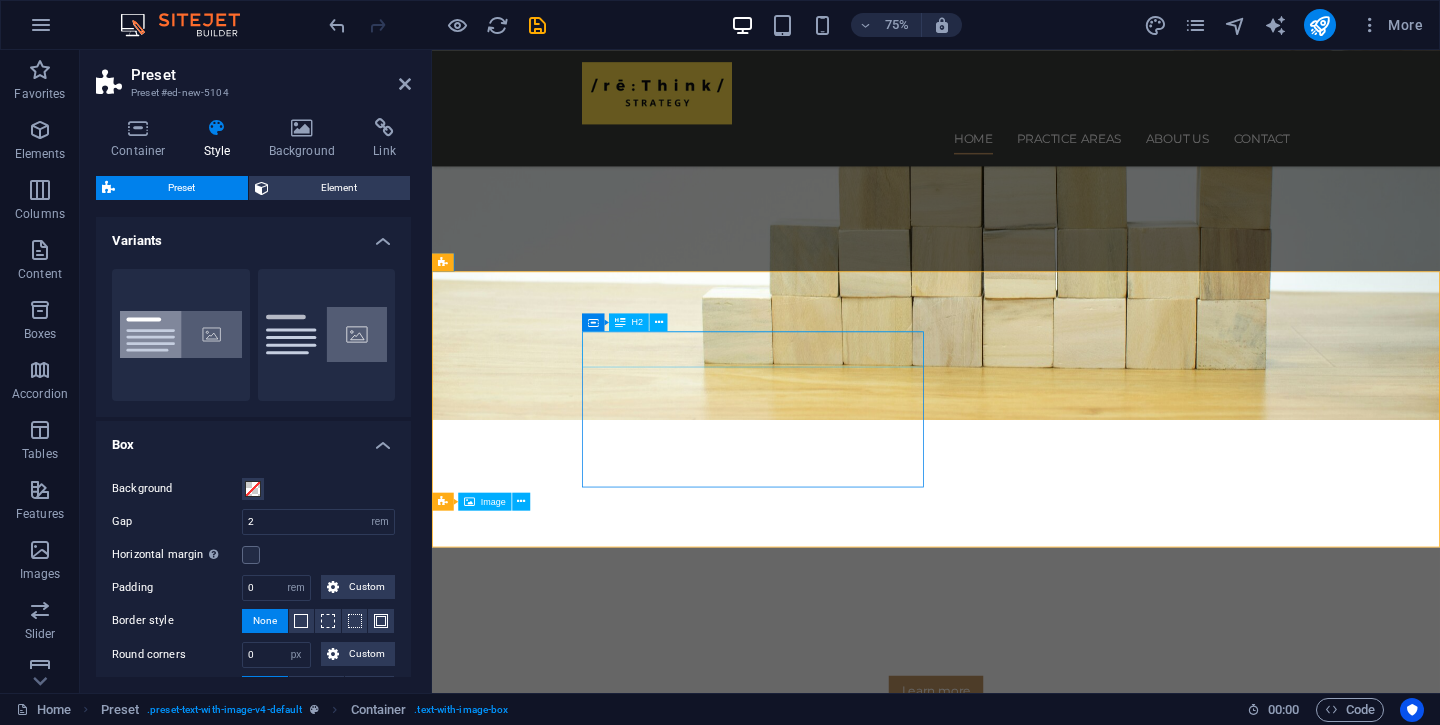 click on "New headline" at bounding box center [920, 1110] 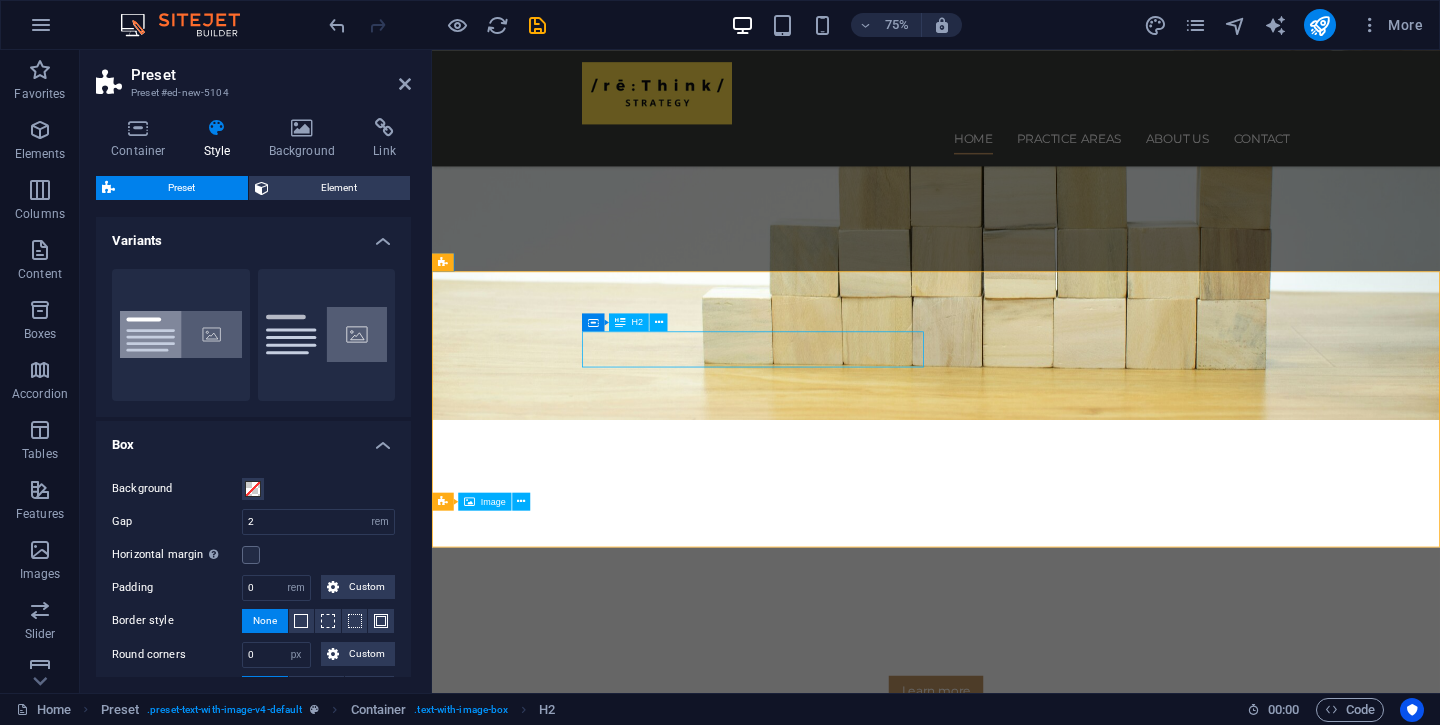 click on "New headline" at bounding box center (920, 1110) 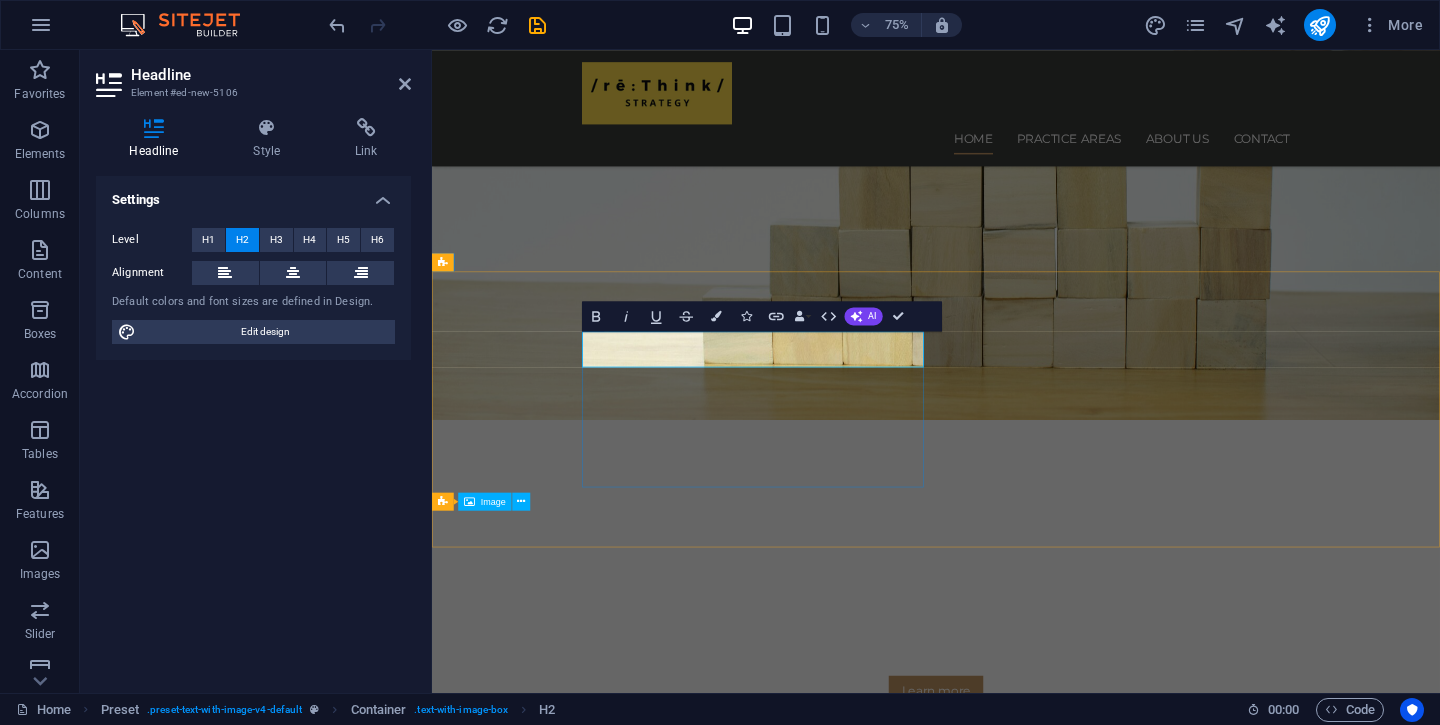 type 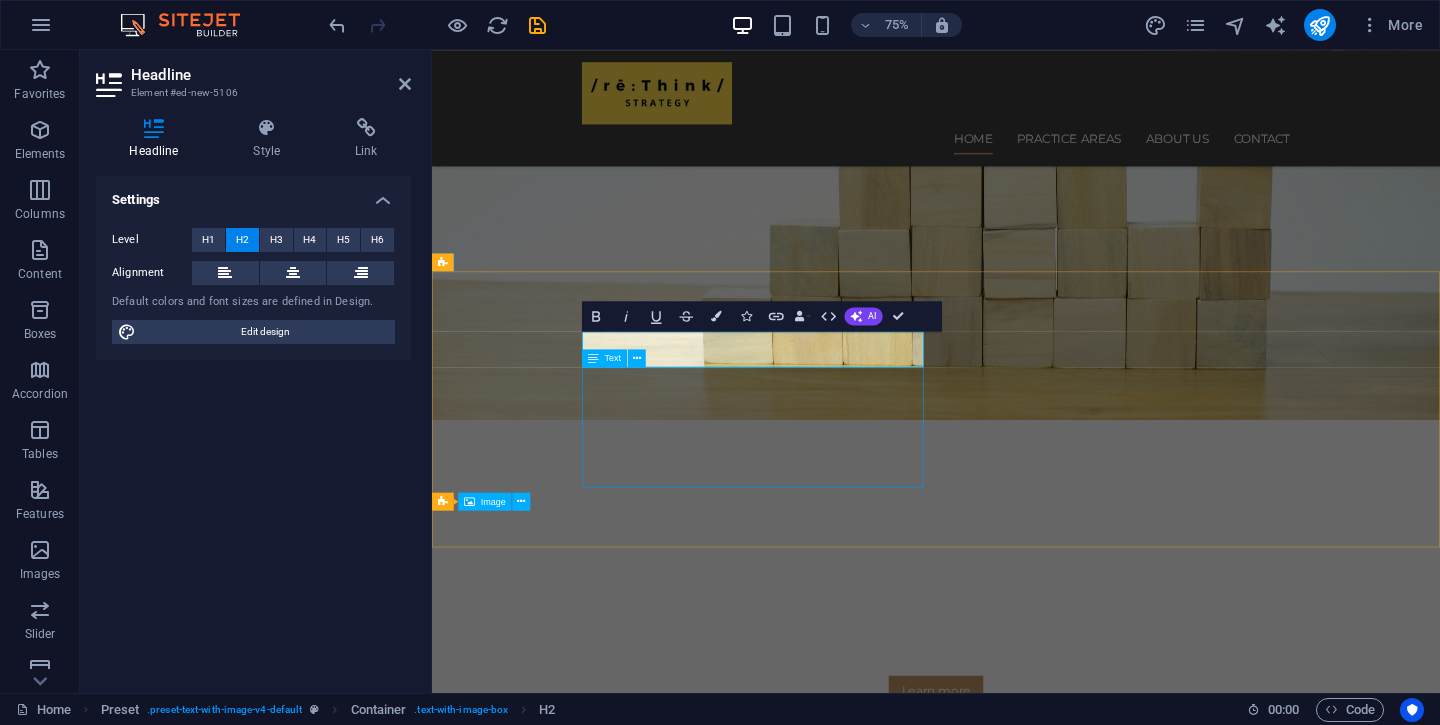 click on "Lorem ipsum dolor sit amet, consectetuer adipiscing elit. Aenean commodo ligula eget dolor. Lorem ipsum dolor sit amet, consectetuer adipiscing elit leget dolor. Lorem ipsum dolor sit amet, consectetuer adipiscing elit. Aenean commodo ligula eget dolor. Lorem ipsum dolor sit amet, consectetuer adipiscing elit dolor consectetuer adipiscing elit leget dolor. Lorem elit saget ipsum dolor sit amet, consectetuer." at bounding box center (920, 1174) 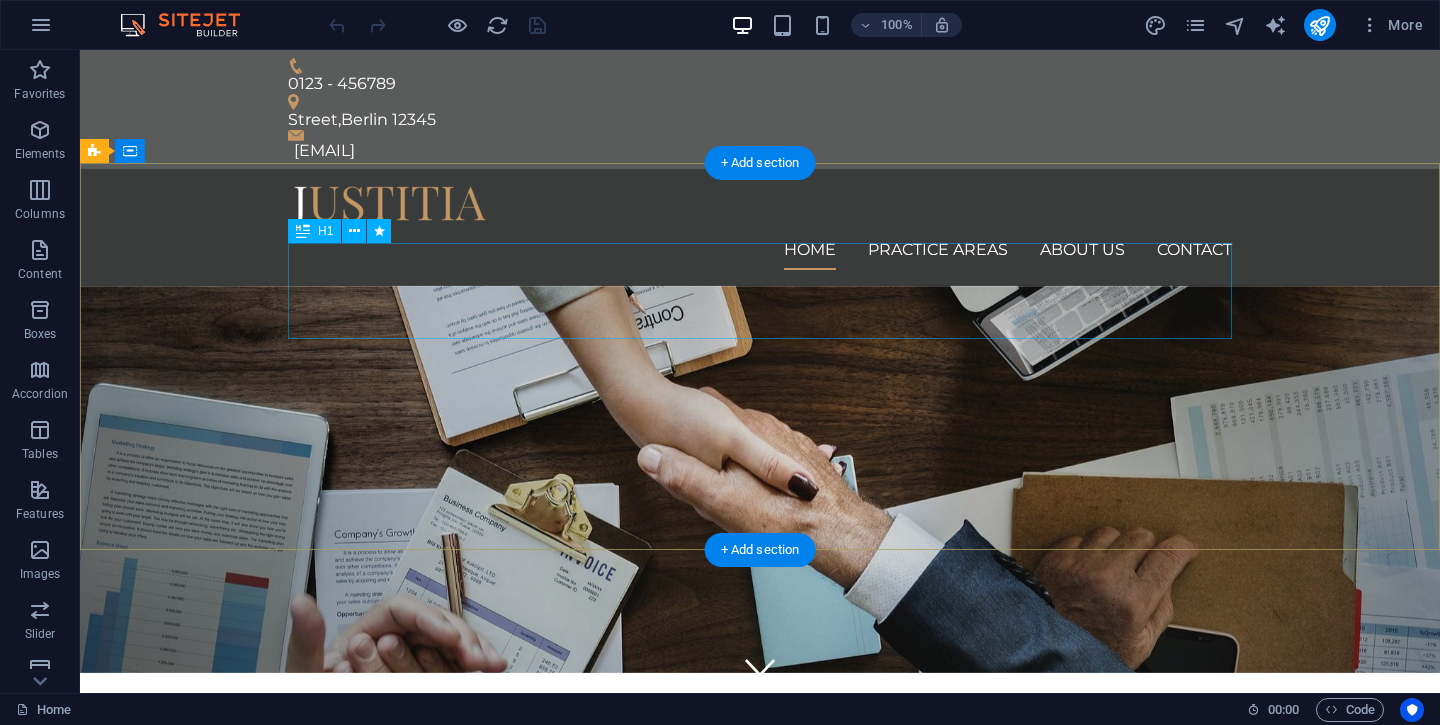 scroll, scrollTop: 0, scrollLeft: 0, axis: both 